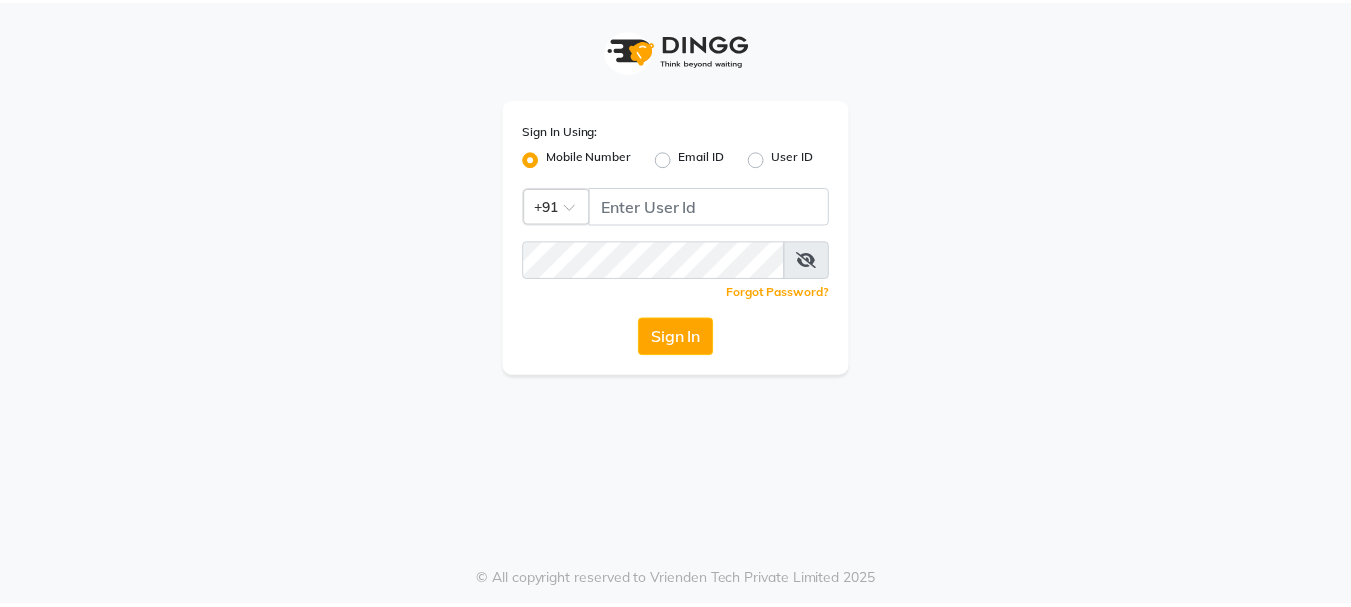 scroll, scrollTop: 0, scrollLeft: 0, axis: both 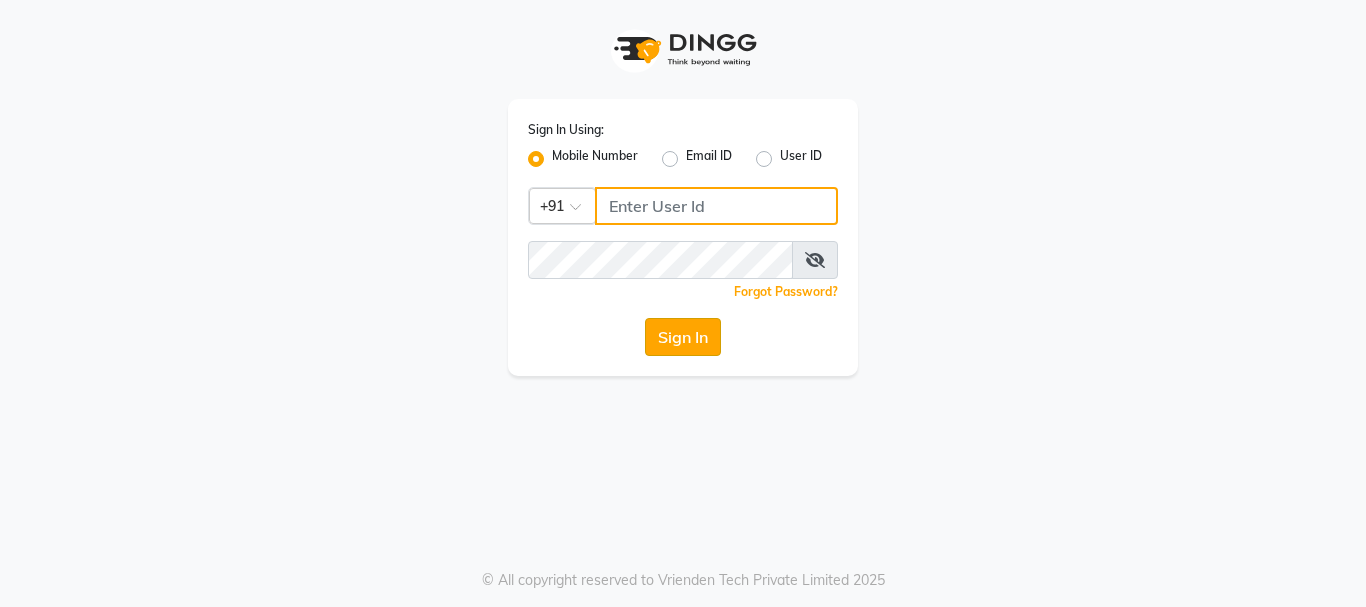 type on "7391062053" 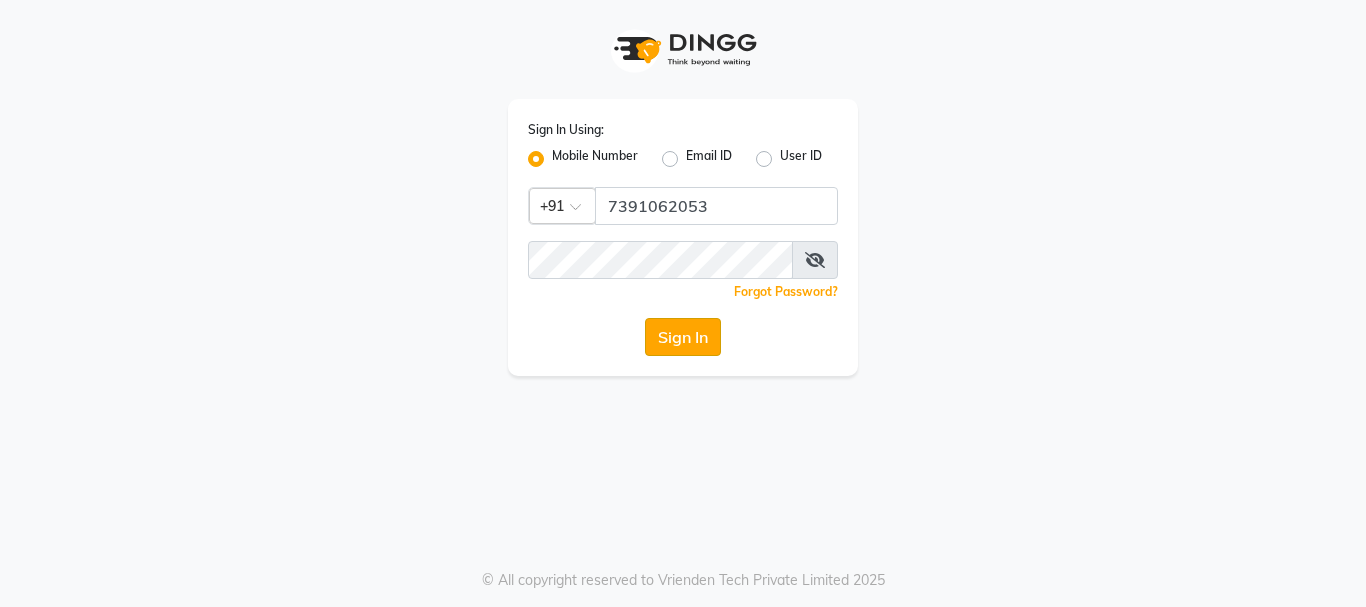 click on "Sign In" 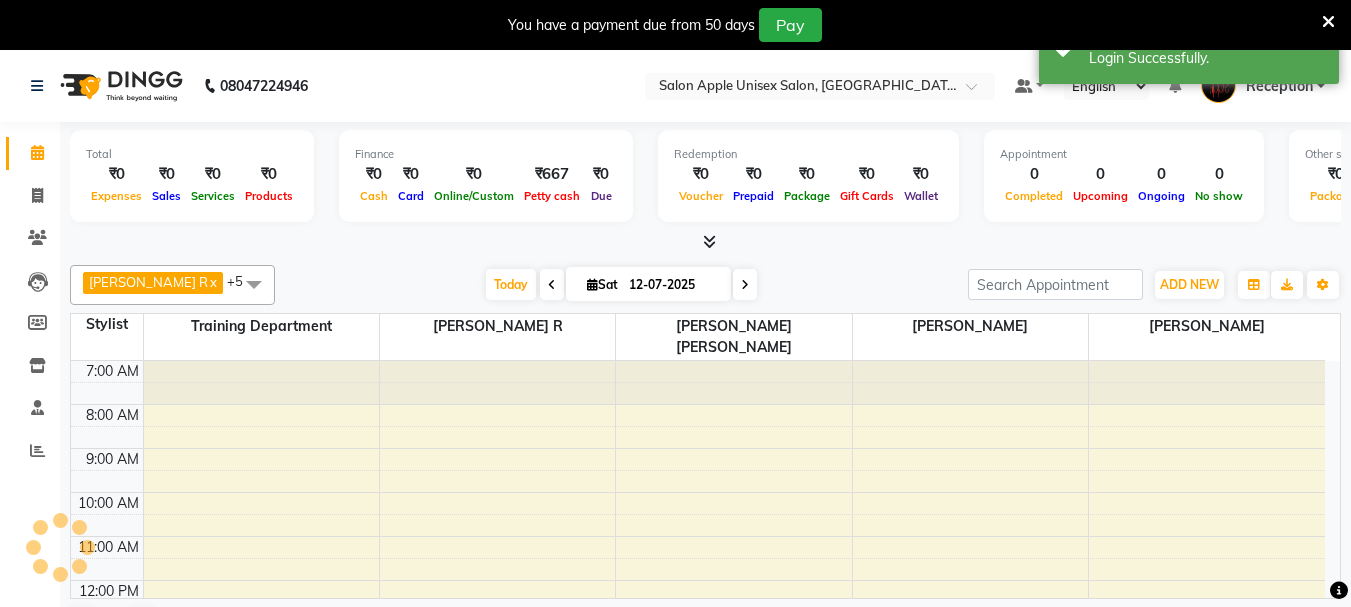 scroll, scrollTop: 0, scrollLeft: 0, axis: both 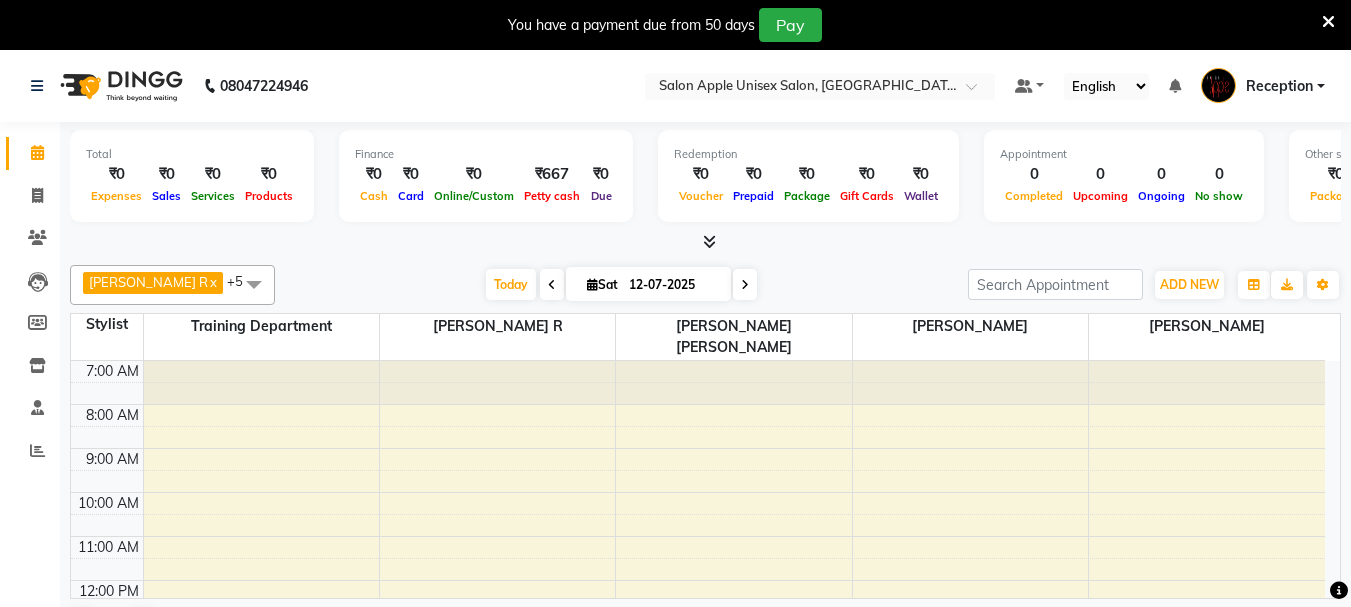 click on "7:00 AM 8:00 AM 9:00 AM 10:00 AM 11:00 AM 12:00 PM 1:00 PM 2:00 PM 3:00 PM 4:00 PM 5:00 PM 6:00 PM 7:00 PM 8:00 PM 9:00 PM" at bounding box center (698, 690) 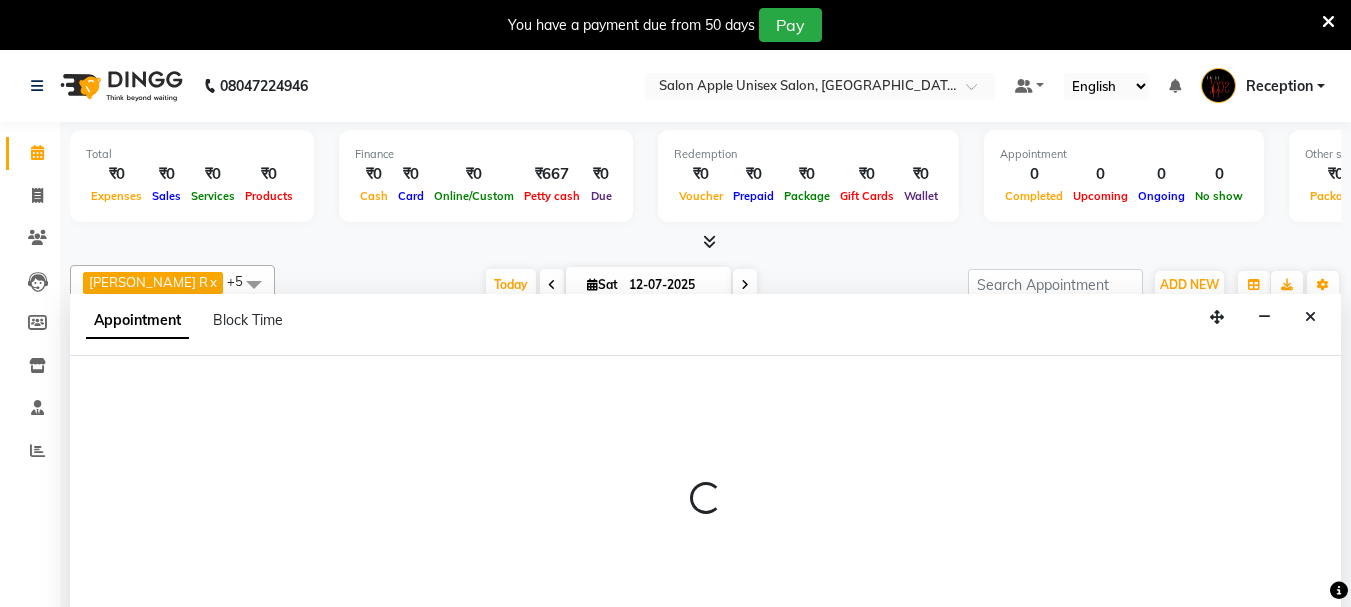 scroll, scrollTop: 51, scrollLeft: 0, axis: vertical 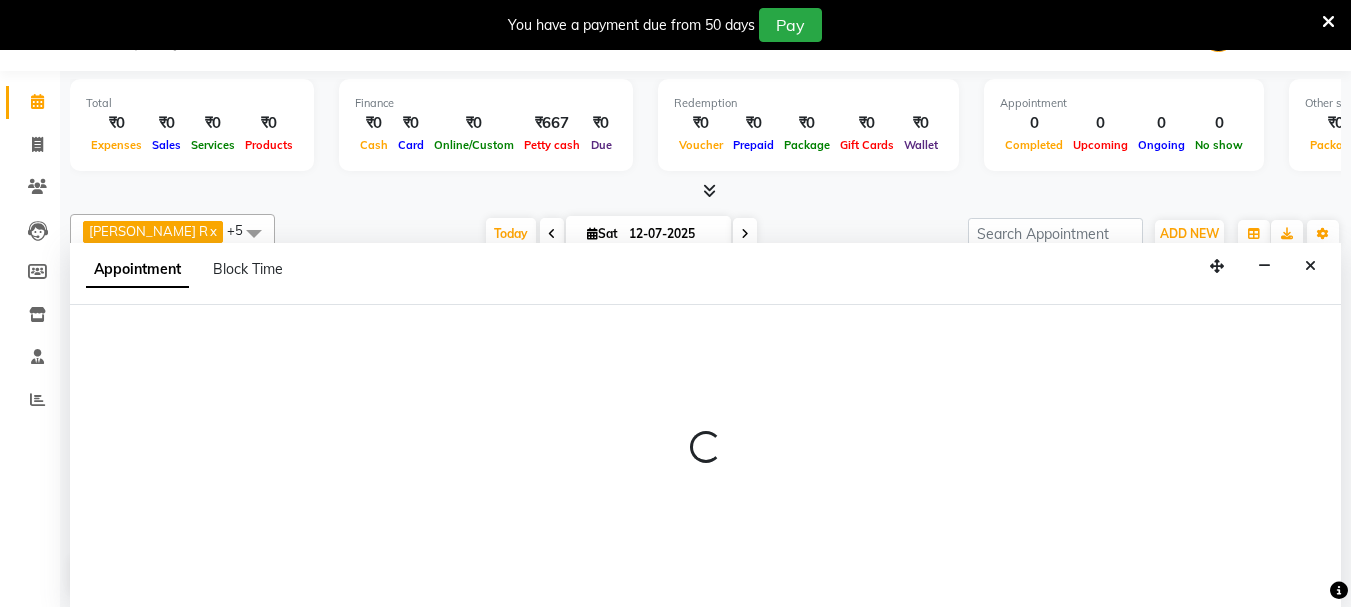 select on "83257" 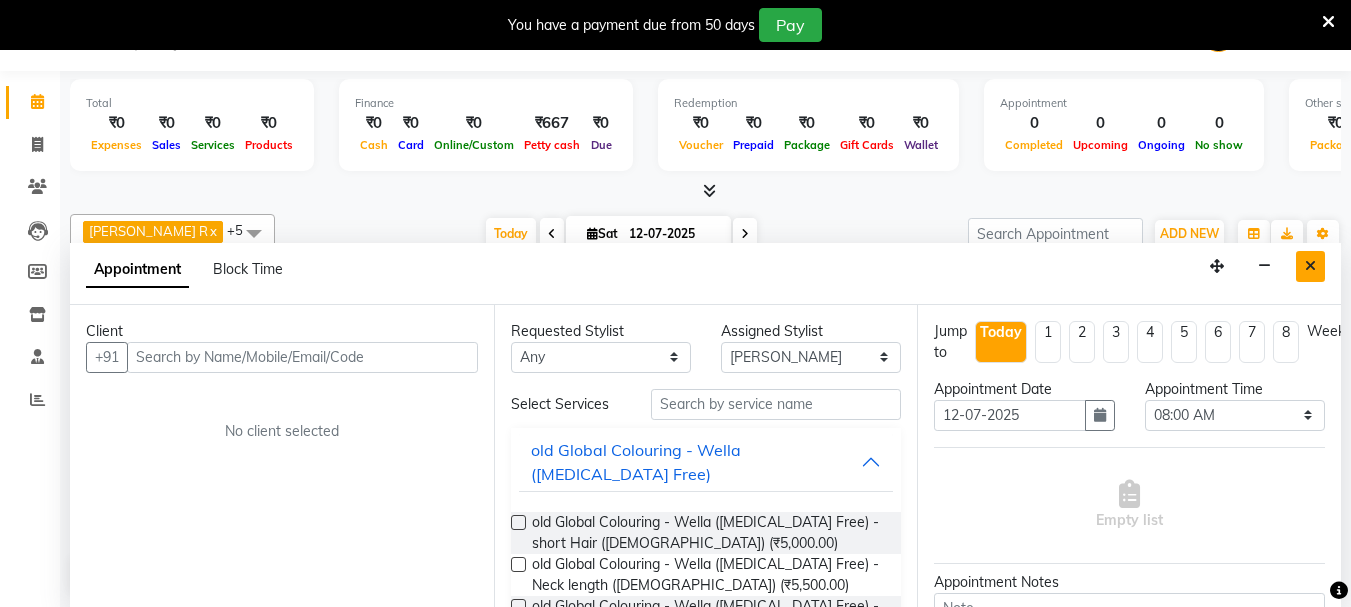 click at bounding box center [1310, 266] 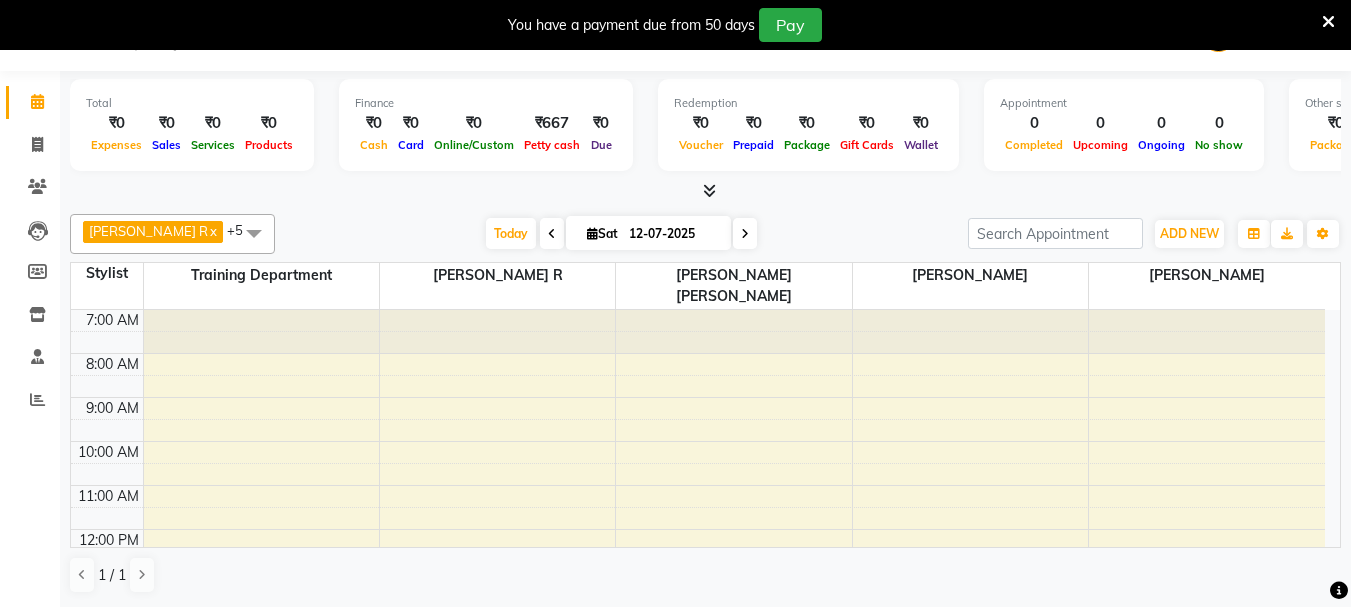 scroll, scrollTop: 0, scrollLeft: 0, axis: both 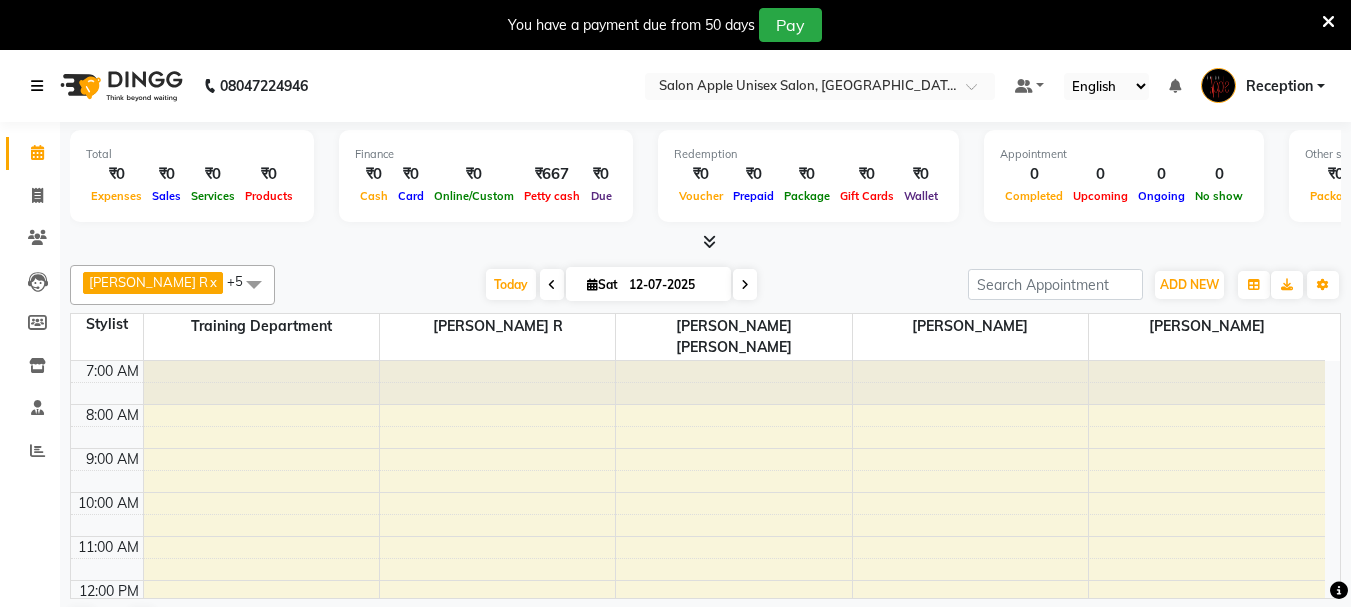 click at bounding box center (37, 86) 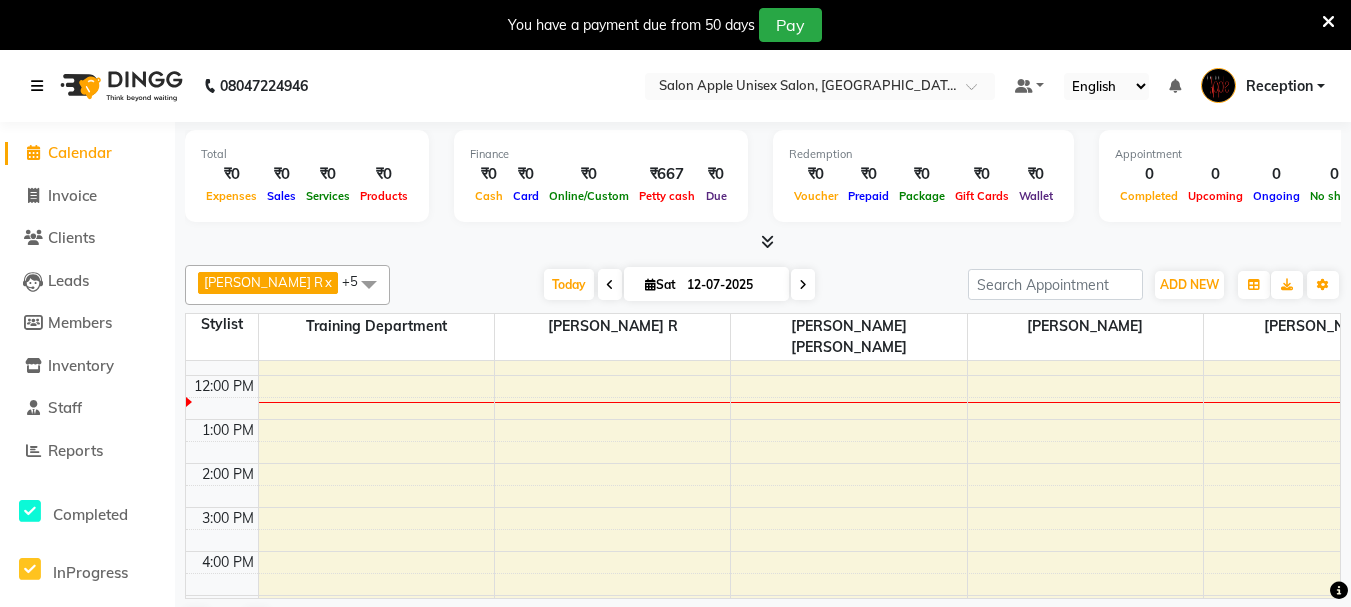 scroll, scrollTop: 184, scrollLeft: 0, axis: vertical 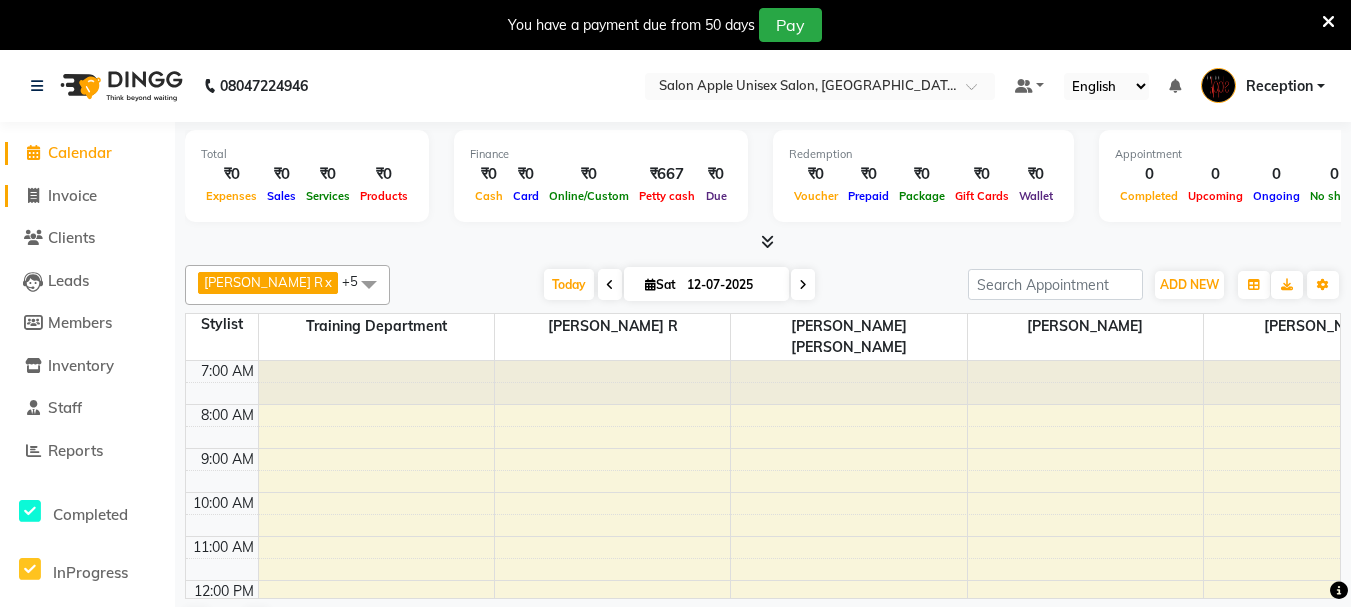 click on "Invoice" 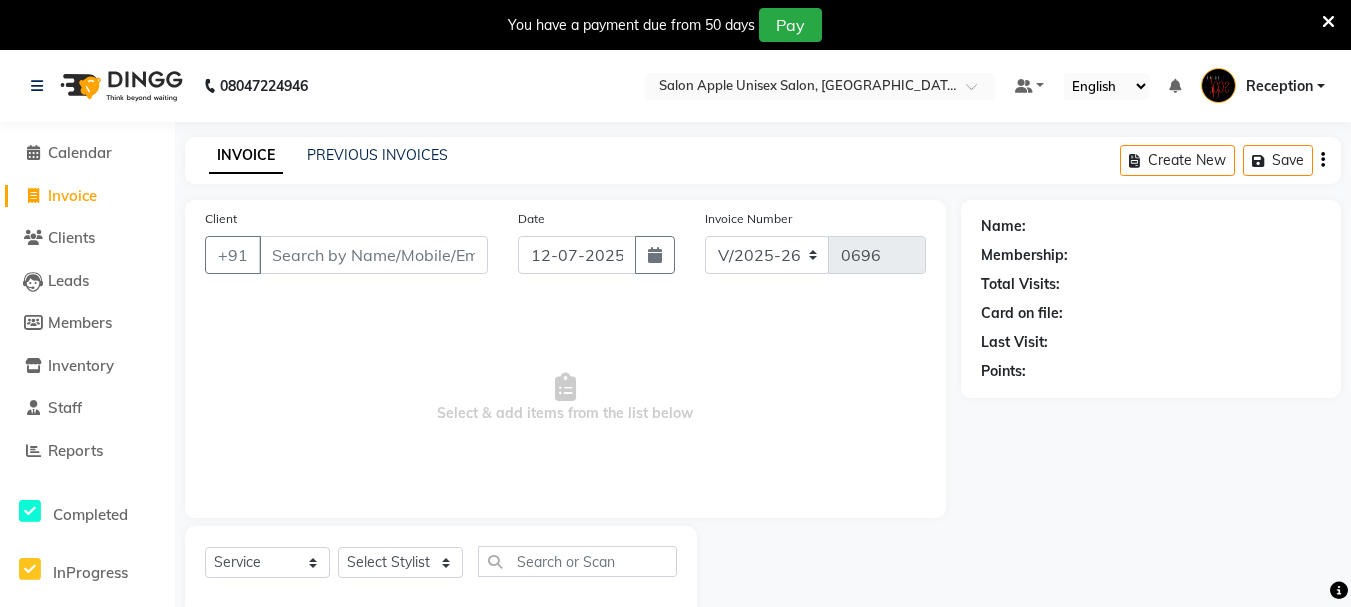 click on "Client" at bounding box center [373, 255] 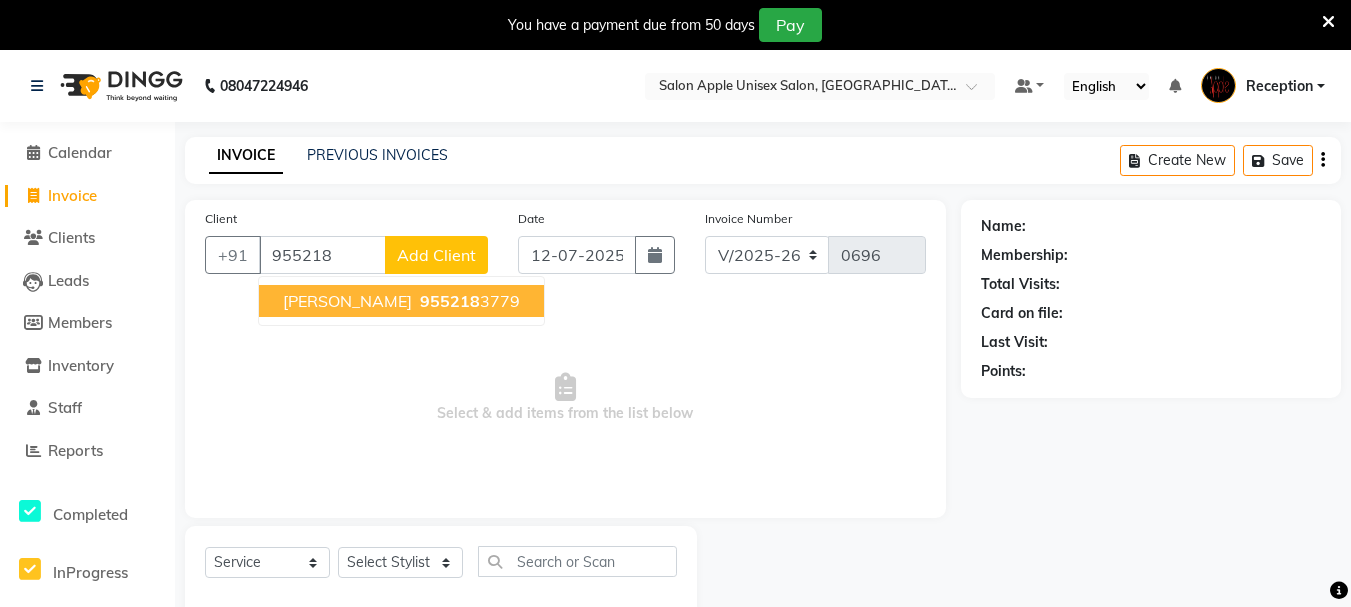 click on "Reema" at bounding box center (347, 301) 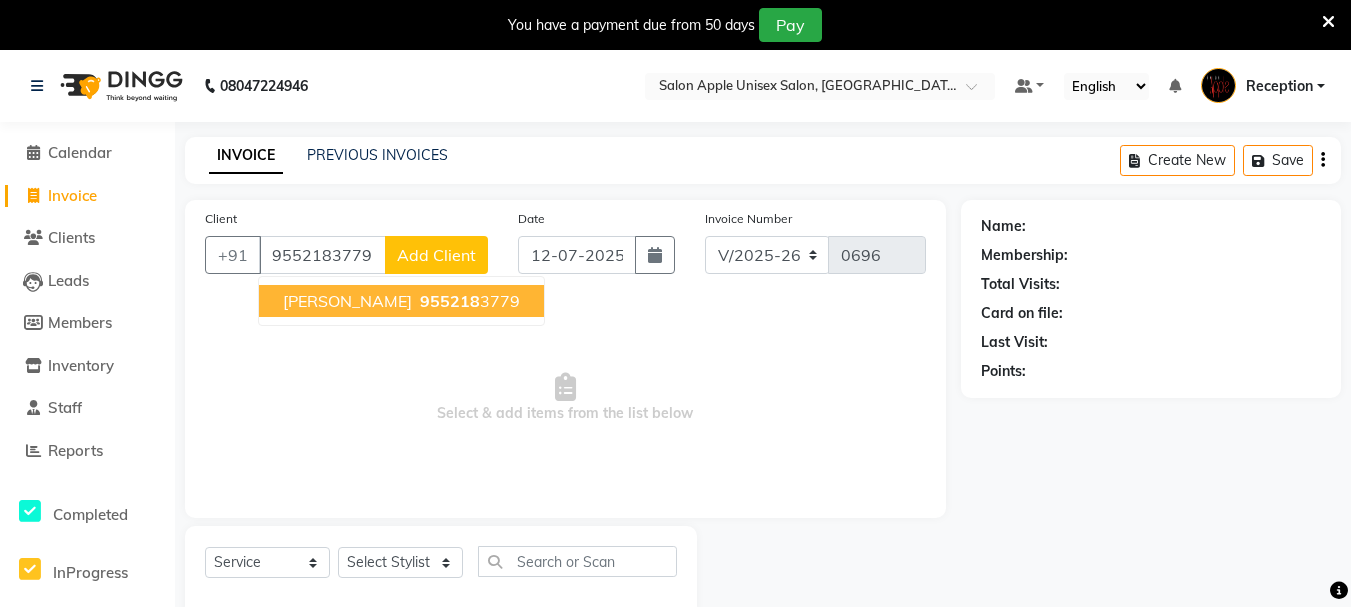 type on "9552183779" 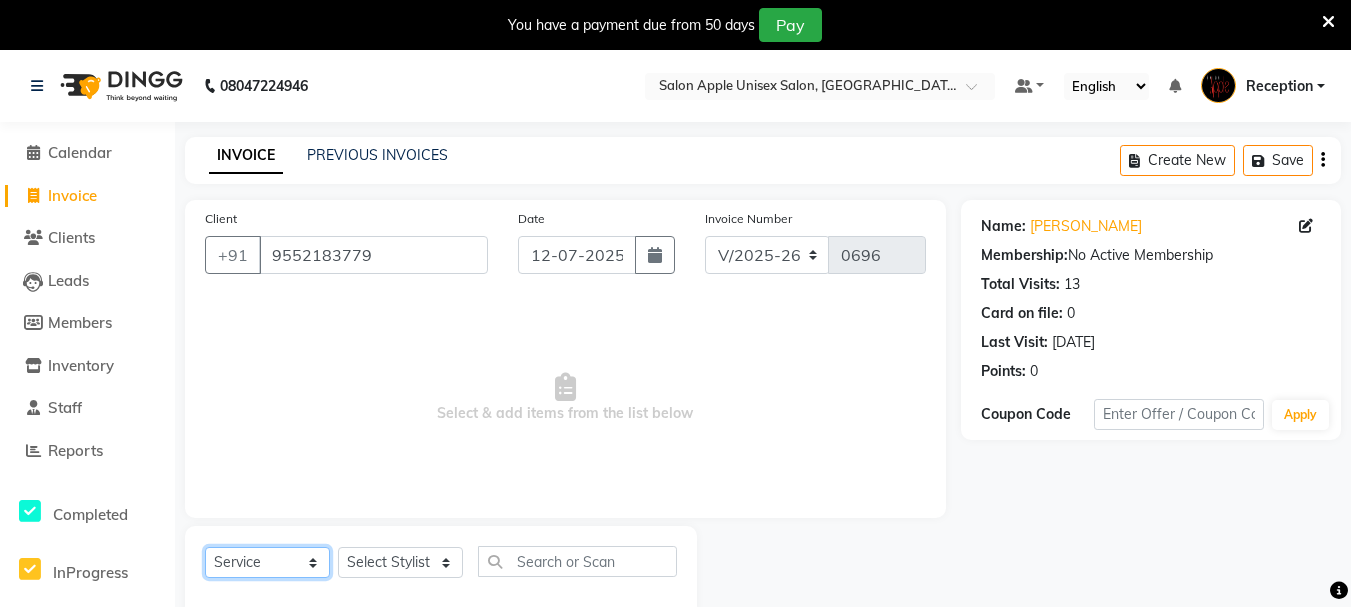 click on "Select  Service  Product  Membership  Package Voucher Prepaid Gift Card" 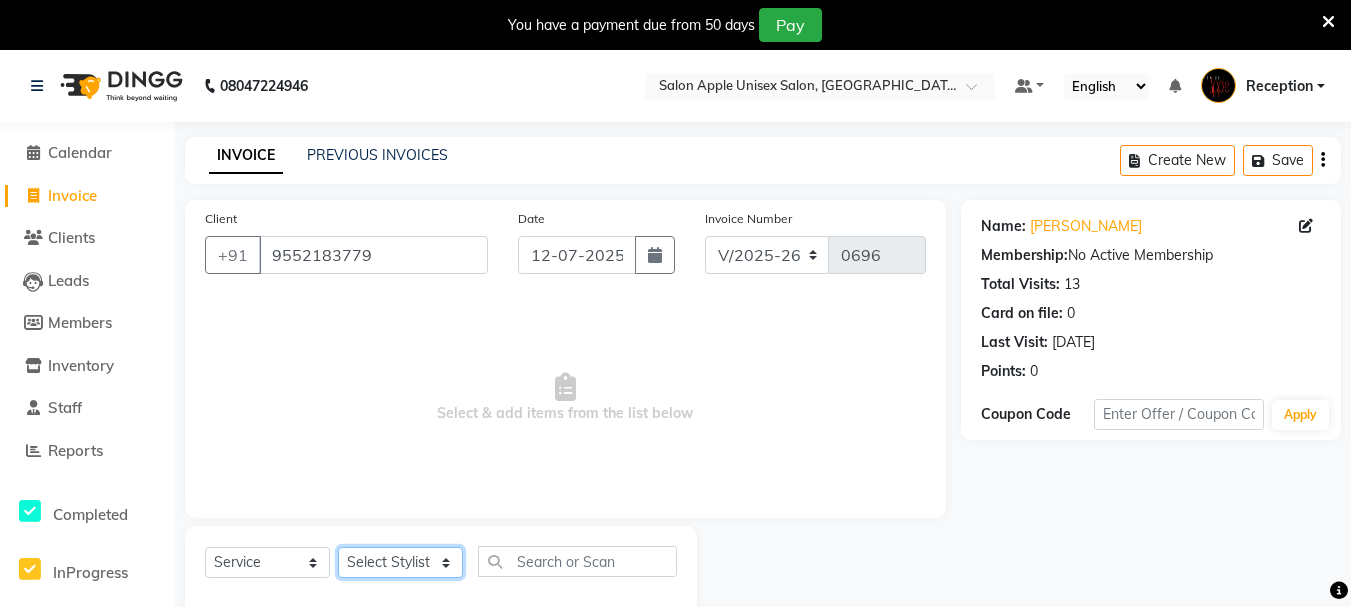 click on "Select Stylist [PERSON_NAME] [PERSON_NAME] Reception training department [PERSON_NAME] [PERSON_NAME]" 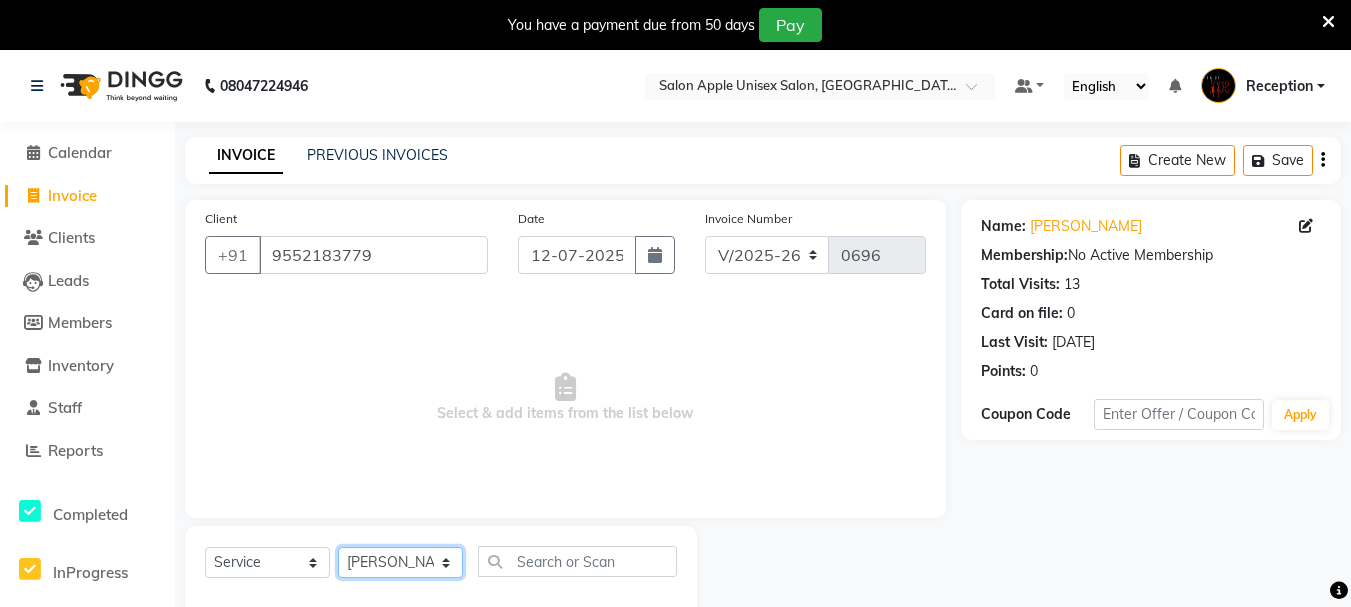 click on "Select Stylist [PERSON_NAME] [PERSON_NAME] Reception training department [PERSON_NAME] [PERSON_NAME]" 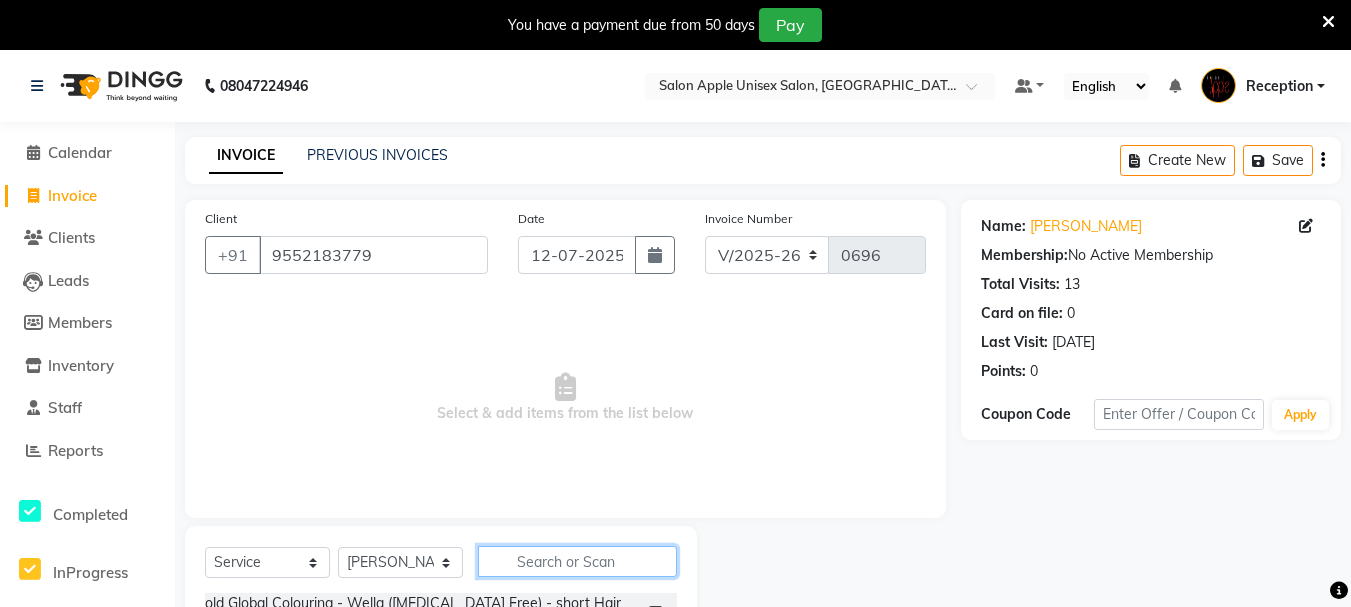 click 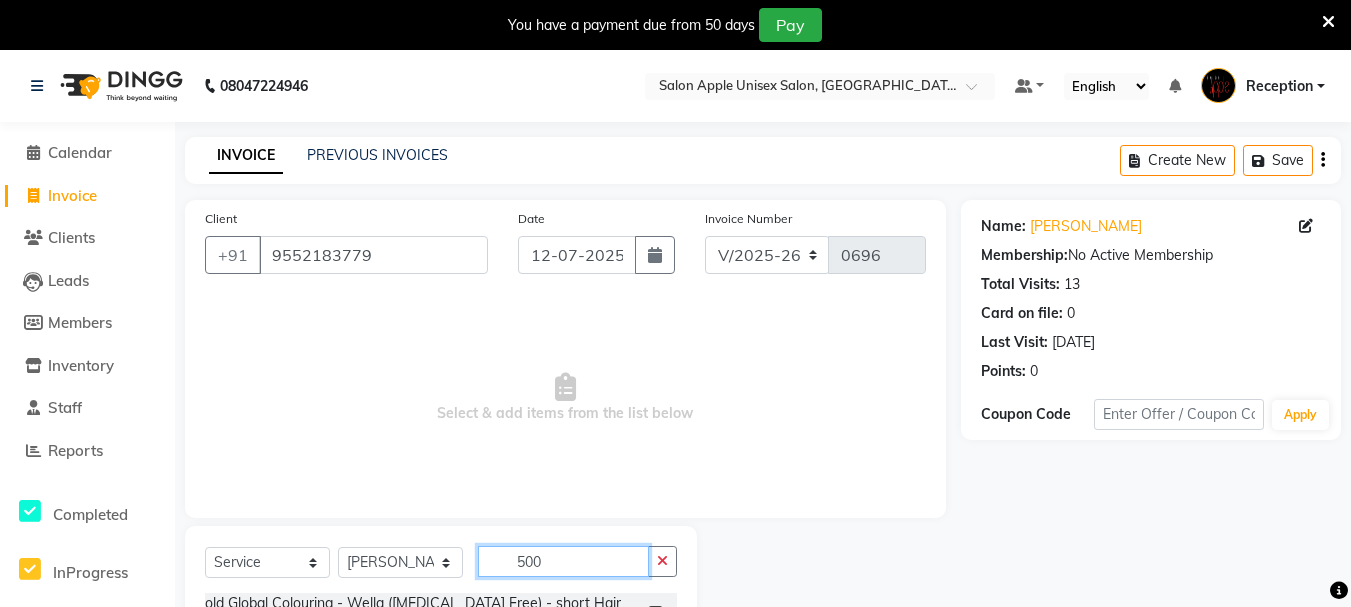 scroll, scrollTop: 244, scrollLeft: 0, axis: vertical 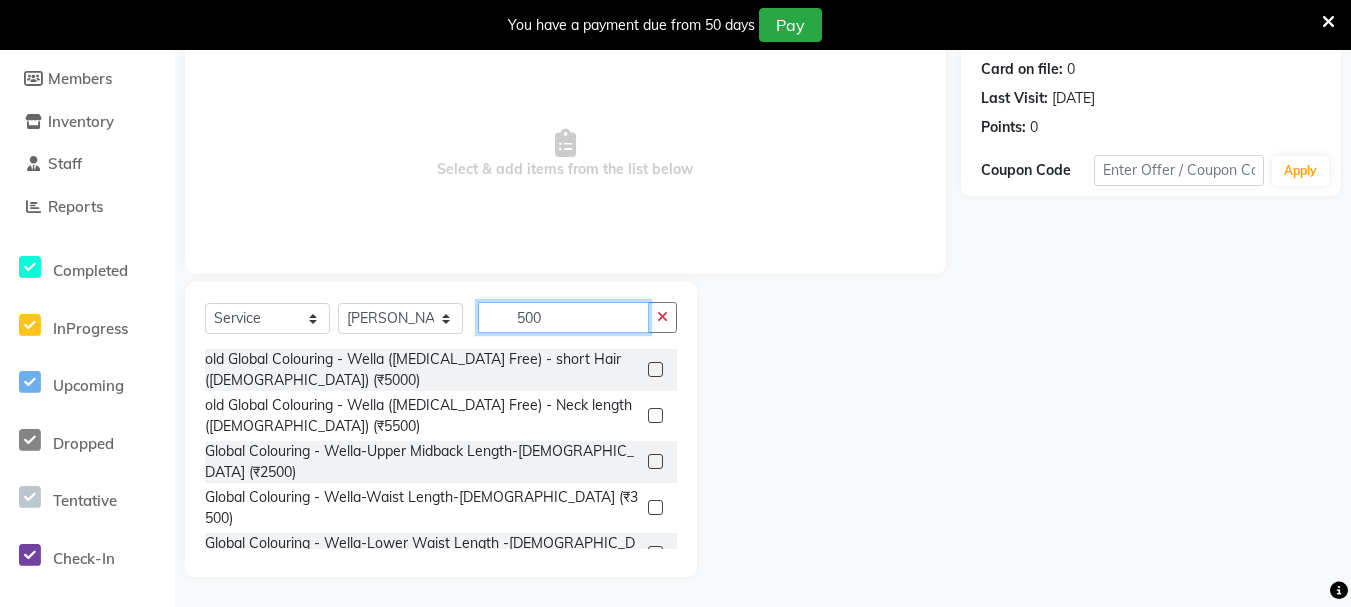 click on "500" 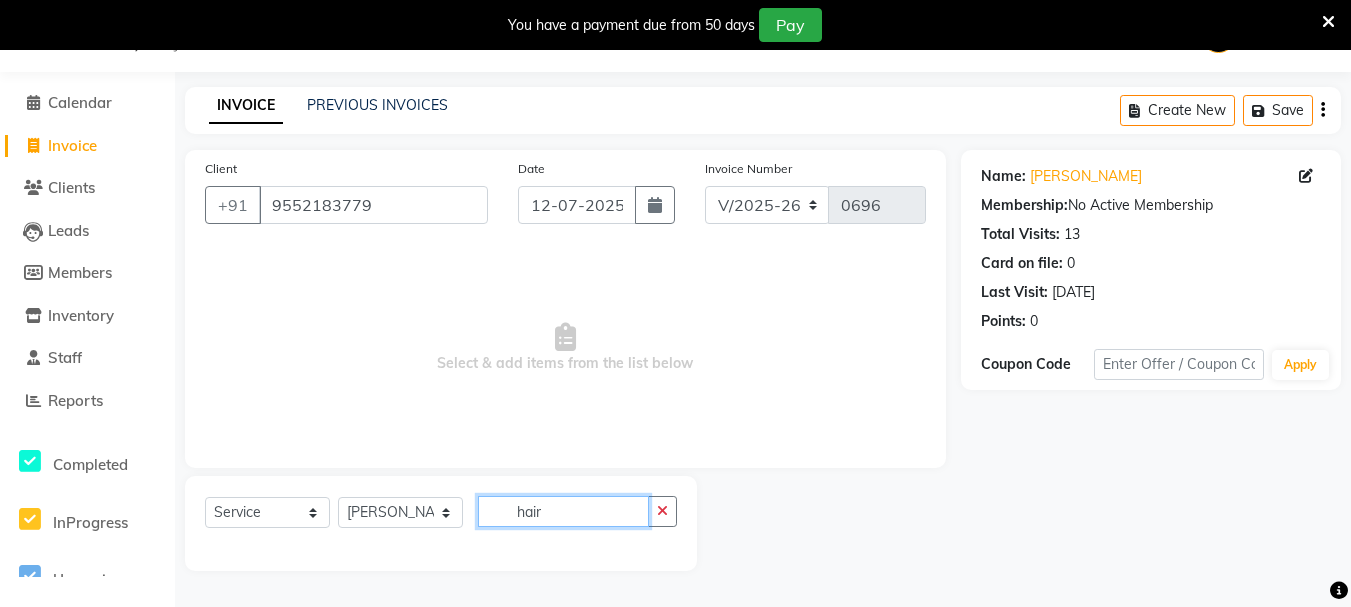 scroll, scrollTop: 244, scrollLeft: 0, axis: vertical 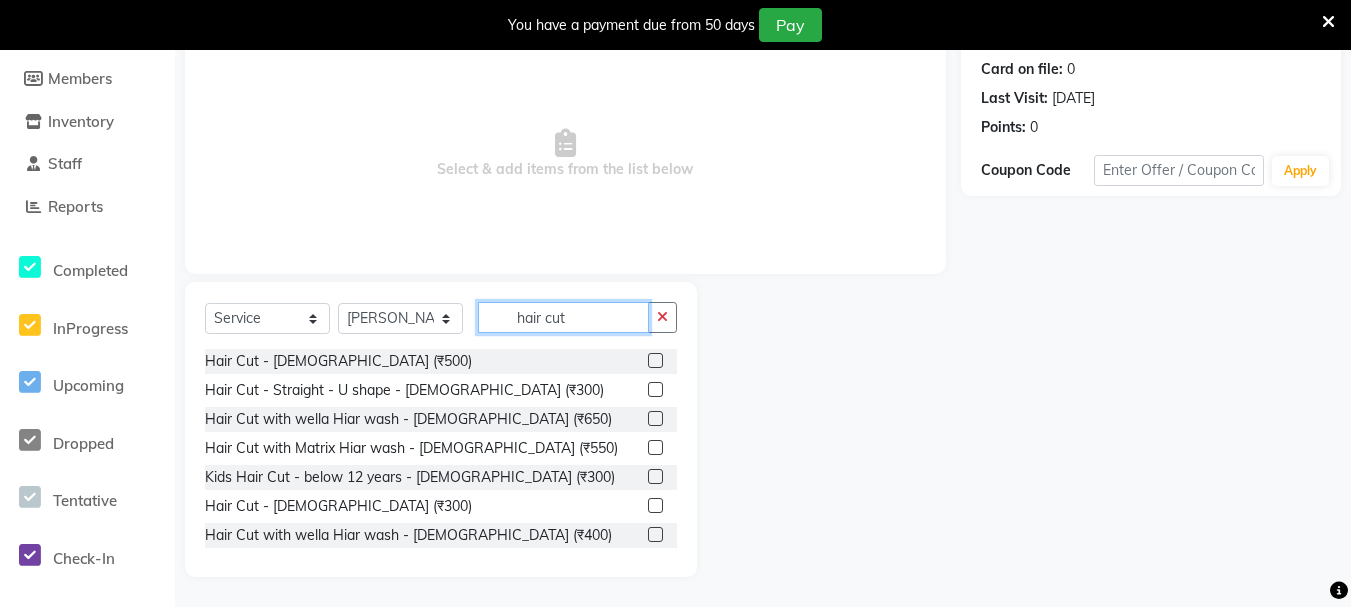 type on "hair cut" 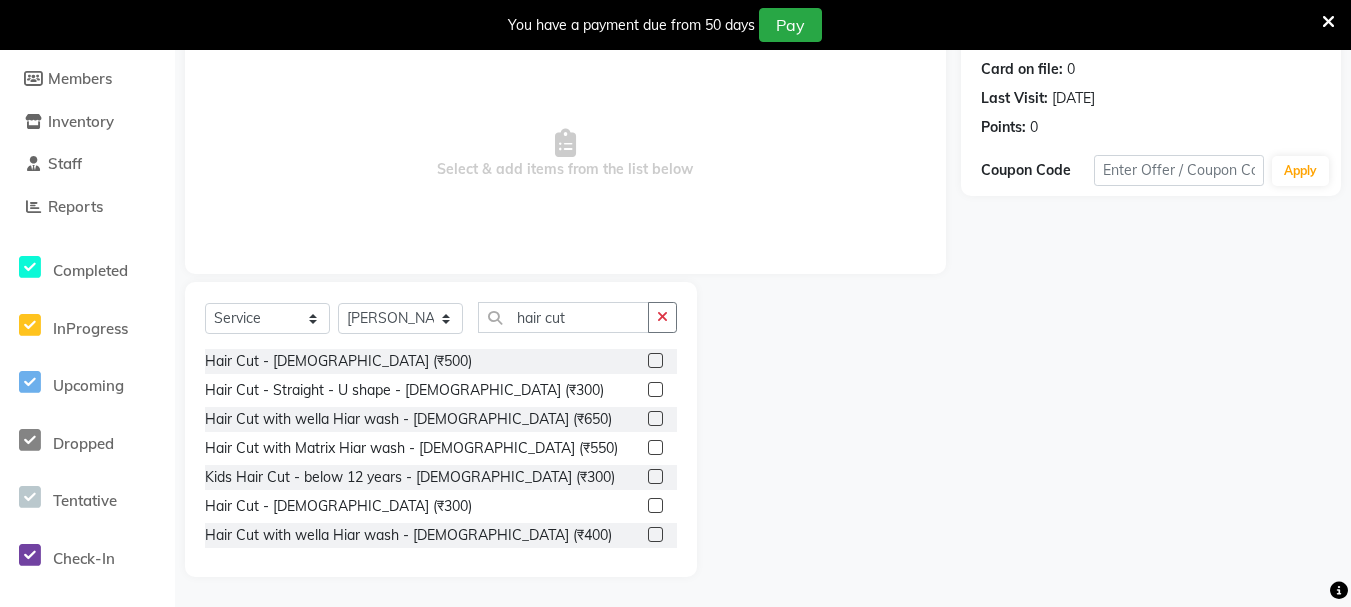 click 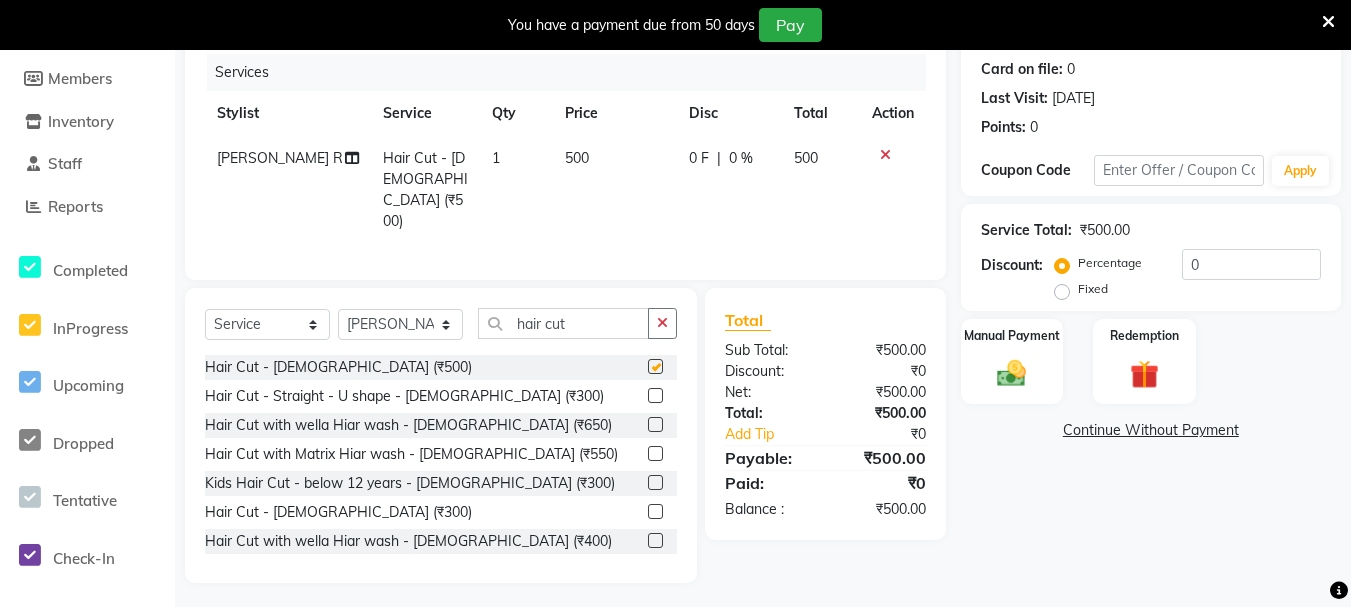 checkbox on "false" 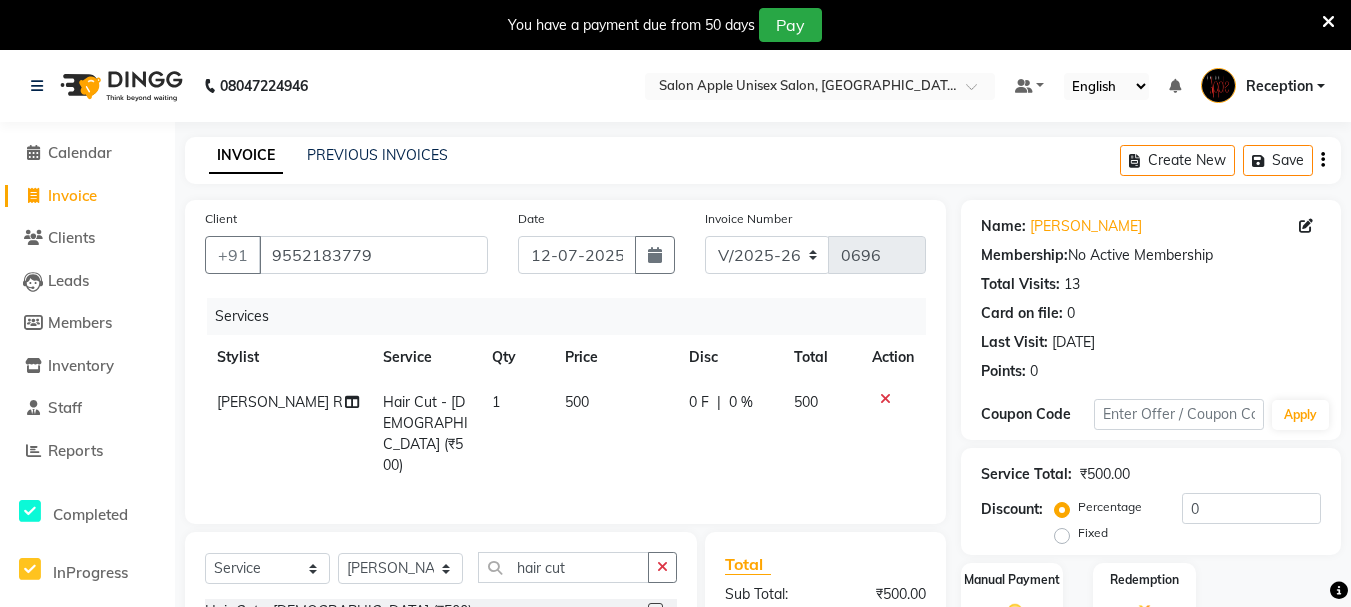 scroll, scrollTop: 244, scrollLeft: 0, axis: vertical 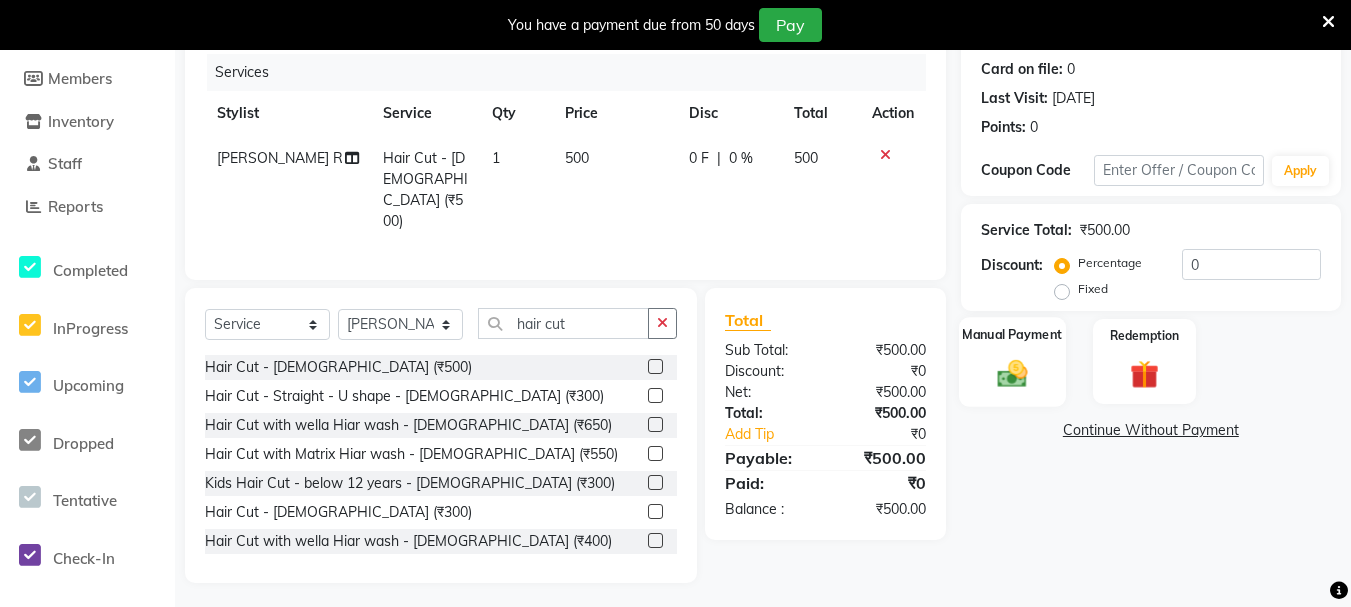 click on "Manual Payment" 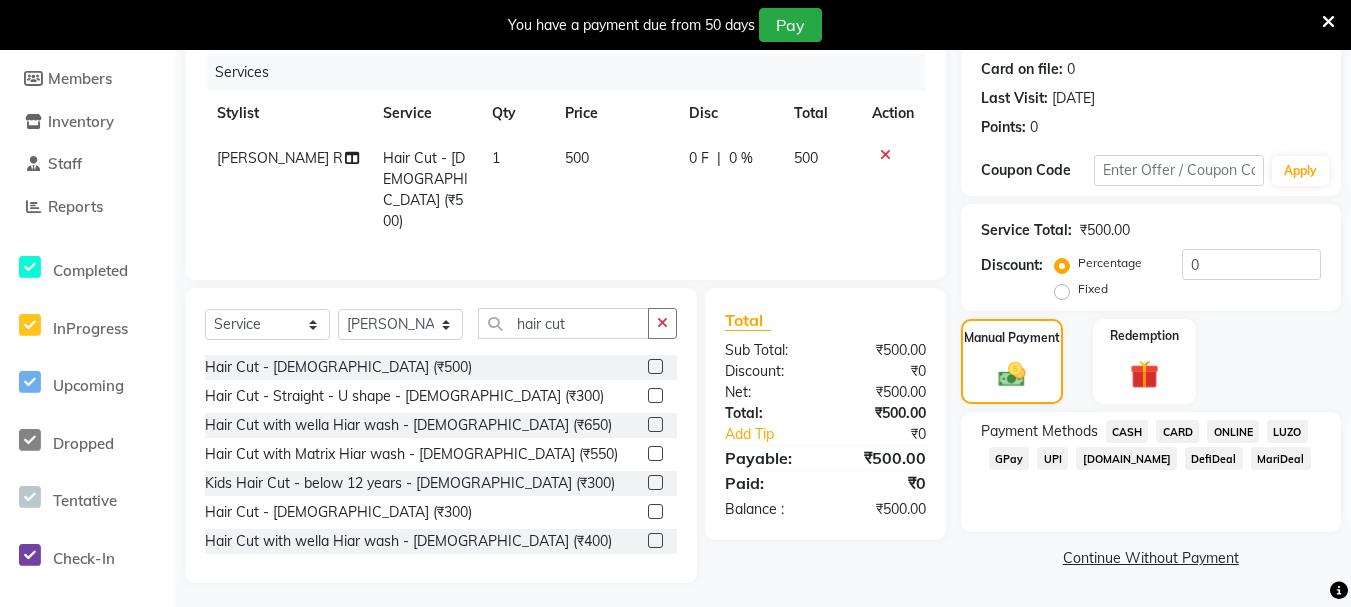 click on "ONLINE" 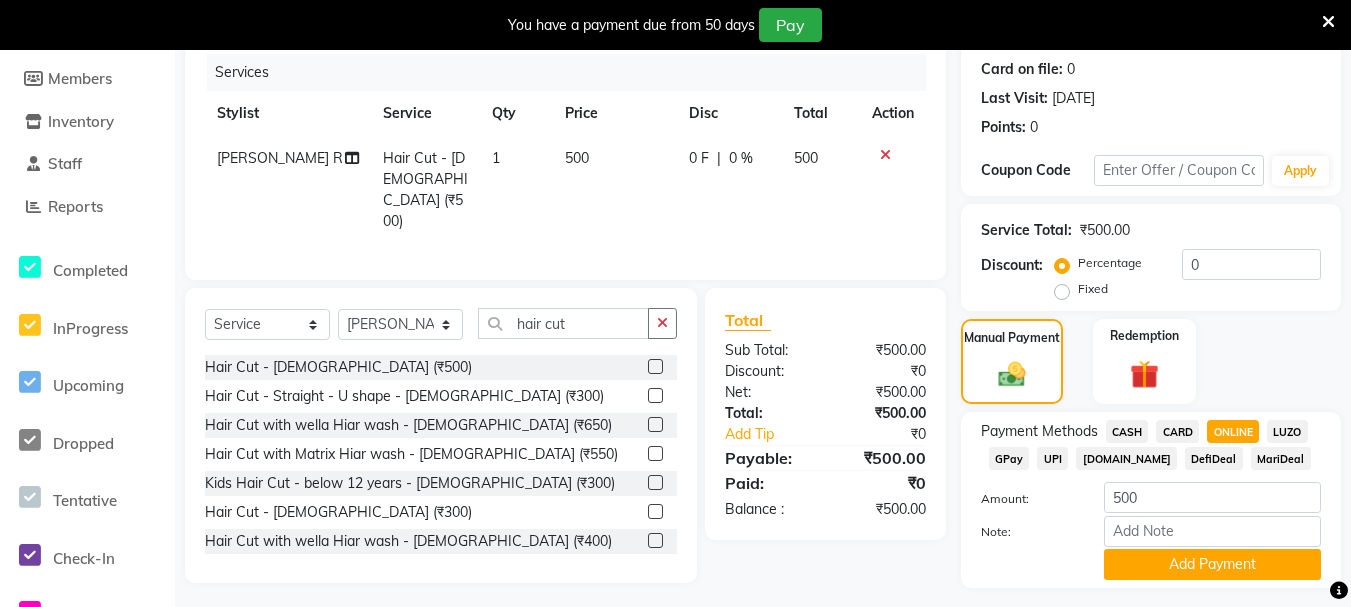 scroll, scrollTop: 296, scrollLeft: 0, axis: vertical 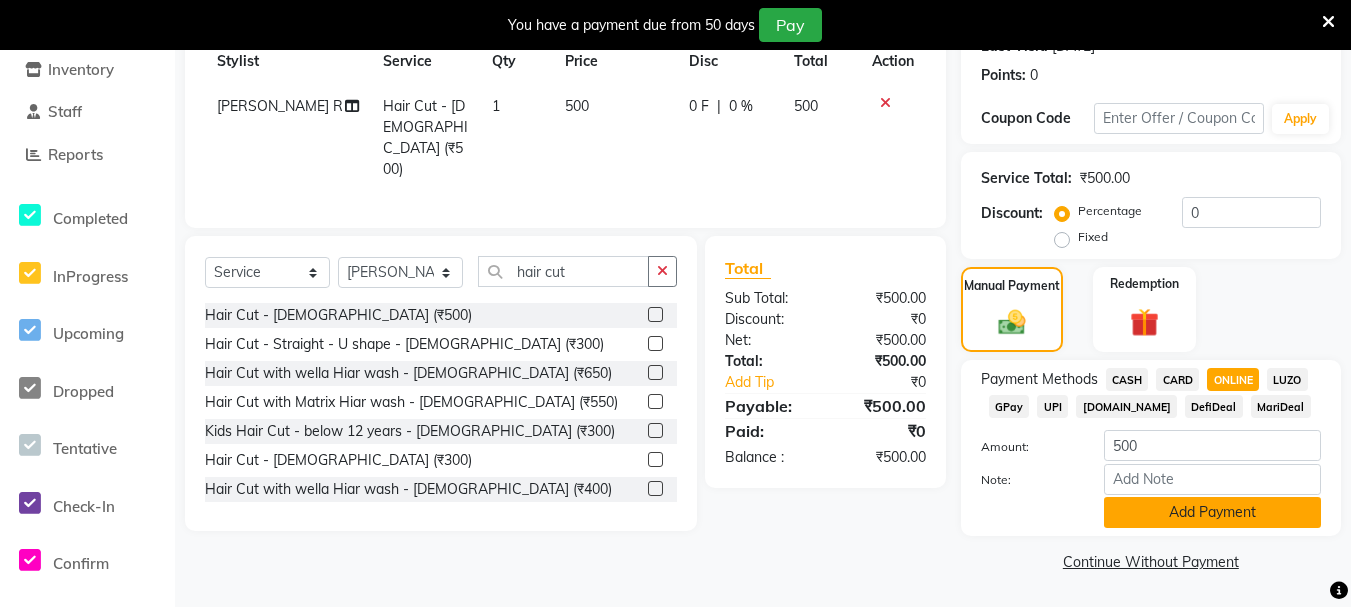 click on "Add Payment" 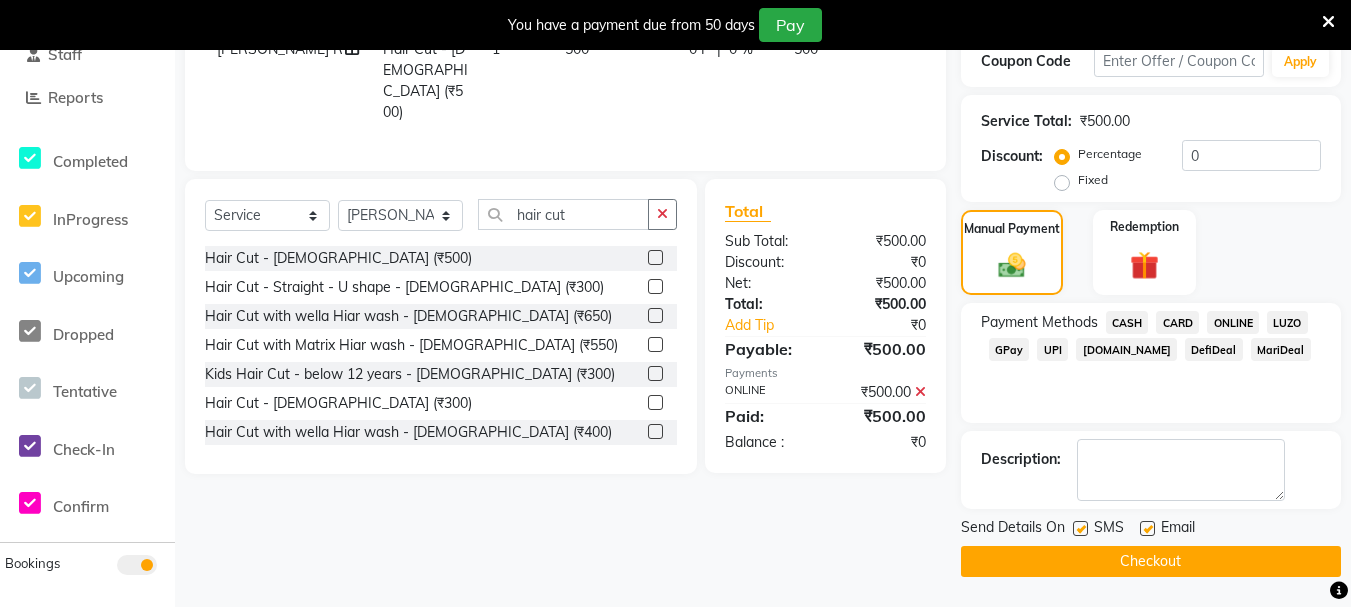 scroll, scrollTop: 53, scrollLeft: 0, axis: vertical 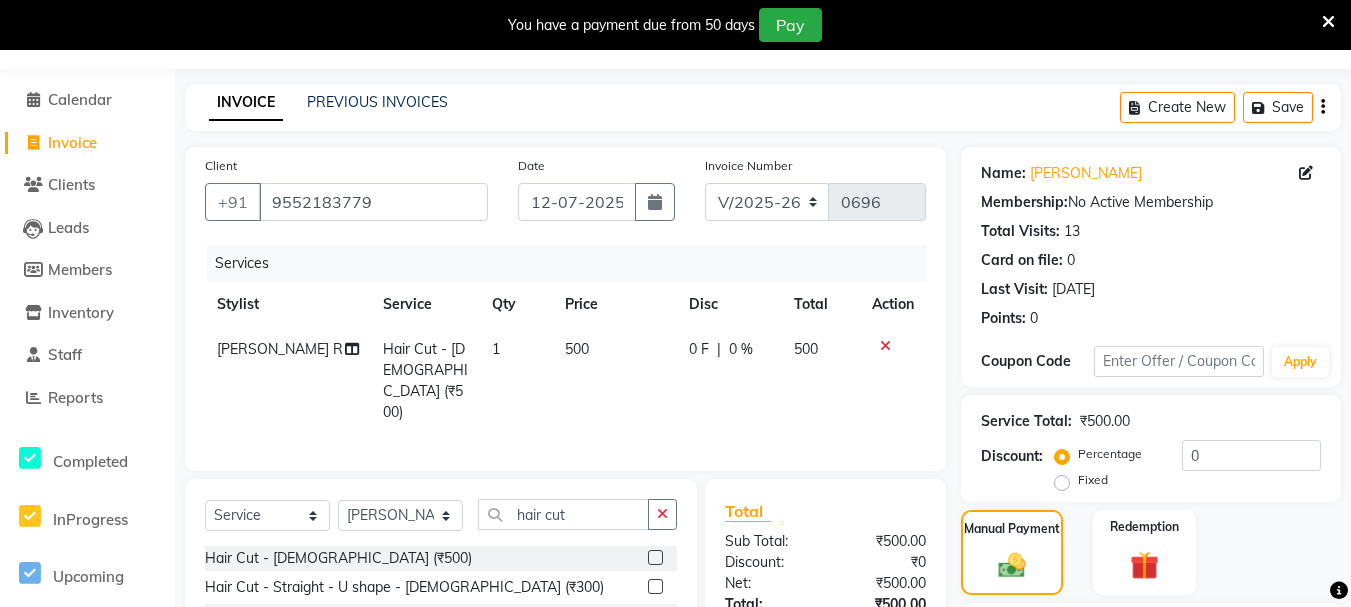 click 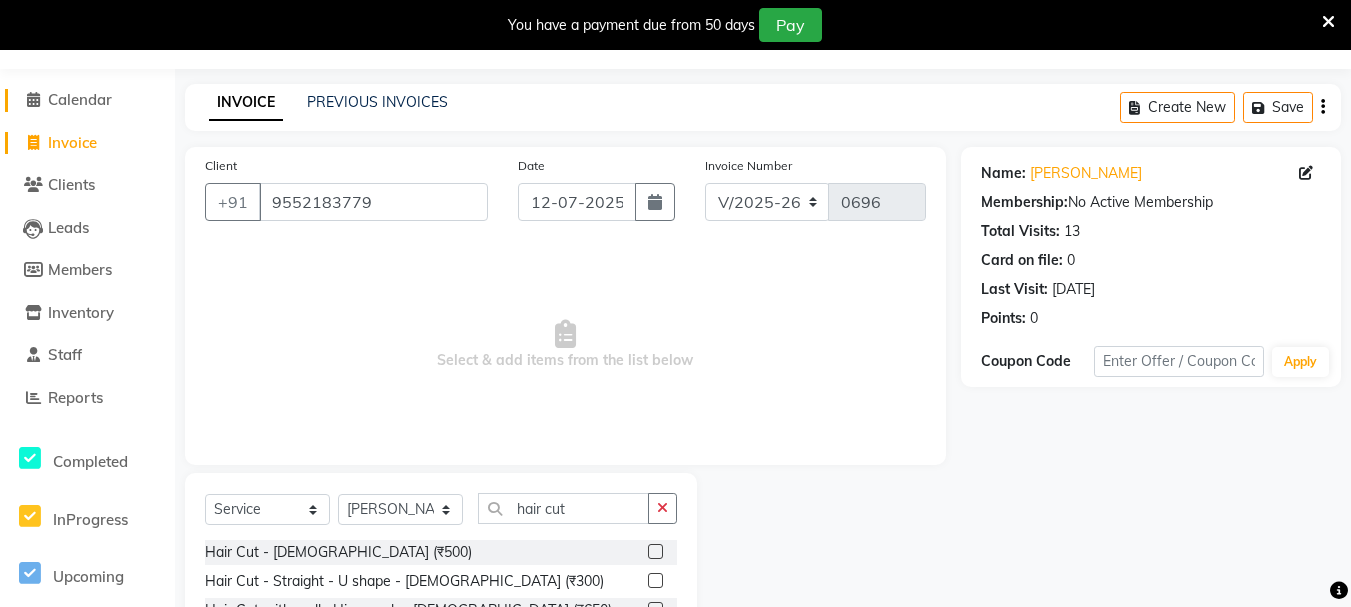 click on "Calendar" 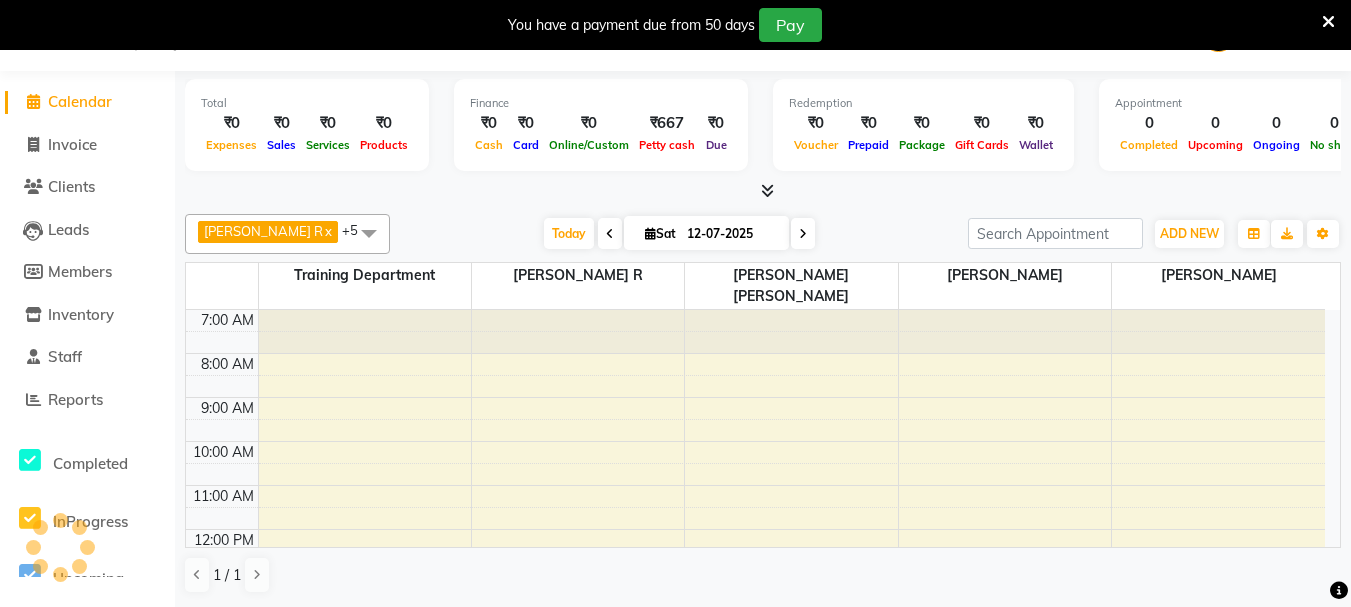 scroll, scrollTop: 50, scrollLeft: 0, axis: vertical 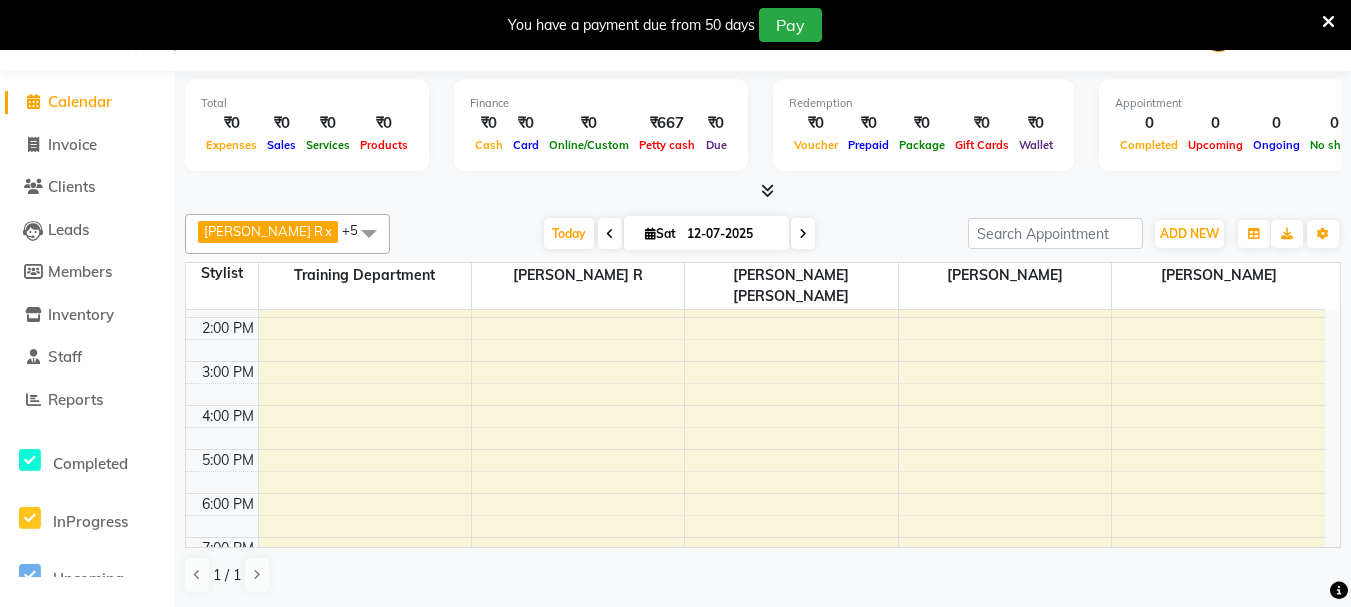 click on "Reports" 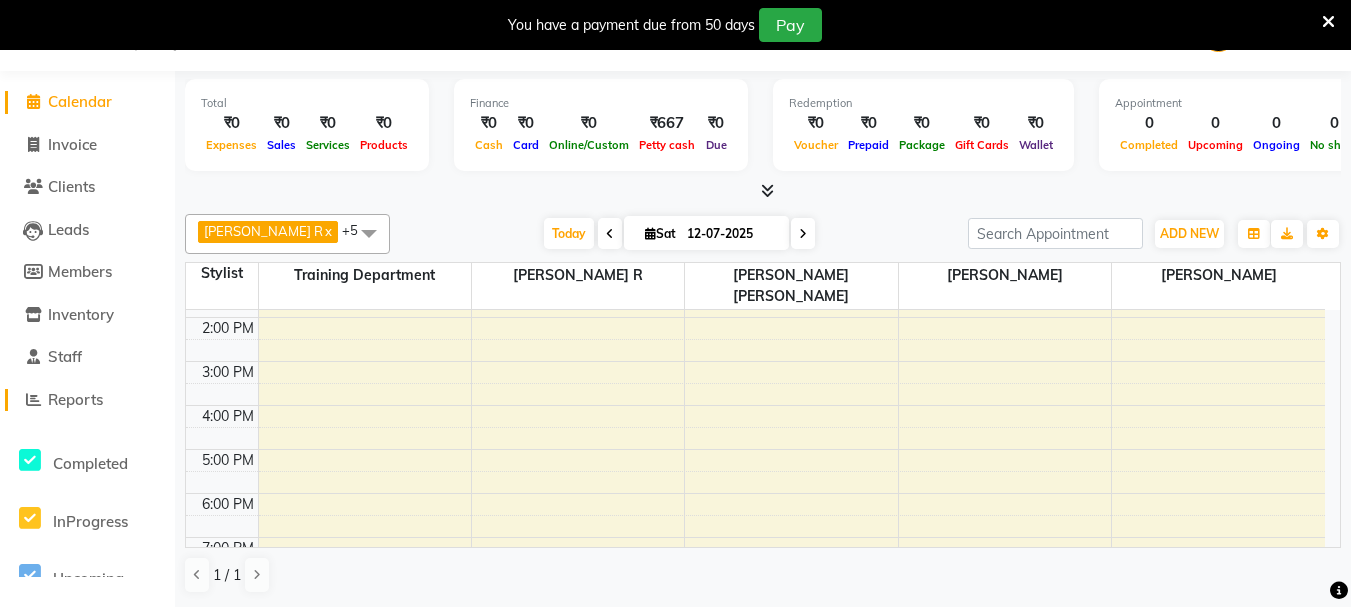 click on "Reports" 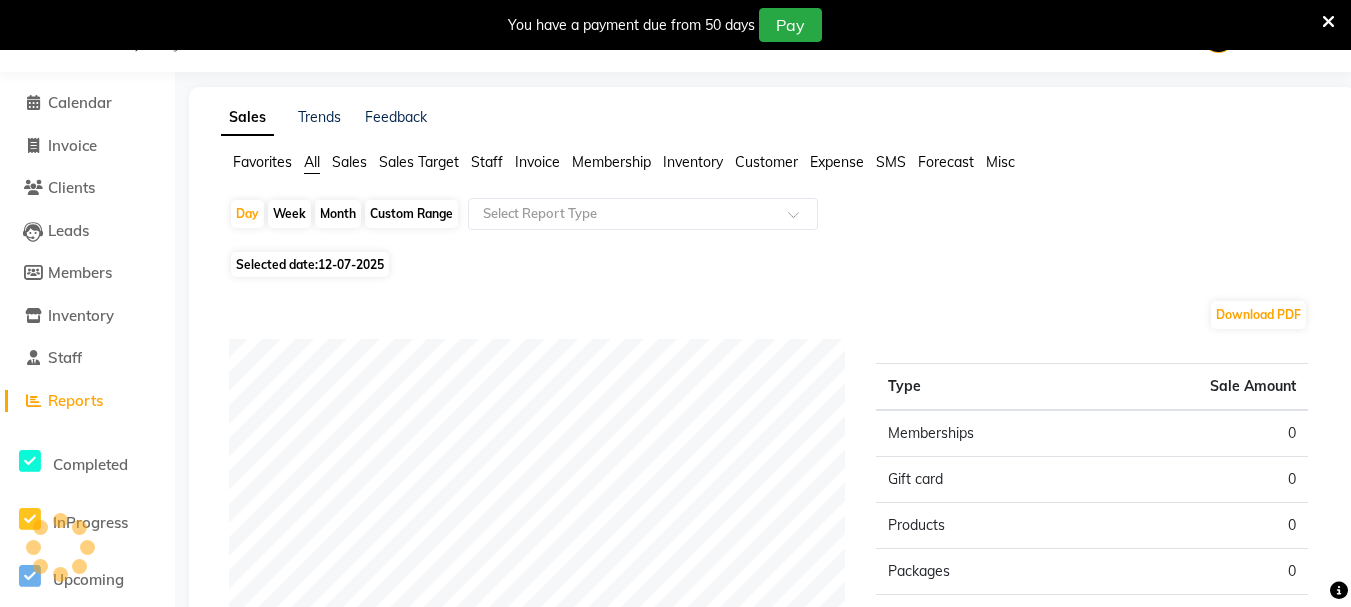 scroll, scrollTop: 51, scrollLeft: 0, axis: vertical 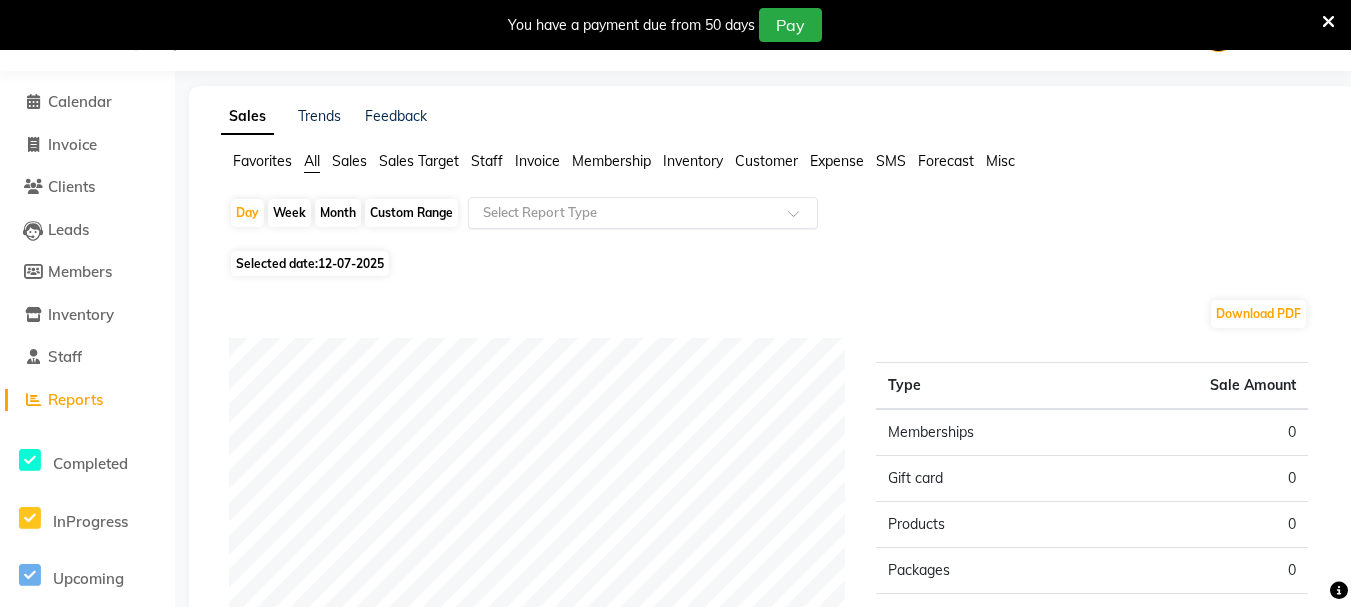 click 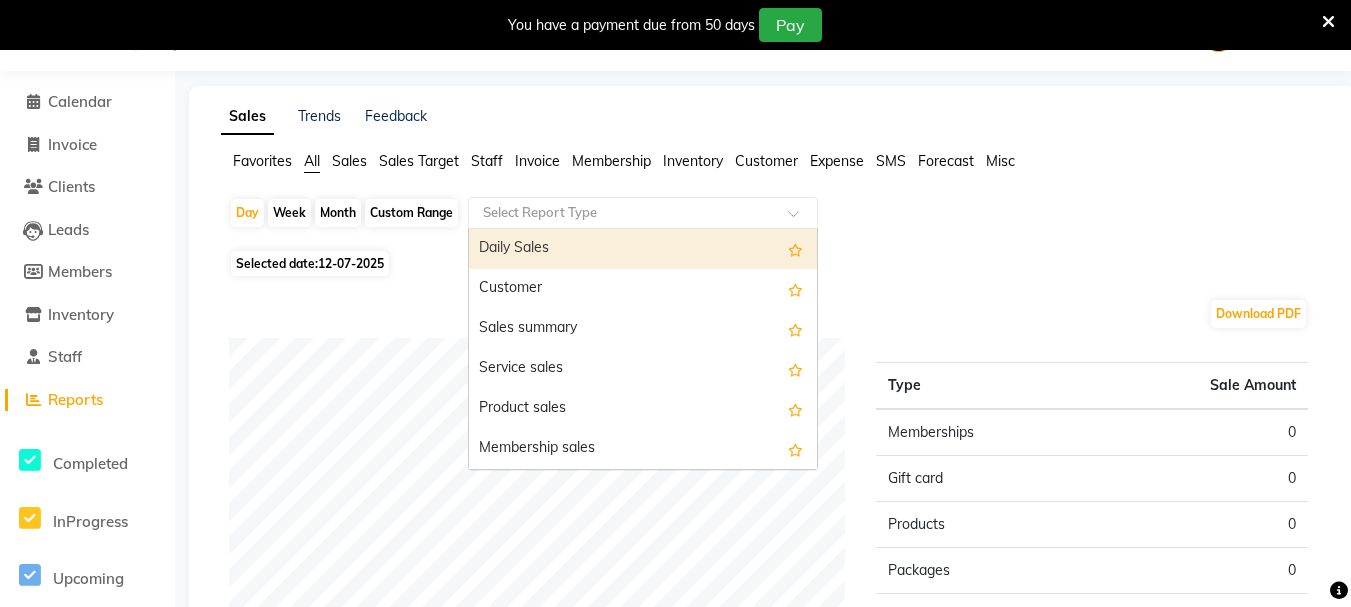 click on "Daily Sales" at bounding box center (643, 249) 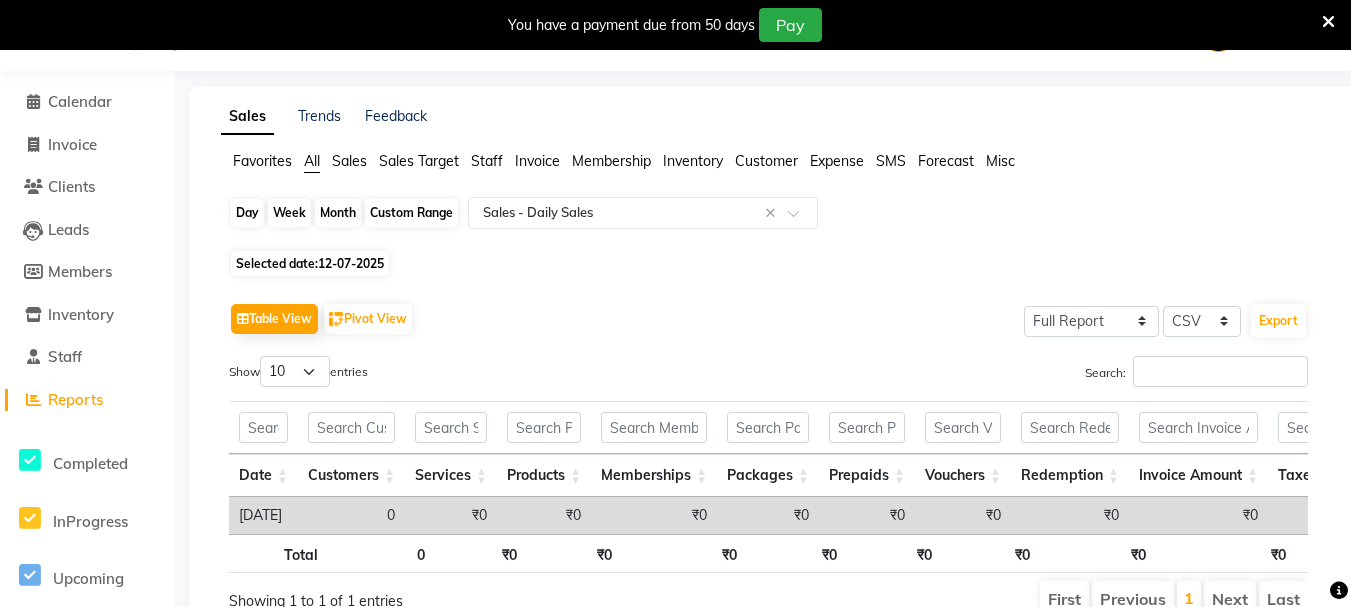 click on "Day" 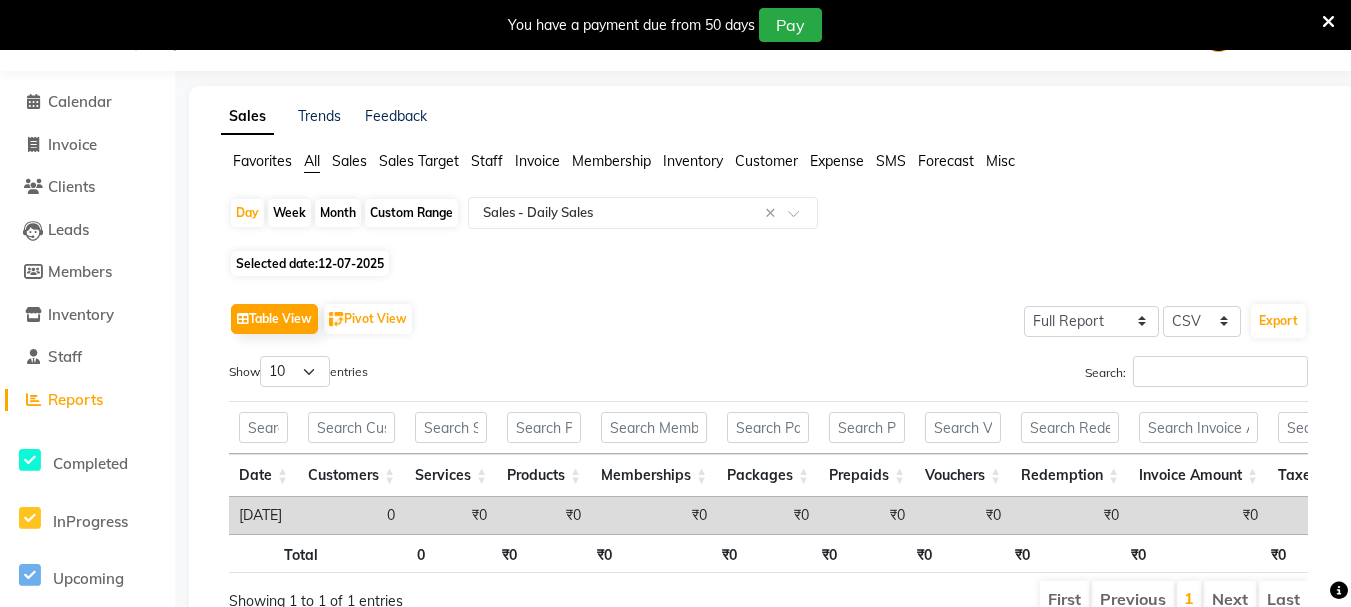 select on "7" 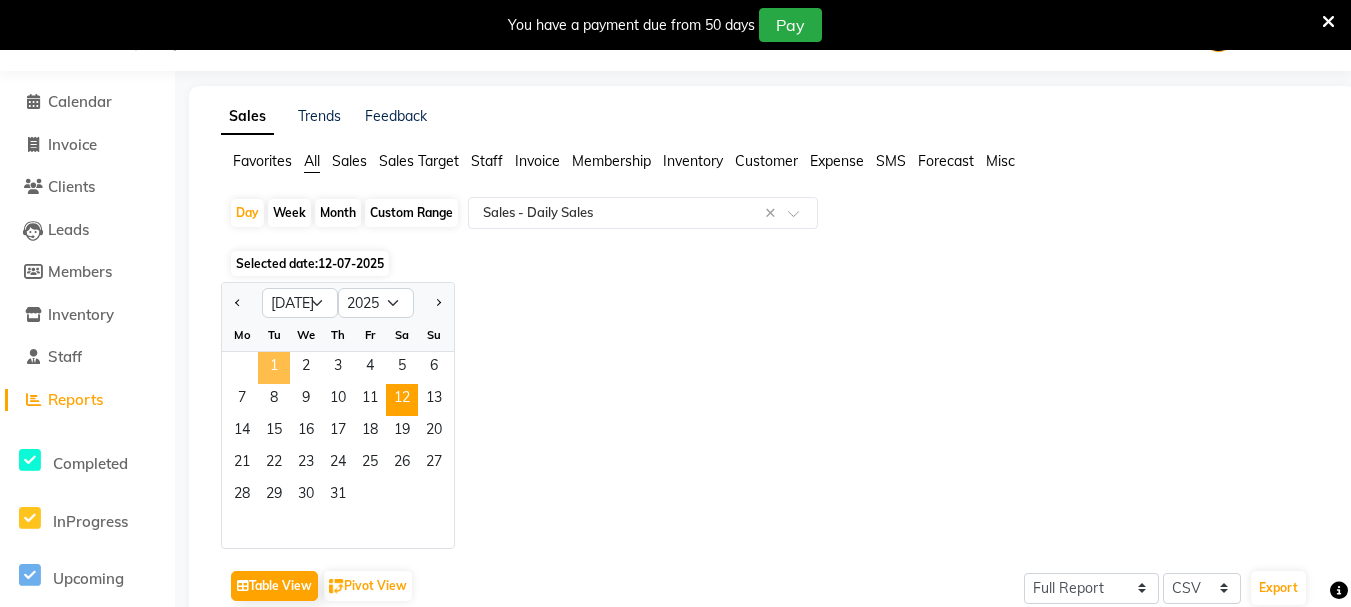 click on "1" 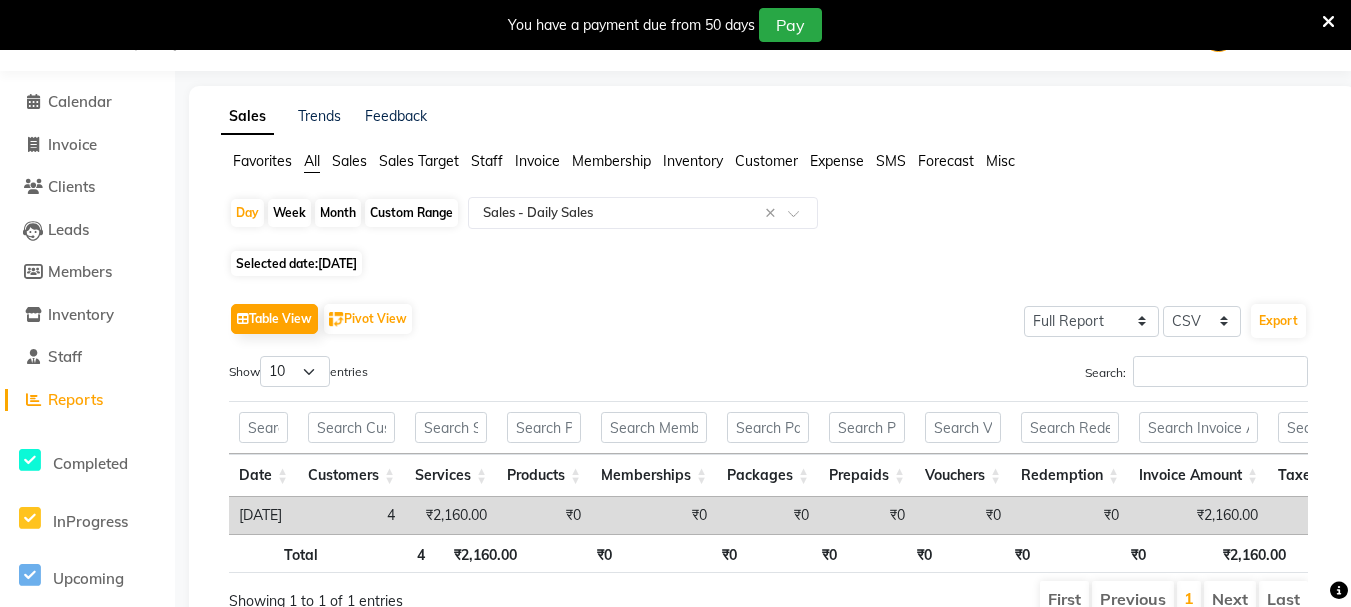 click on "Month" 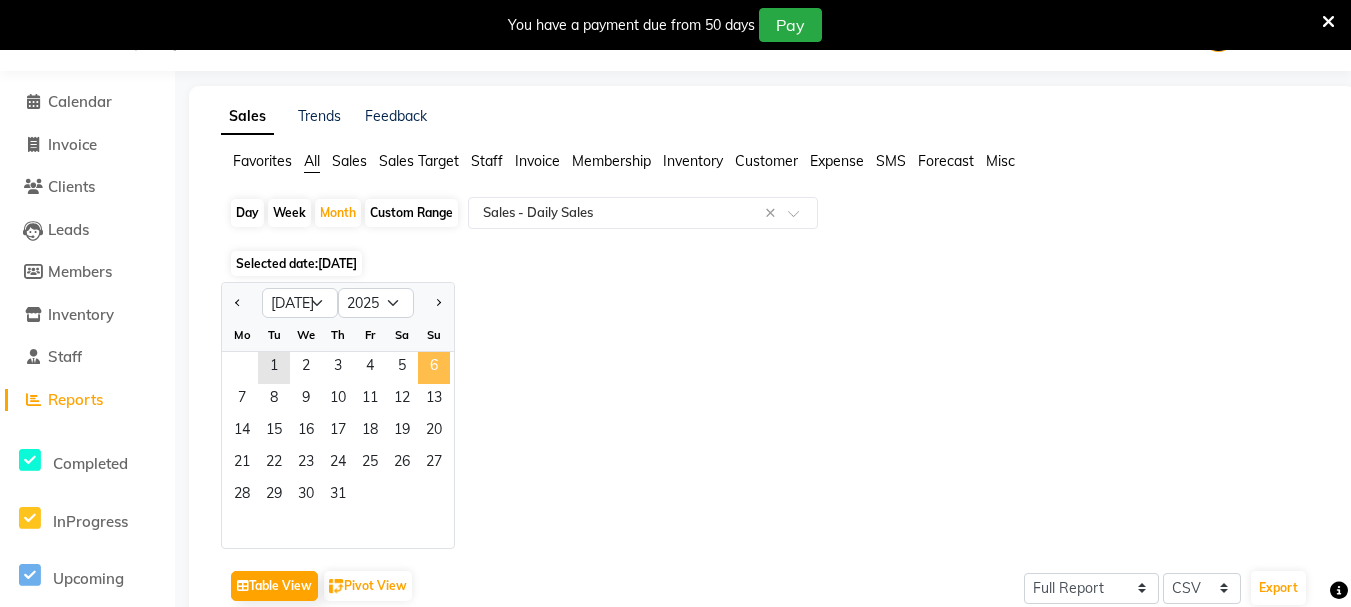 click on "6" 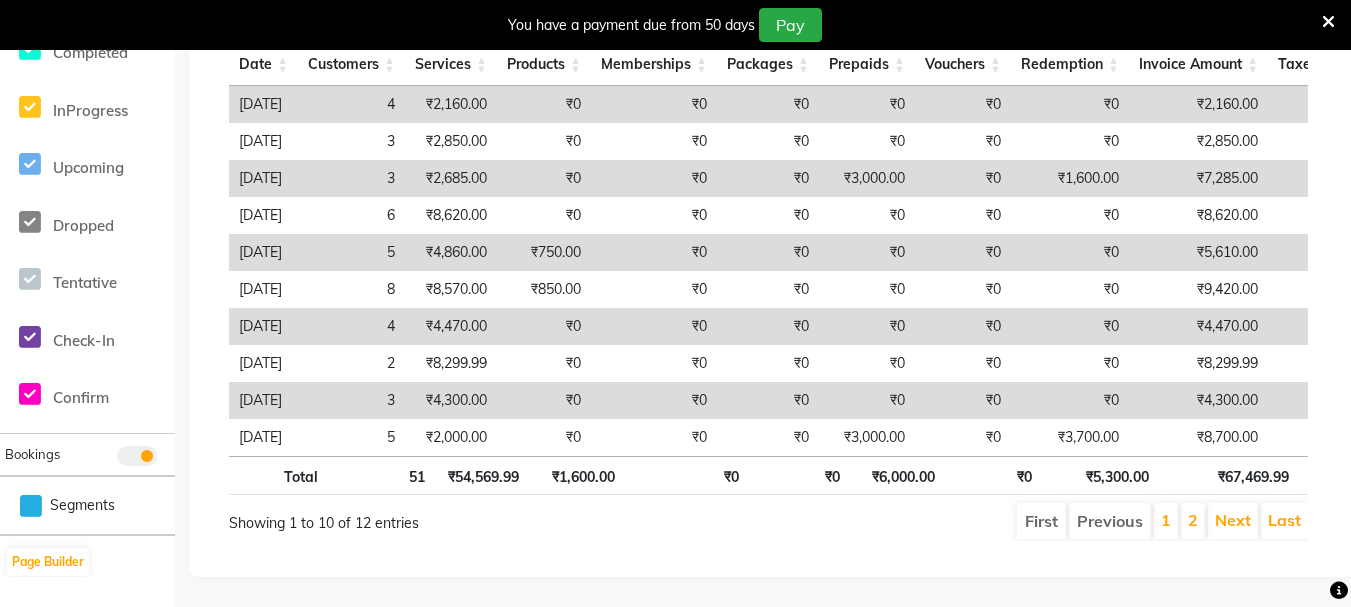 scroll, scrollTop: 0, scrollLeft: 0, axis: both 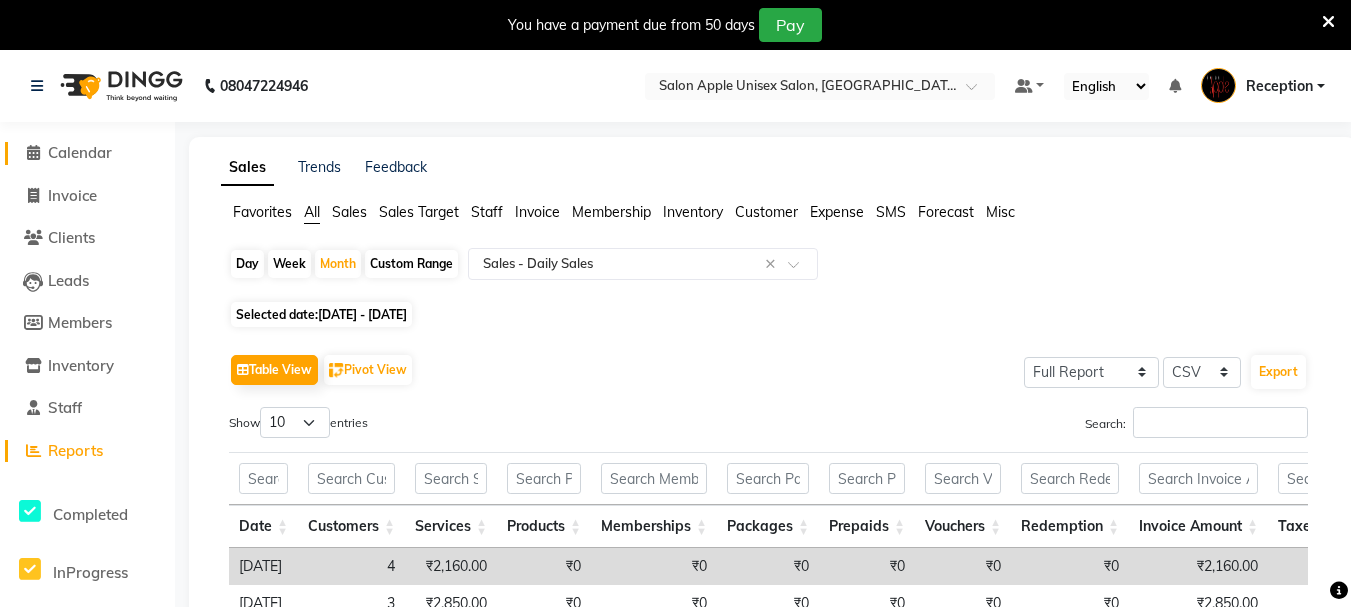 click on "Calendar" 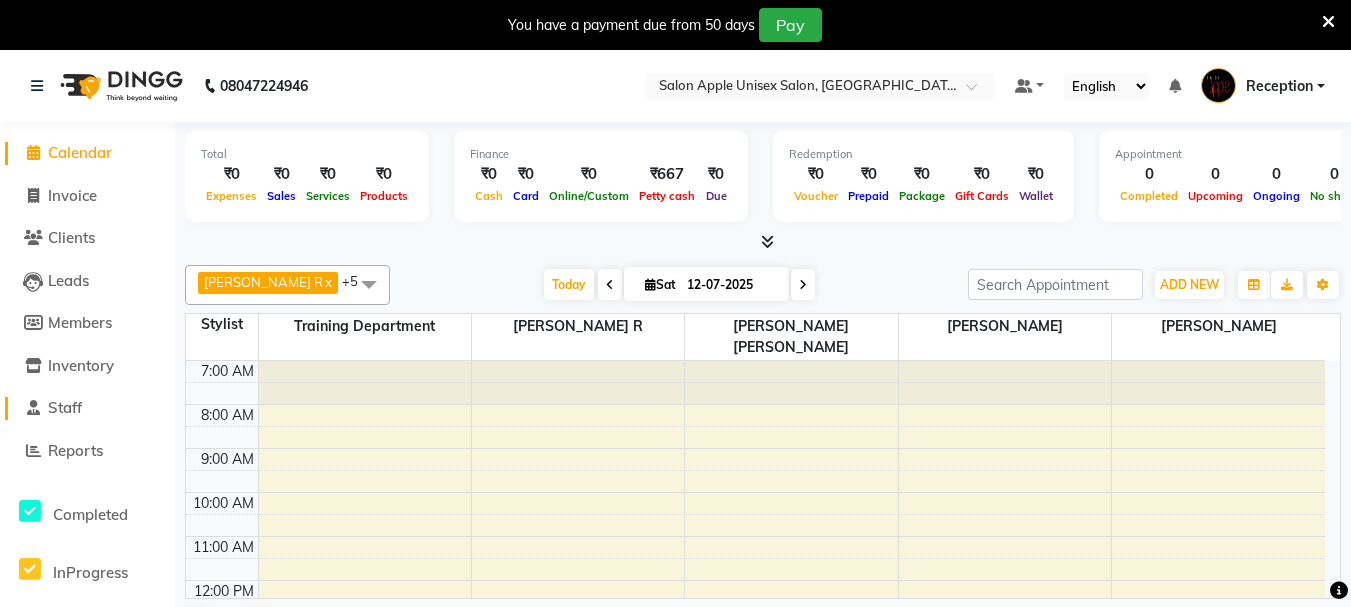 click on "Staff" 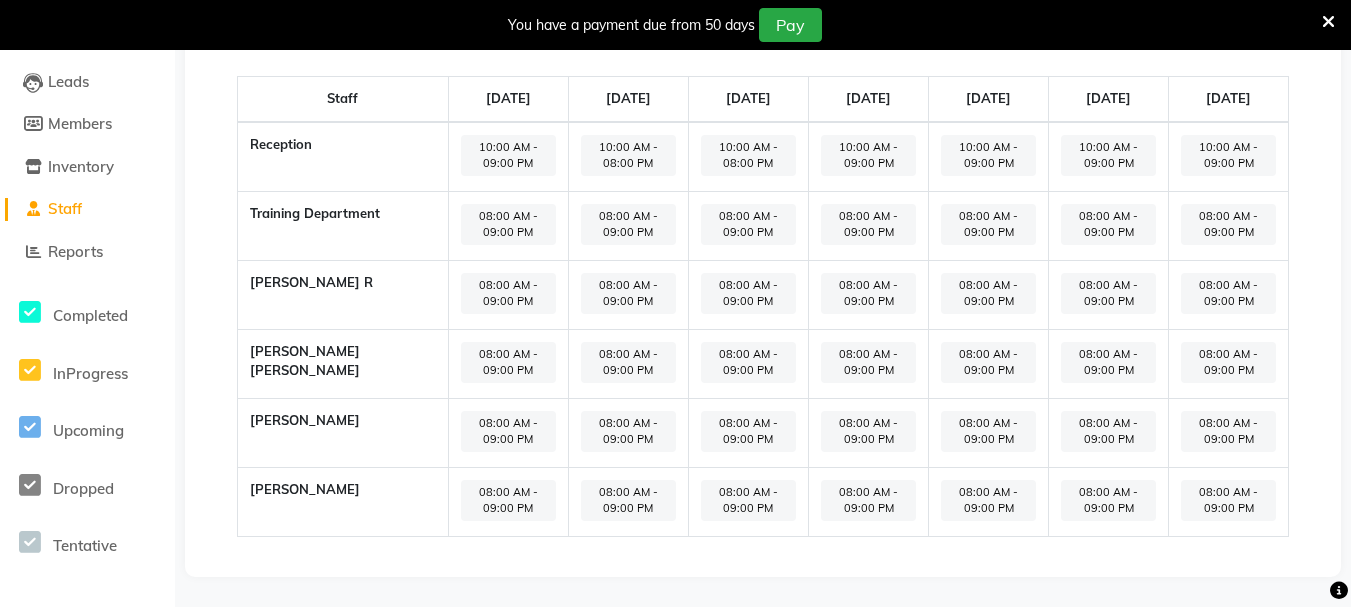 scroll, scrollTop: 0, scrollLeft: 0, axis: both 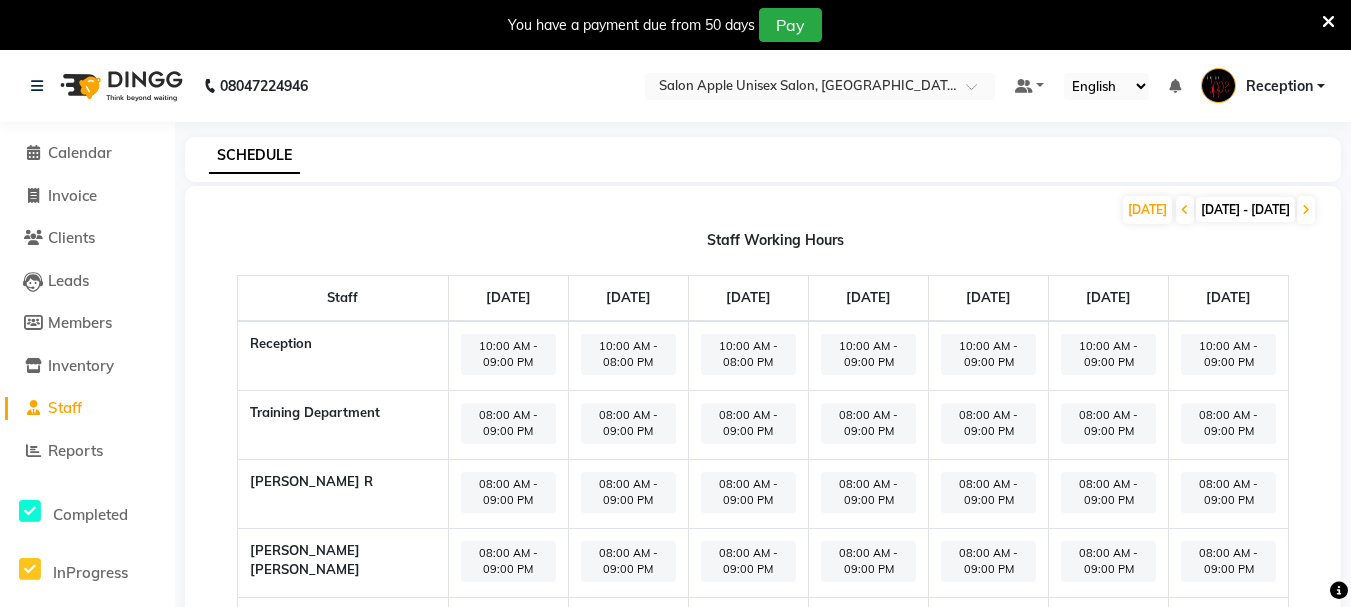 click on "Staff" 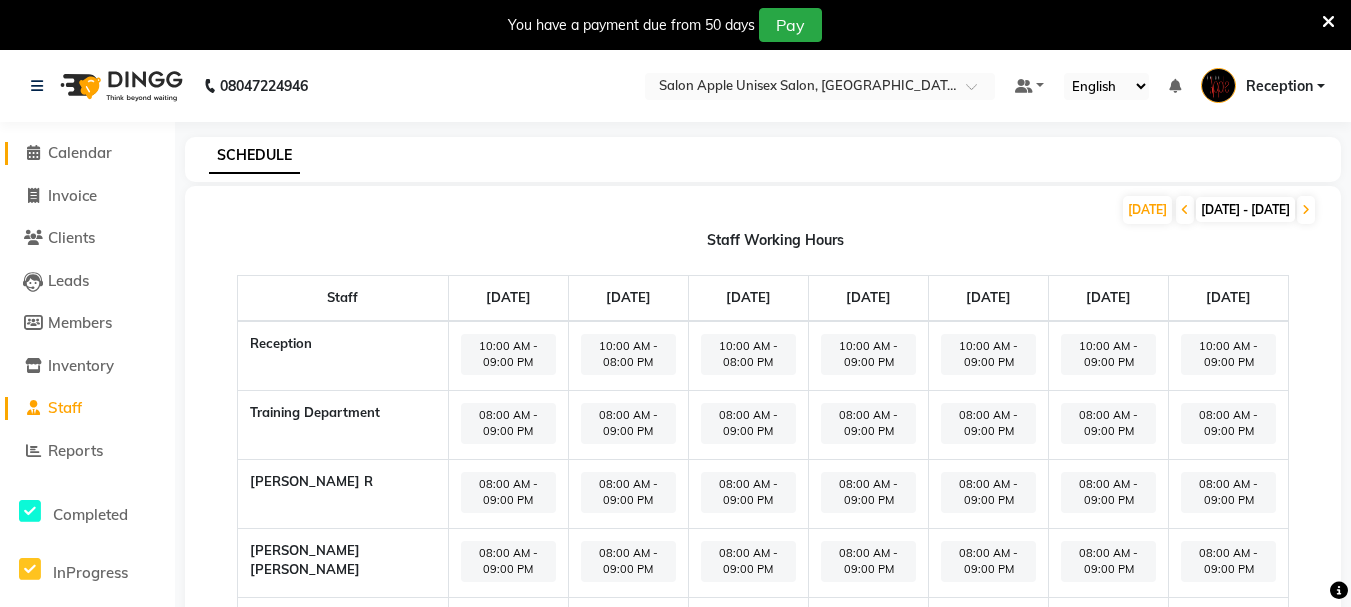 click on "Calendar" 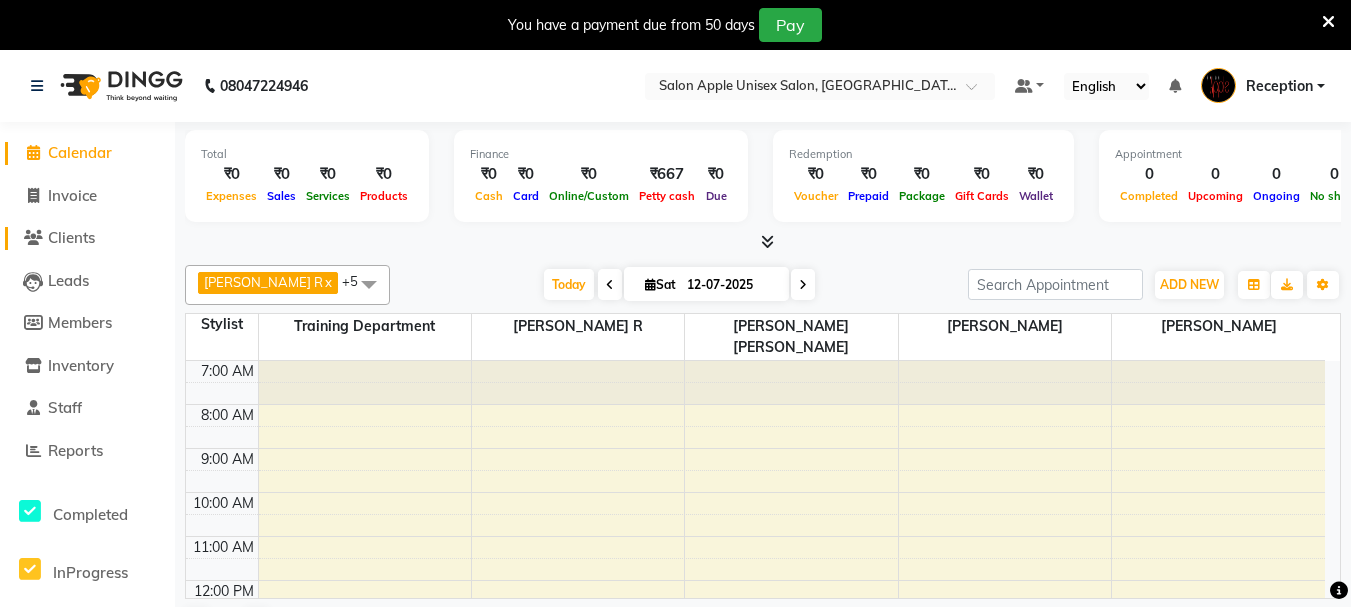 click on "Clients" 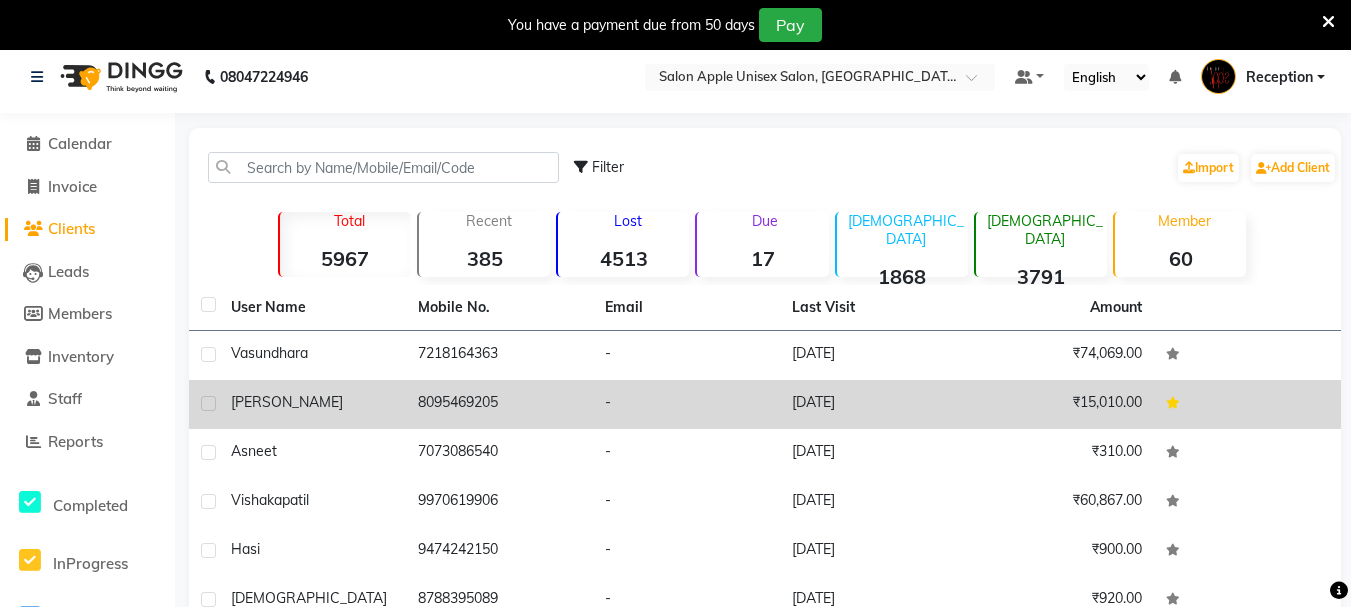 scroll, scrollTop: 0, scrollLeft: 0, axis: both 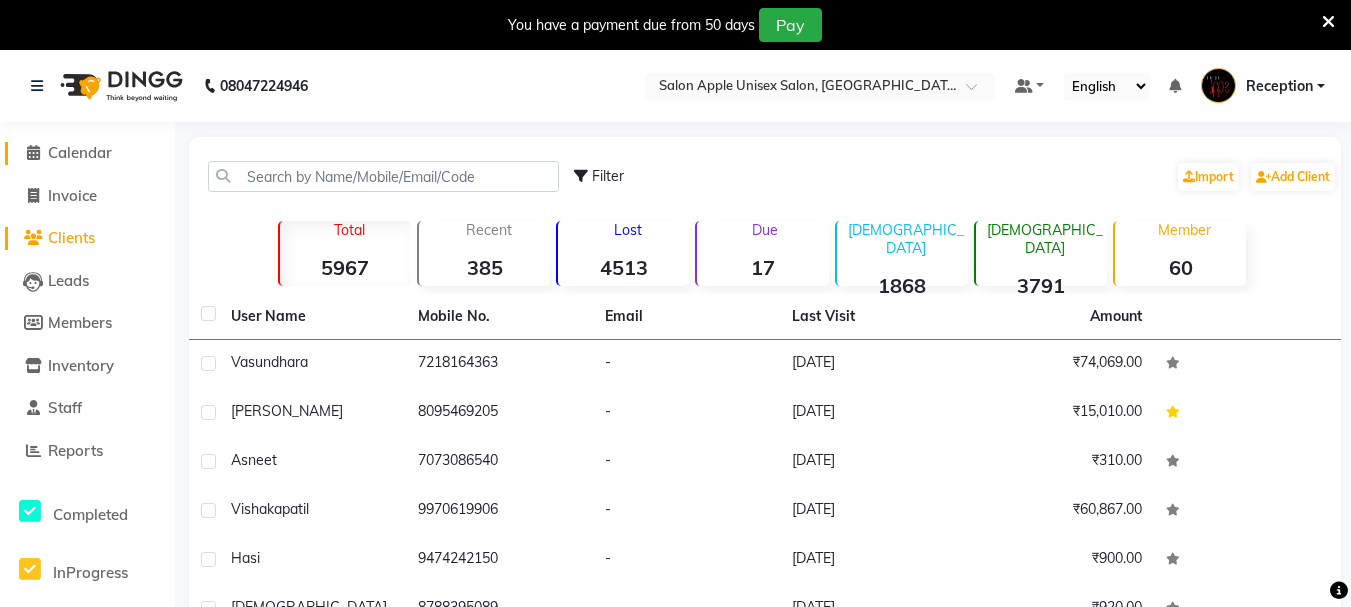 click on "Calendar" 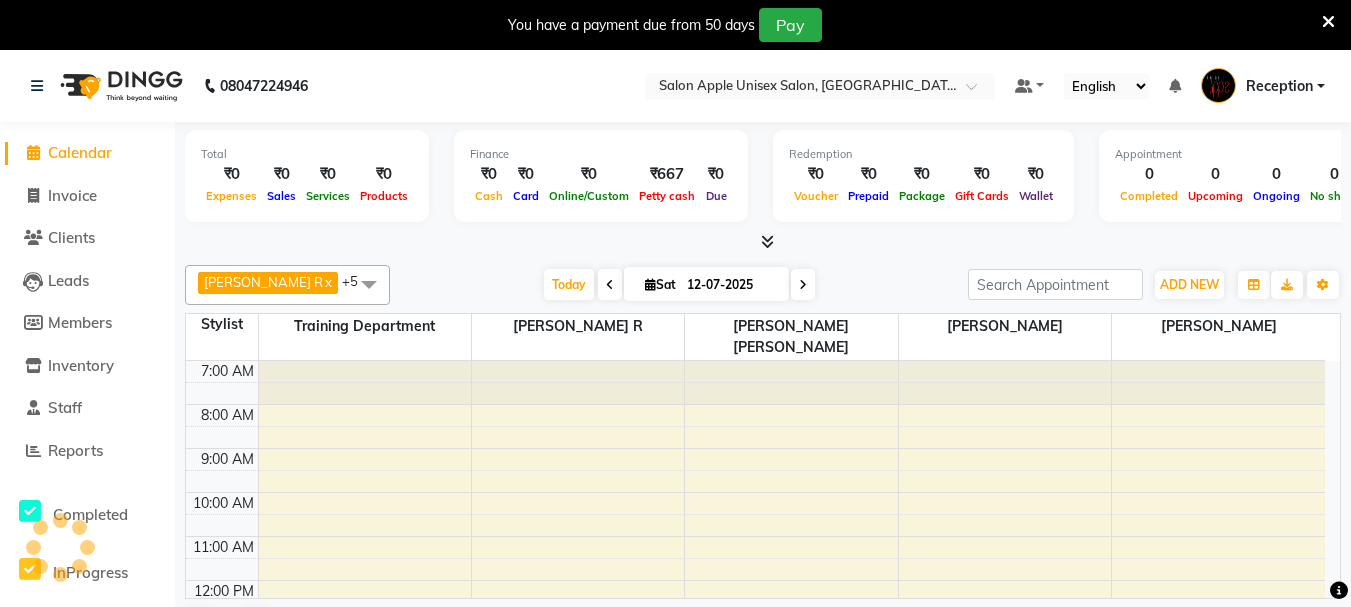 scroll, scrollTop: 265, scrollLeft: 0, axis: vertical 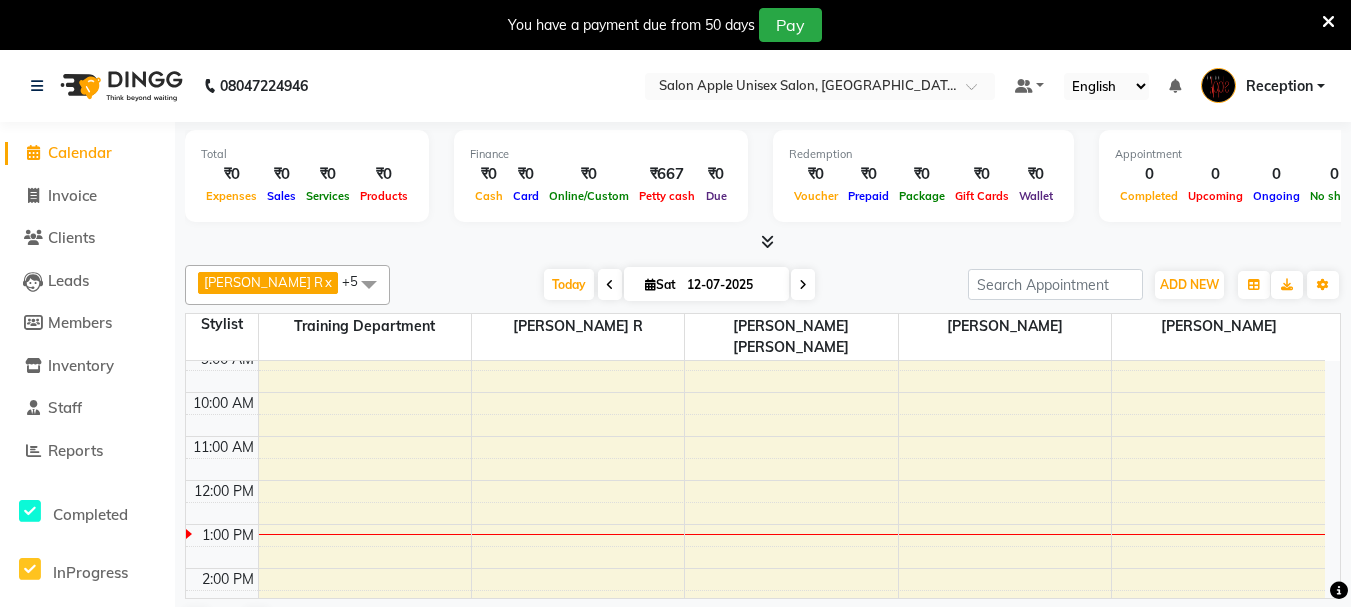 click at bounding box center [369, 284] 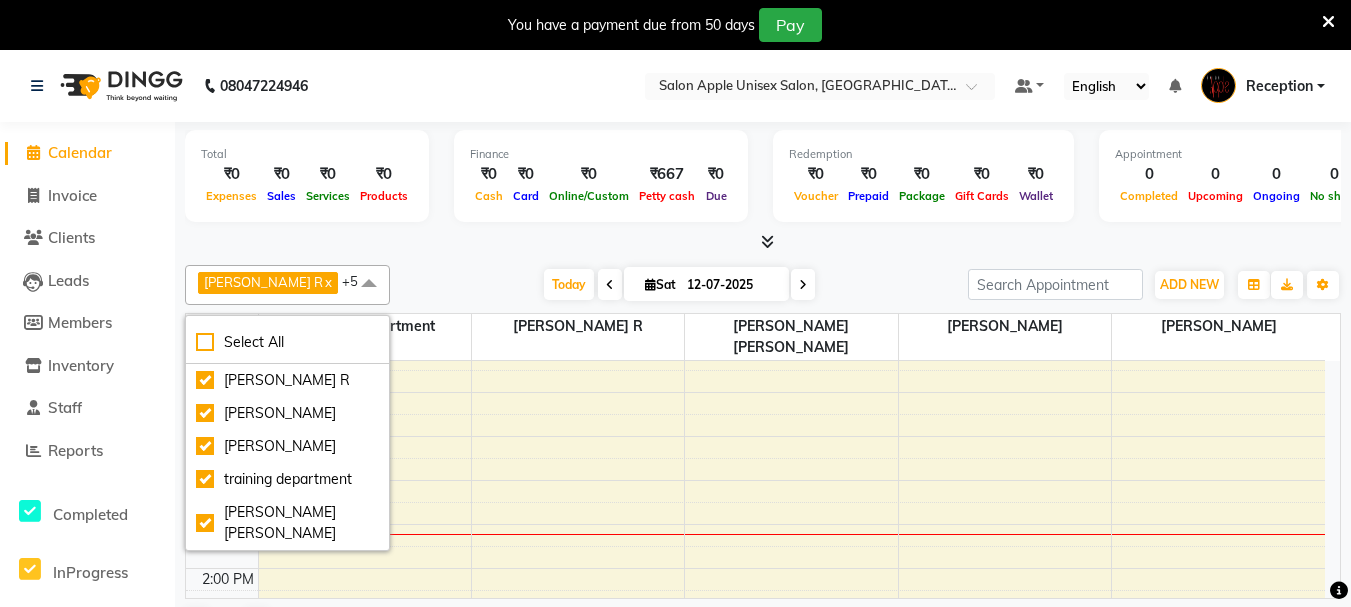 click at bounding box center [369, 284] 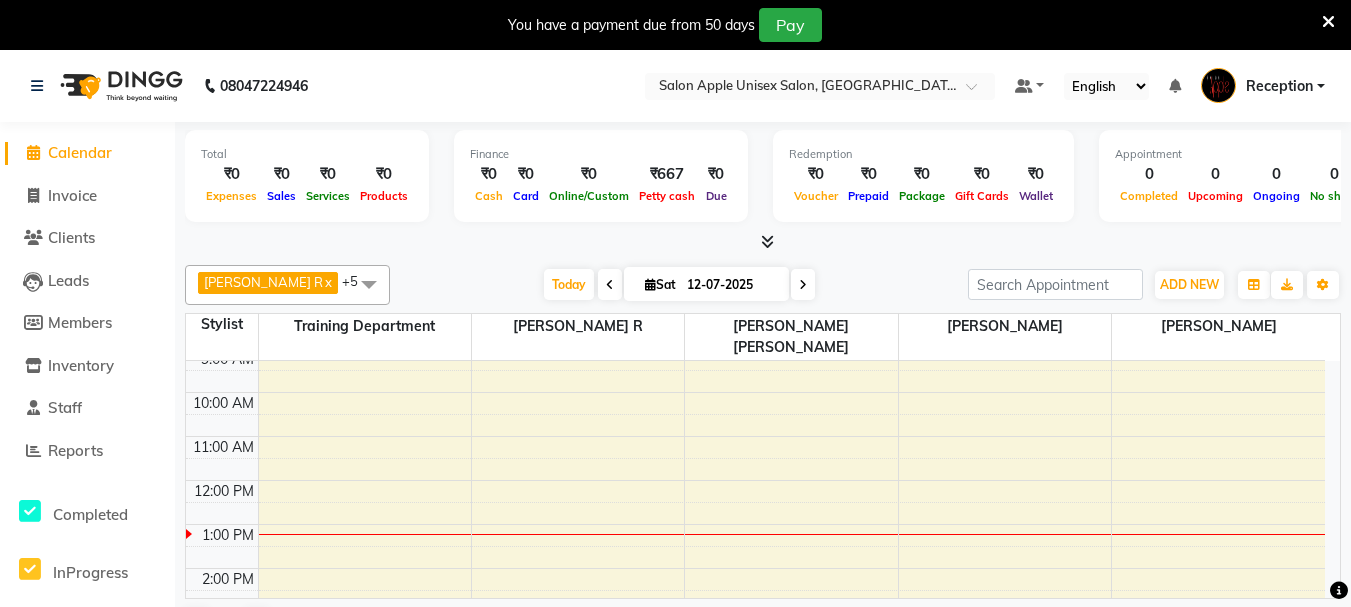 click on "Sat" at bounding box center [660, 284] 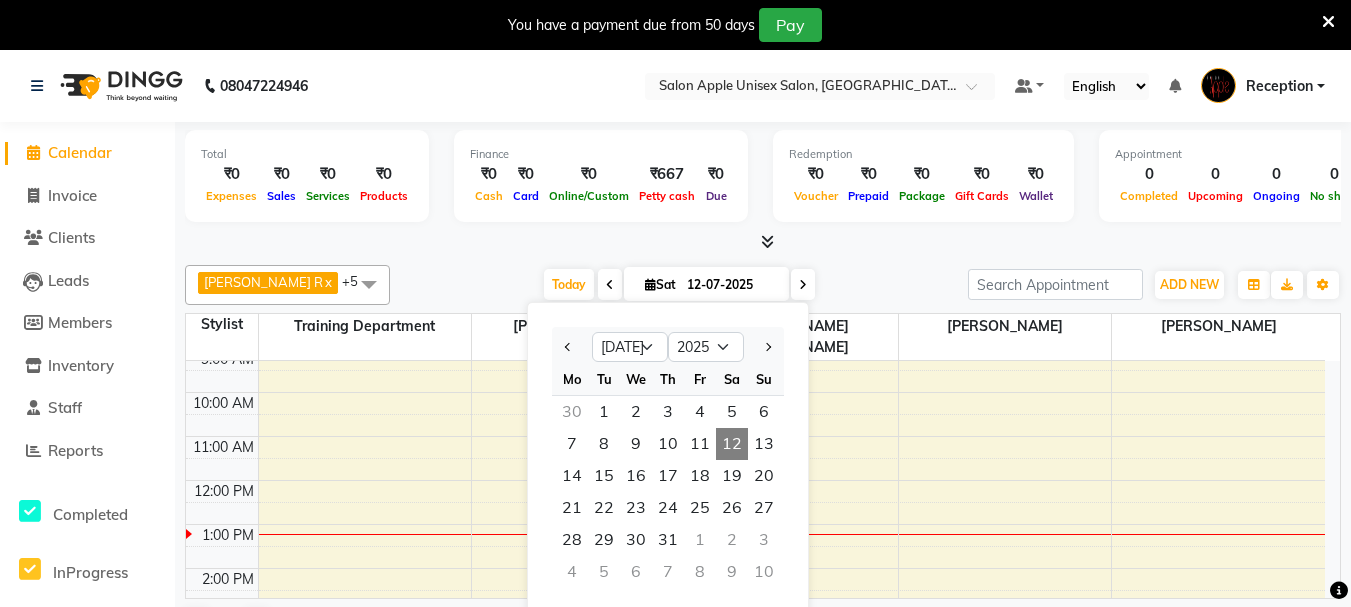 click on "Sat" at bounding box center (660, 284) 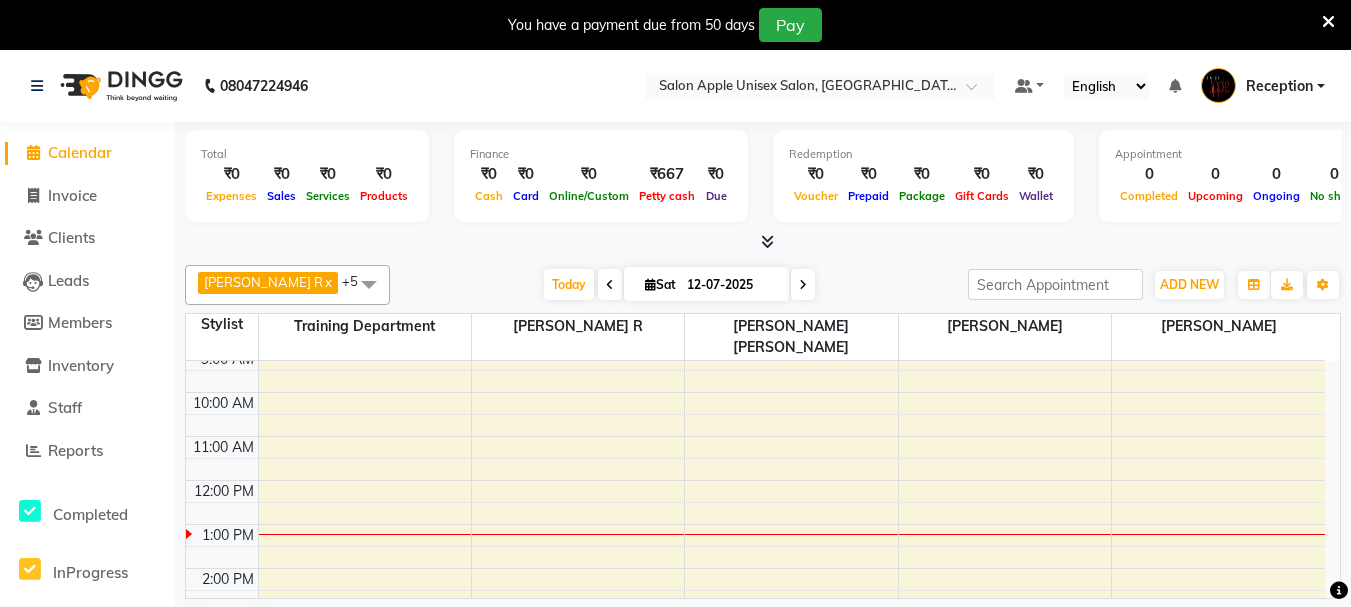 scroll, scrollTop: 0, scrollLeft: 0, axis: both 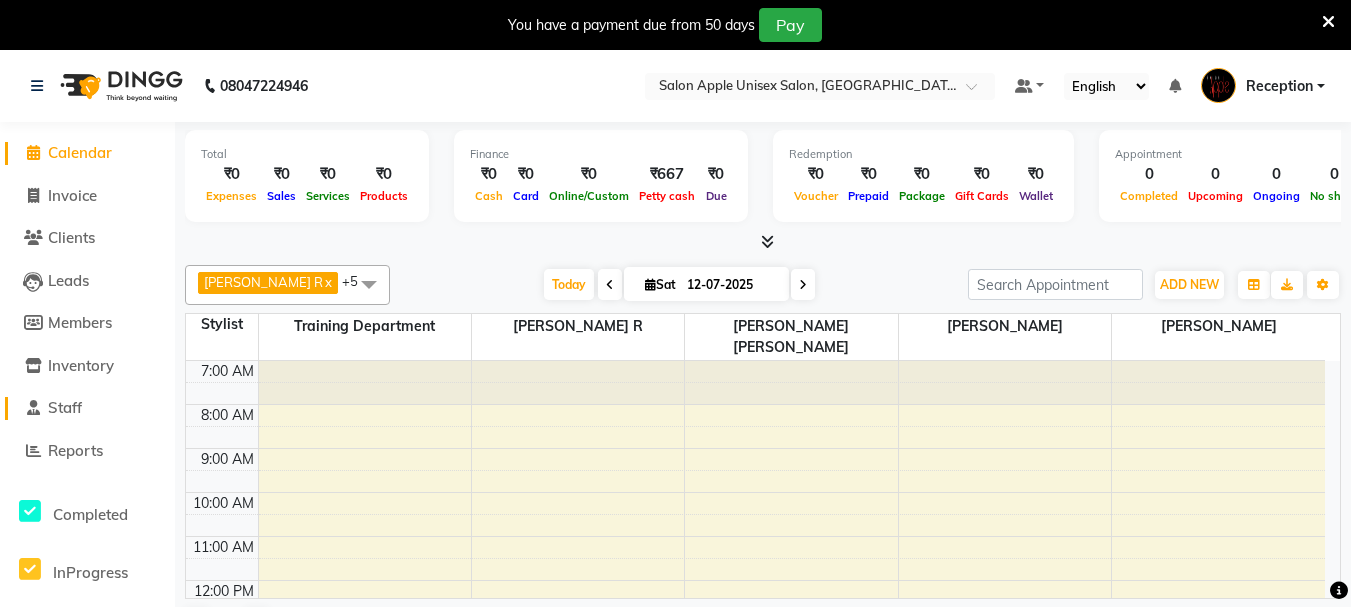 click on "Staff" 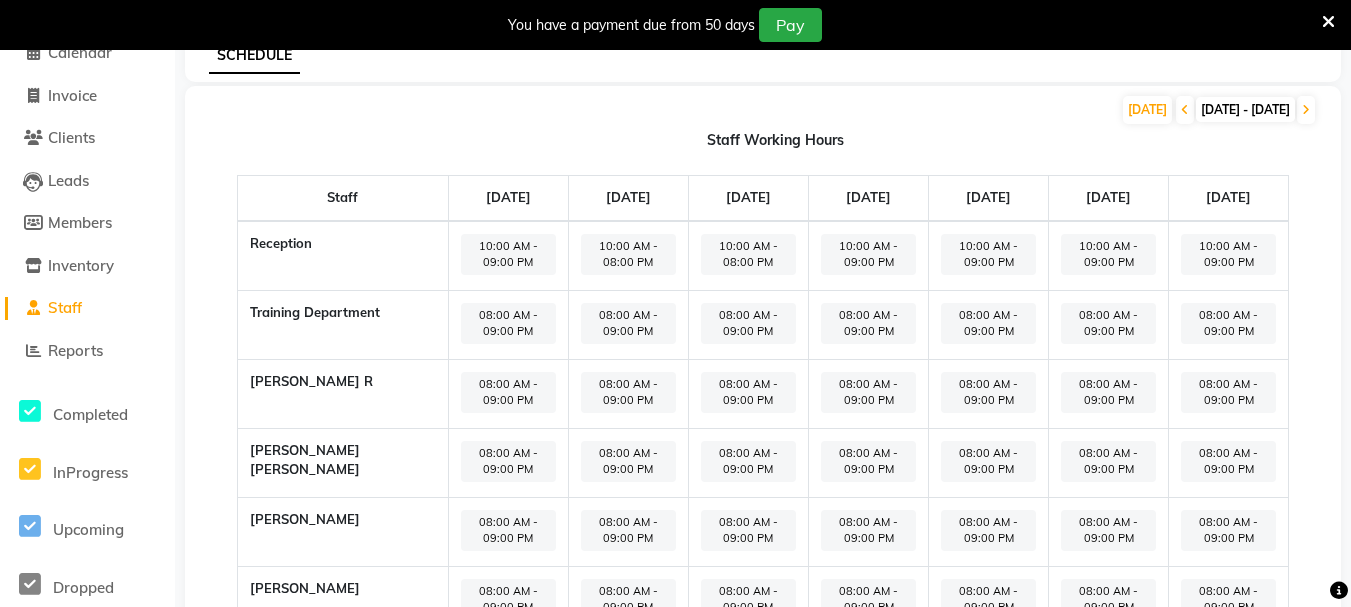 scroll, scrollTop: 218, scrollLeft: 0, axis: vertical 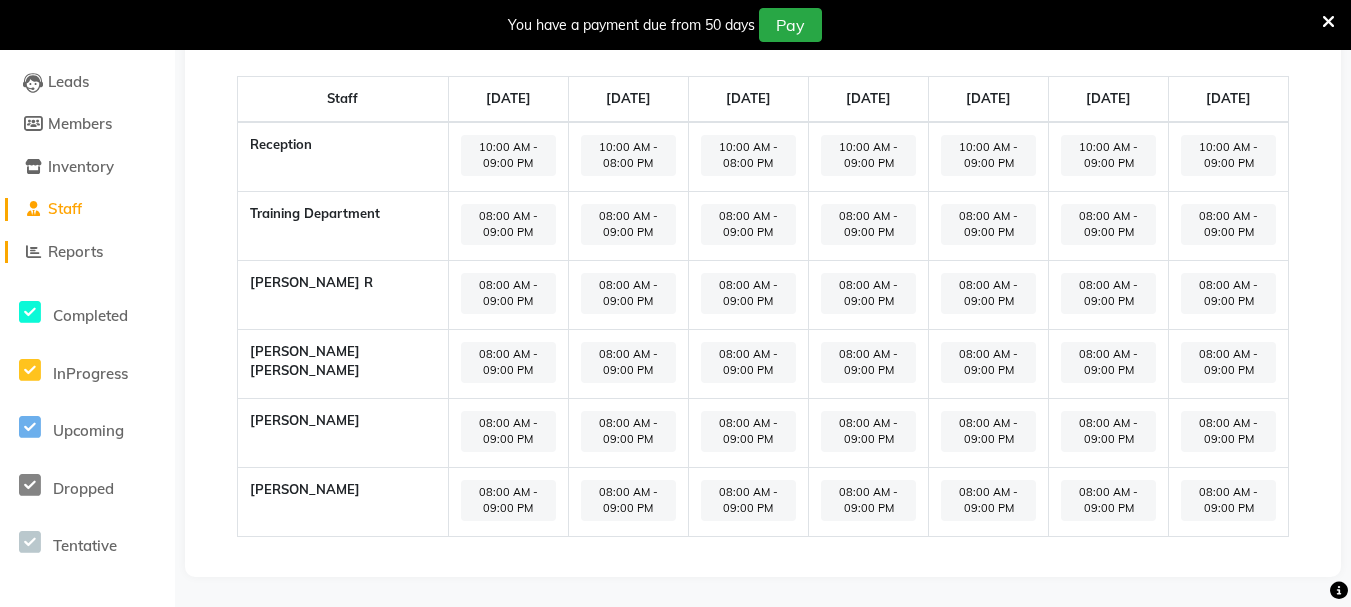 click on "Reports" 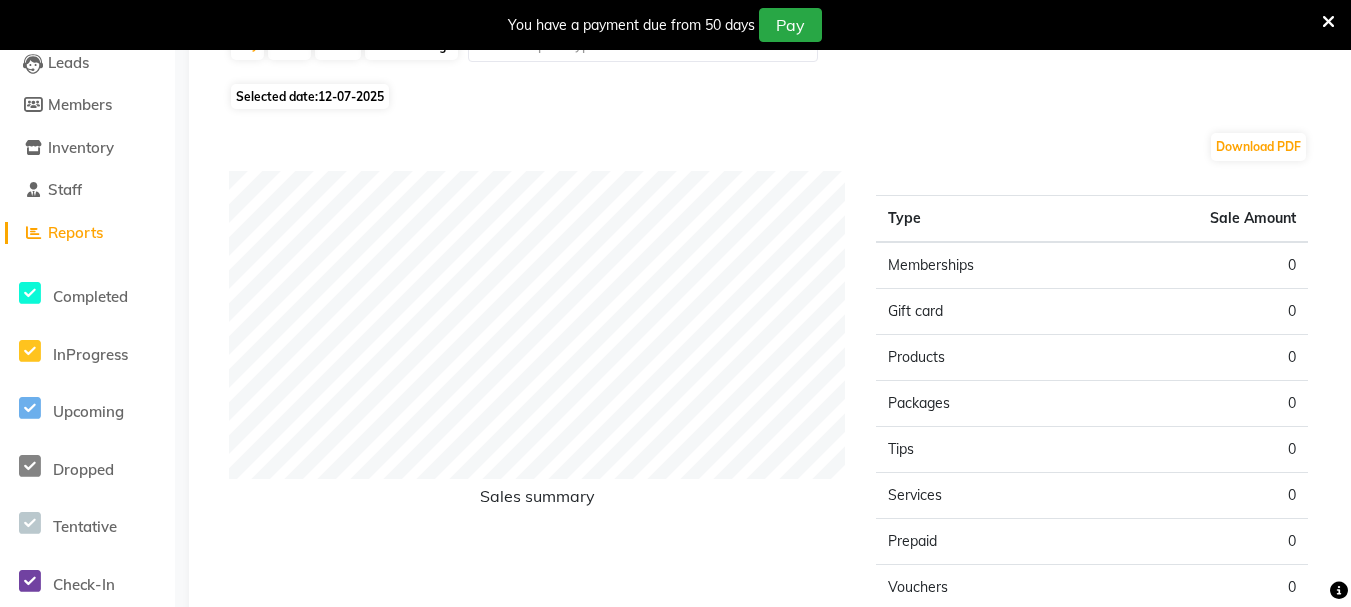 scroll, scrollTop: 118, scrollLeft: 0, axis: vertical 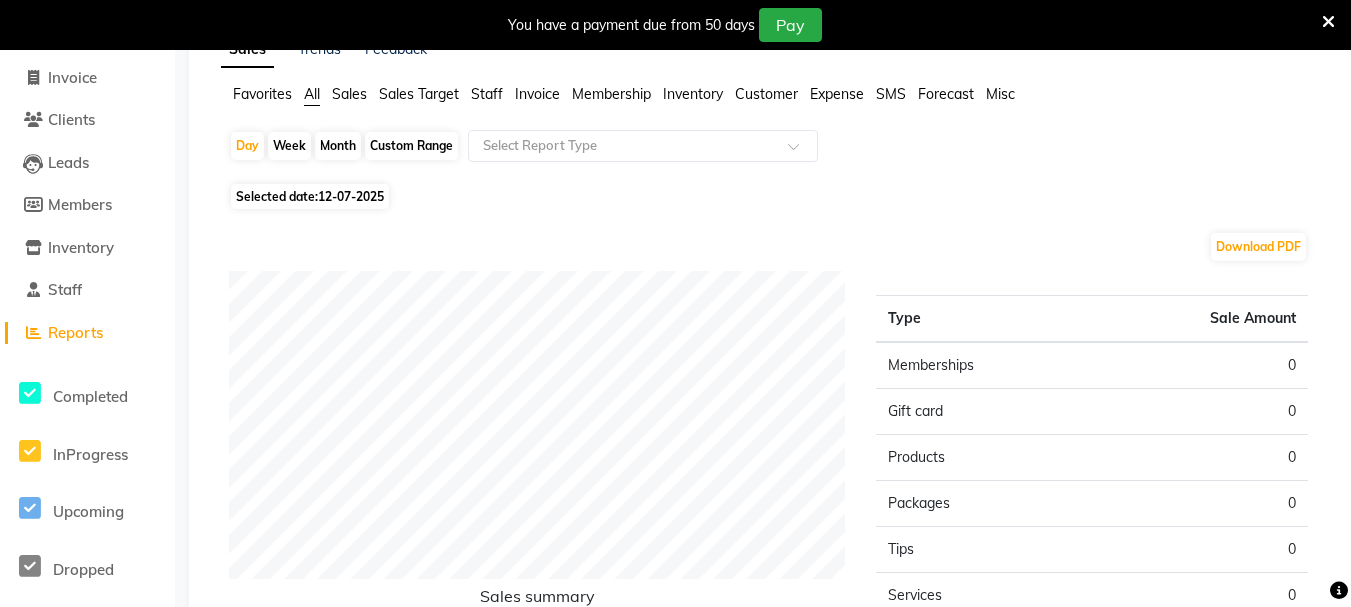 click on "Reports" 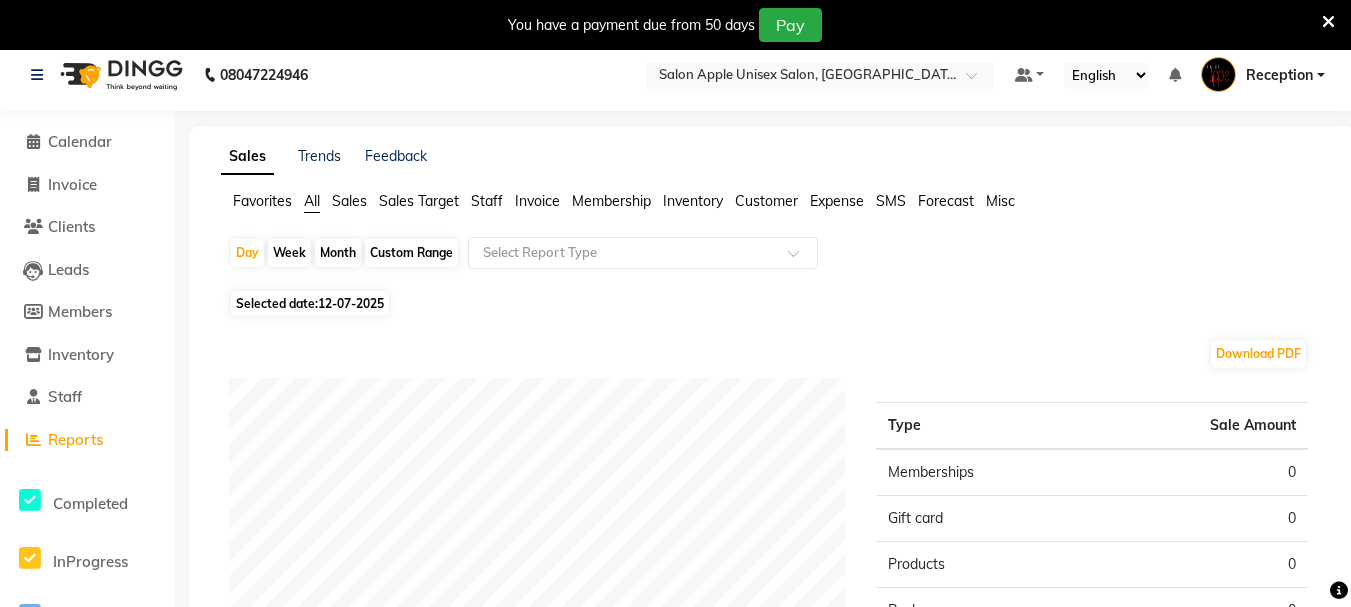 scroll, scrollTop: 0, scrollLeft: 0, axis: both 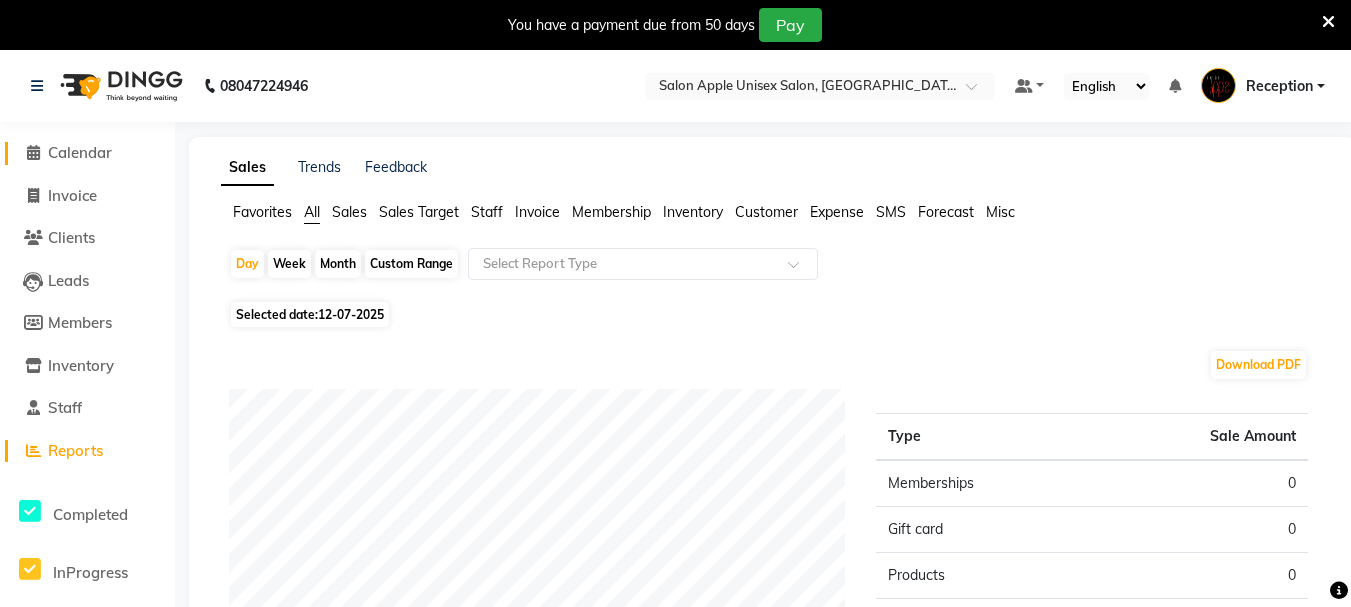 click on "Calendar" 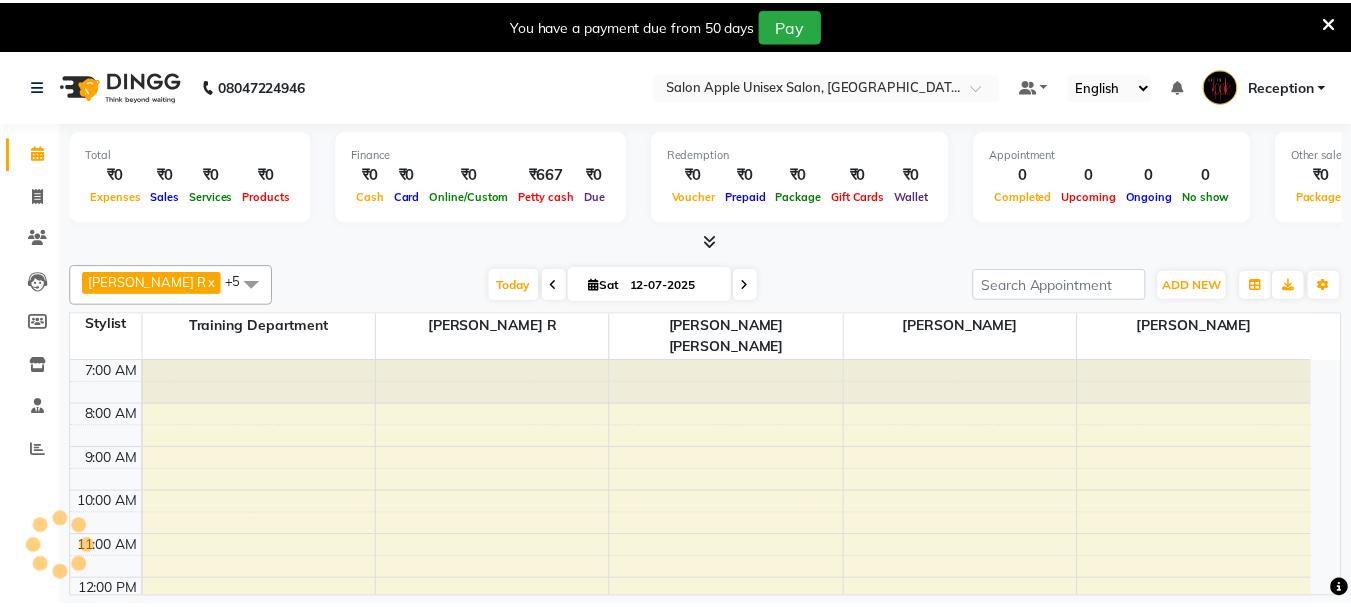 scroll, scrollTop: 0, scrollLeft: 0, axis: both 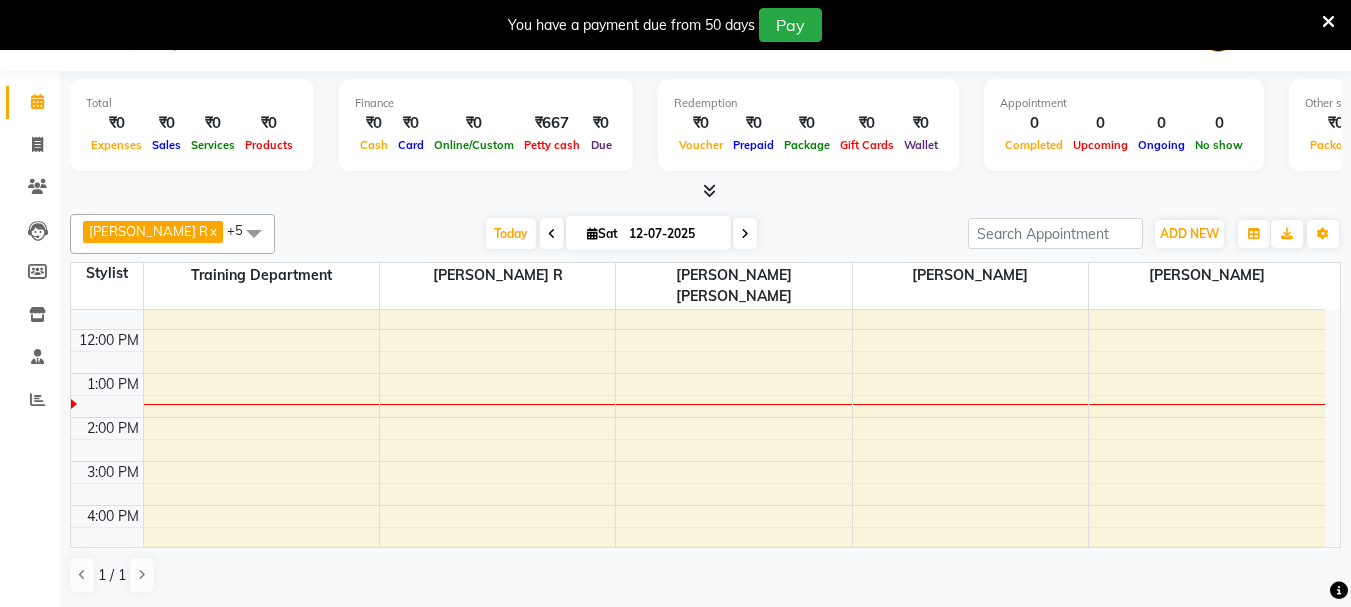 click at bounding box center (254, 233) 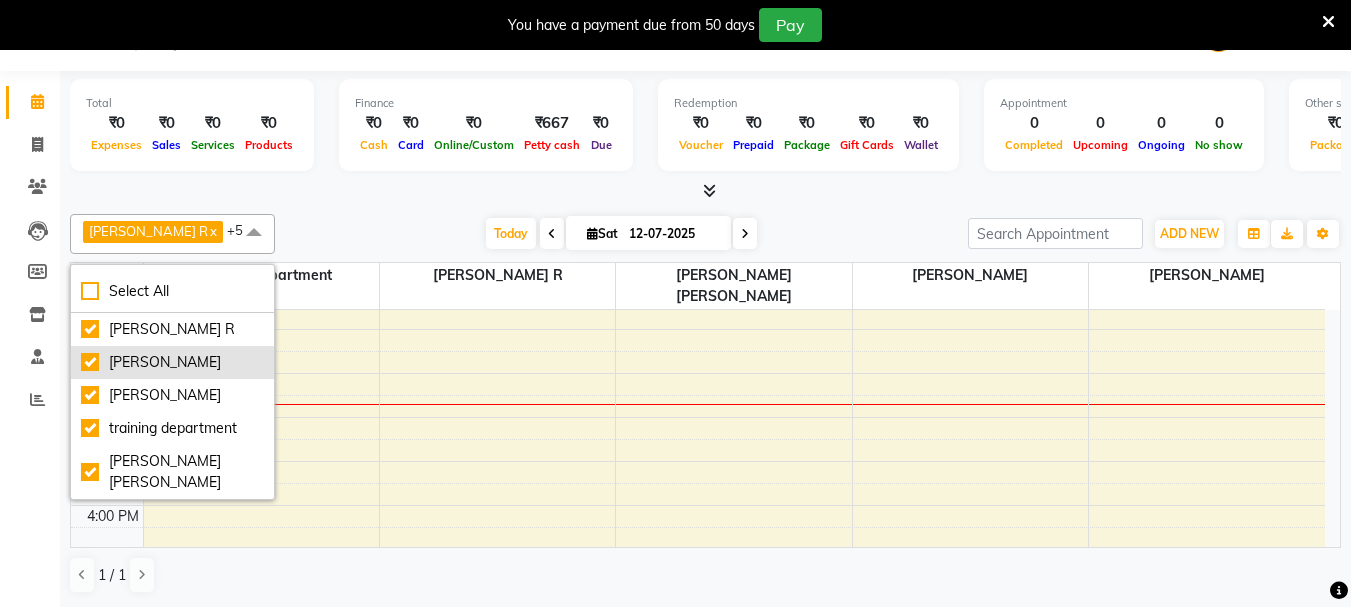 click on "[PERSON_NAME]" at bounding box center (172, 362) 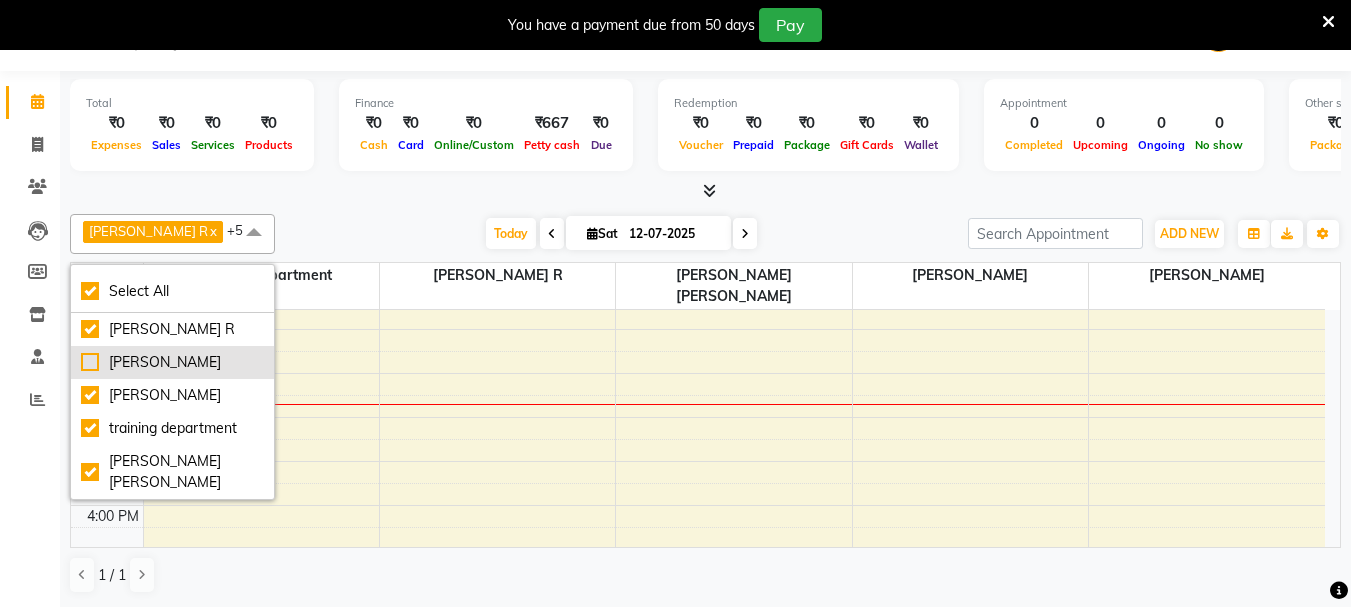 checkbox on "true" 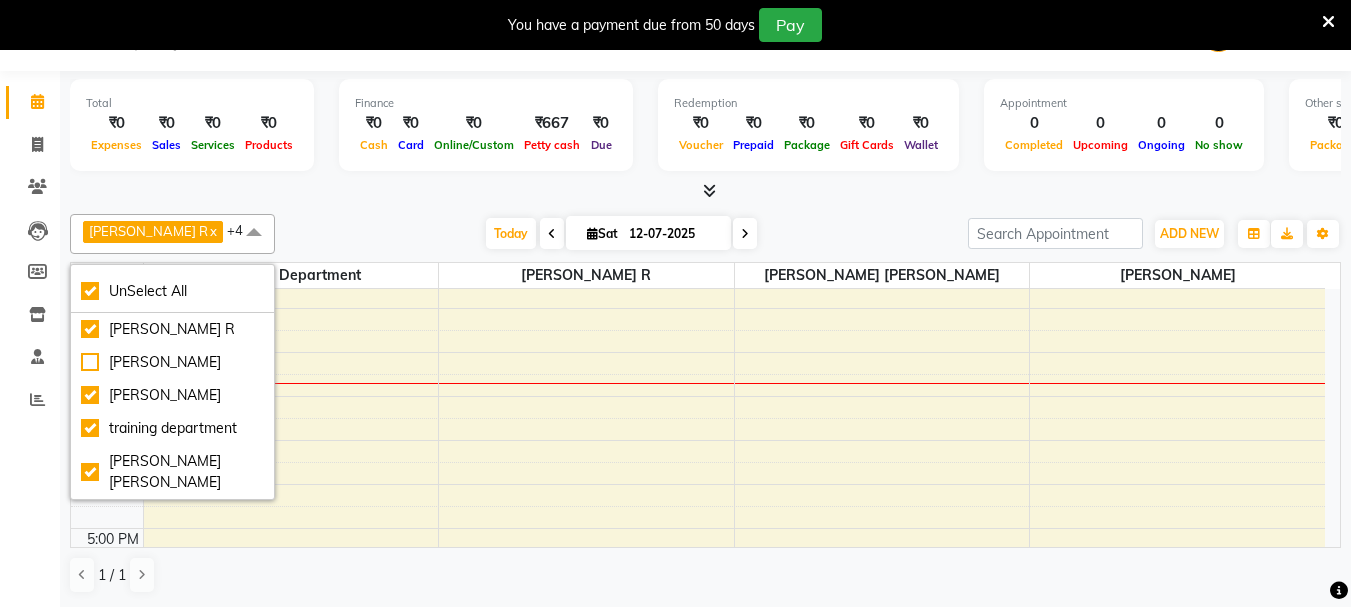 click on "Total  ₹0  Expenses ₹0  Sales ₹0  Services ₹0  Products Finance  ₹0  Cash ₹0  Card ₹0  Online/Custom ₹667 Petty cash ₹0 Due  Redemption  ₹0 Voucher ₹0 Prepaid ₹0 Package ₹0  Gift Cards ₹0  Wallet  Appointment  0 Completed 0 Upcoming 0 Ongoing 0 No show  Other sales  ₹0  Packages ₹0  Memberships ₹0  Vouchers ₹0  Prepaids ₹0  Gift Cards Ganeshan R  x Rahul chauan  x Rahul ghodke  x training department  x vaishali bhagwan badgujar  x +4 UnSelect All Ganeshan R MRIDULA Rahul ghodke training department vaishali bhagwan badgujar Today  Sat 12-07-2025 Toggle Dropdown Add Appointment Add Invoice Add Expense Add Attendance Add Client Toggle Dropdown Add Appointment Add Invoice Add Expense Add Attendance Add Client ADD NEW Toggle Dropdown Add Appointment Add Invoice Add Expense Add Attendance Add Client Ganeshan R  x Rahul chauan  x Rahul ghodke  x training department  x vaishali bhagwan badgujar  x +4 UnSelect All Ganeshan R MRIDULA Rahul ghodke training department List" 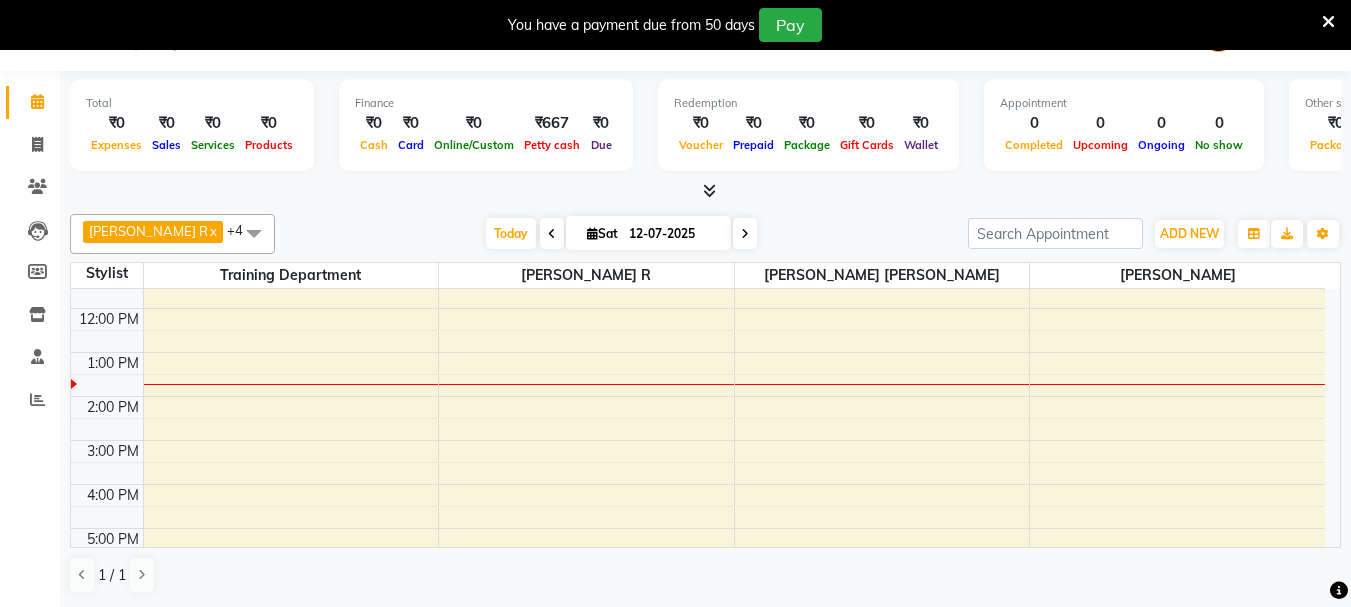 click on "7:00 AM 8:00 AM 9:00 AM 10:00 AM 11:00 AM 12:00 PM 1:00 PM 2:00 PM 3:00 PM 4:00 PM 5:00 PM 6:00 PM 7:00 PM 8:00 PM 9:00 PM" at bounding box center (698, 418) 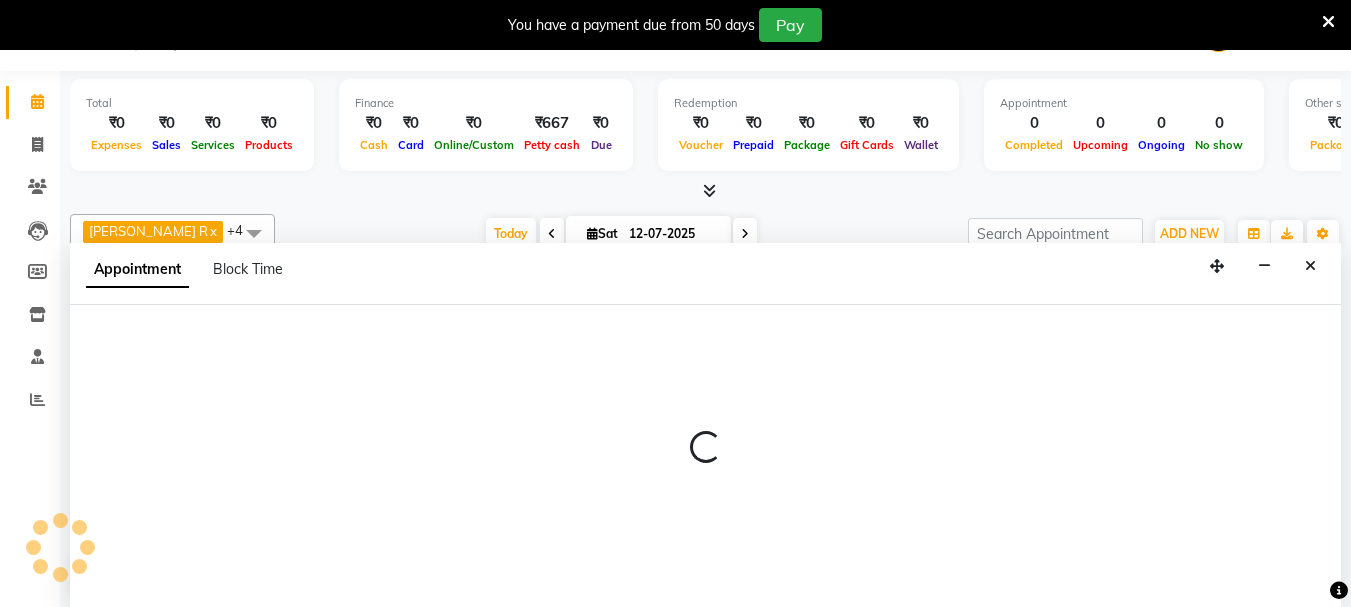 select on "7984" 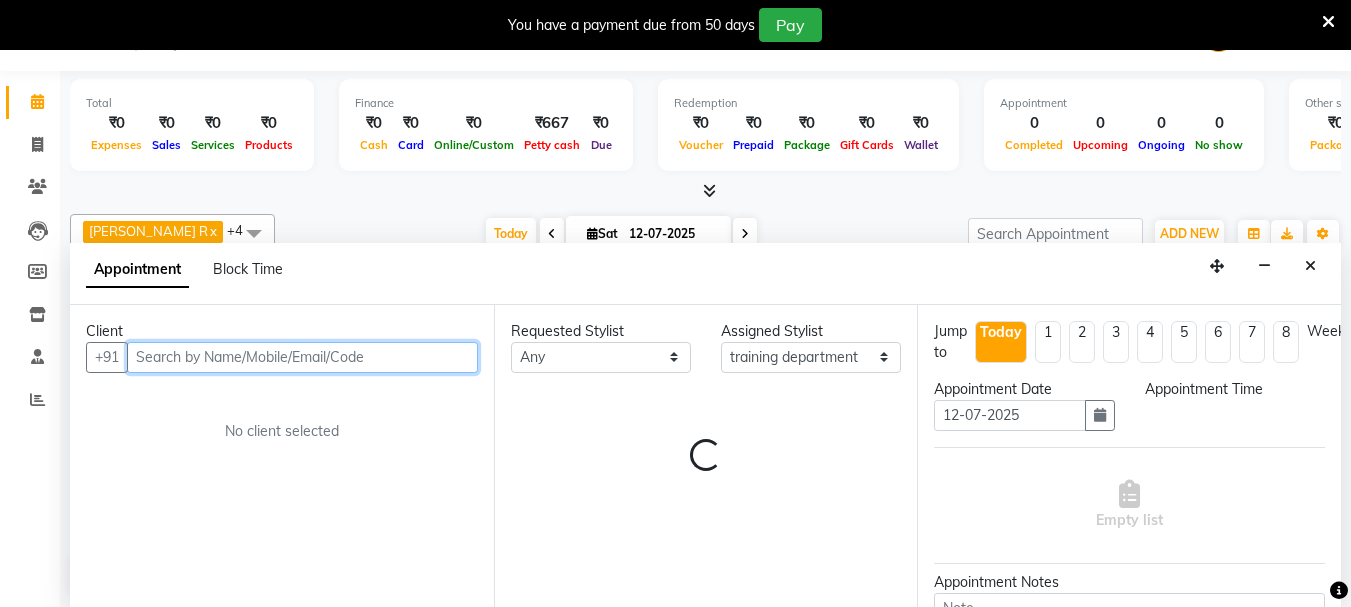 select on "810" 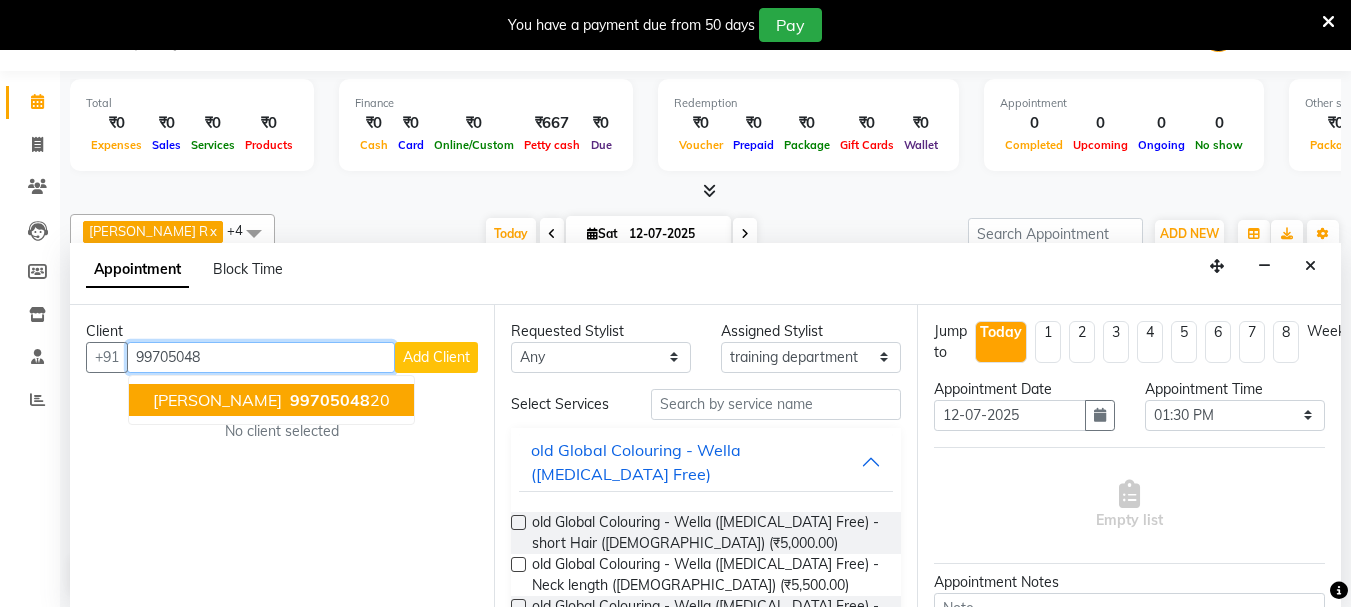click on "99705048" at bounding box center [330, 400] 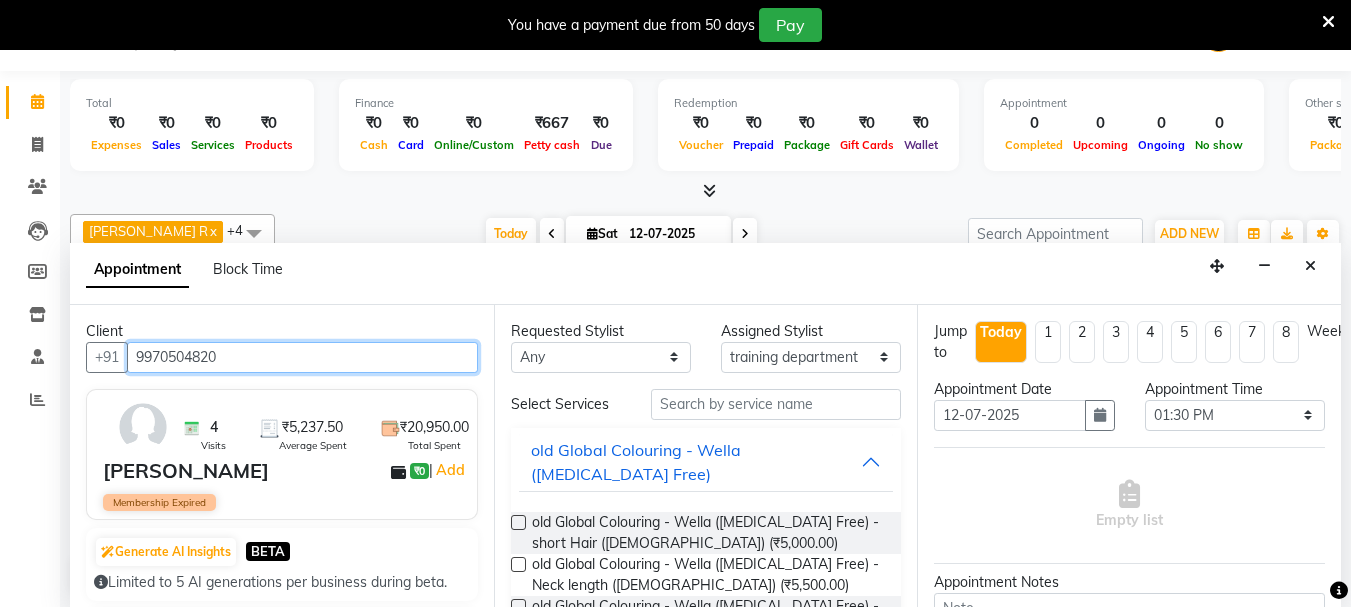 type on "9970504820" 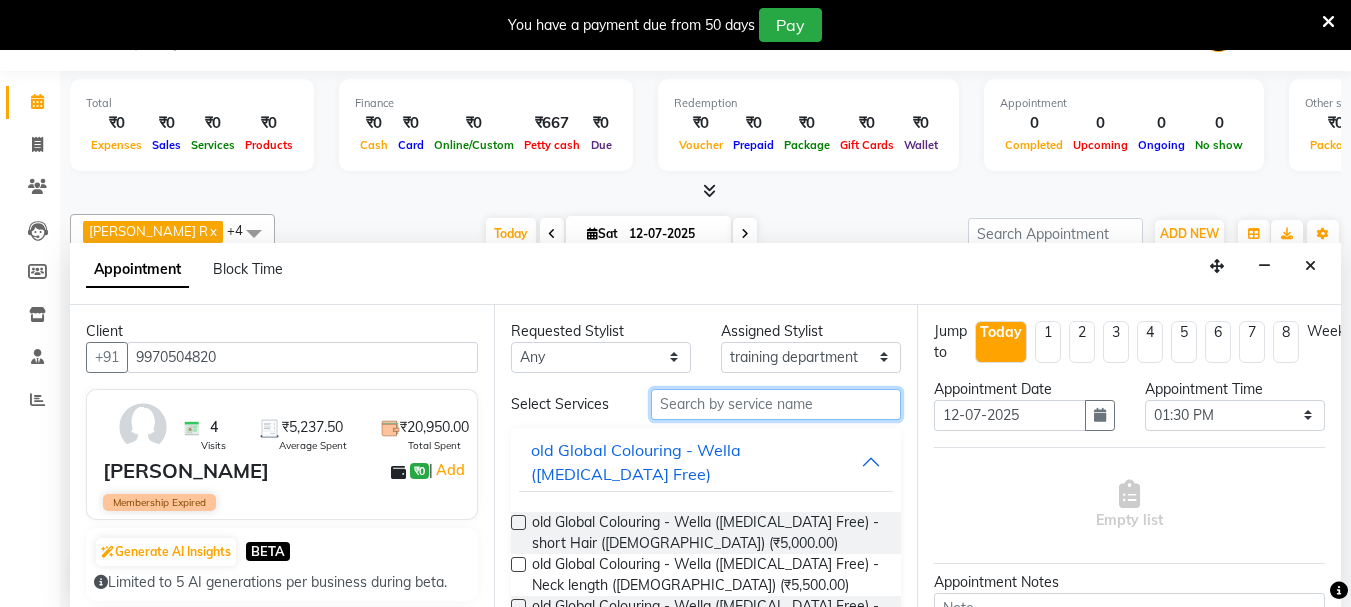 click at bounding box center [776, 404] 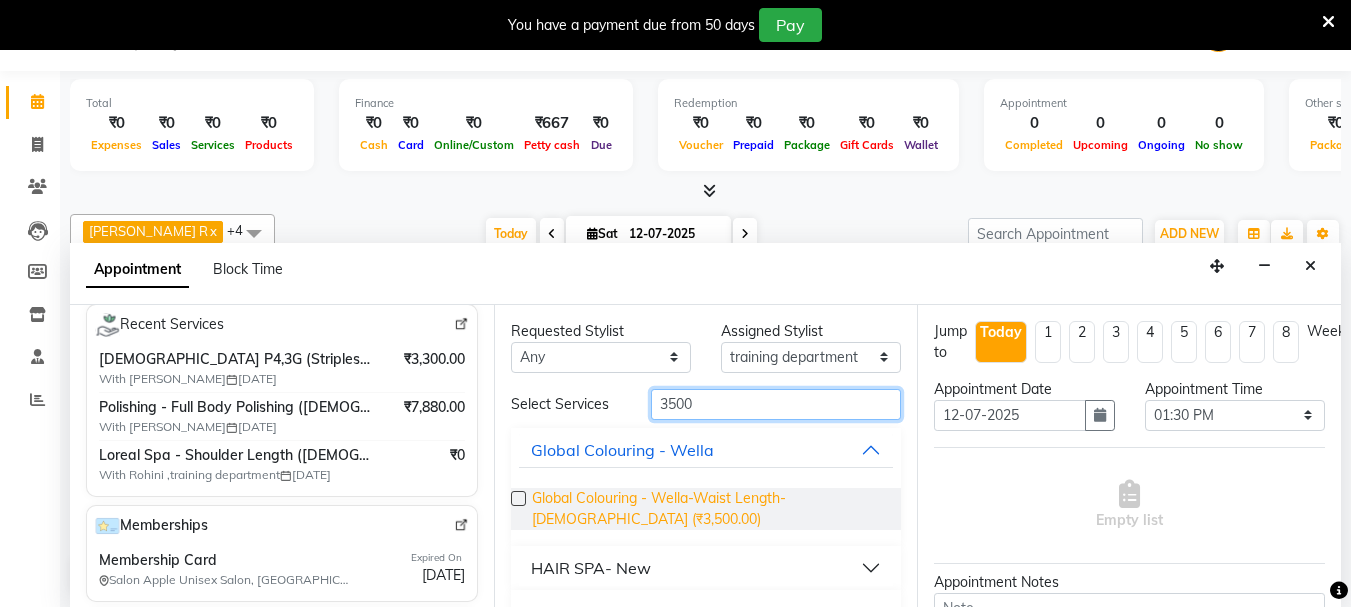 scroll, scrollTop: 400, scrollLeft: 0, axis: vertical 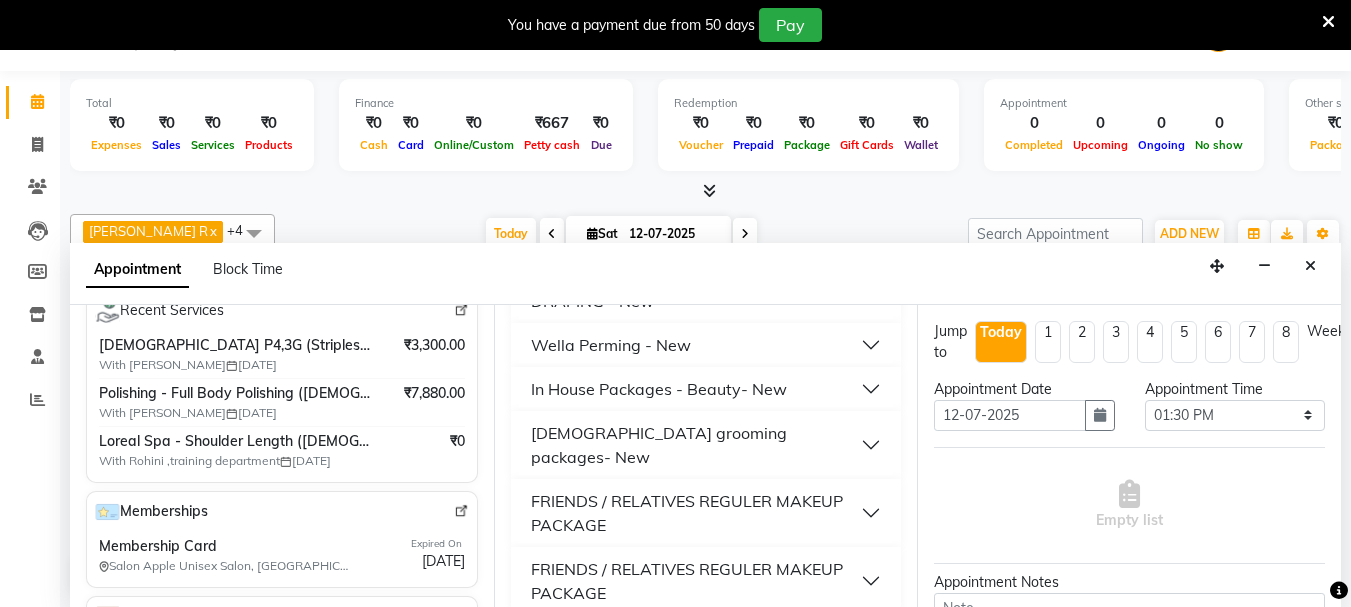 type on "3500" 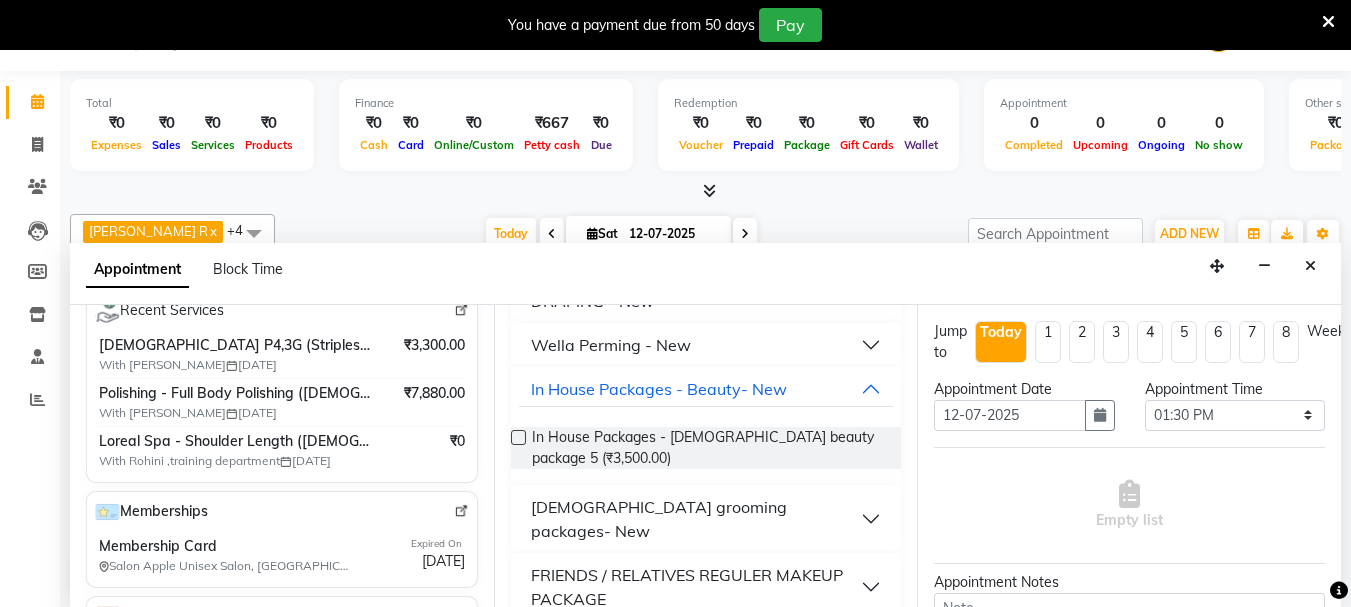 click at bounding box center (518, 437) 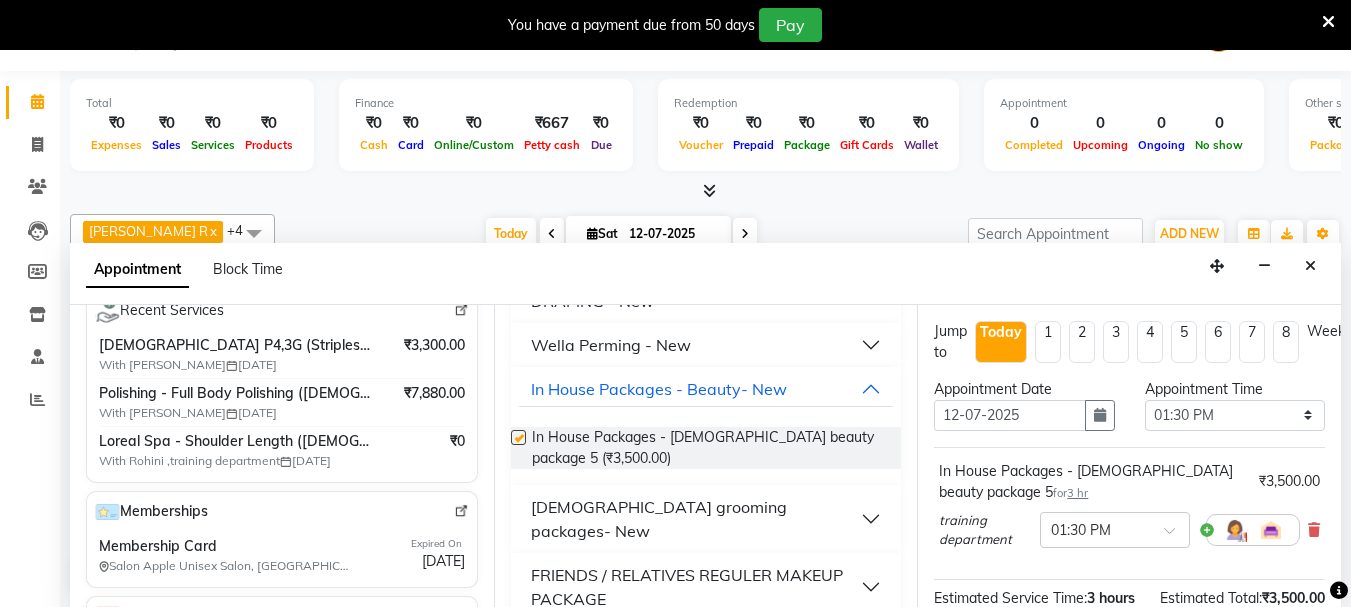 checkbox on "false" 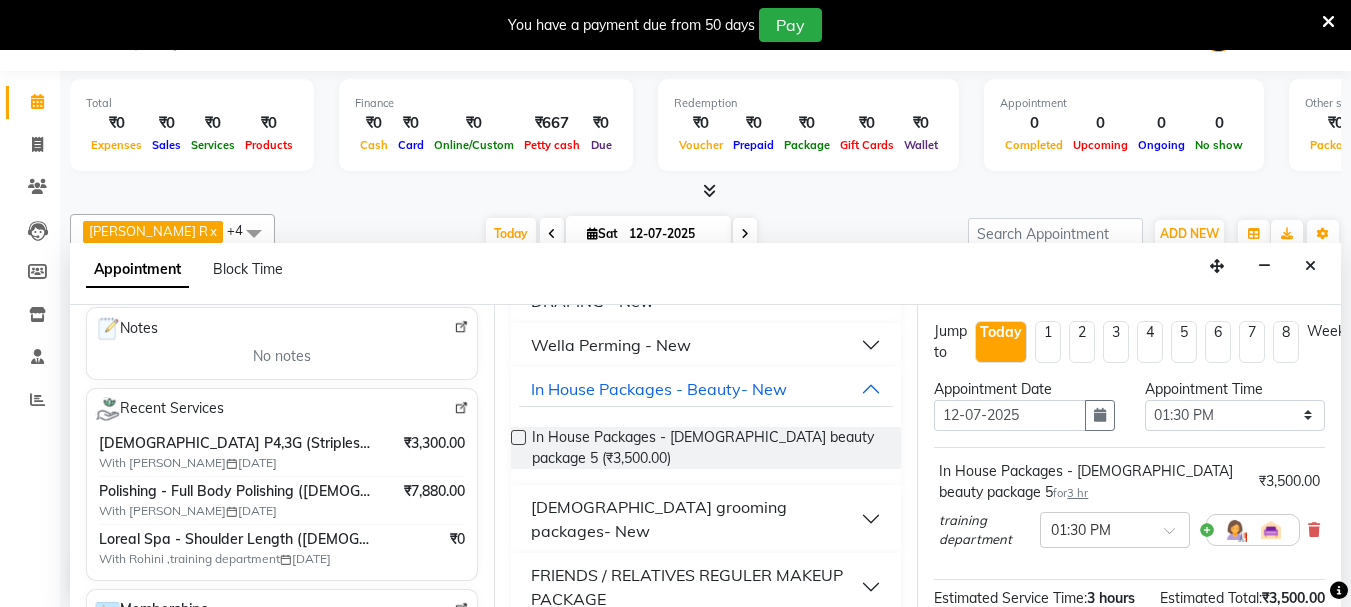 scroll, scrollTop: 100, scrollLeft: 0, axis: vertical 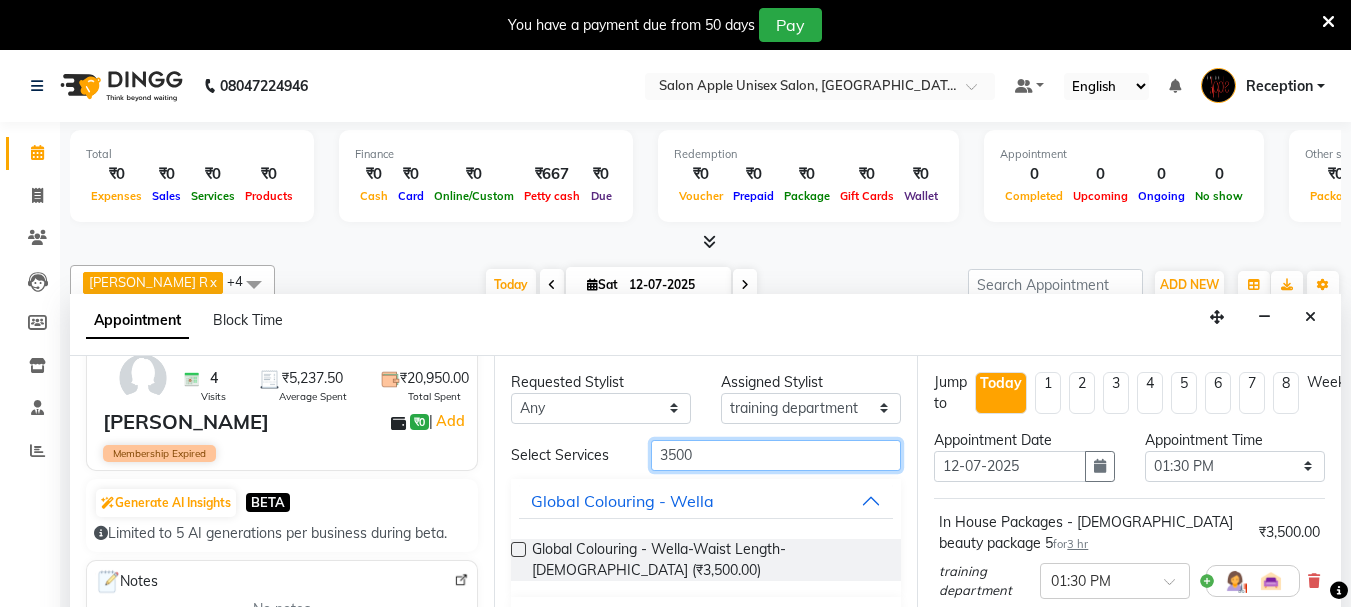 click on "3500" at bounding box center (776, 455) 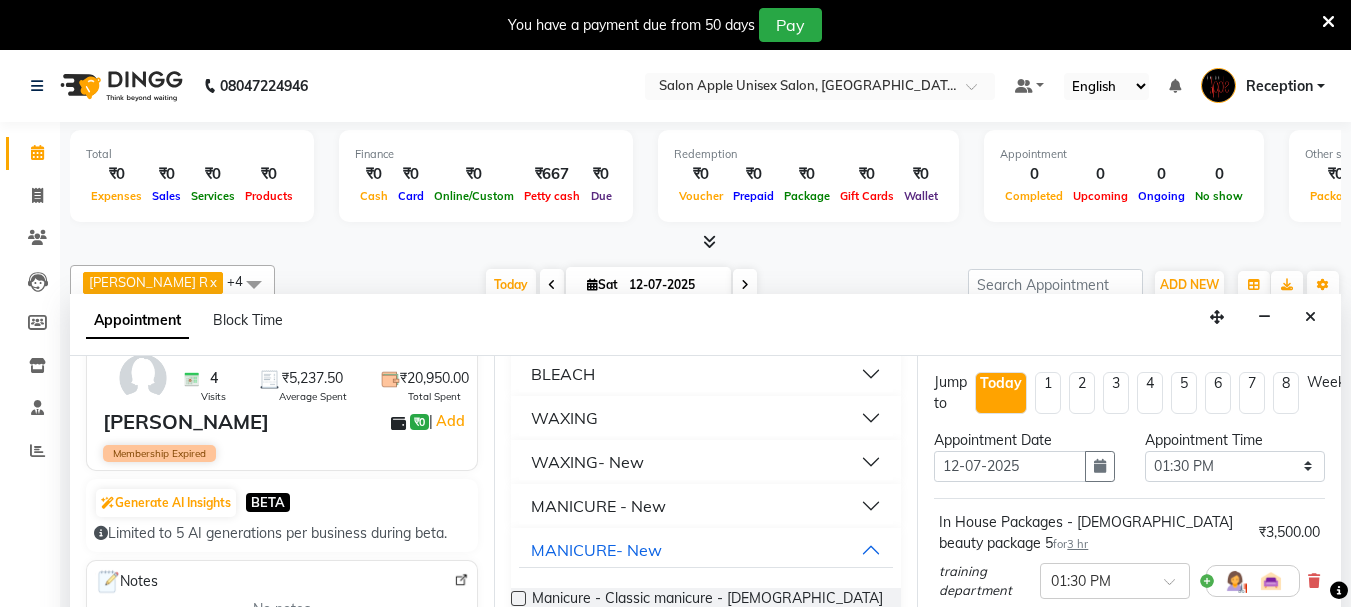 scroll, scrollTop: 400, scrollLeft: 0, axis: vertical 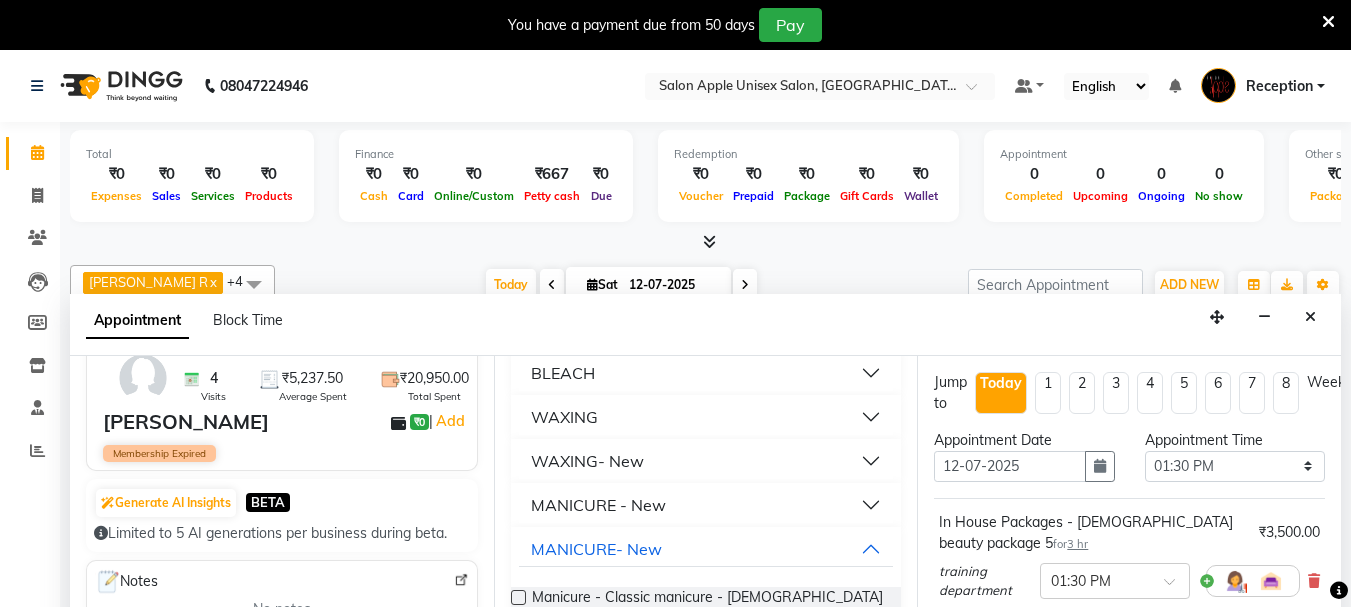 type on "500" 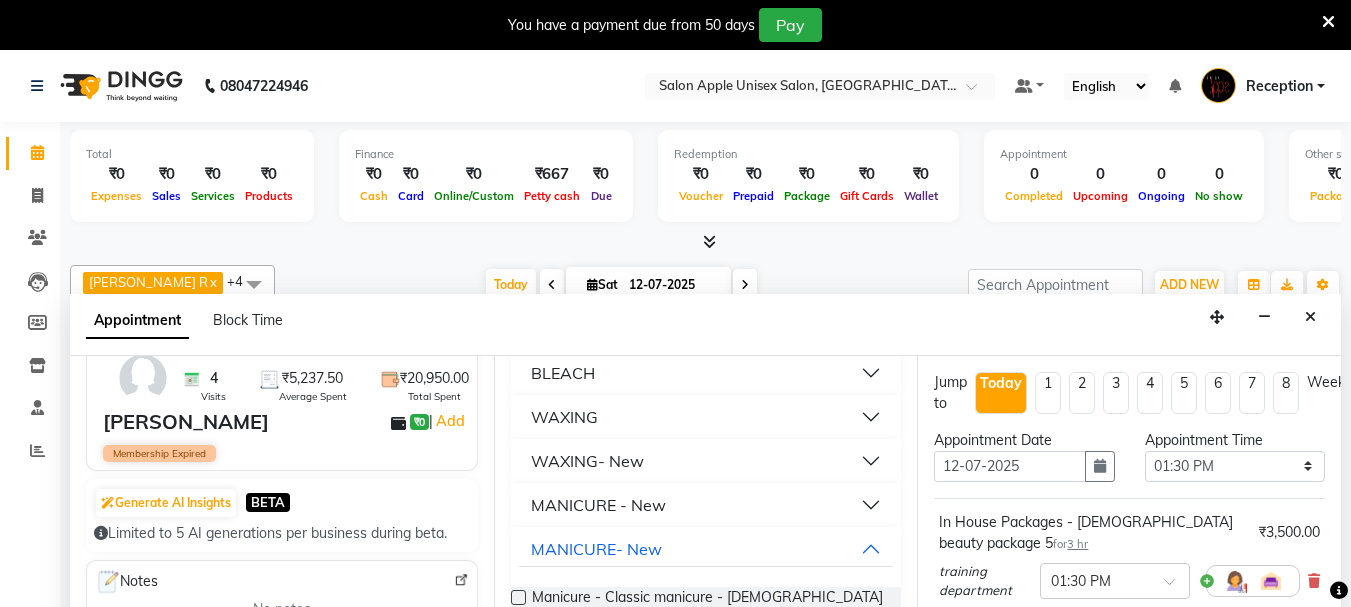 click on "WAXING- New" at bounding box center [706, 461] 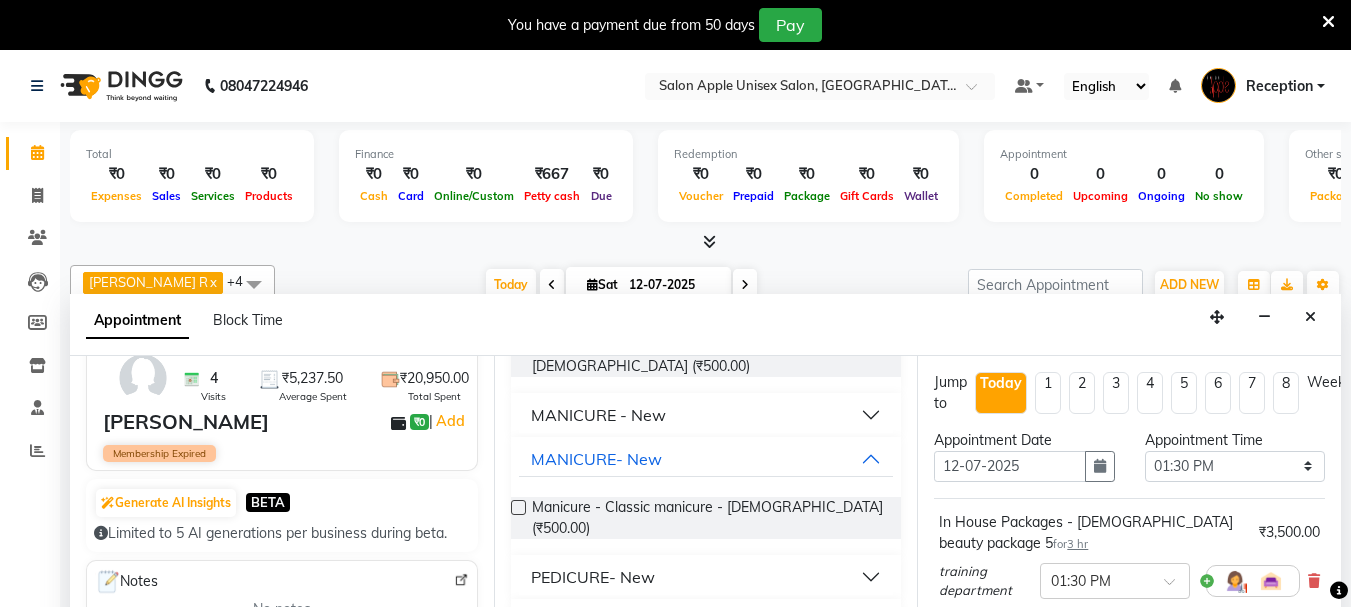 scroll, scrollTop: 600, scrollLeft: 0, axis: vertical 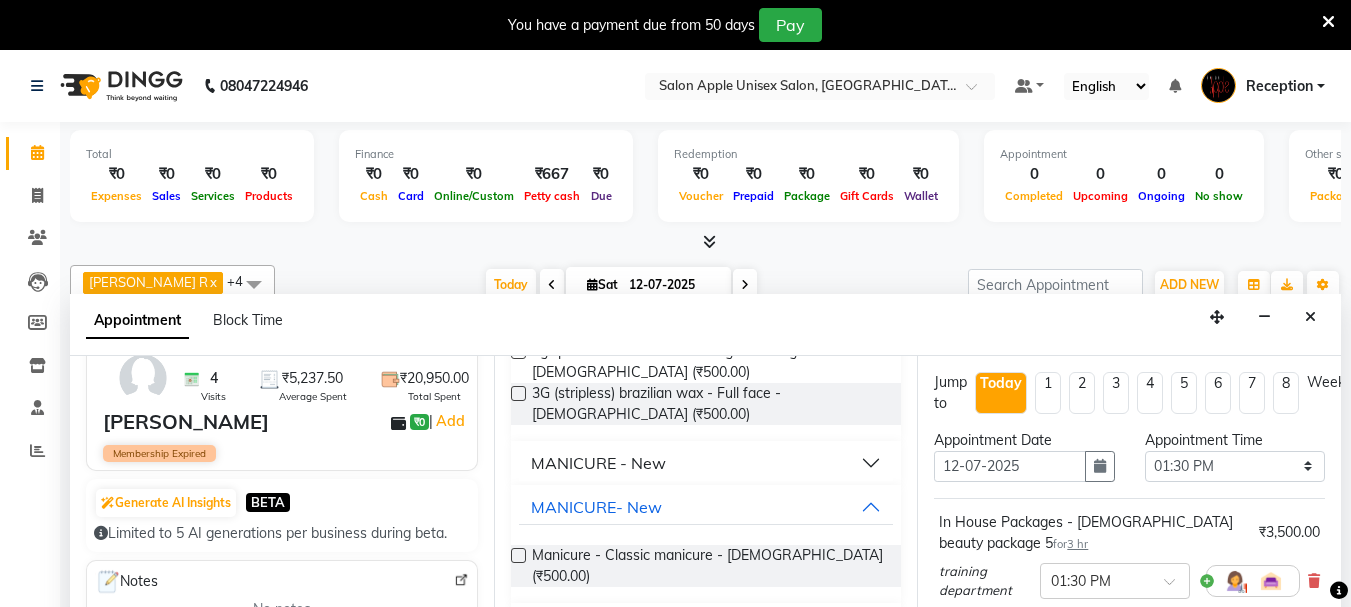 click at bounding box center [518, 393] 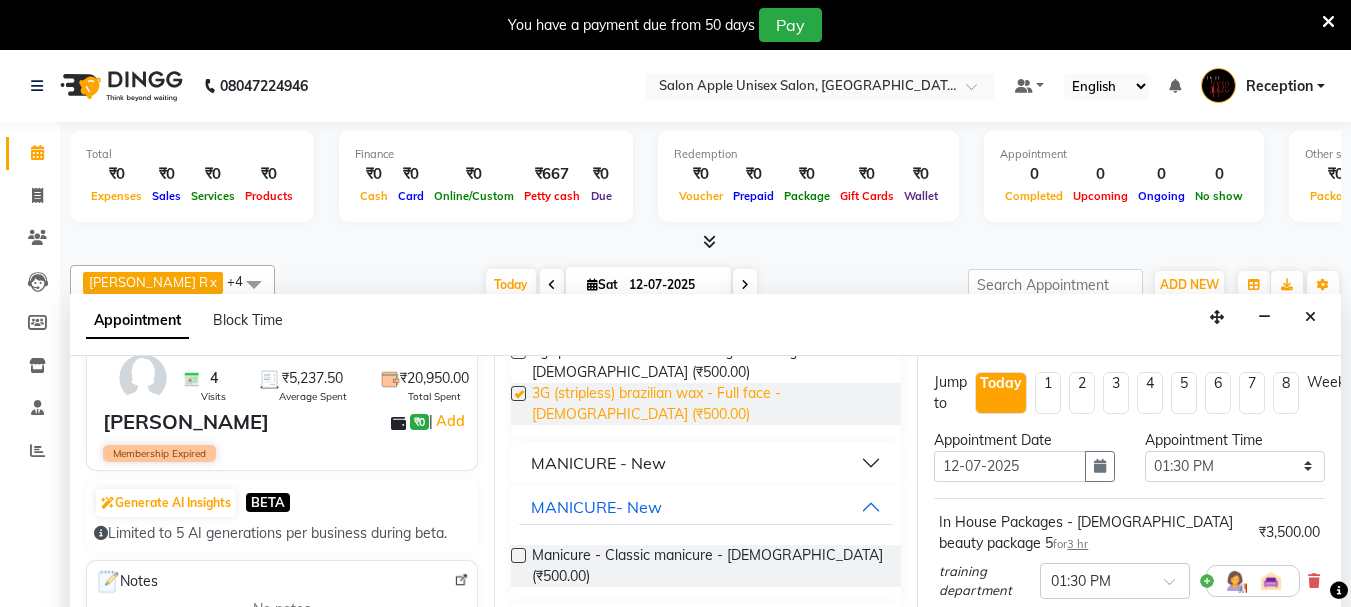 checkbox on "false" 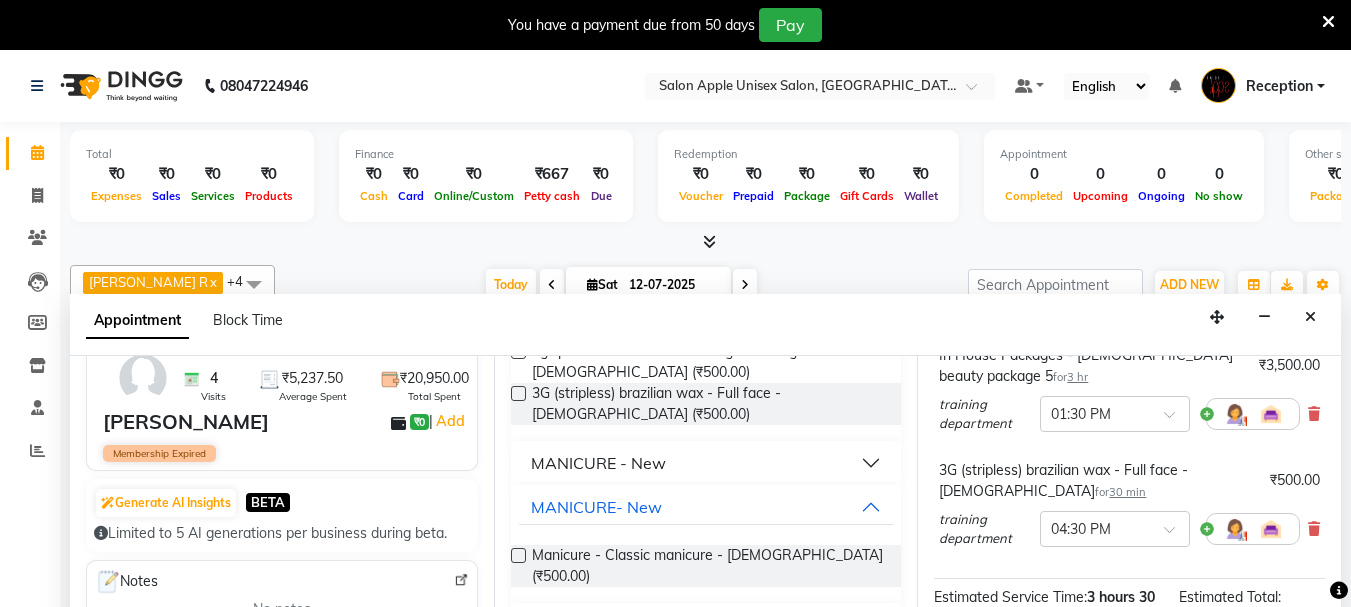 scroll, scrollTop: 399, scrollLeft: 0, axis: vertical 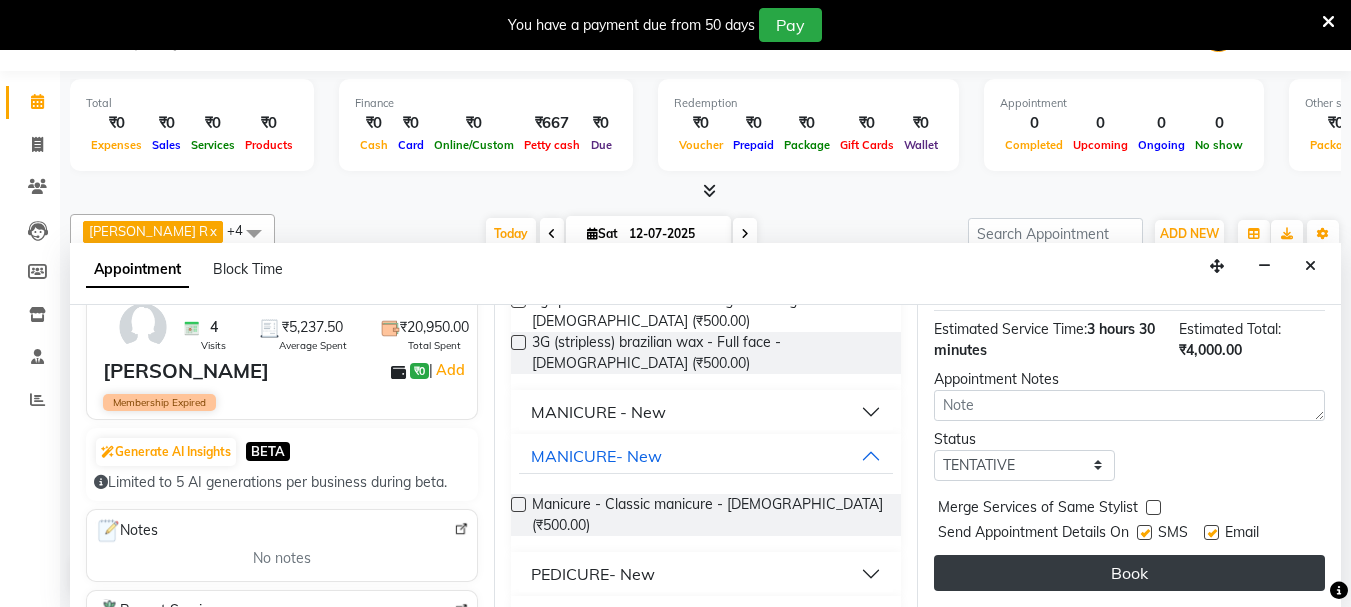 click on "Book" at bounding box center [1129, 573] 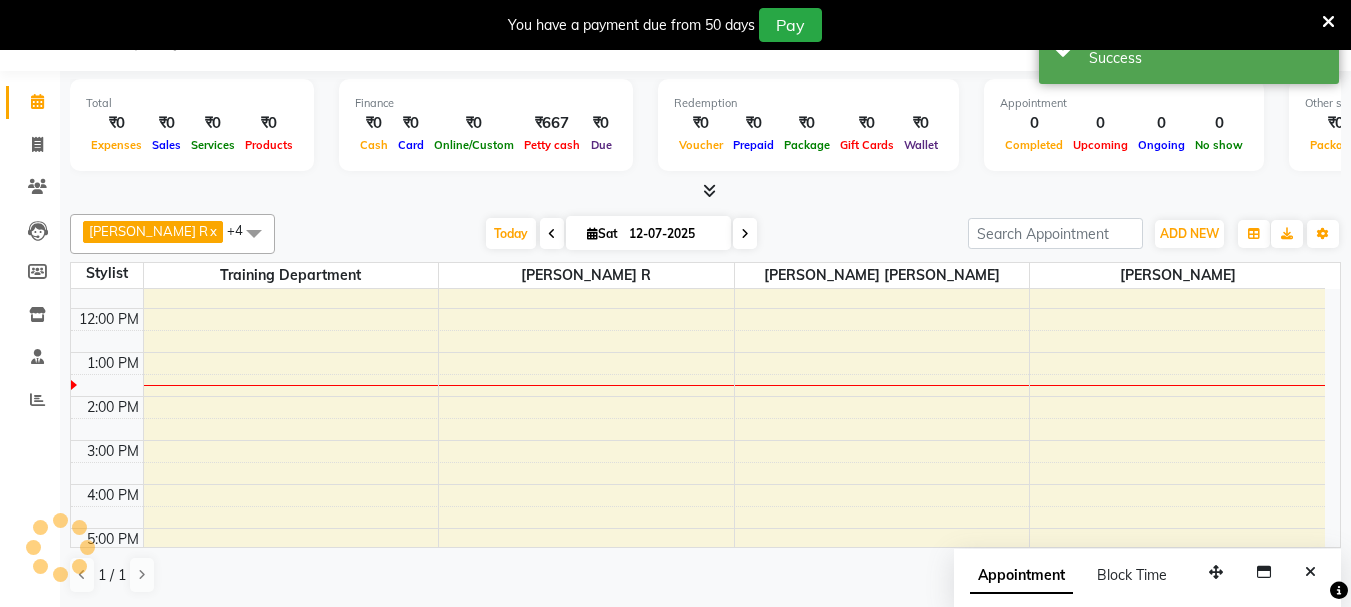 scroll, scrollTop: 0, scrollLeft: 0, axis: both 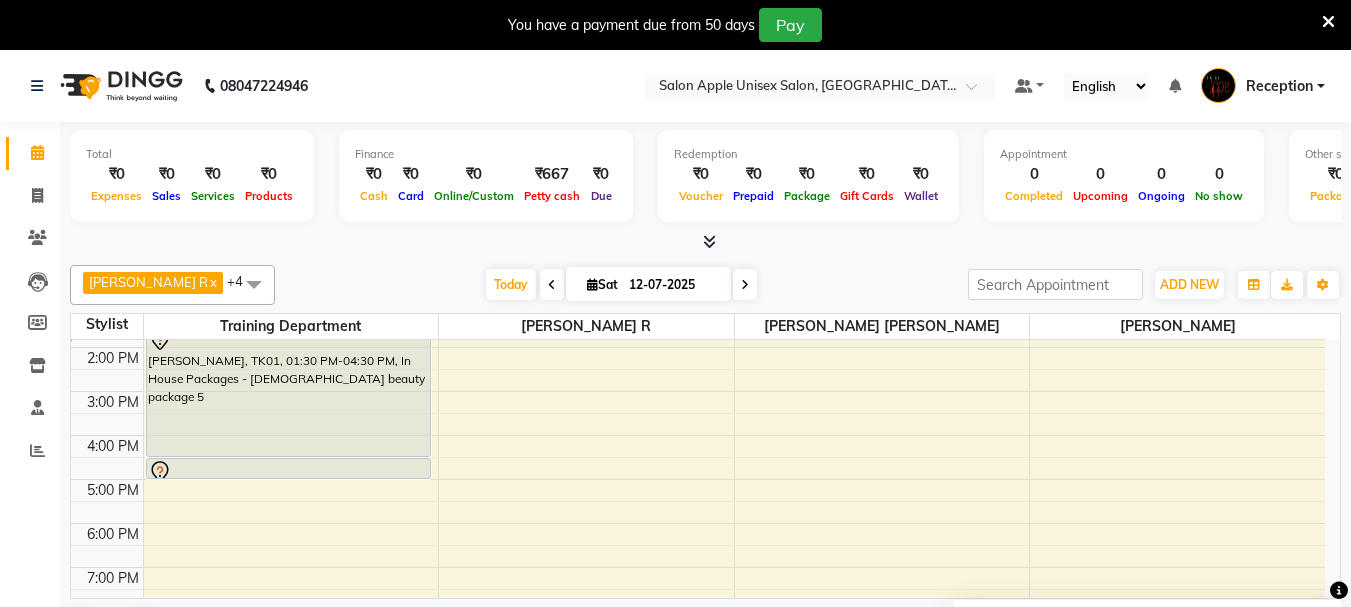 click on "08047224946" 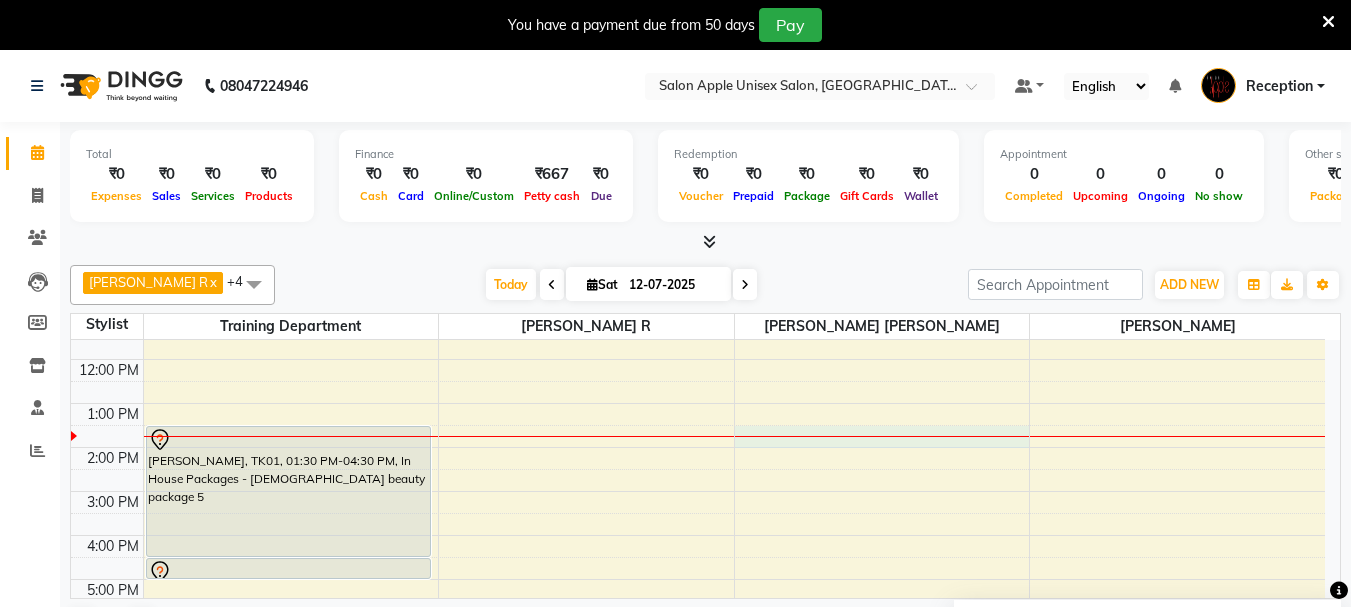 click on "7:00 AM 8:00 AM 9:00 AM 10:00 AM 11:00 AM 12:00 PM 1:00 PM 2:00 PM 3:00 PM 4:00 PM 5:00 PM 6:00 PM 7:00 PM 8:00 PM 9:00 PM             JYOTSNA HAJARE, TK01, 01:30 PM-04:30 PM, In House Packages - Female beauty package 5             JYOTSNA HAJARE, TK01, 04:30 PM-05:00 PM, 3G (stripless) brazilian wax - Full face - Female" at bounding box center [698, 469] 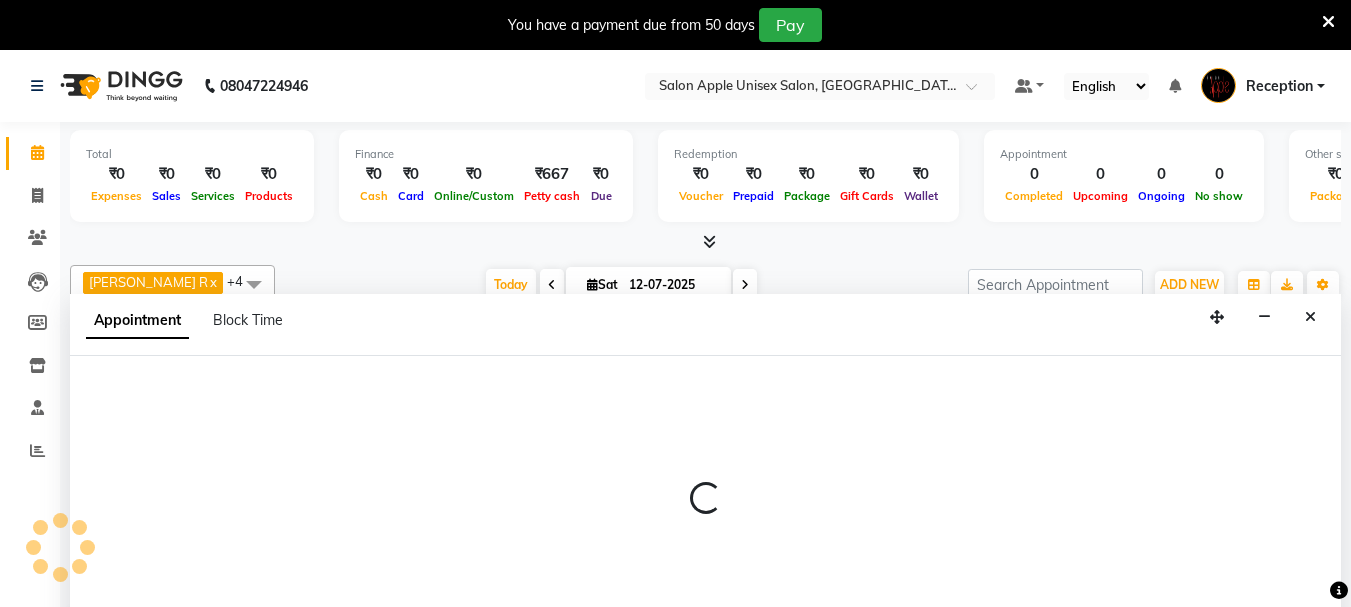 scroll, scrollTop: 51, scrollLeft: 0, axis: vertical 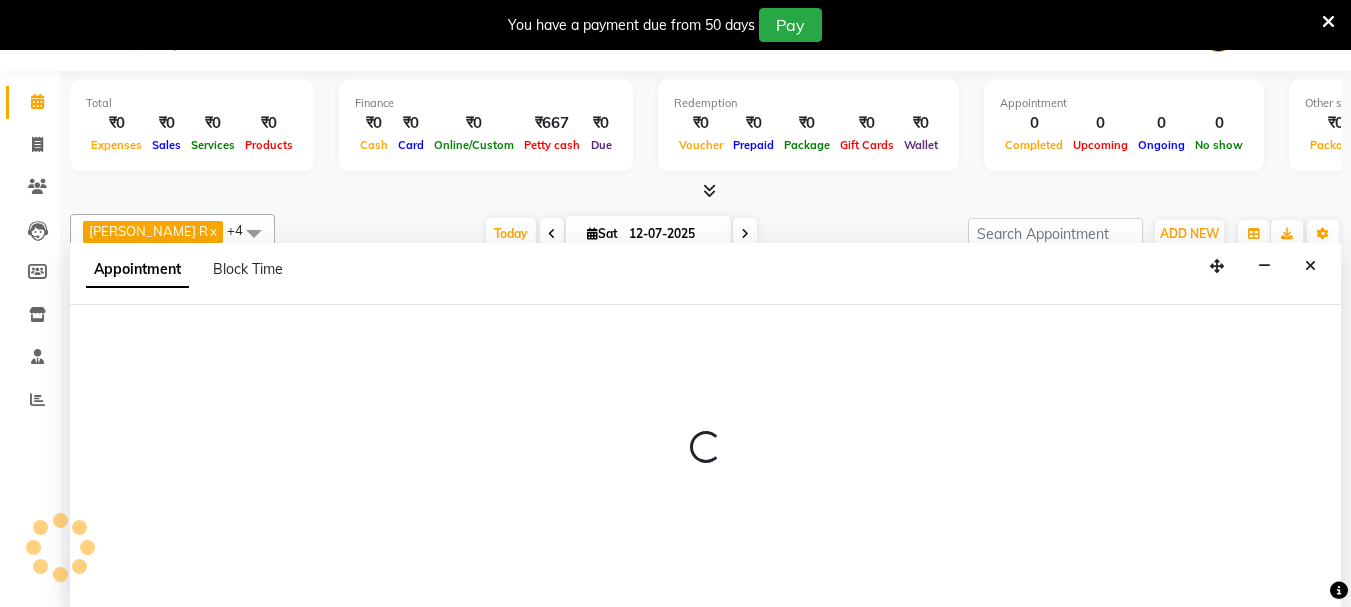 select on "67826" 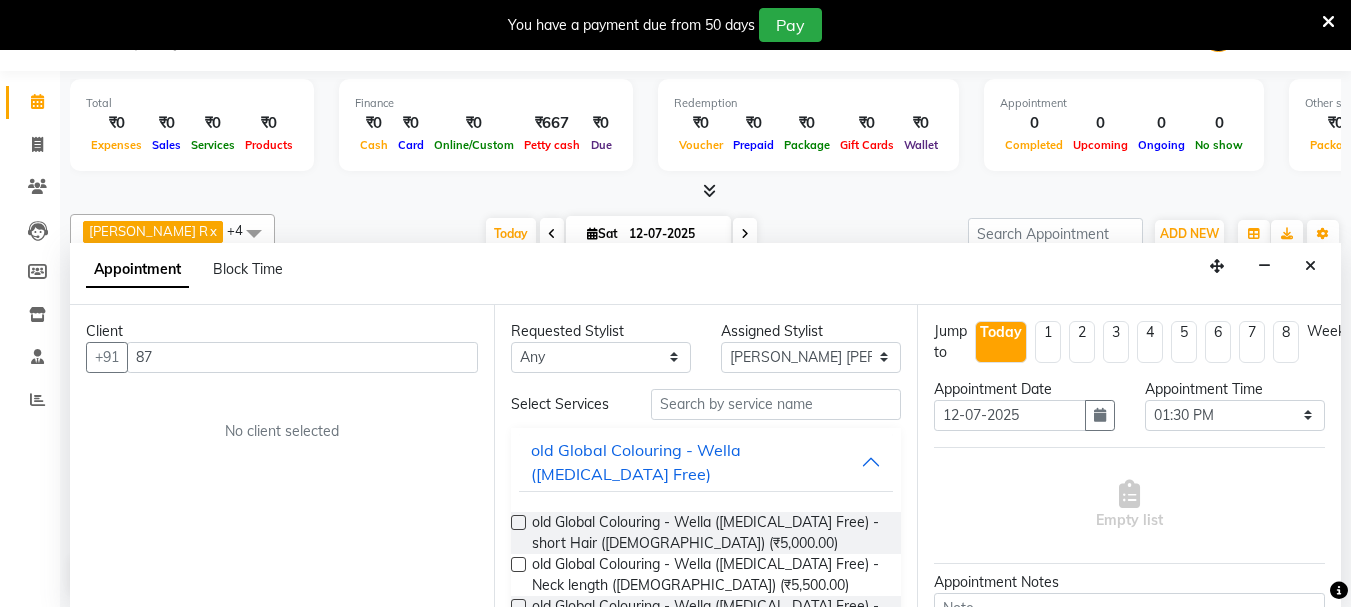click on "87" at bounding box center [302, 357] 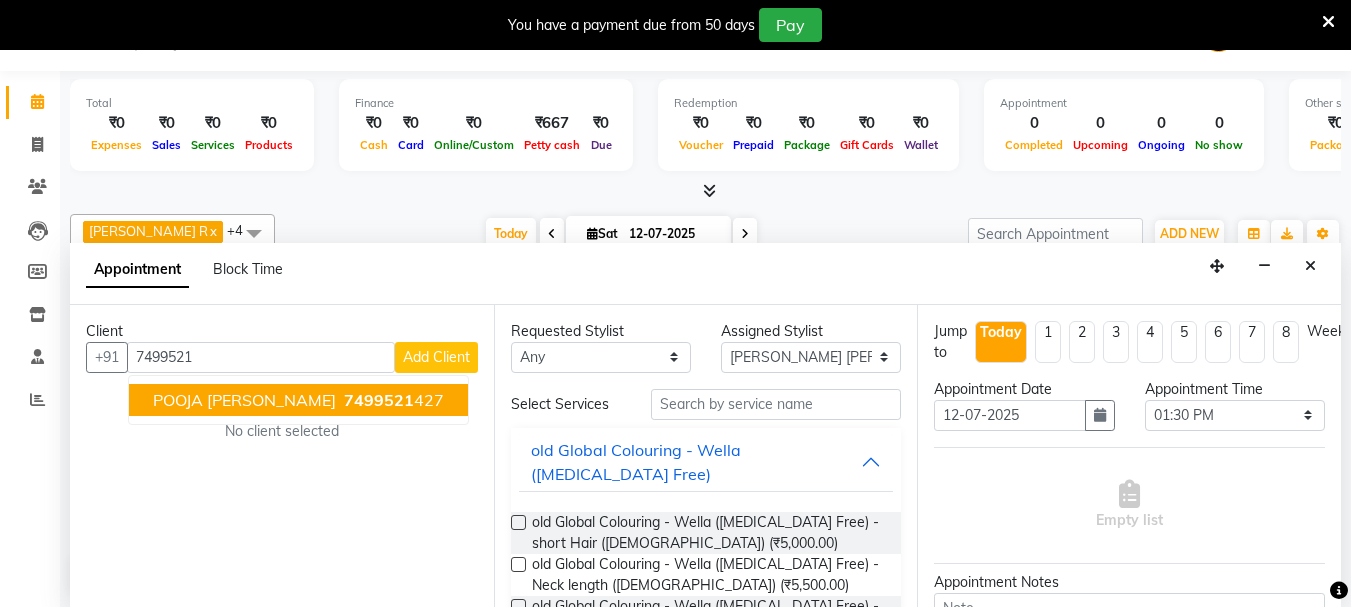 click on "7499521" at bounding box center (379, 400) 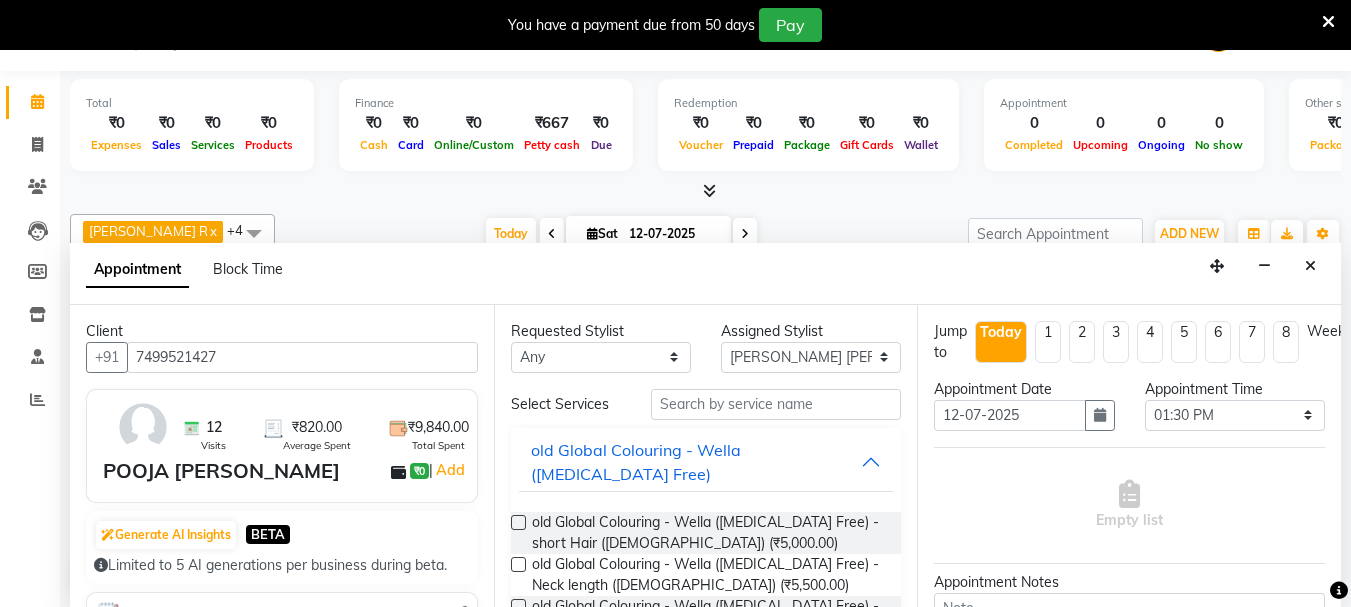 type on "7499521427" 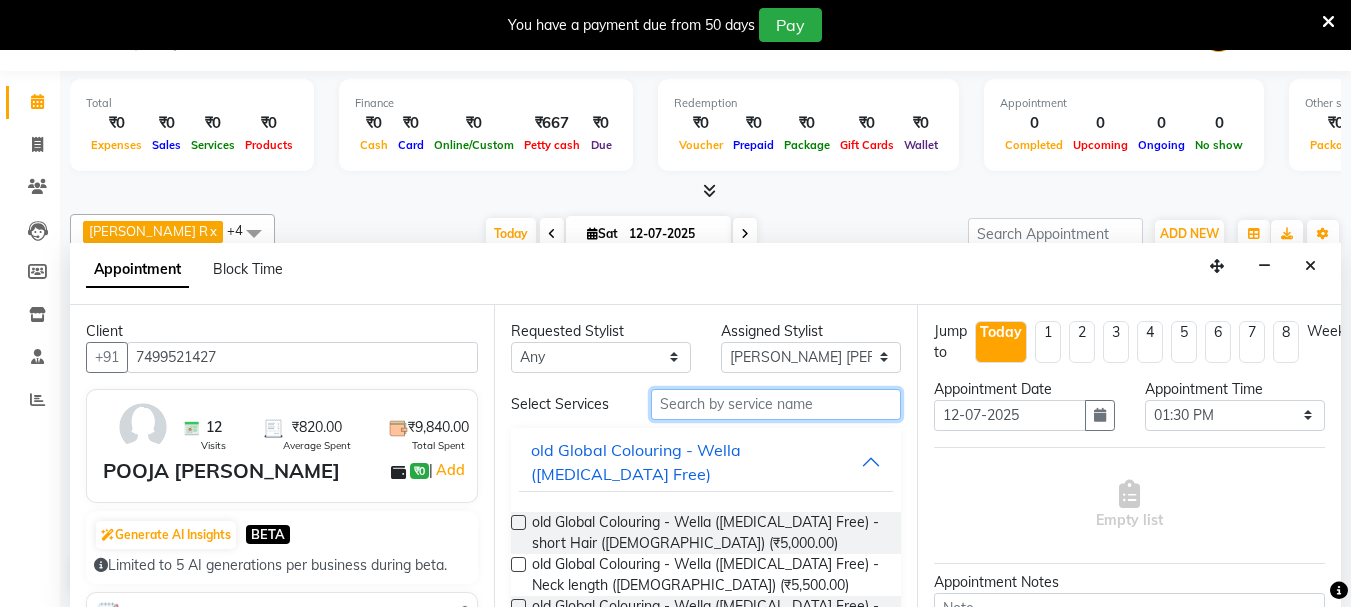 click at bounding box center [776, 404] 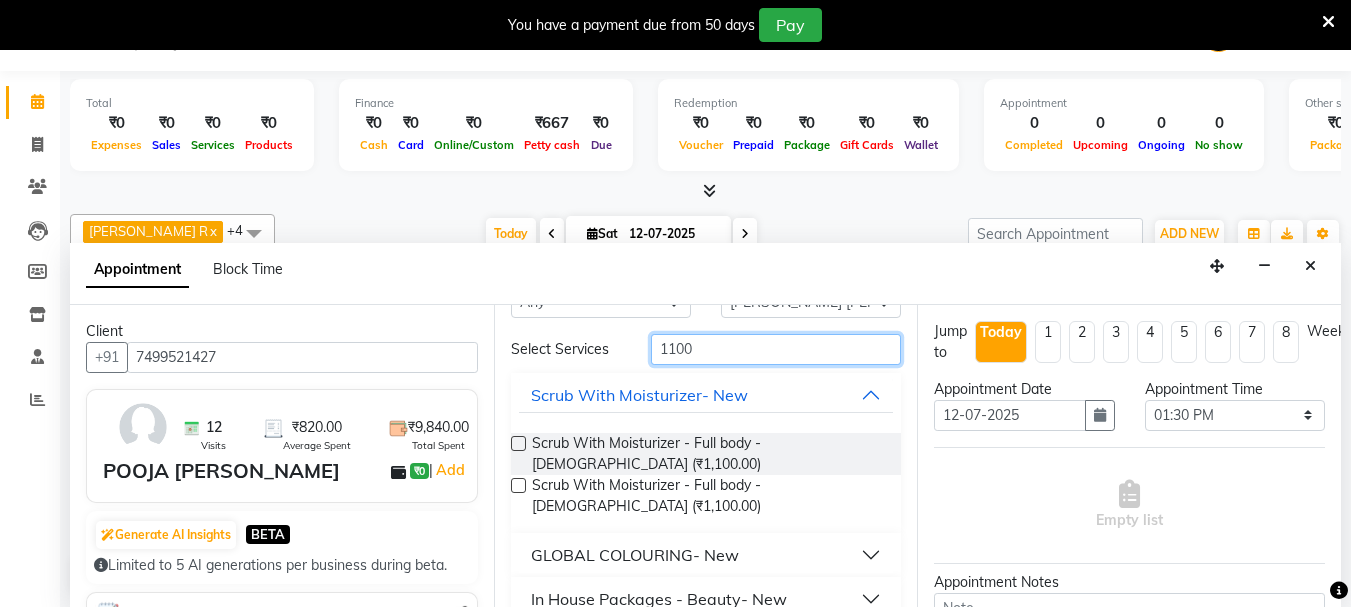 scroll, scrollTop: 85, scrollLeft: 0, axis: vertical 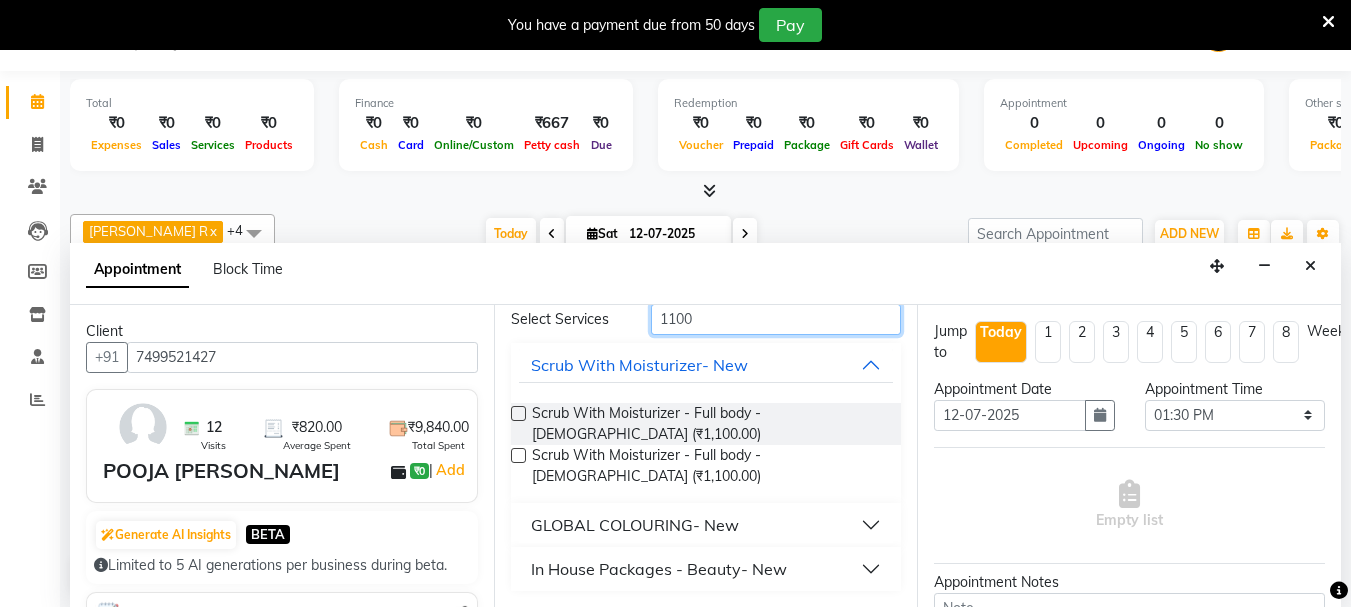 type on "1100" 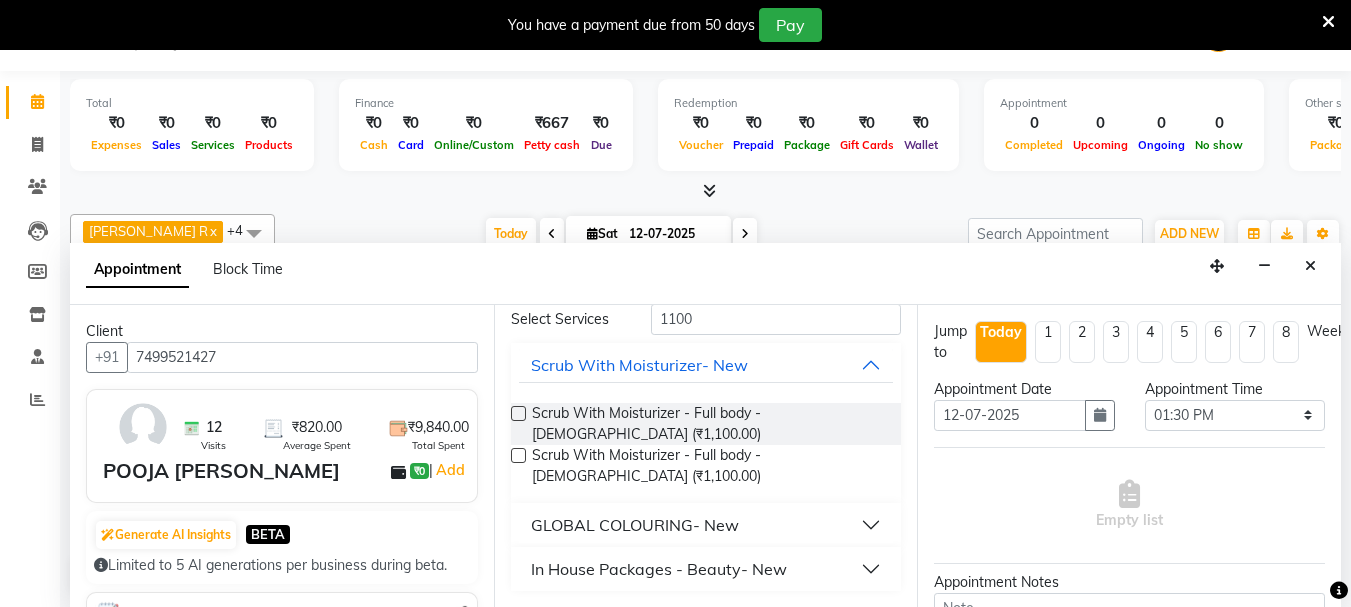 click on "In House Packages - Beauty- New" at bounding box center (706, 569) 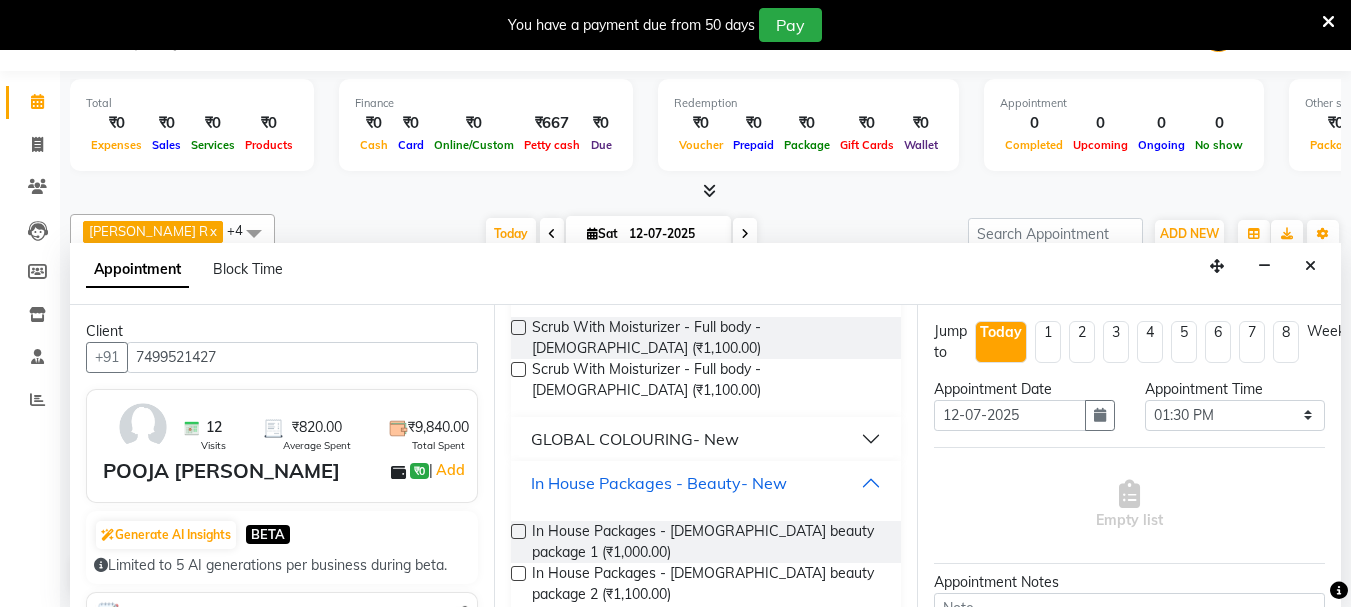 scroll, scrollTop: 201, scrollLeft: 0, axis: vertical 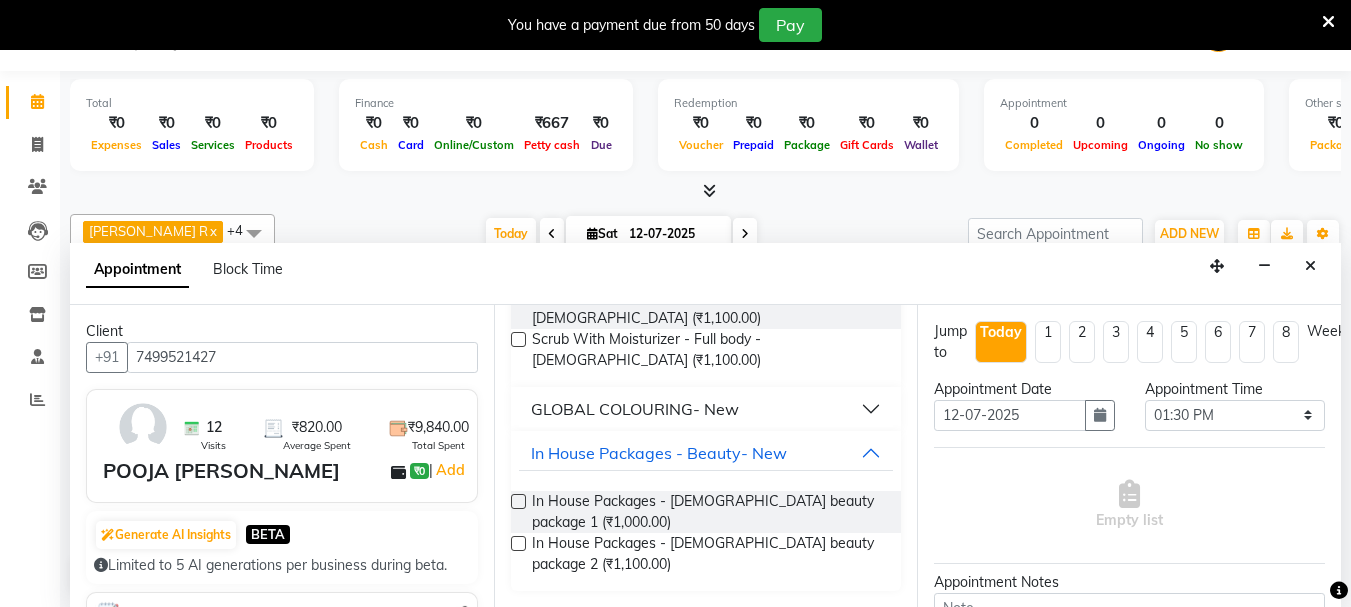 click at bounding box center [518, 501] 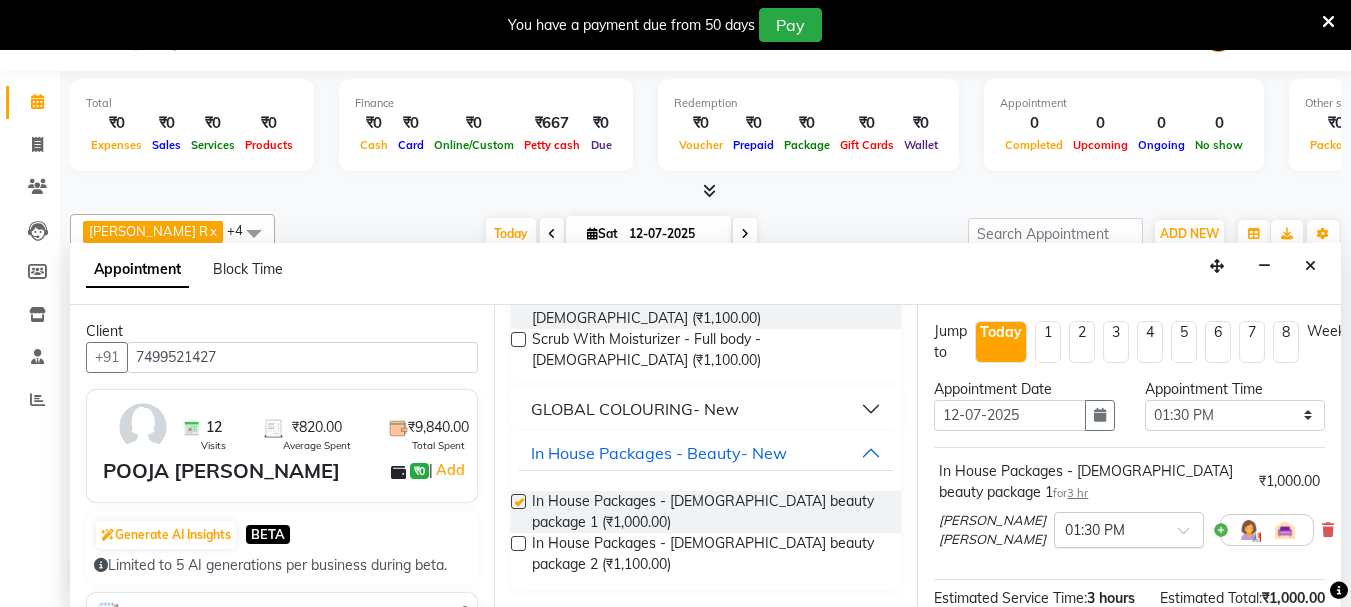 checkbox on "false" 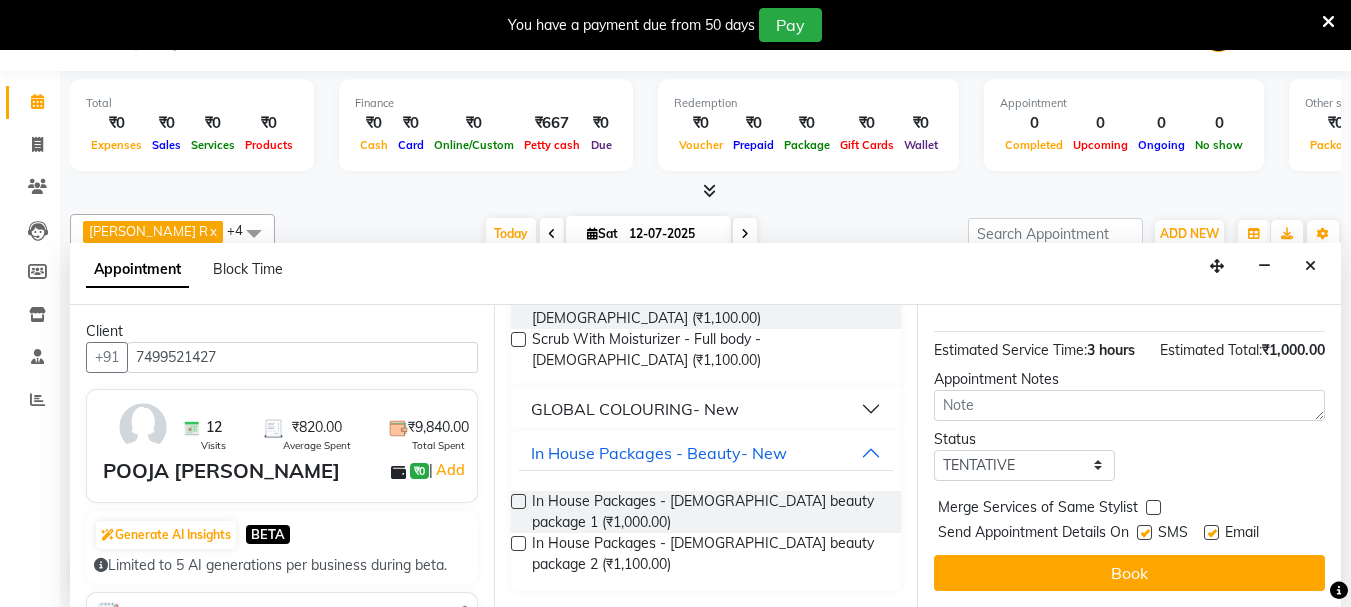 scroll, scrollTop: 300, scrollLeft: 0, axis: vertical 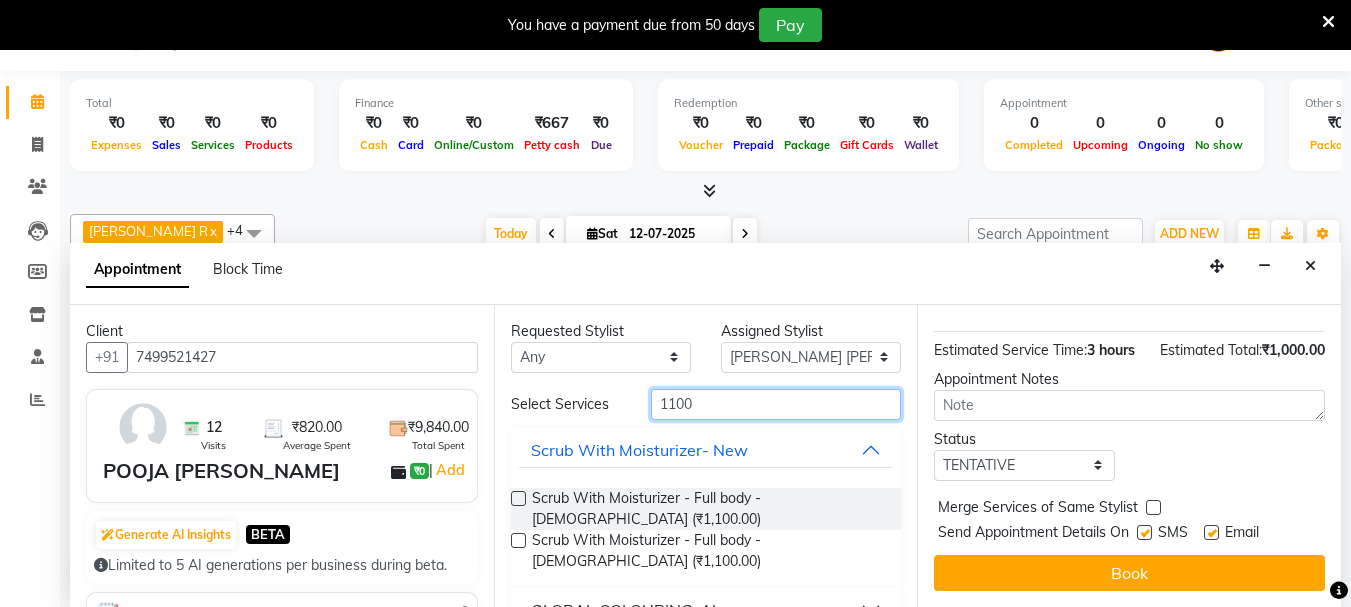 click on "1100" at bounding box center (776, 404) 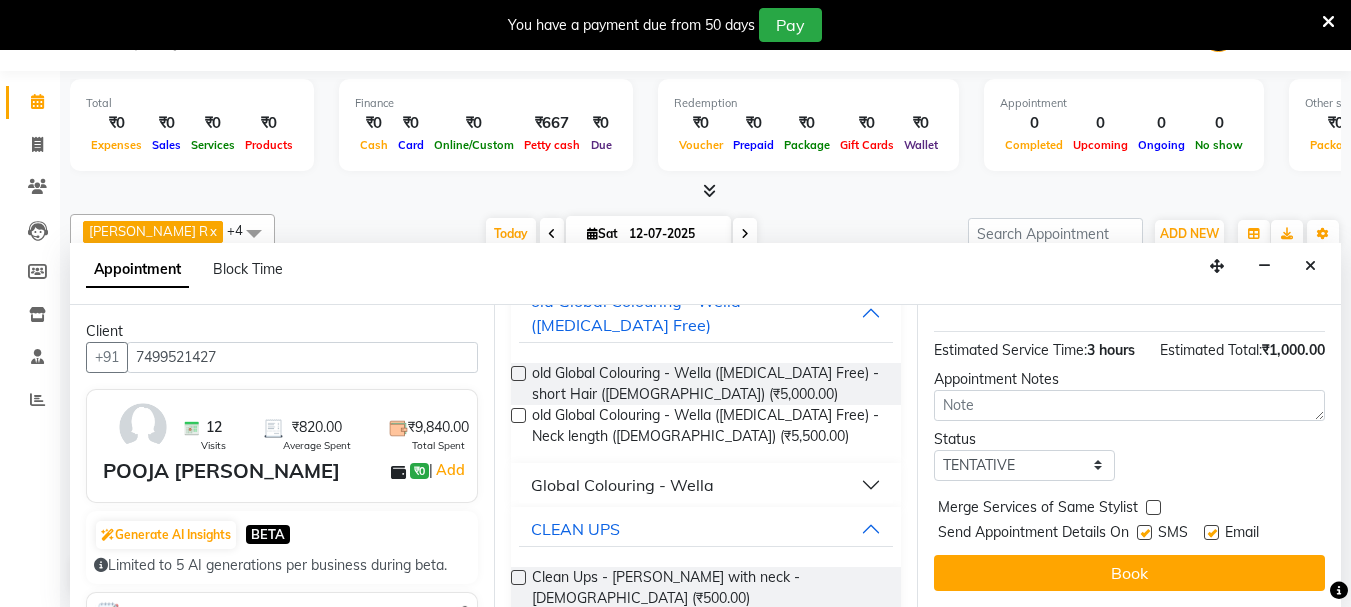 scroll, scrollTop: 400, scrollLeft: 0, axis: vertical 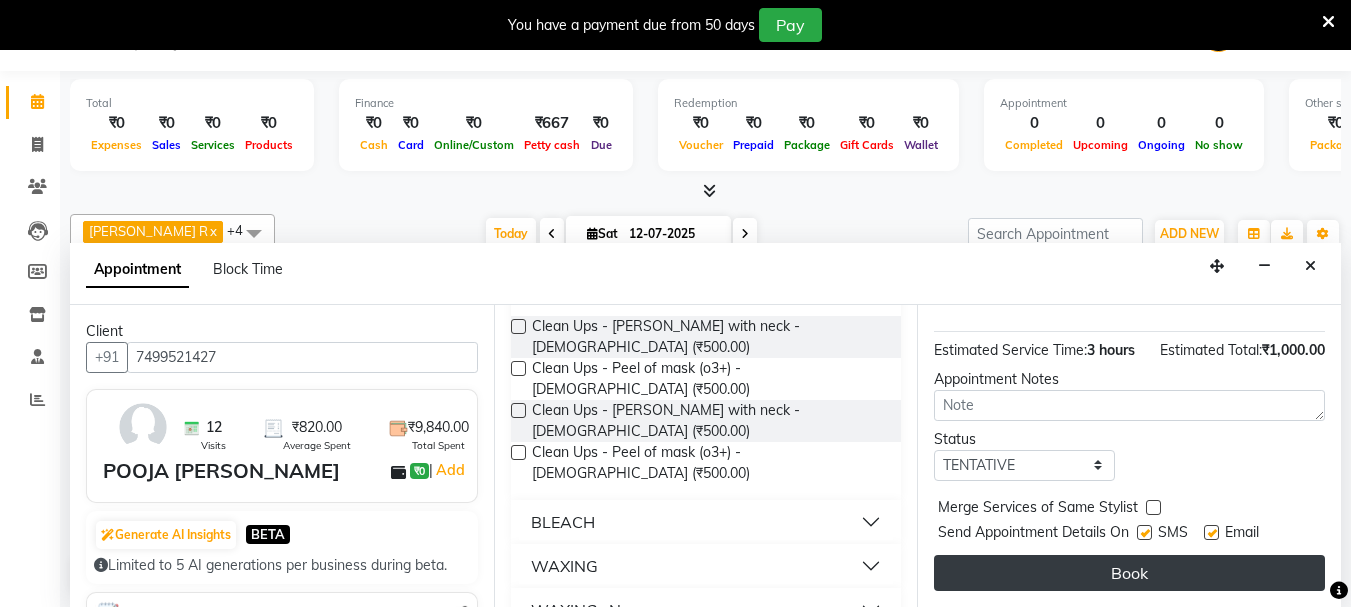 type on "500" 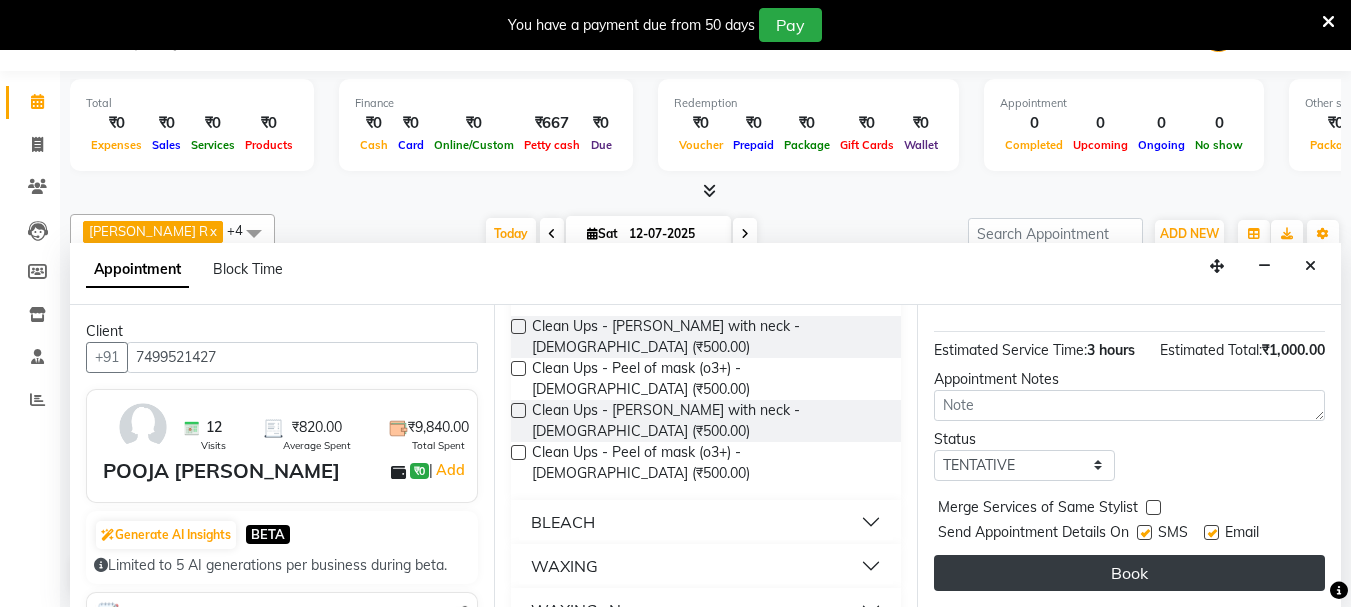 click on "Book" at bounding box center [1129, 573] 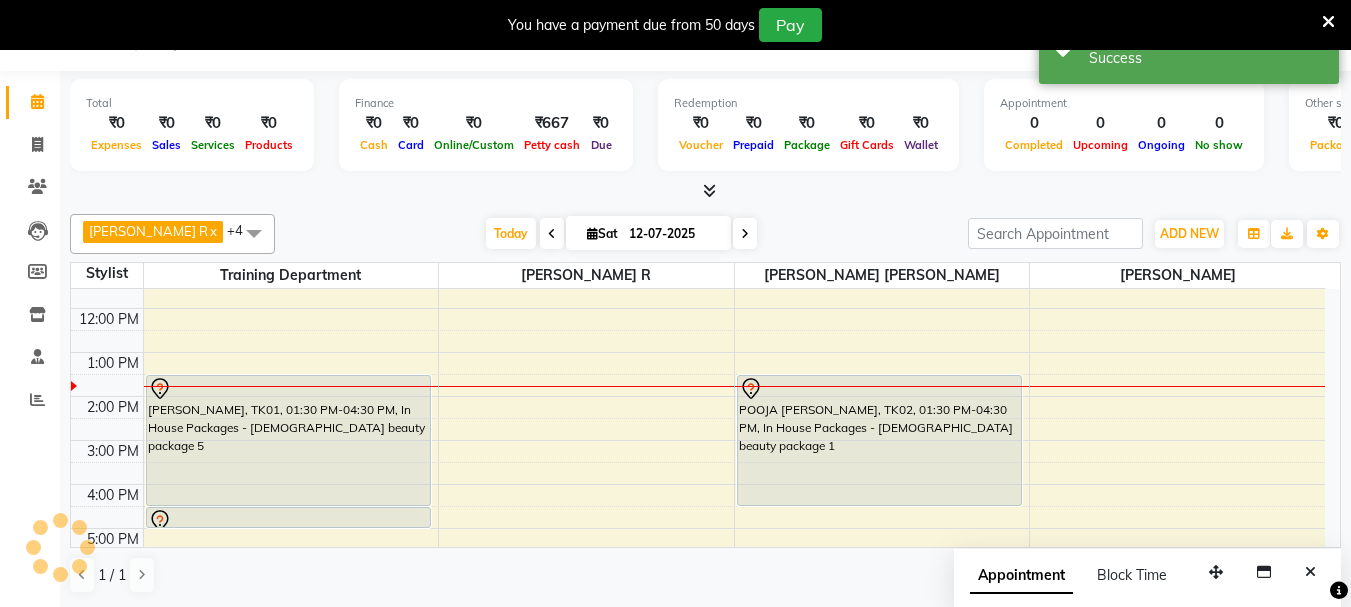 scroll, scrollTop: 0, scrollLeft: 0, axis: both 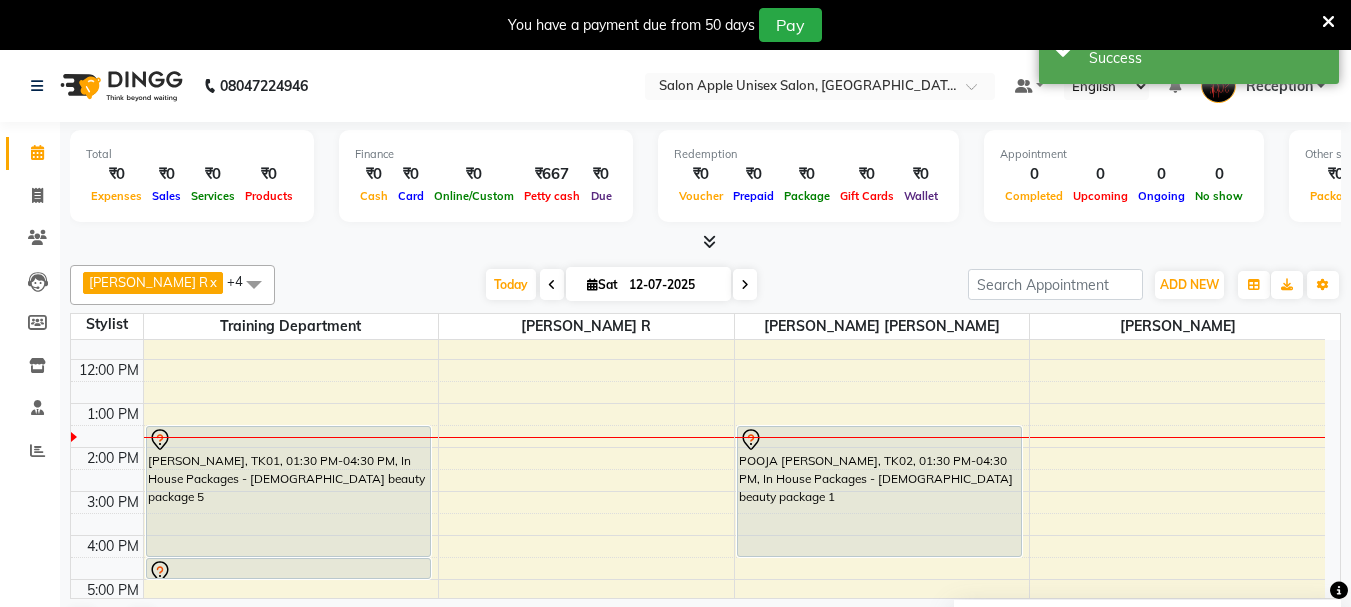 click on "7:00 AM 8:00 AM 9:00 AM 10:00 AM 11:00 AM 12:00 PM 1:00 PM 2:00 PM 3:00 PM 4:00 PM 5:00 PM 6:00 PM 7:00 PM 8:00 PM 9:00 PM             JYOTSNA HAJARE, TK01, 01:30 PM-04:30 PM, In House Packages - Female beauty package 5             JYOTSNA HAJARE, TK01, 04:30 PM-05:00 PM, 3G (stripless) brazilian wax - Full face - Female             POOJA BIBB, TK02, 01:30 PM-04:30 PM, In House Packages - Female beauty package  1" at bounding box center (698, 469) 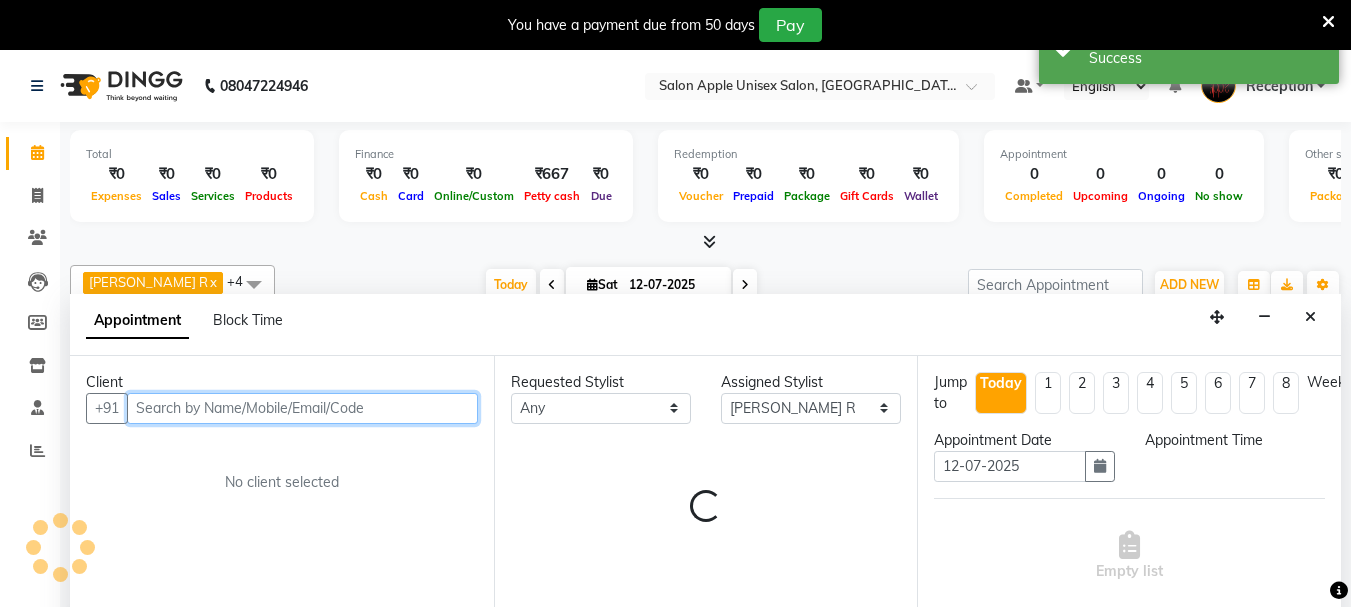 select on "810" 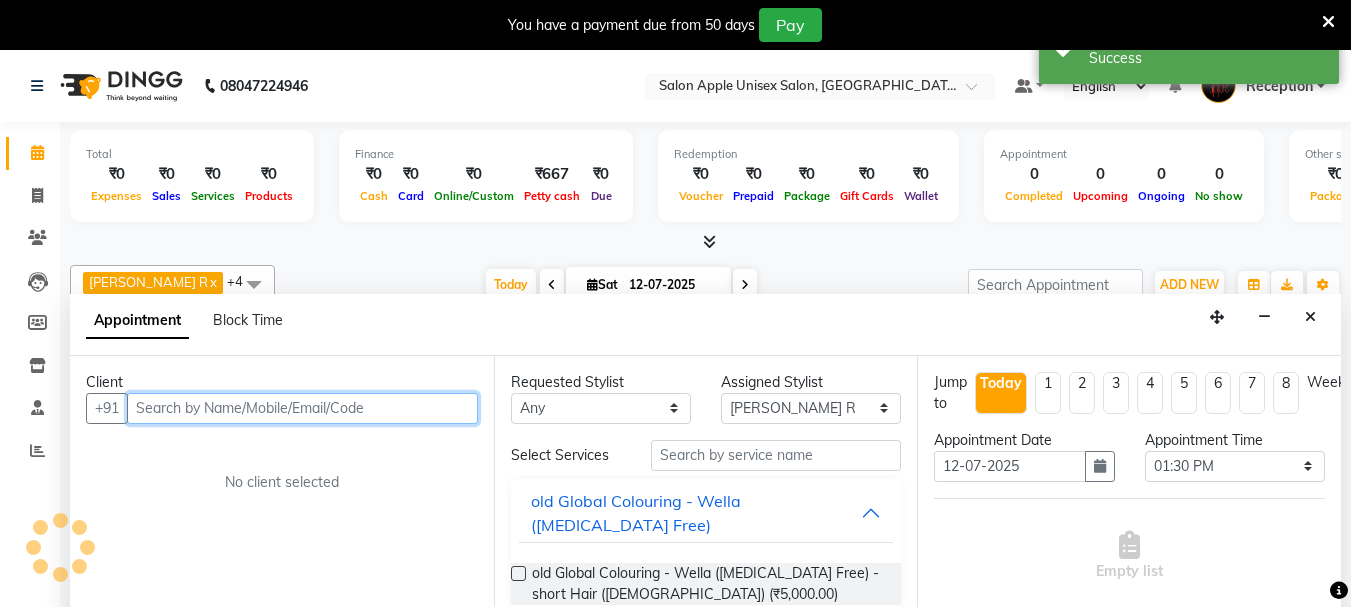 scroll, scrollTop: 51, scrollLeft: 0, axis: vertical 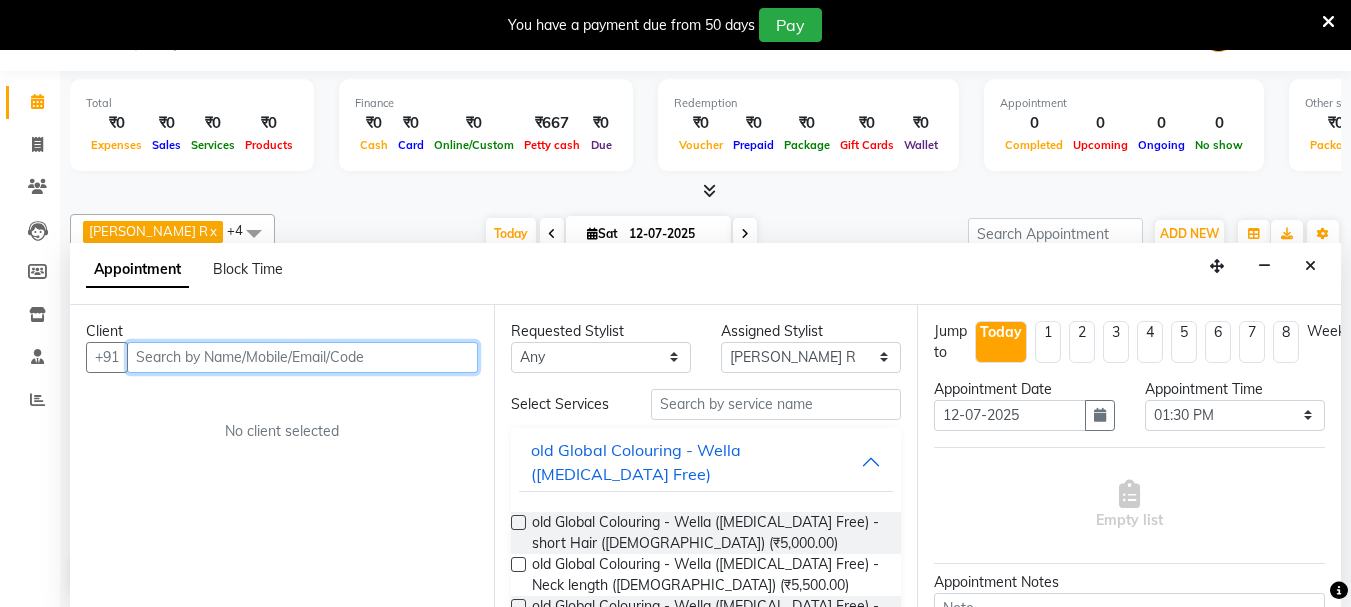 click at bounding box center [302, 357] 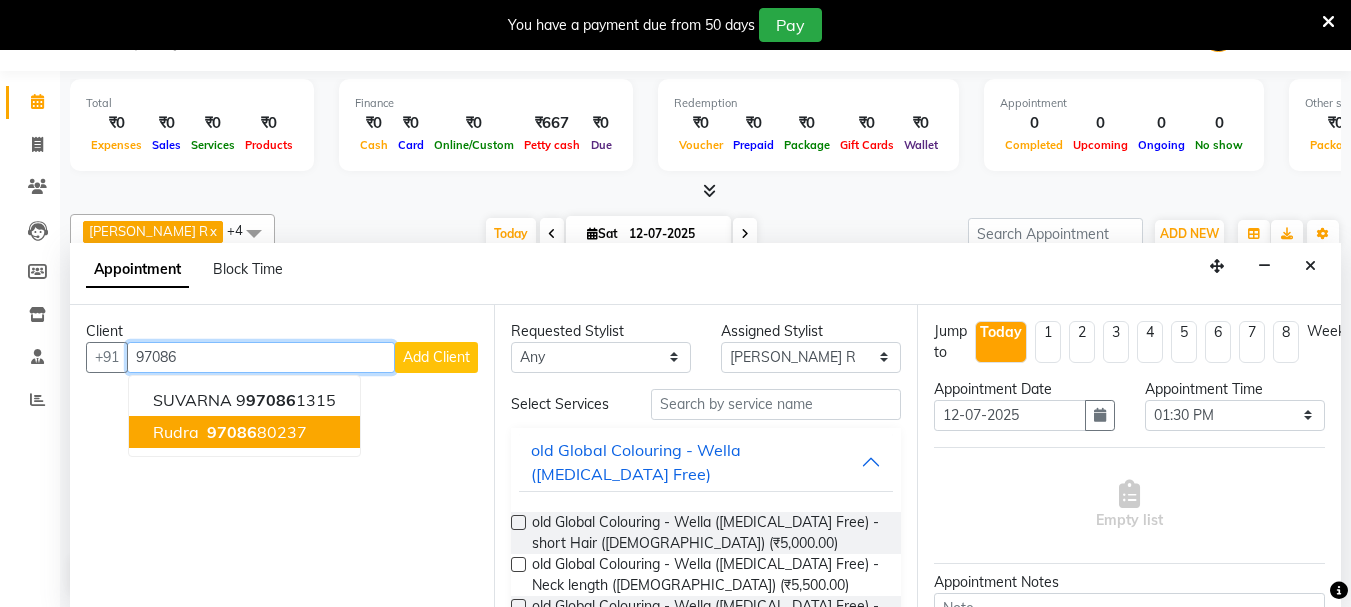click on "Rudra   97086 80237" at bounding box center [244, 432] 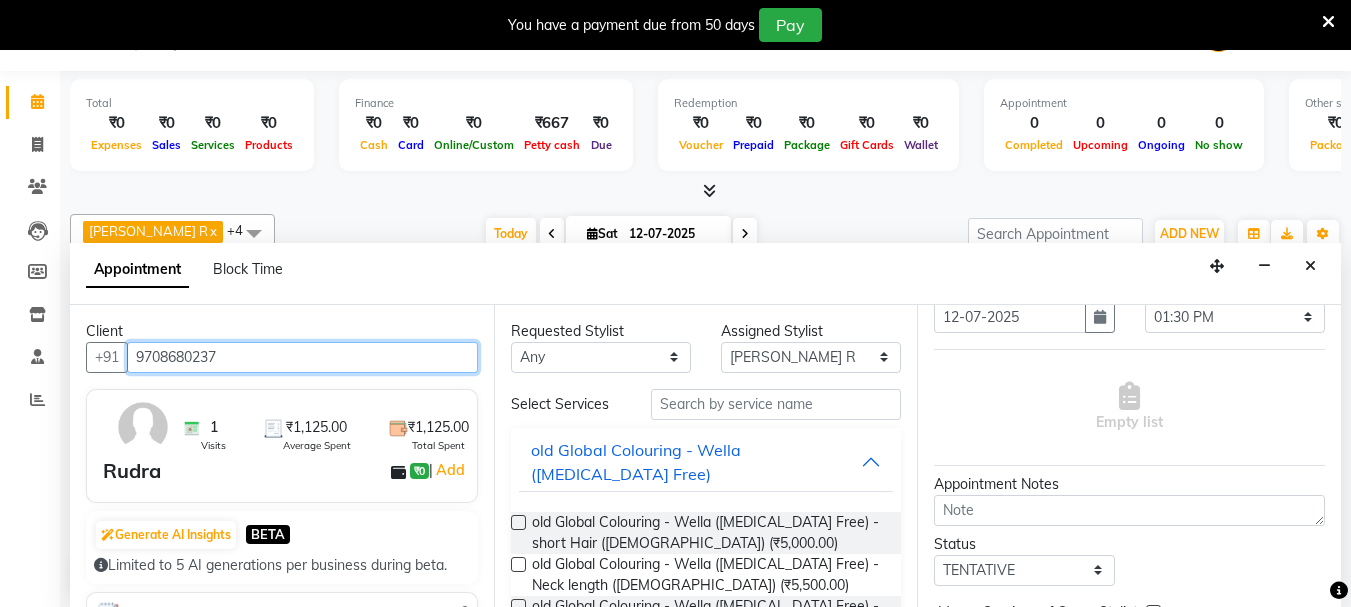 scroll, scrollTop: 220, scrollLeft: 0, axis: vertical 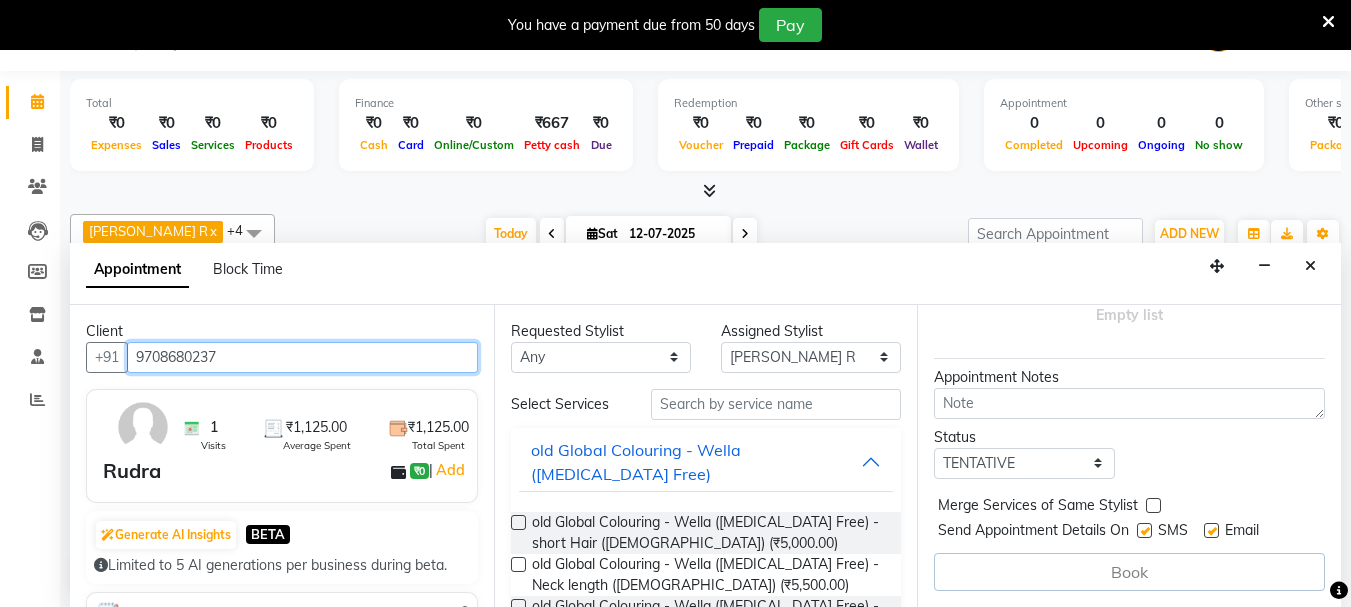 type on "9708680237" 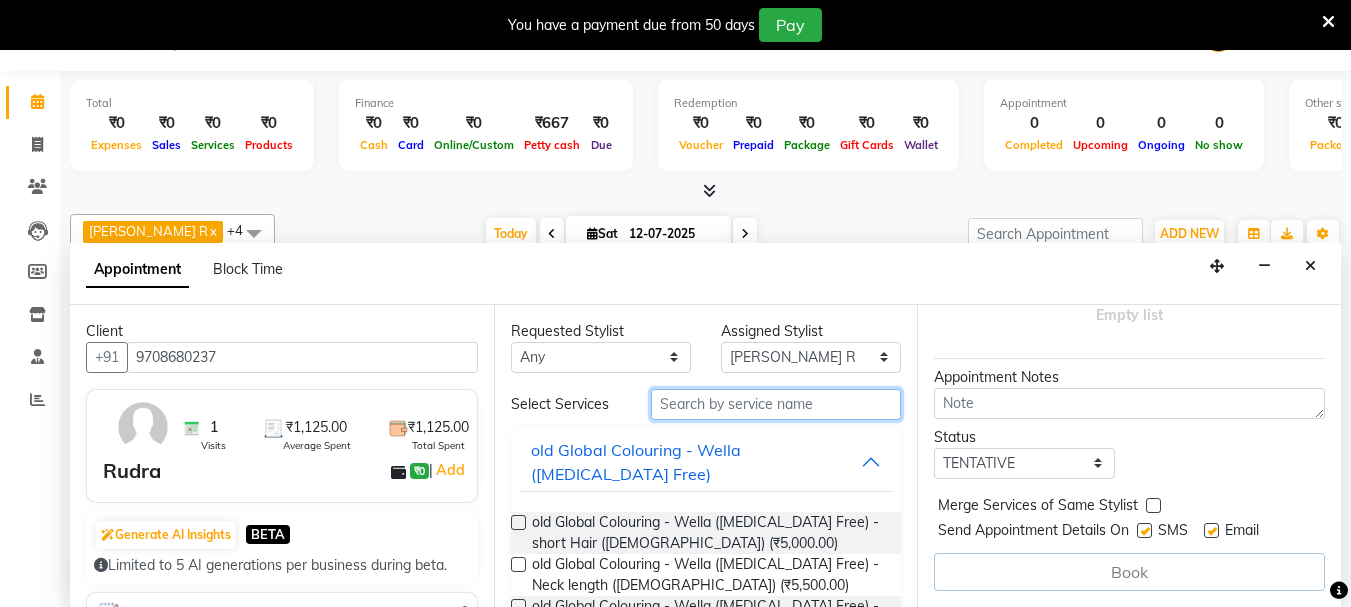 click at bounding box center (776, 404) 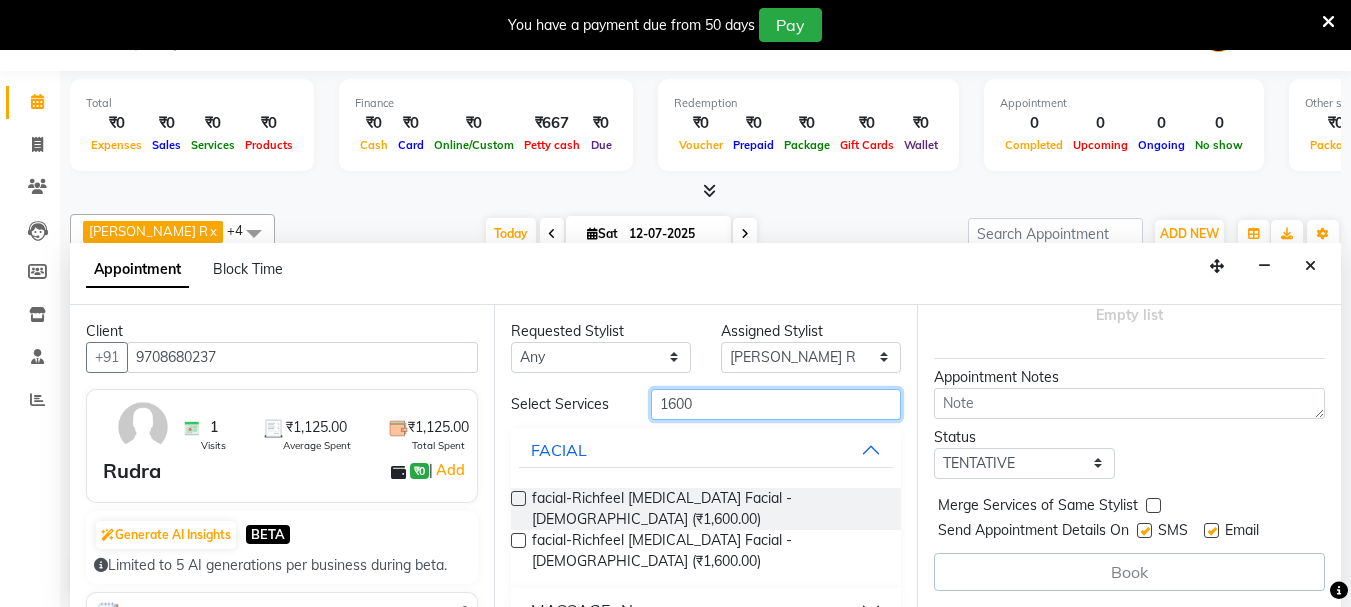 type on "1600" 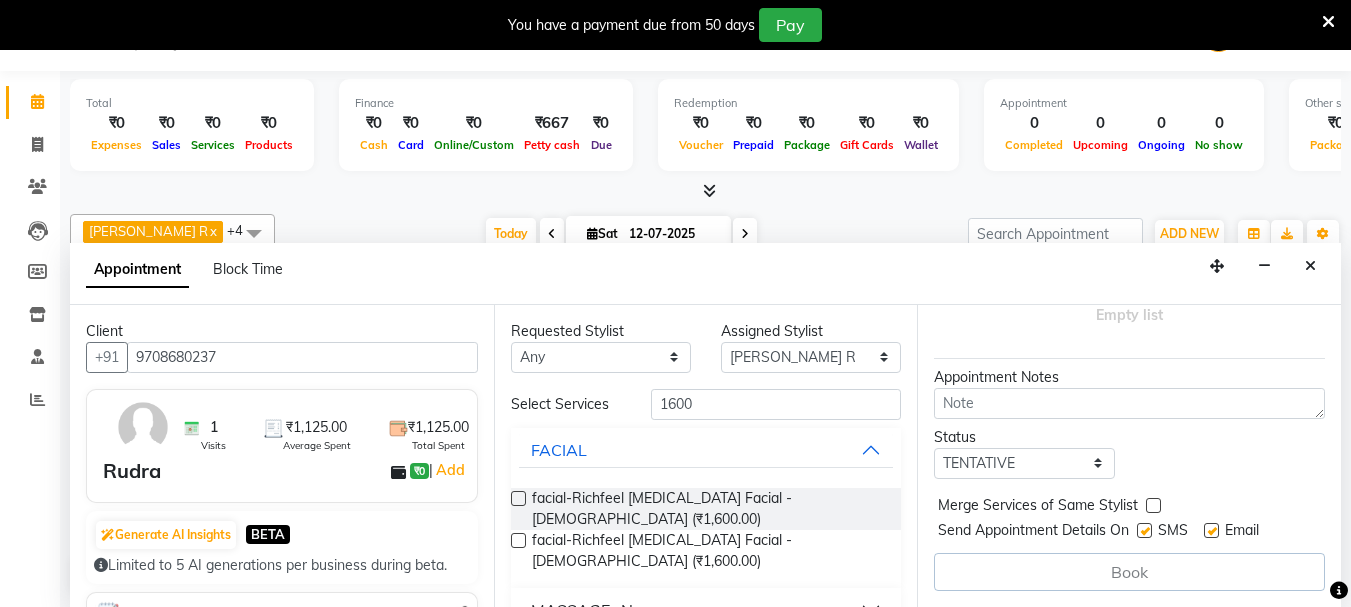 click at bounding box center (518, 540) 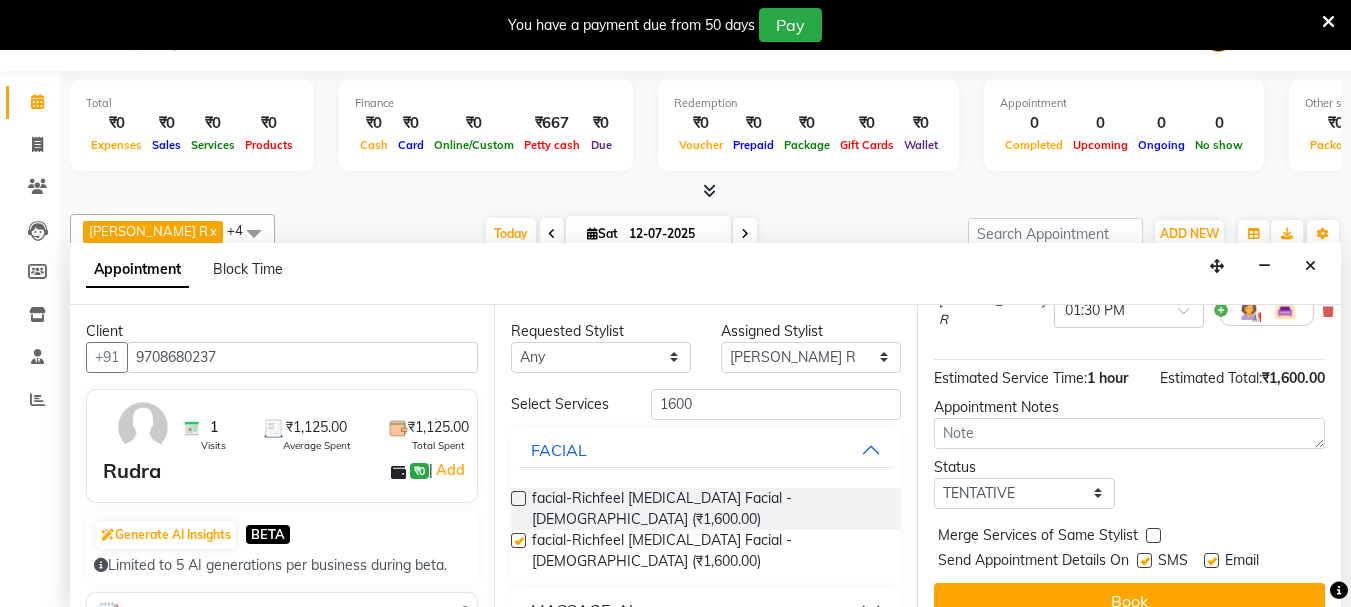 checkbox on "false" 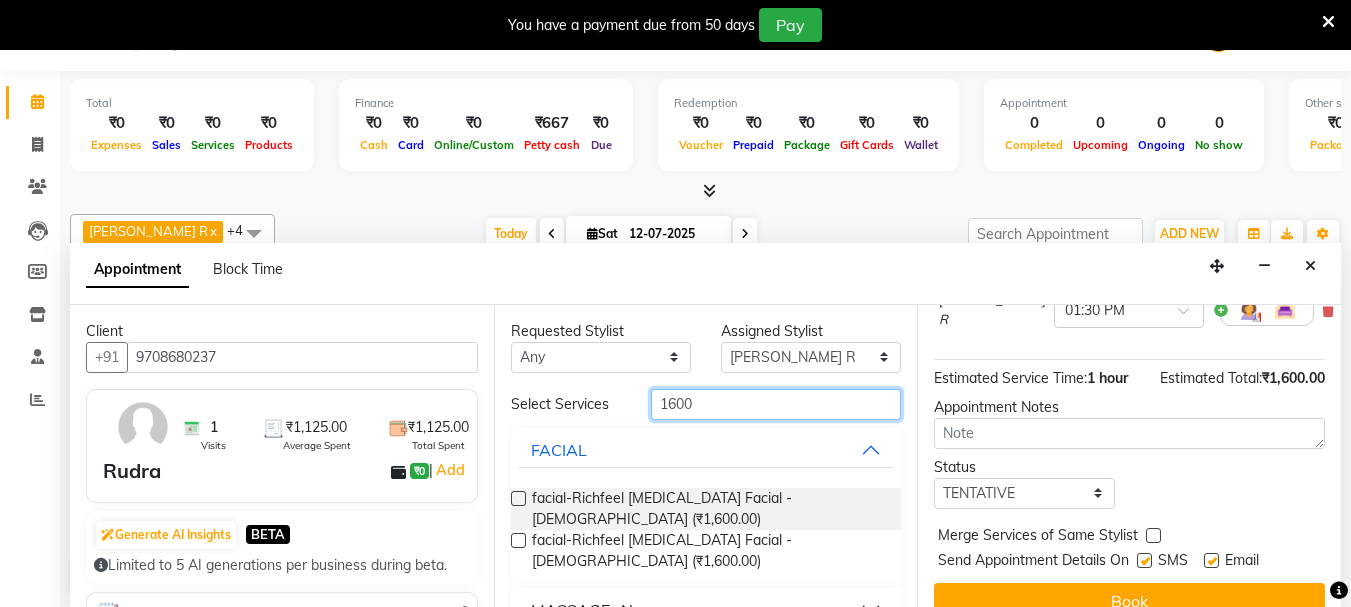 click on "1600" at bounding box center [776, 404] 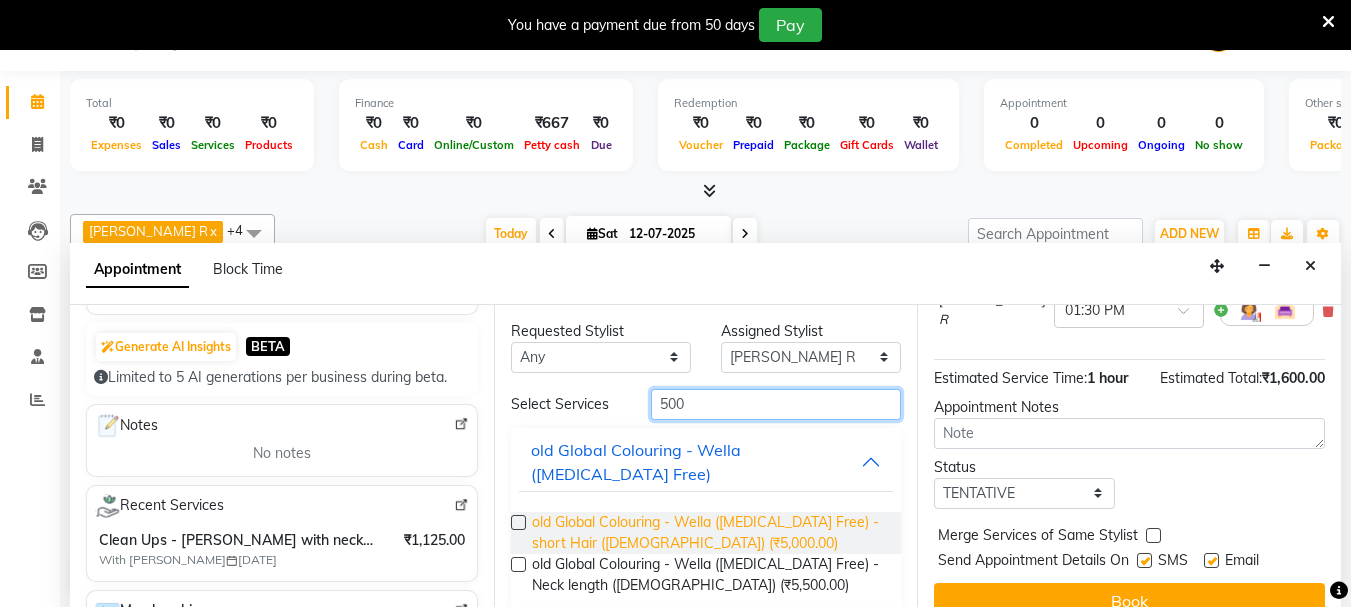 scroll, scrollTop: 440, scrollLeft: 0, axis: vertical 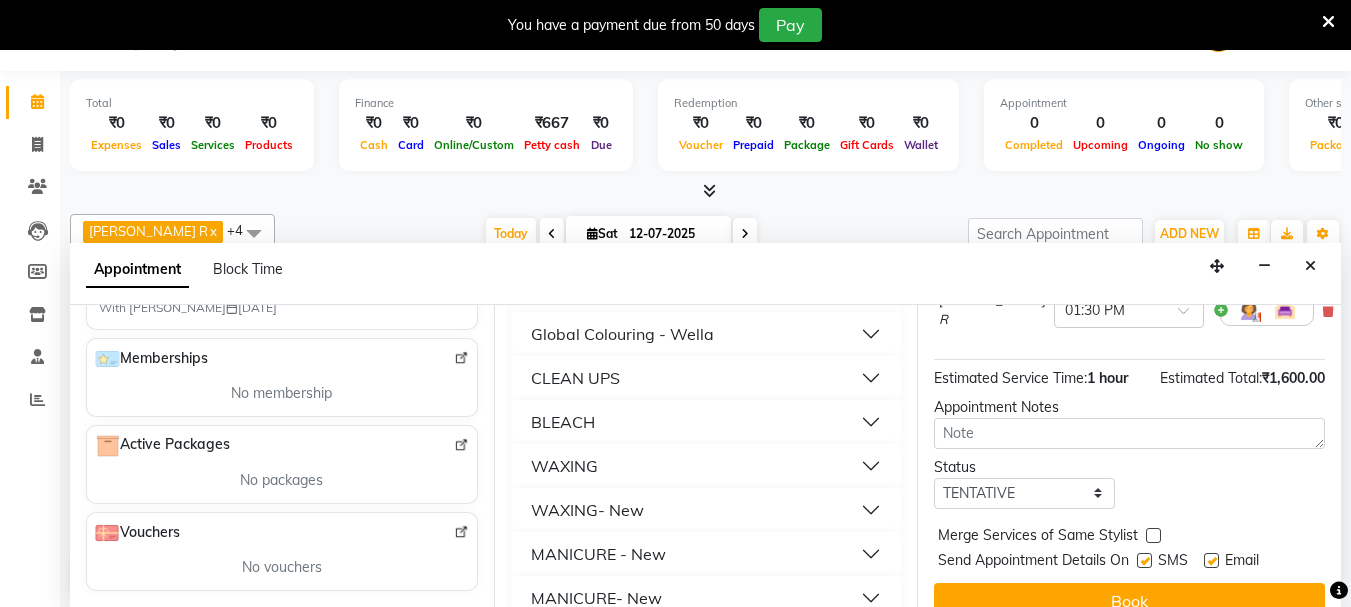 type on "500" 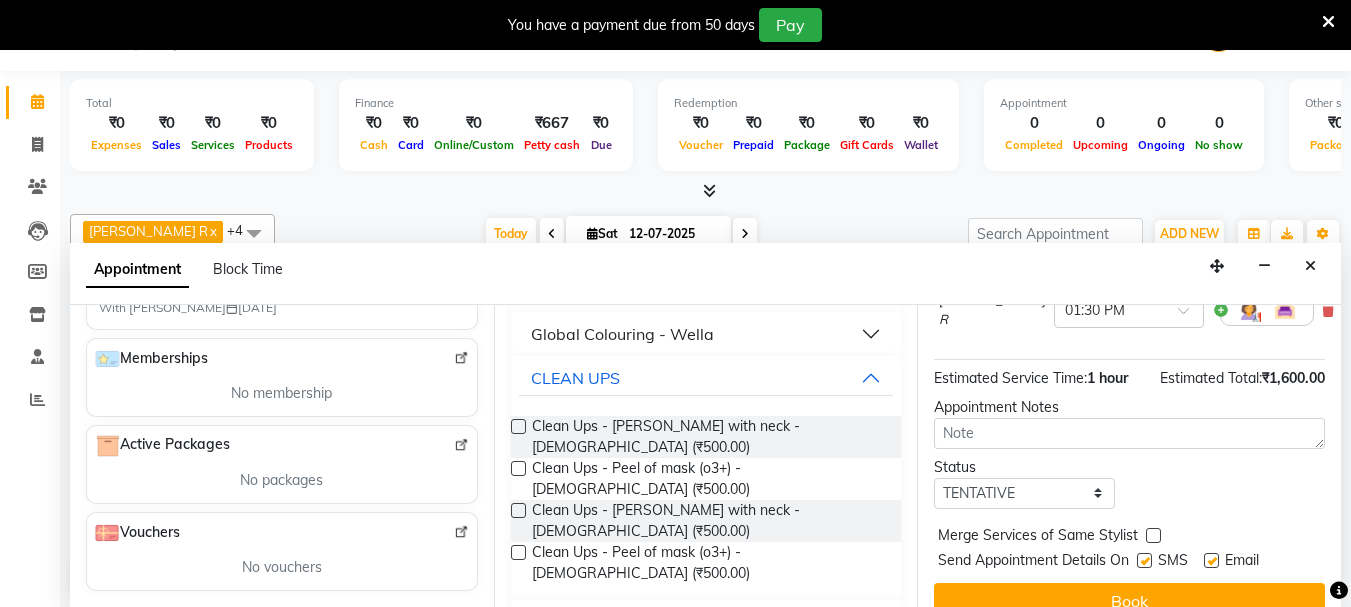 click at bounding box center [518, 426] 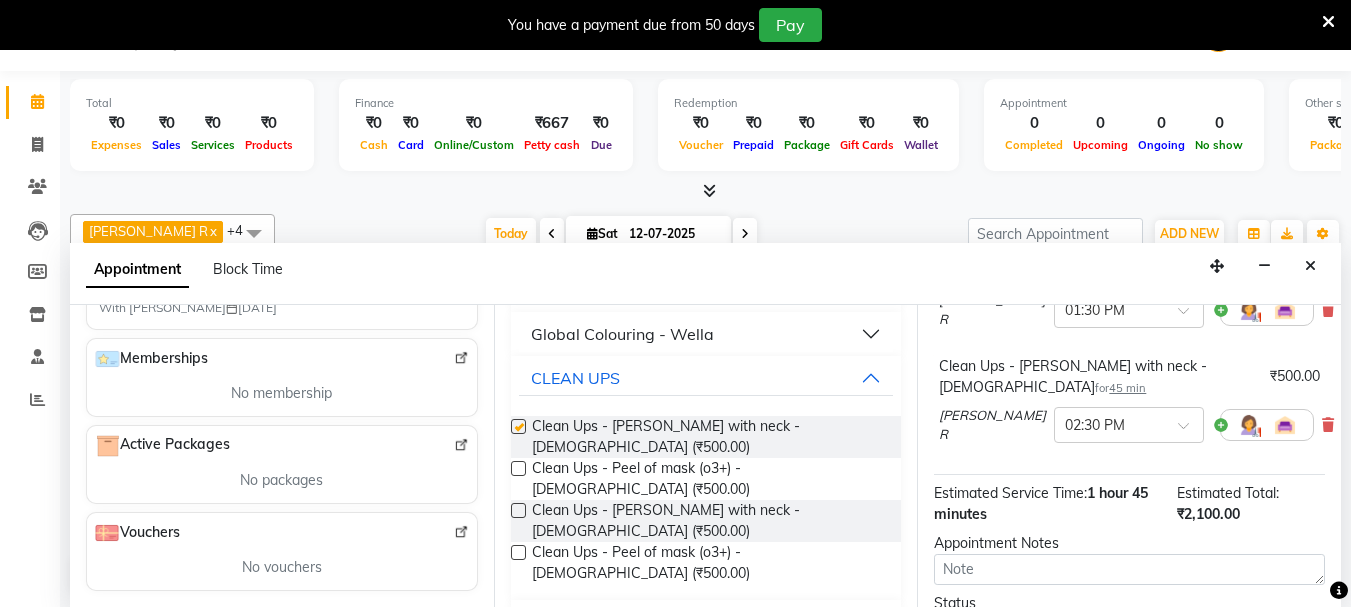 checkbox on "false" 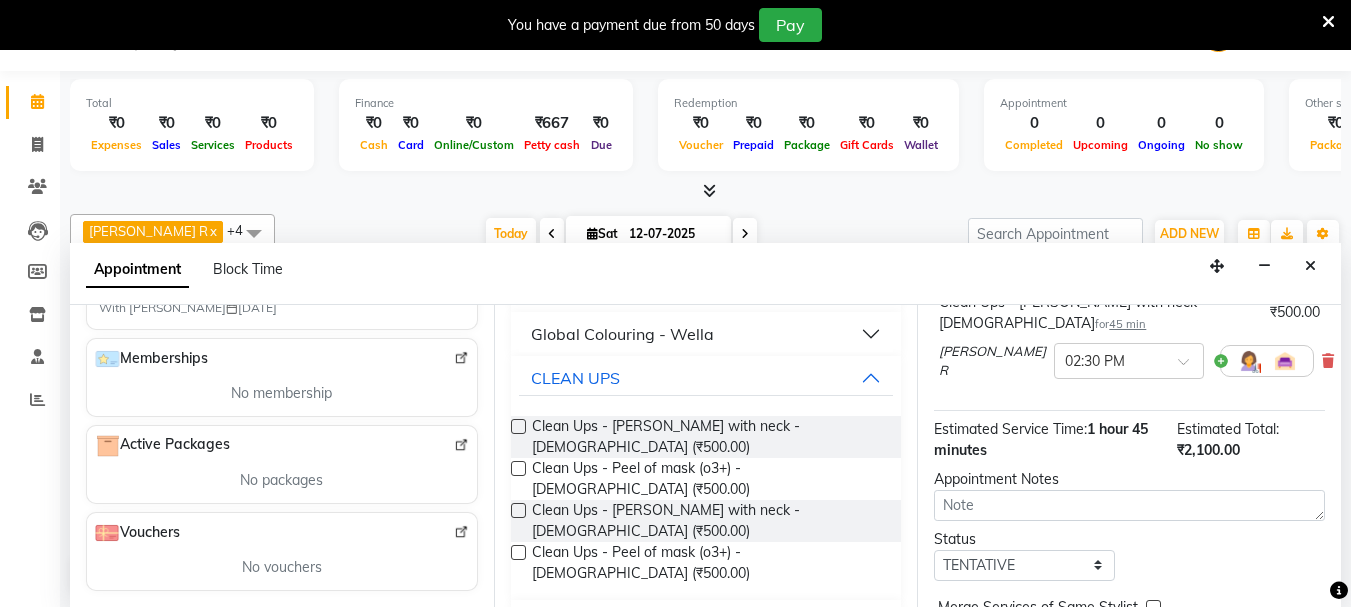 scroll, scrollTop: 393, scrollLeft: 0, axis: vertical 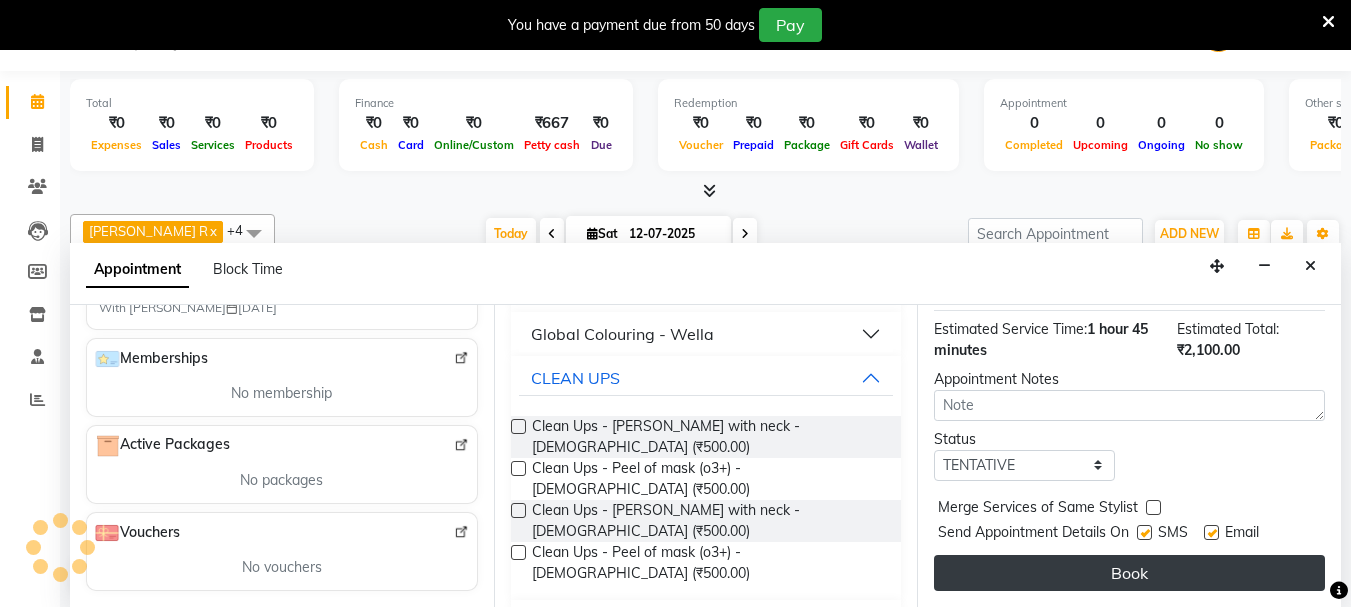 click on "Book" at bounding box center (1129, 573) 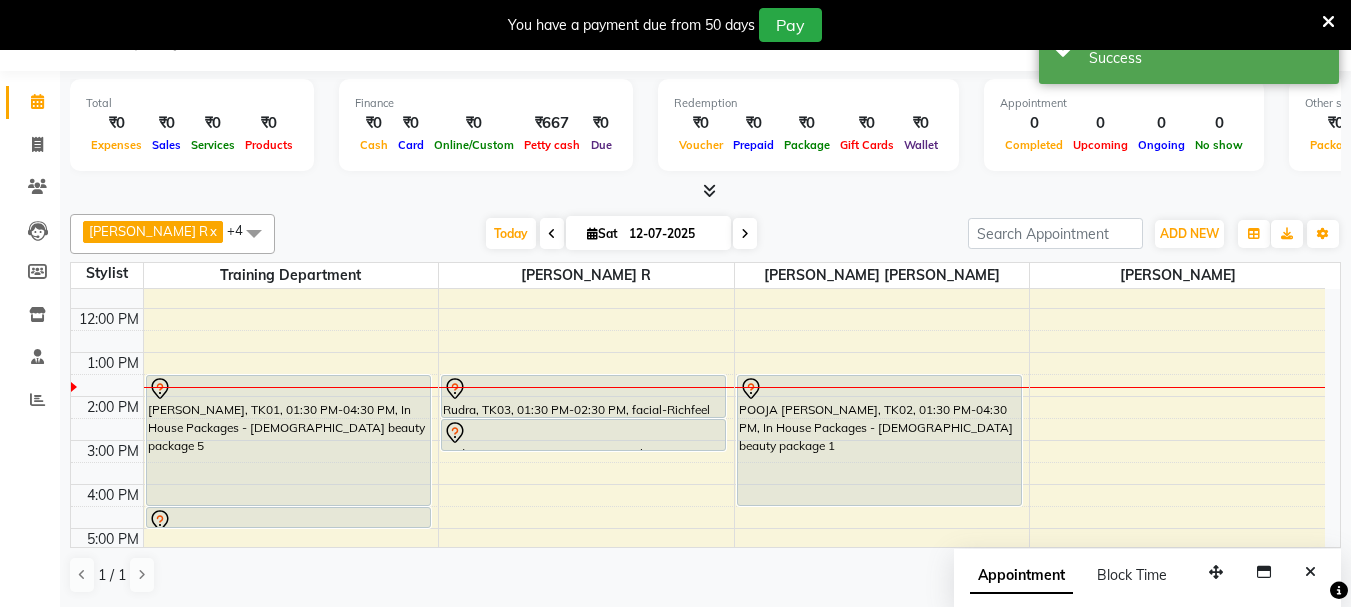scroll, scrollTop: 0, scrollLeft: 0, axis: both 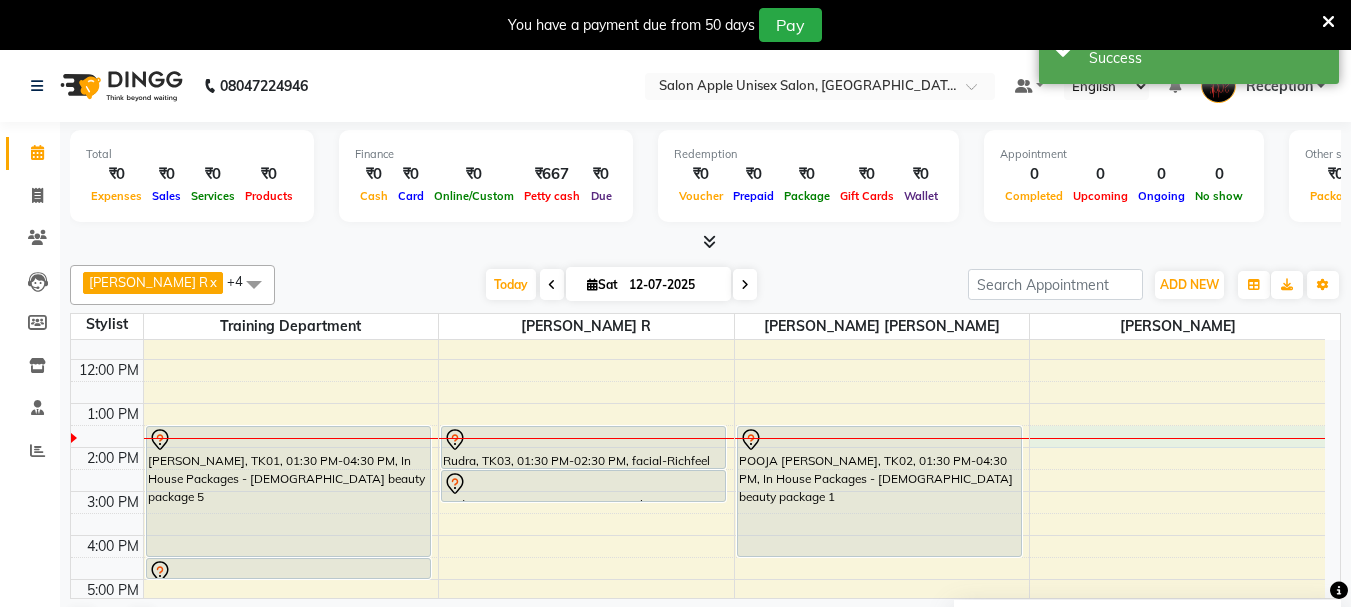 click on "7:00 AM 8:00 AM 9:00 AM 10:00 AM 11:00 AM 12:00 PM 1:00 PM 2:00 PM 3:00 PM 4:00 PM 5:00 PM 6:00 PM 7:00 PM 8:00 PM 9:00 PM             JYOTSNA HAJARE, TK01, 01:30 PM-04:30 PM, In House Packages - Female beauty package 5             JYOTSNA HAJARE, TK01, 04:30 PM-05:00 PM, 3G (stripless) brazilian wax - Full face - Female             Rudra, TK03, 01:30 PM-02:30 PM, facial-Richfeel Skin whitening Facial - Male             Rudra, TK03, 02:30 PM-03:15 PM, Clean Ups - De-tan with neck - Female             POOJA BIBB, TK02, 01:30 PM-04:30 PM, In House Packages - Female beauty package  1" at bounding box center [698, 469] 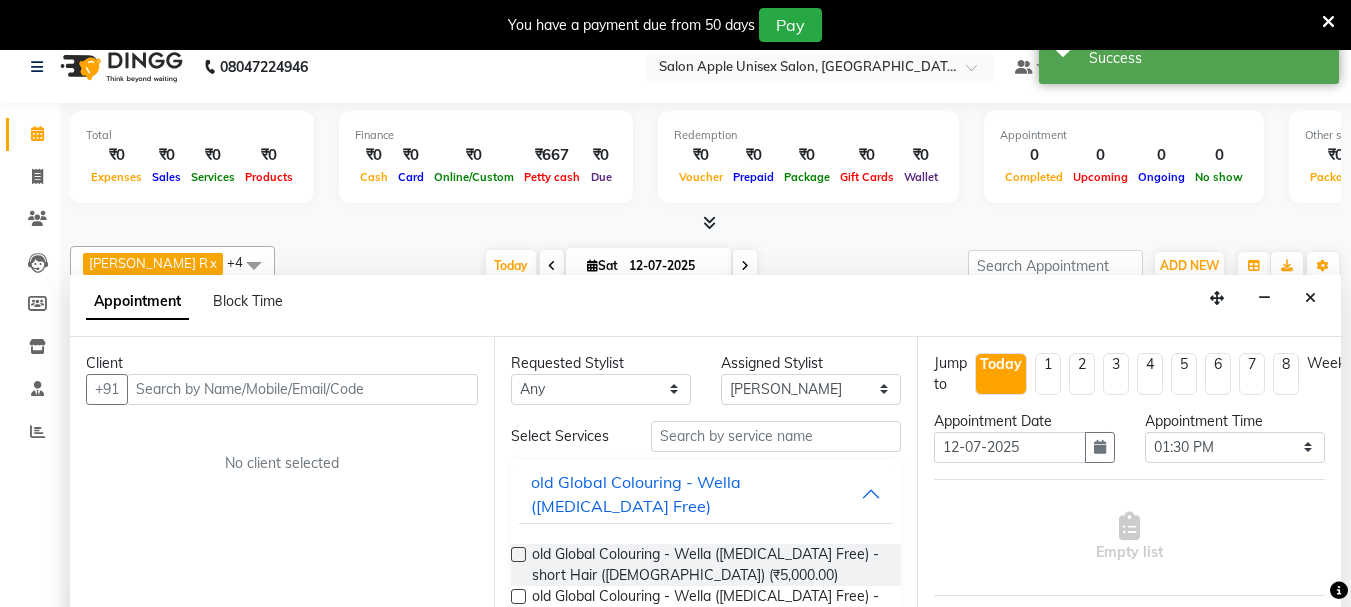 scroll, scrollTop: 51, scrollLeft: 0, axis: vertical 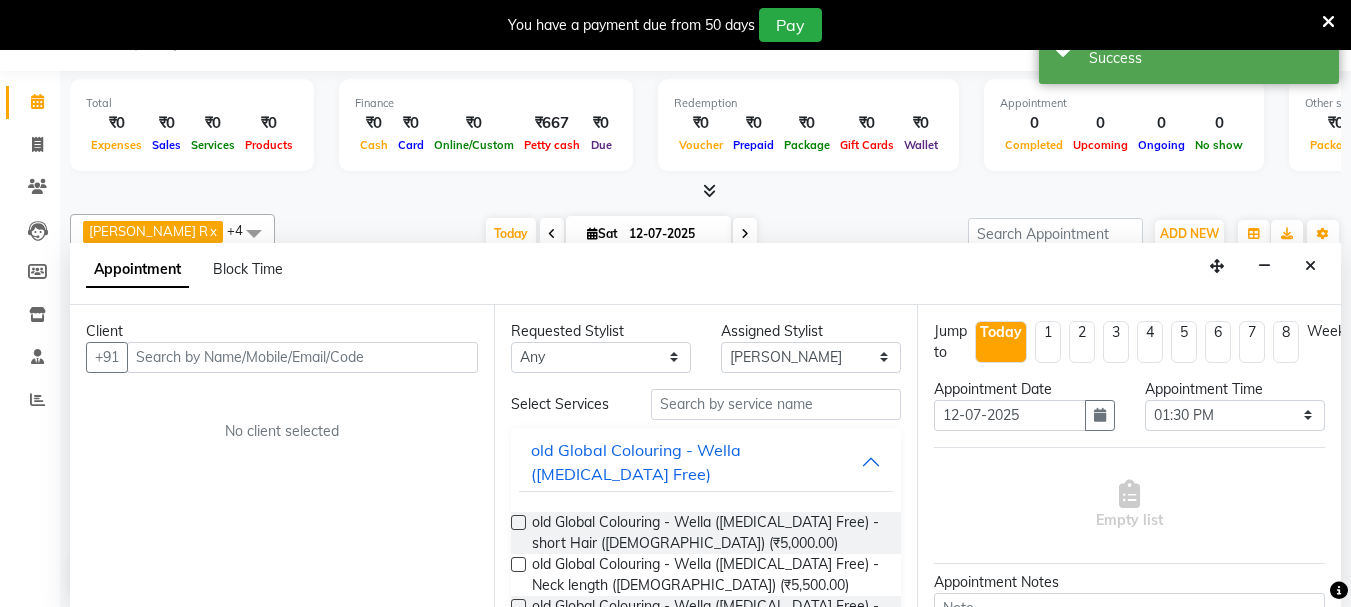 click at bounding box center [302, 357] 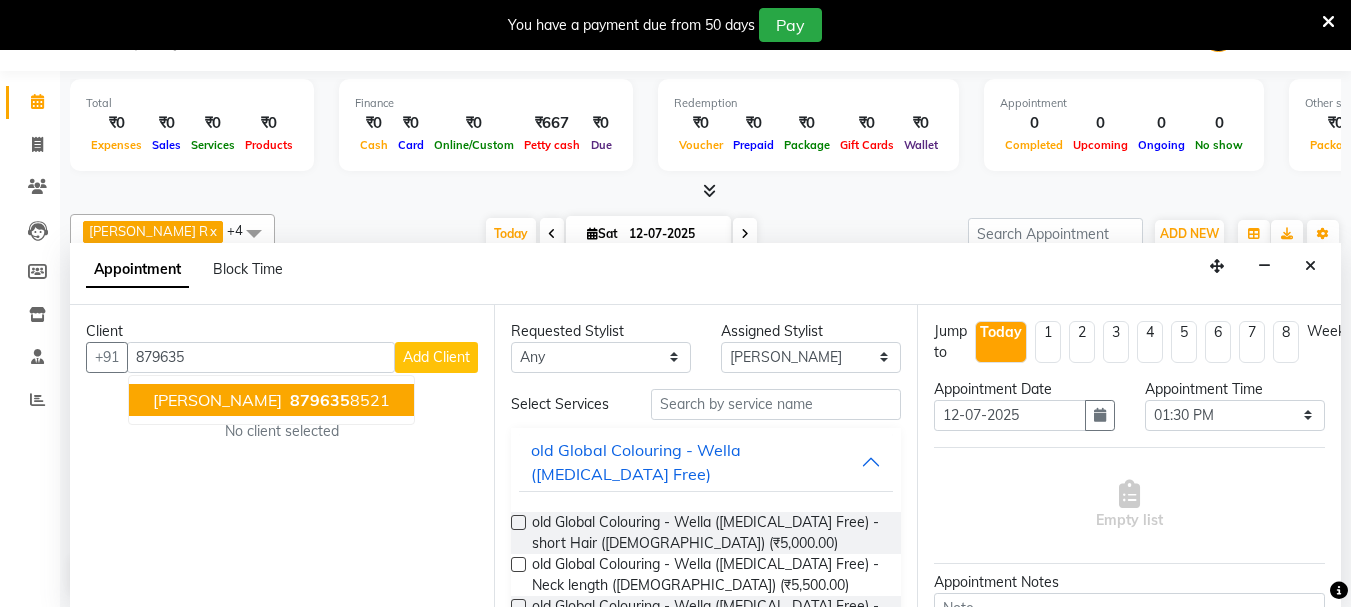 click on "879635" at bounding box center (320, 400) 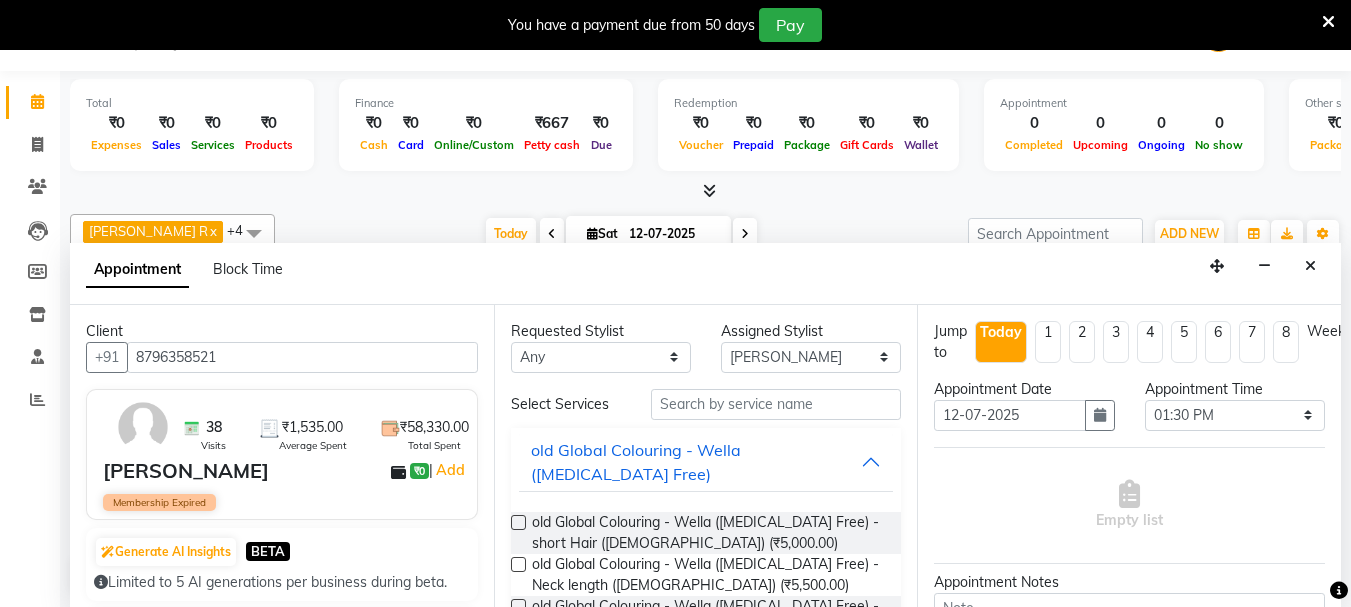 type on "8796358521" 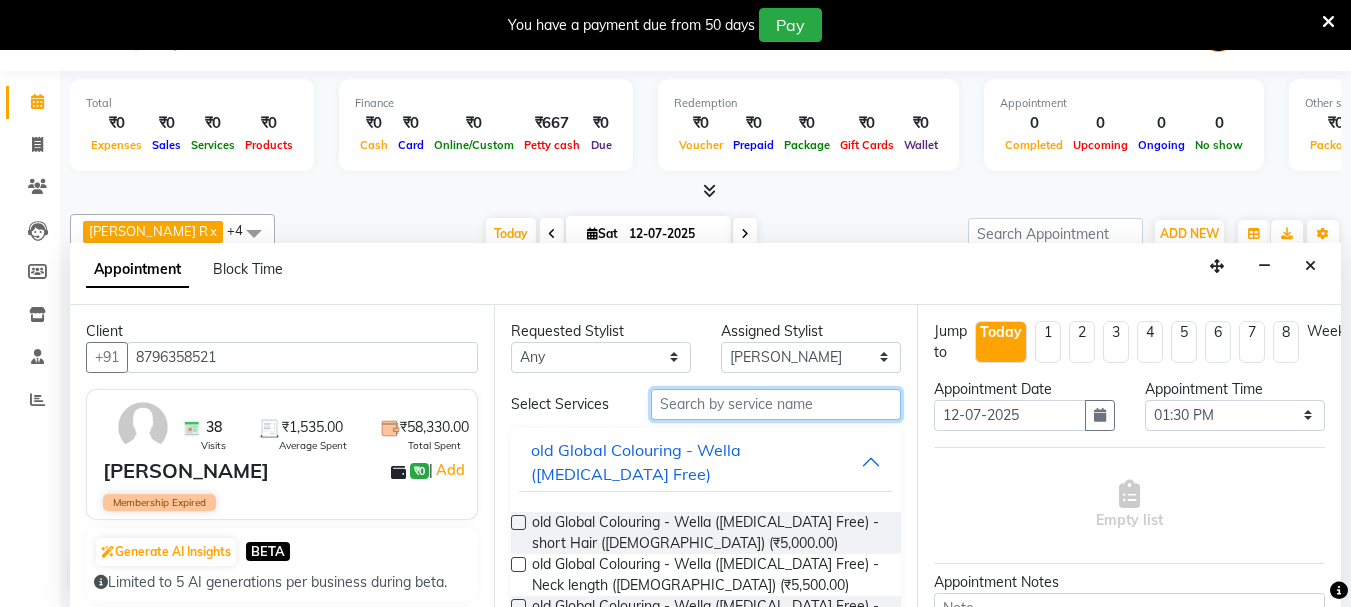 click at bounding box center [776, 404] 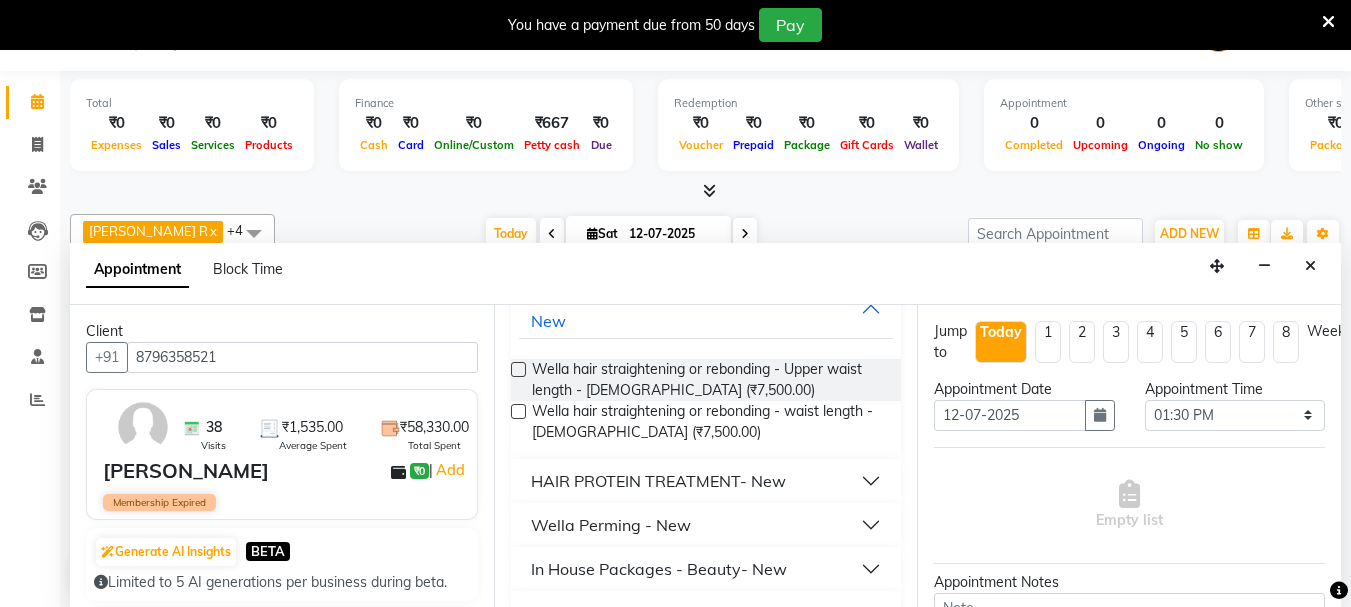 scroll, scrollTop: 197, scrollLeft: 0, axis: vertical 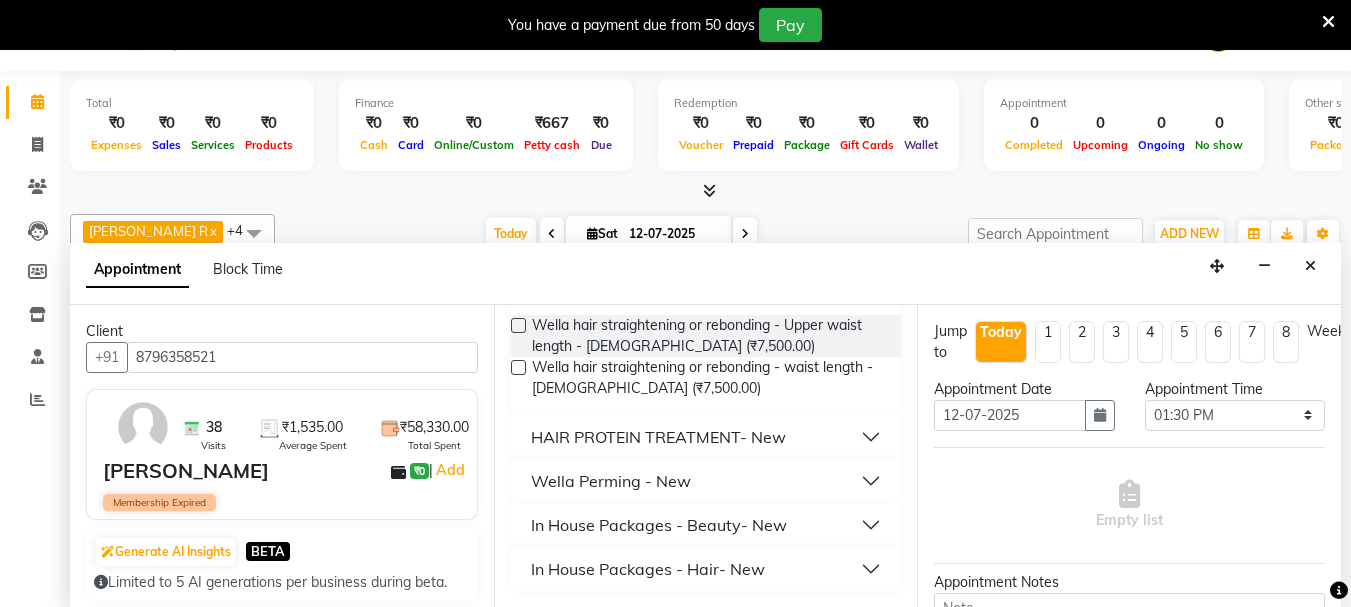 type on "7500" 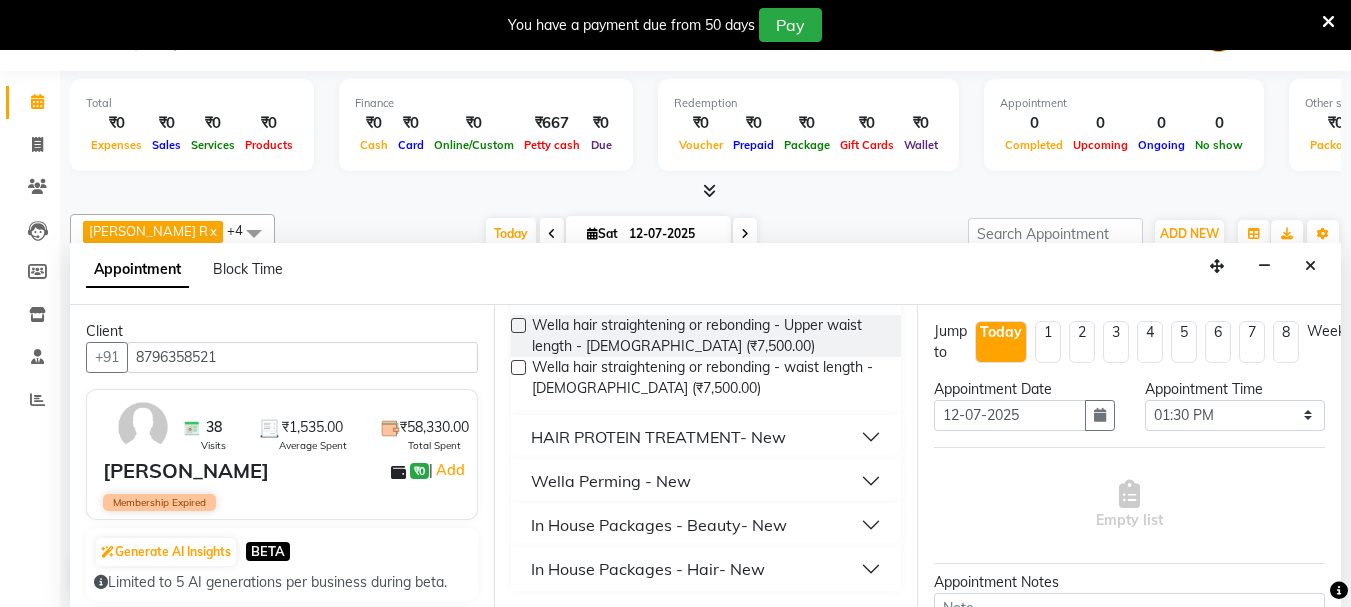 click on "HAIR PROTEIN TREATMENT- New" at bounding box center (658, 437) 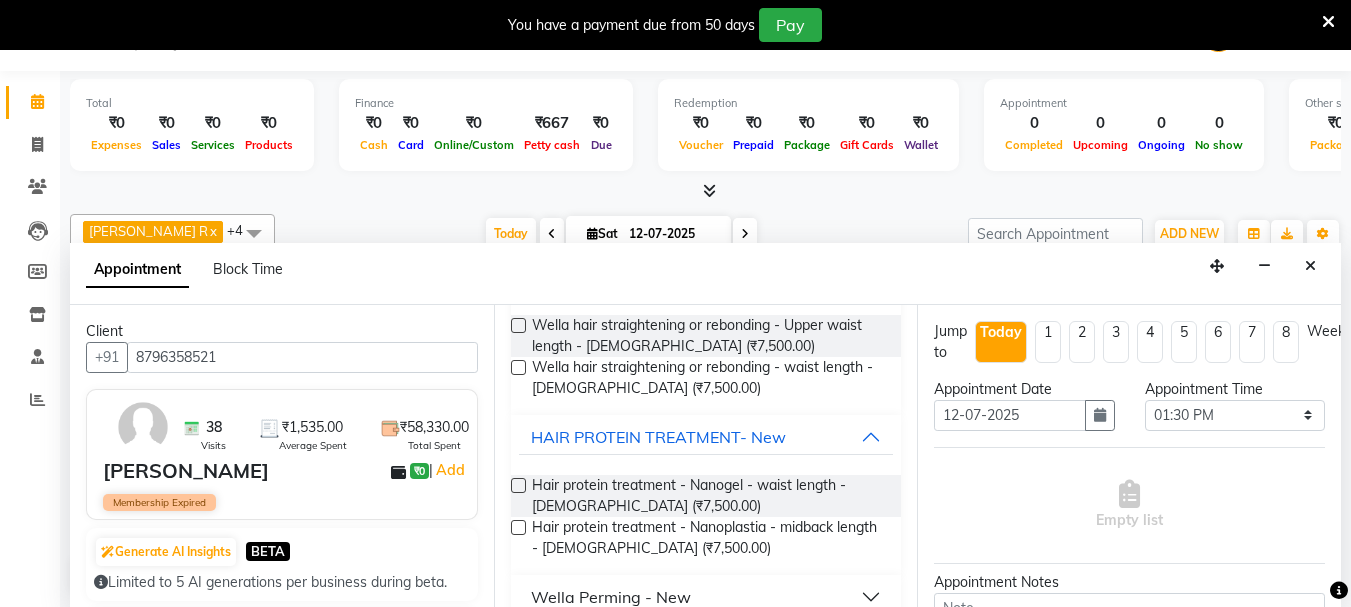 click at bounding box center [518, 485] 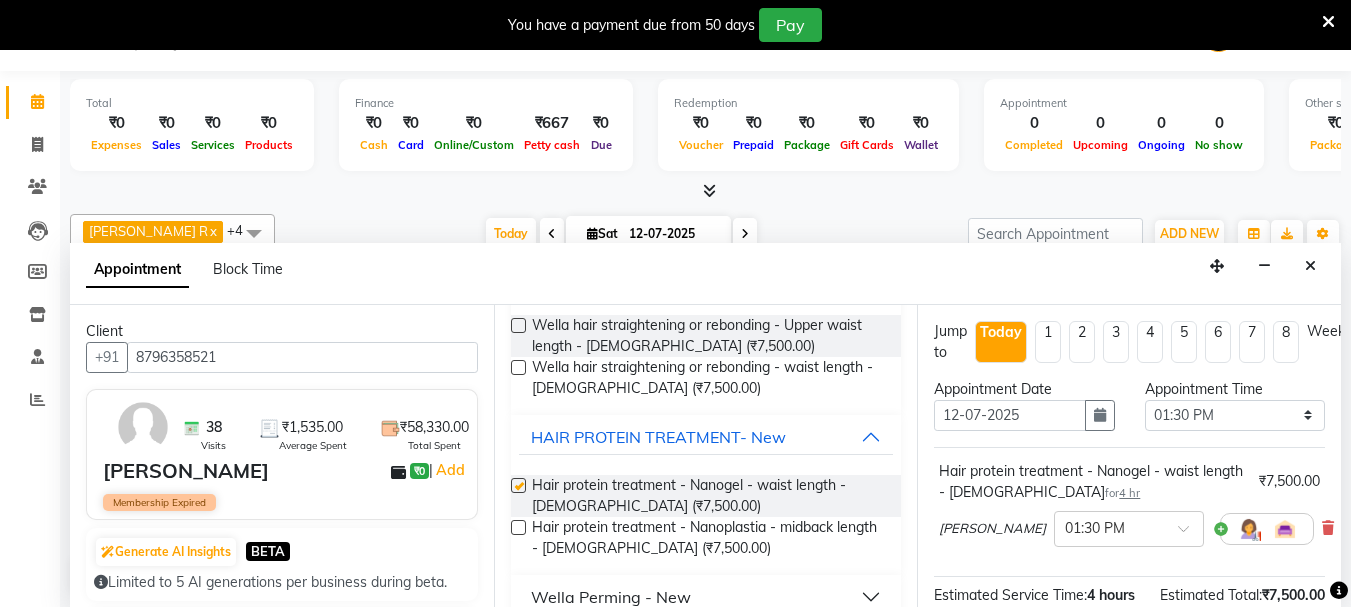 checkbox on "false" 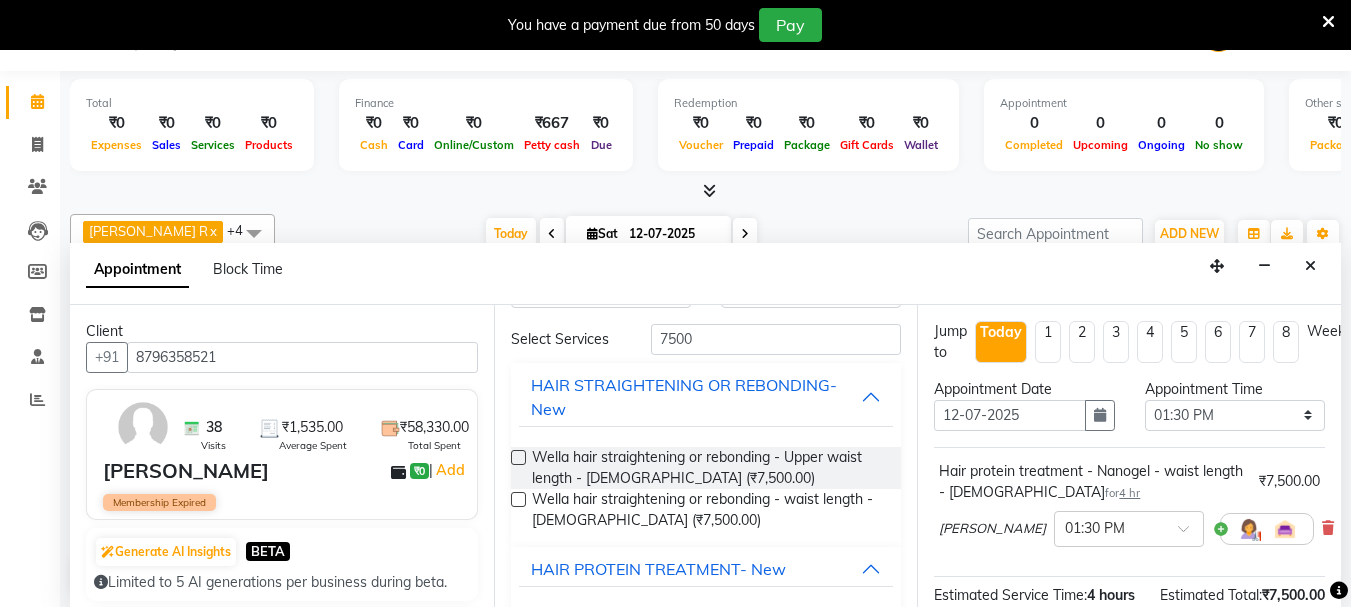 scroll, scrollTop: 13, scrollLeft: 0, axis: vertical 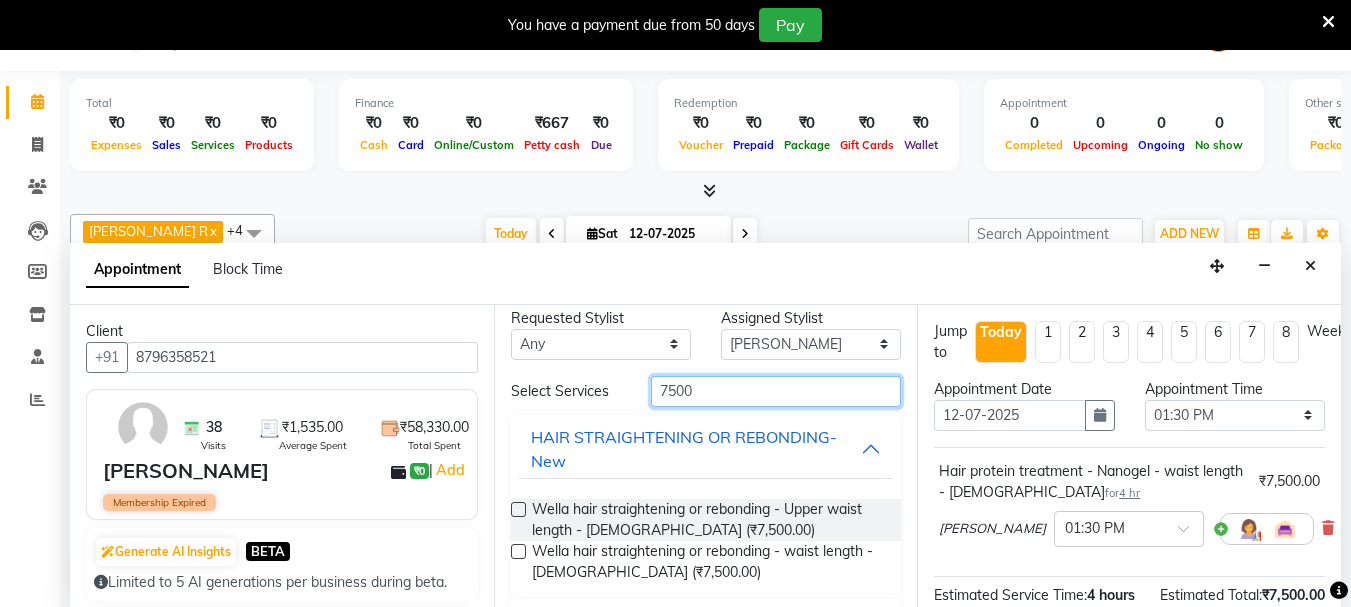 click on "7500" at bounding box center [776, 391] 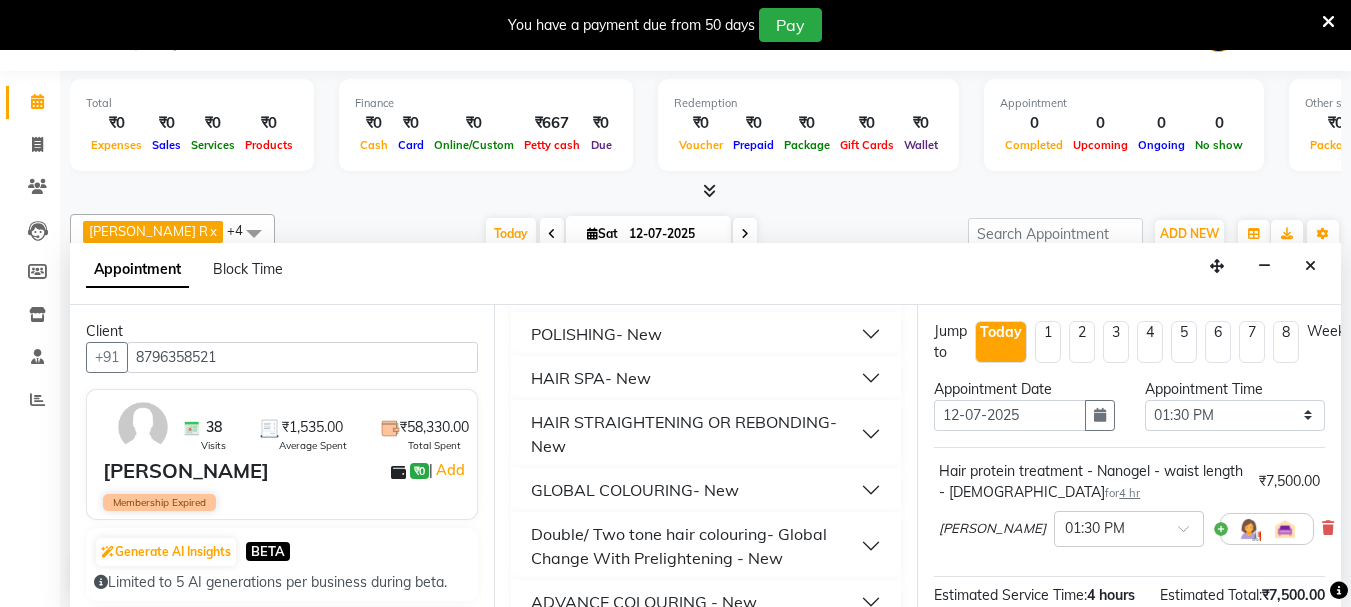 scroll, scrollTop: 513, scrollLeft: 0, axis: vertical 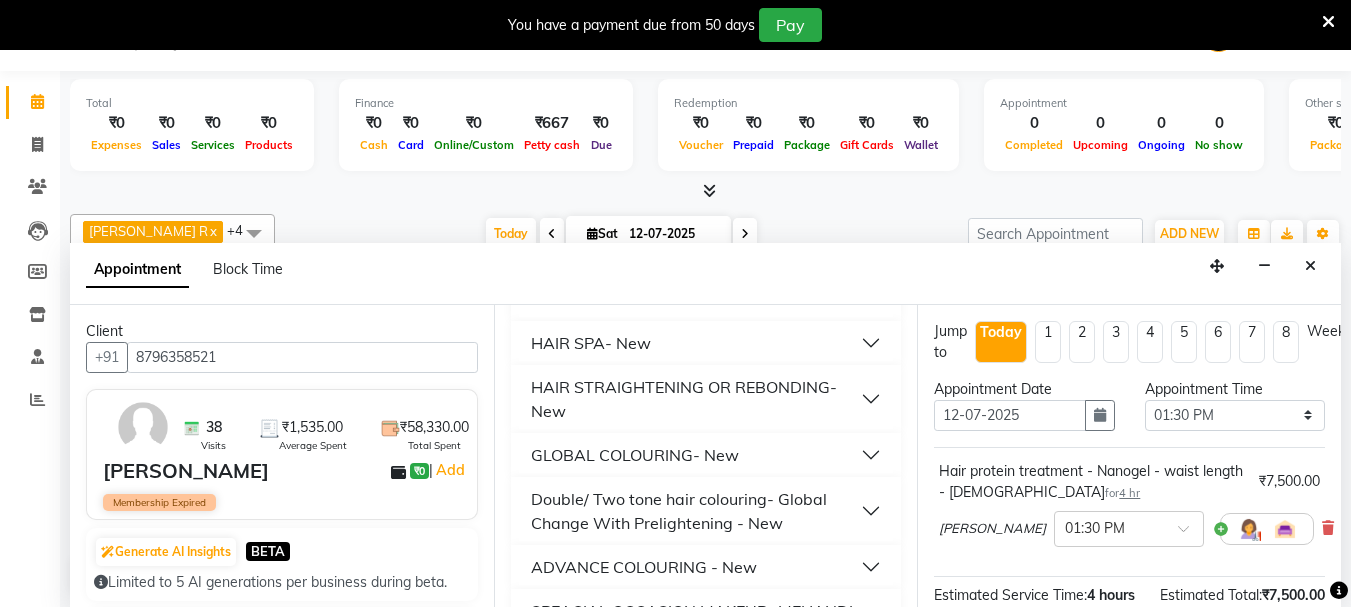 type on "3000" 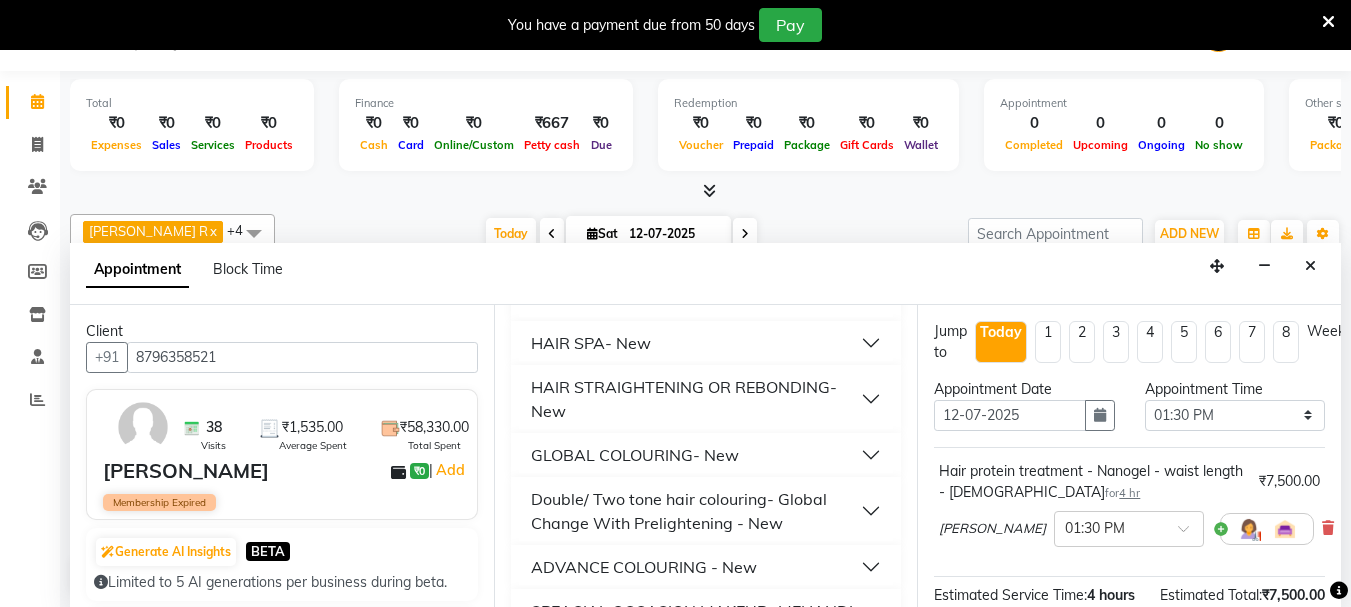 click on "GLOBAL COLOURING- New" at bounding box center (706, 455) 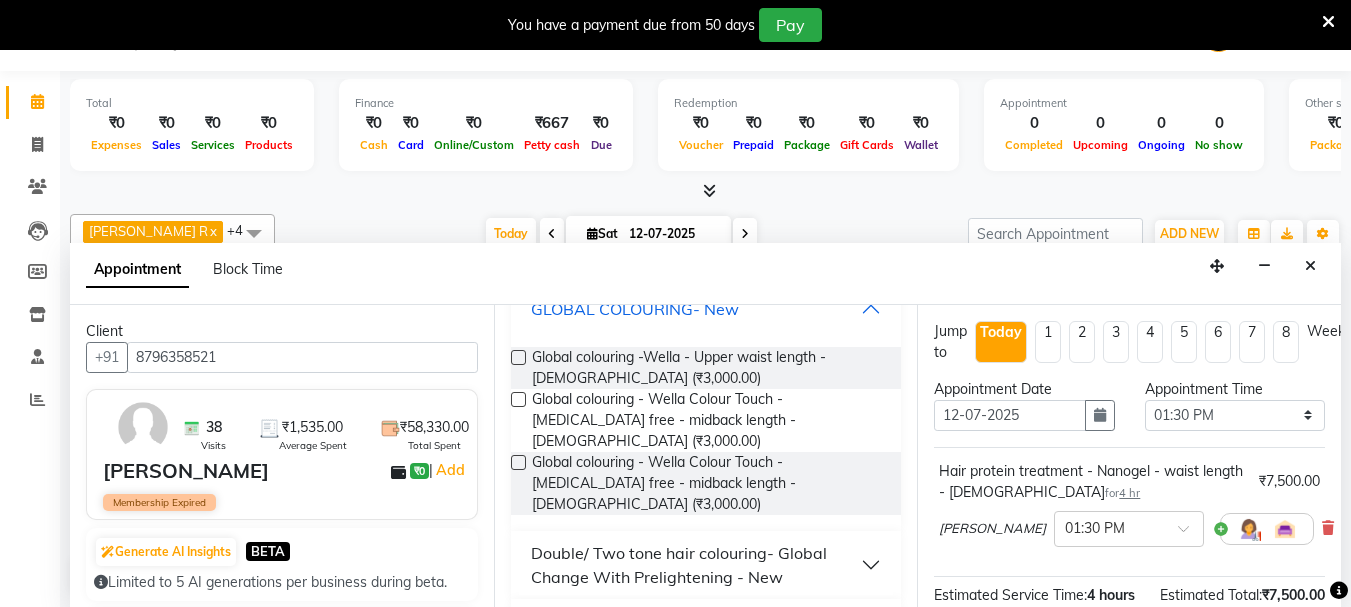 scroll, scrollTop: 613, scrollLeft: 0, axis: vertical 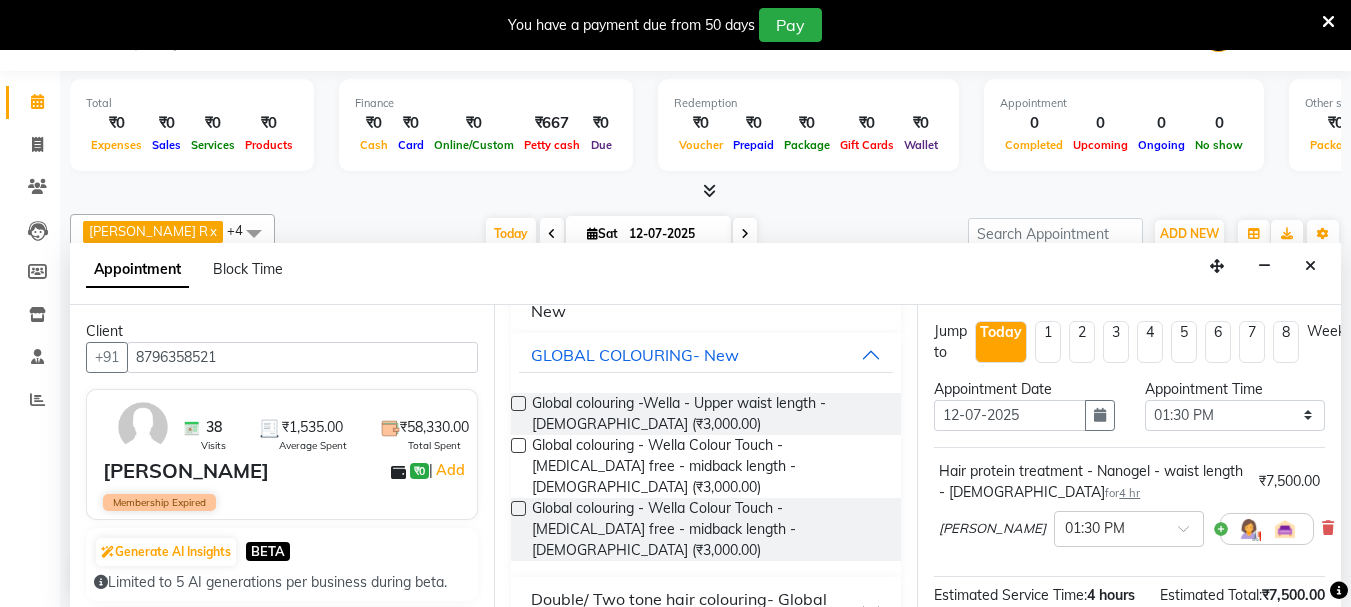 click at bounding box center [518, 508] 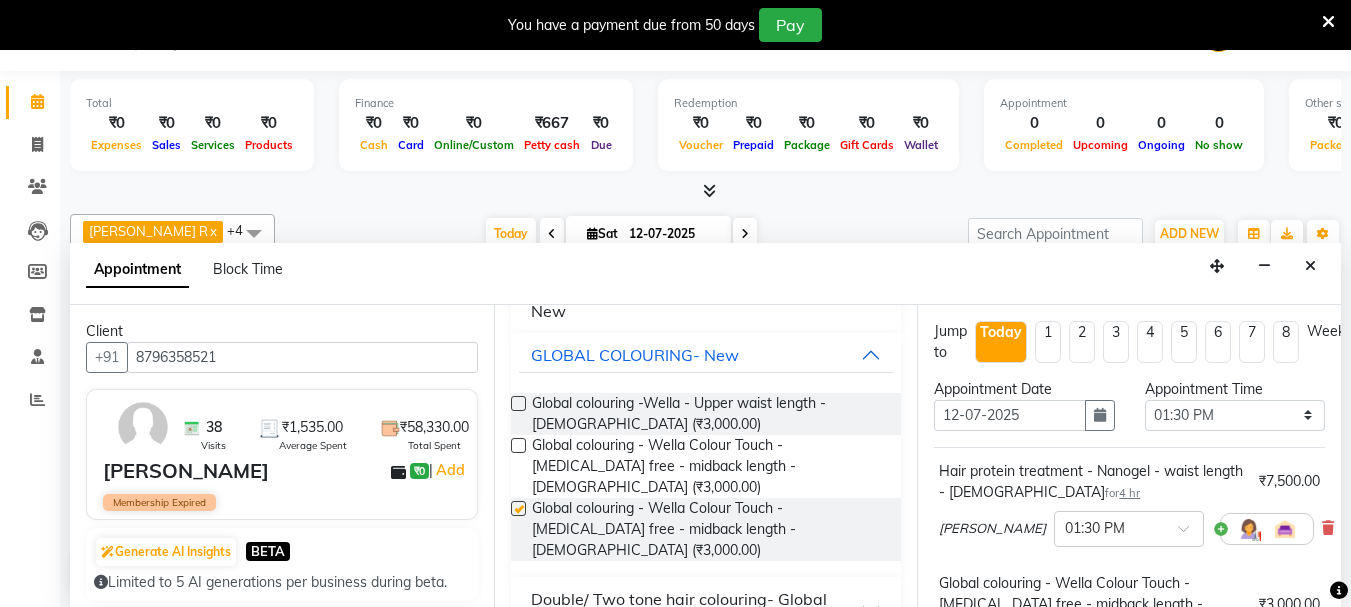 checkbox on "false" 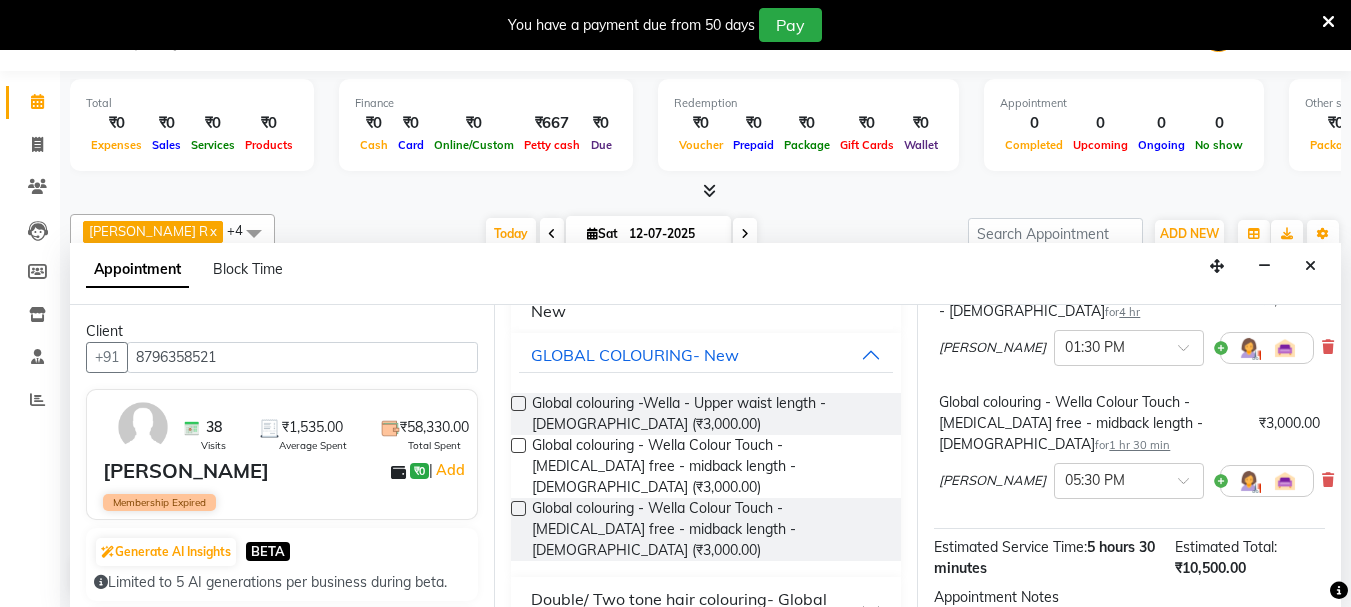 scroll, scrollTop: 400, scrollLeft: 0, axis: vertical 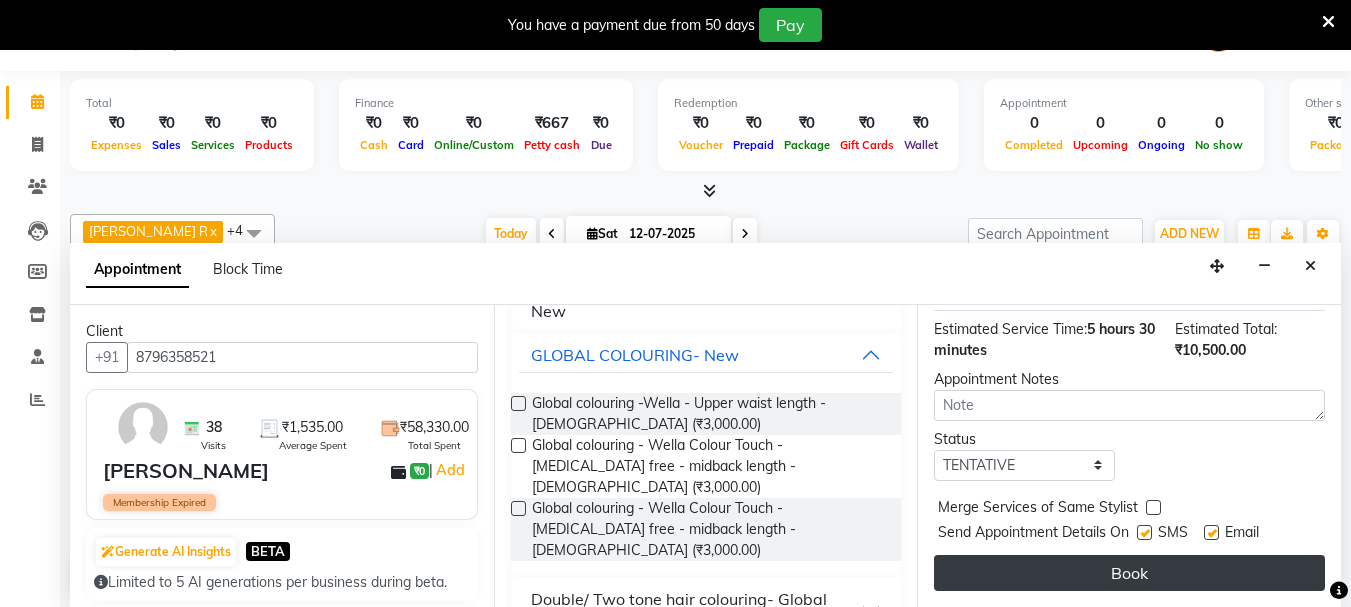 click on "Book" at bounding box center (1129, 573) 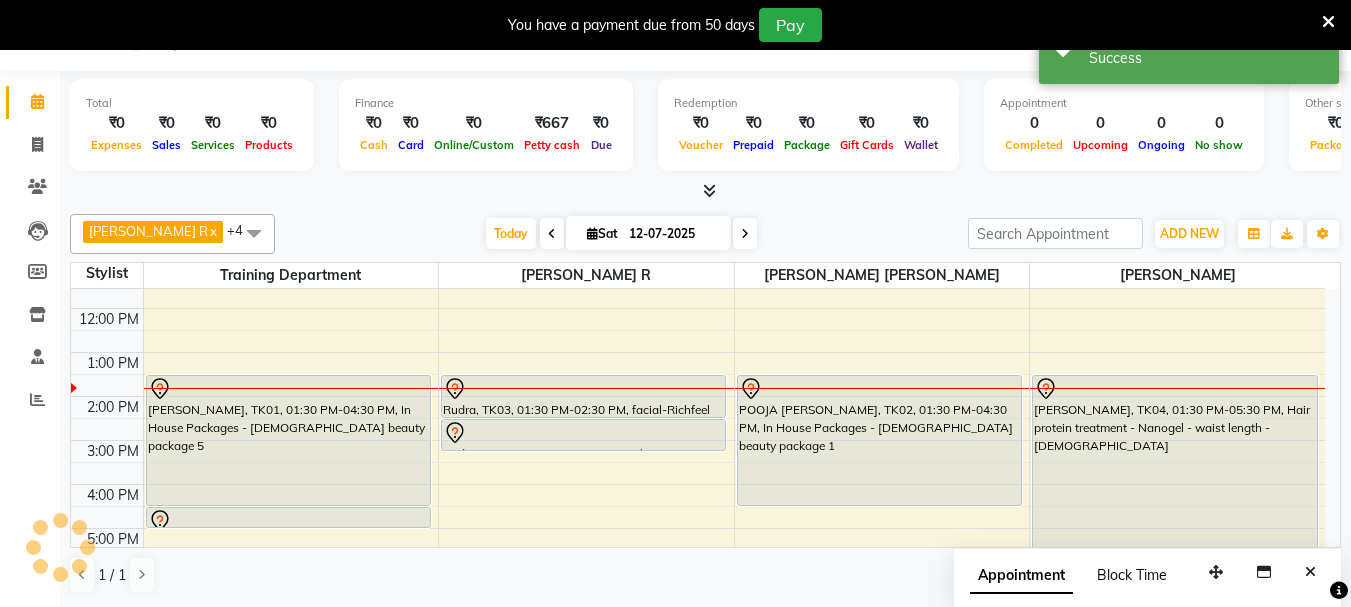 scroll, scrollTop: 0, scrollLeft: 0, axis: both 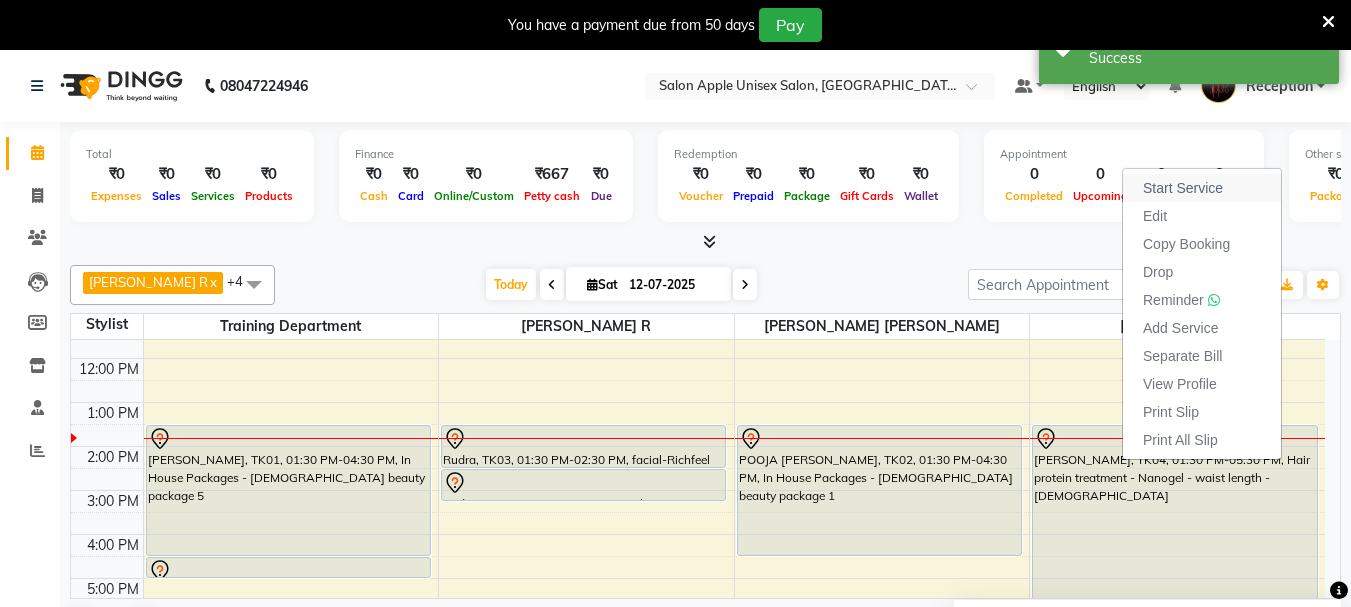 click on "Start Service" at bounding box center [1202, 188] 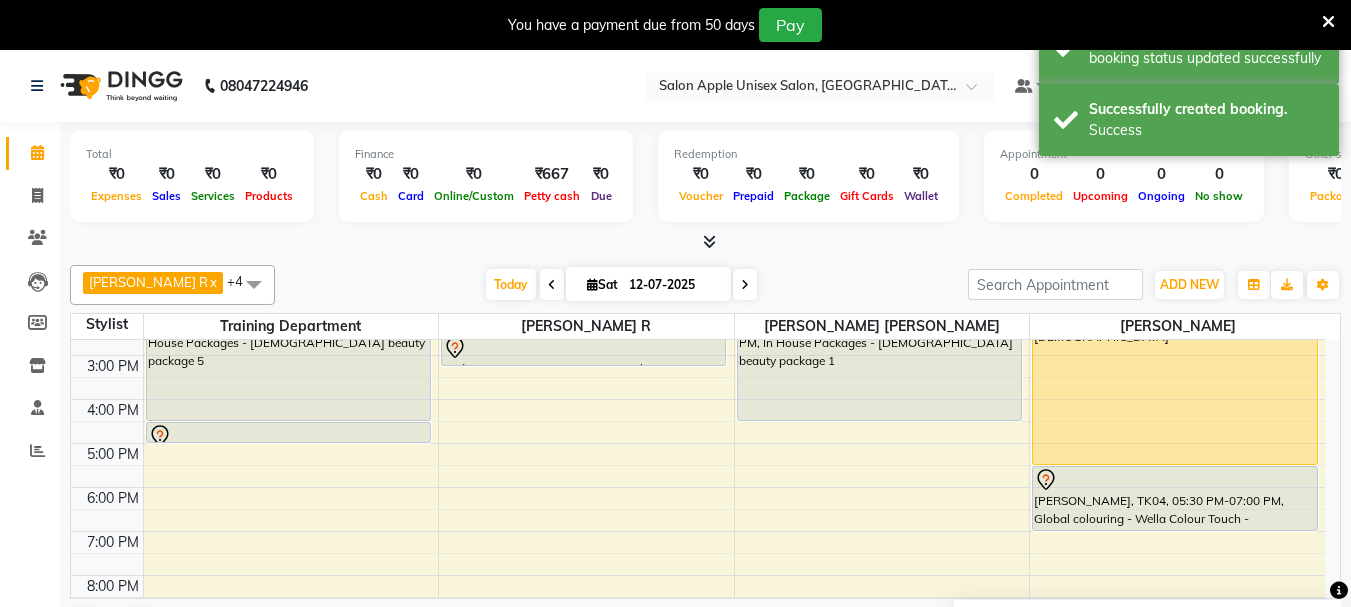 scroll, scrollTop: 301, scrollLeft: 0, axis: vertical 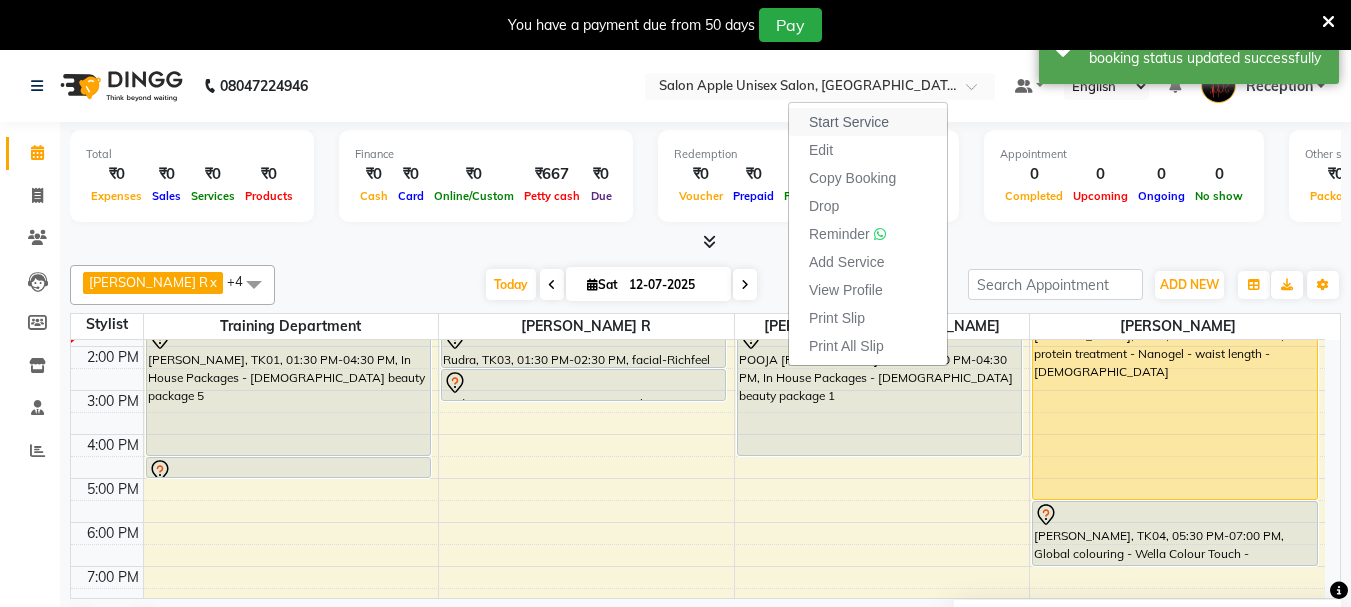 click on "Start Service" at bounding box center (849, 122) 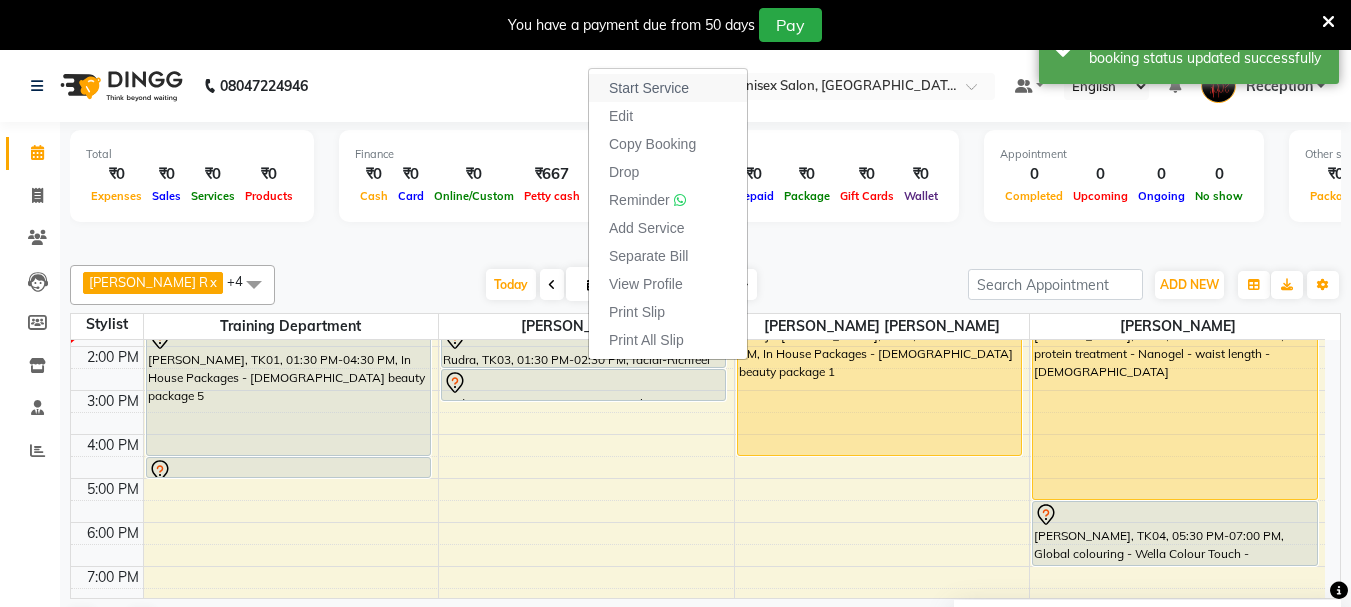 click on "Start Service" at bounding box center (649, 88) 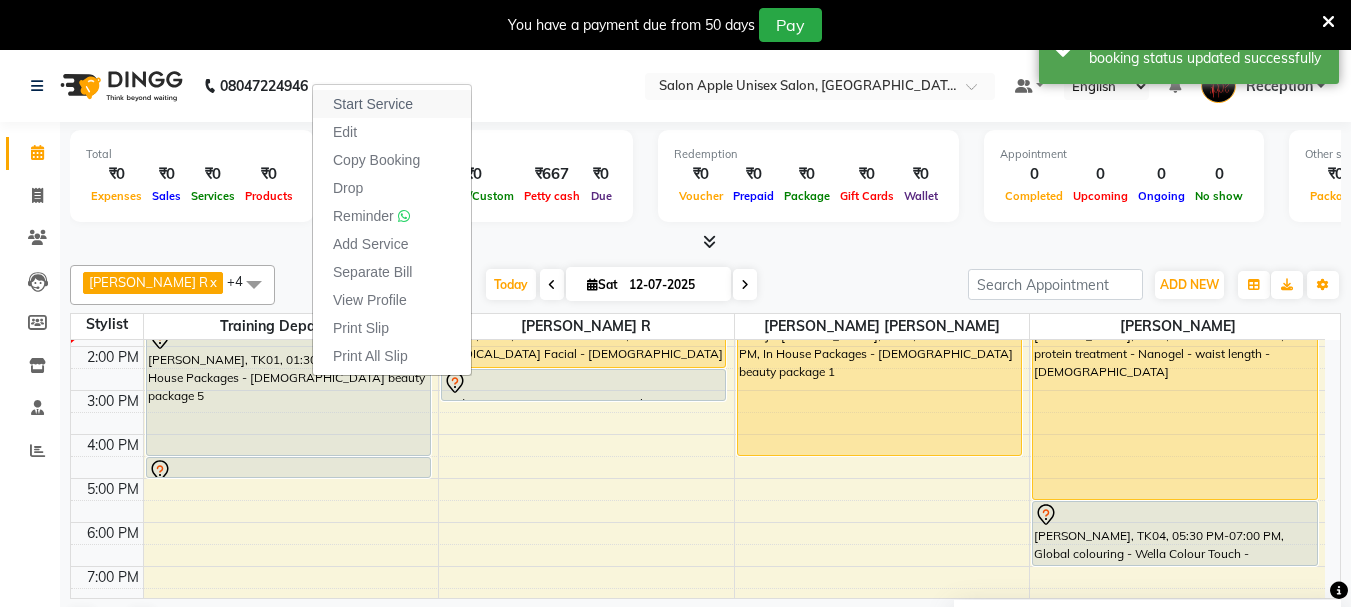 click on "Start Service" at bounding box center [373, 104] 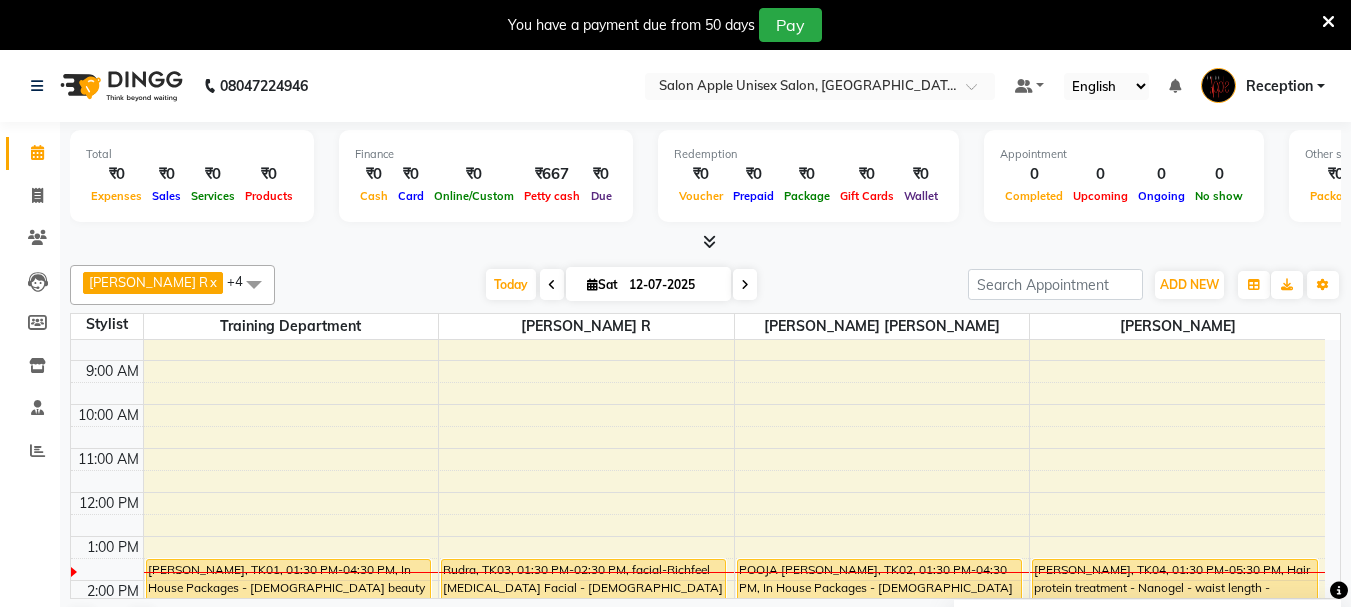 scroll, scrollTop: 201, scrollLeft: 0, axis: vertical 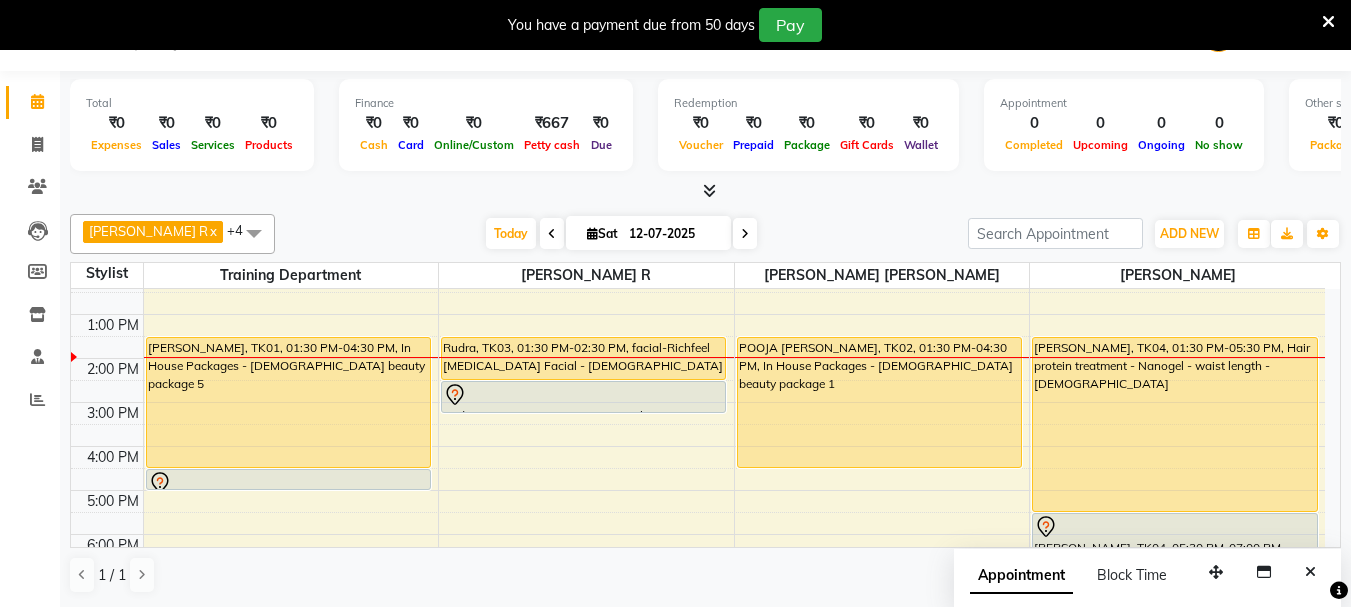 drag, startPoint x: 1142, startPoint y: 393, endPoint x: 1154, endPoint y: 440, distance: 48.507732 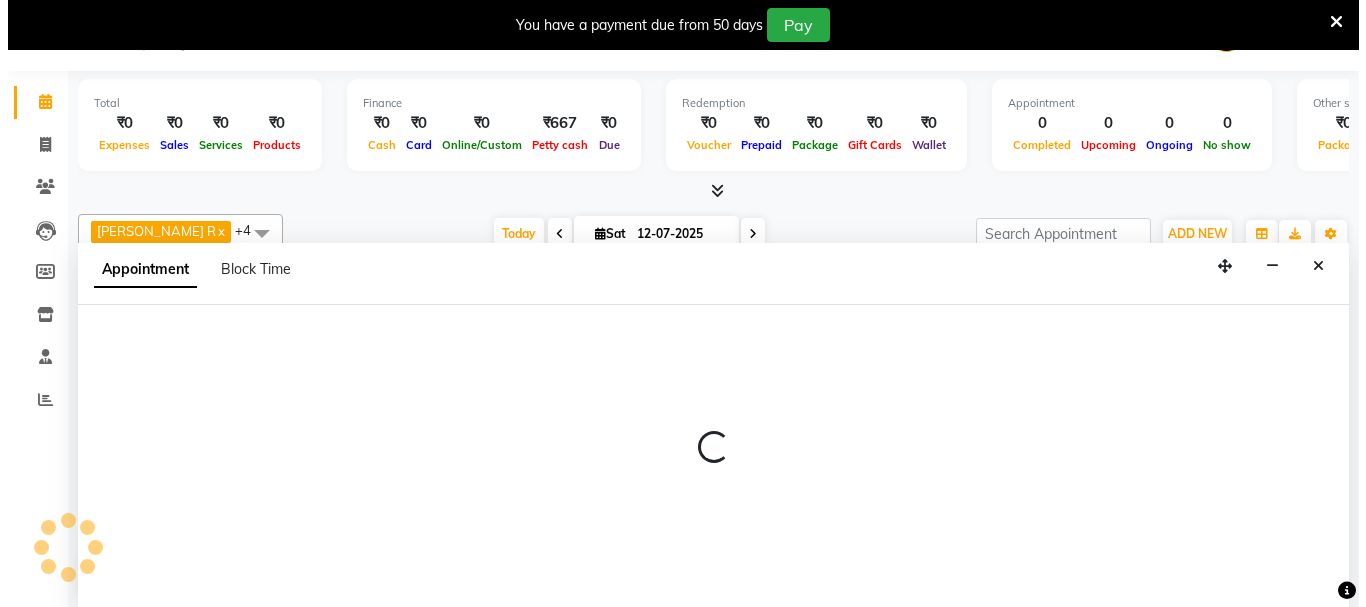 scroll, scrollTop: 239, scrollLeft: 0, axis: vertical 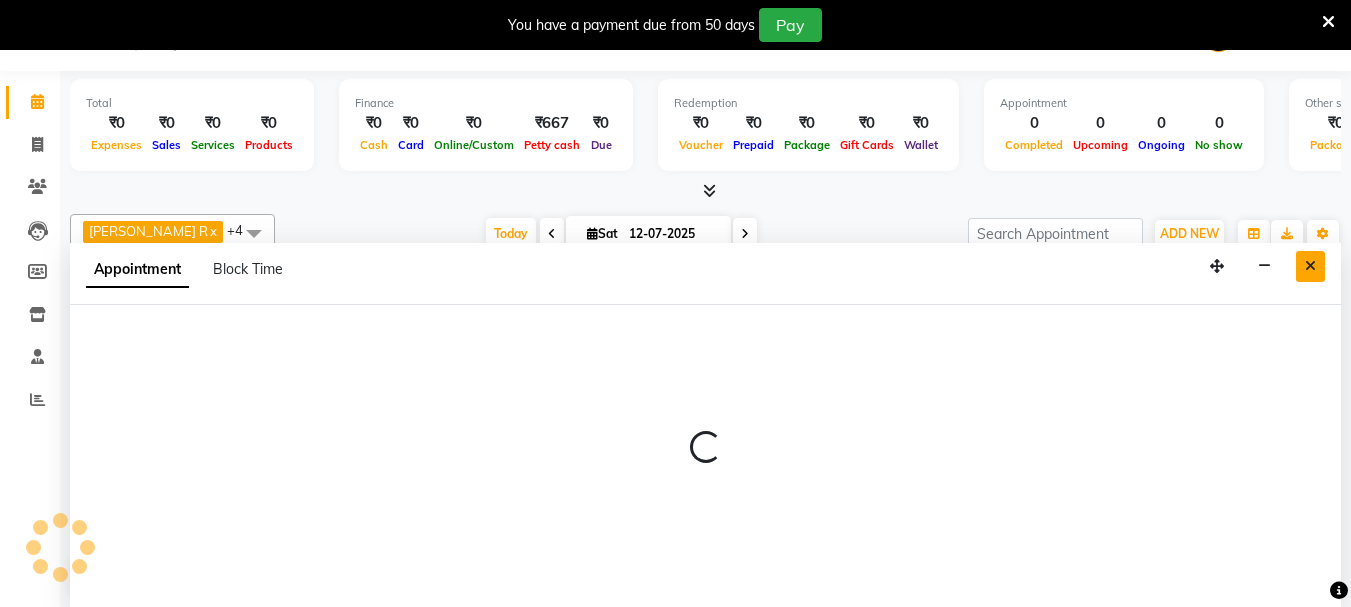 select on "83257" 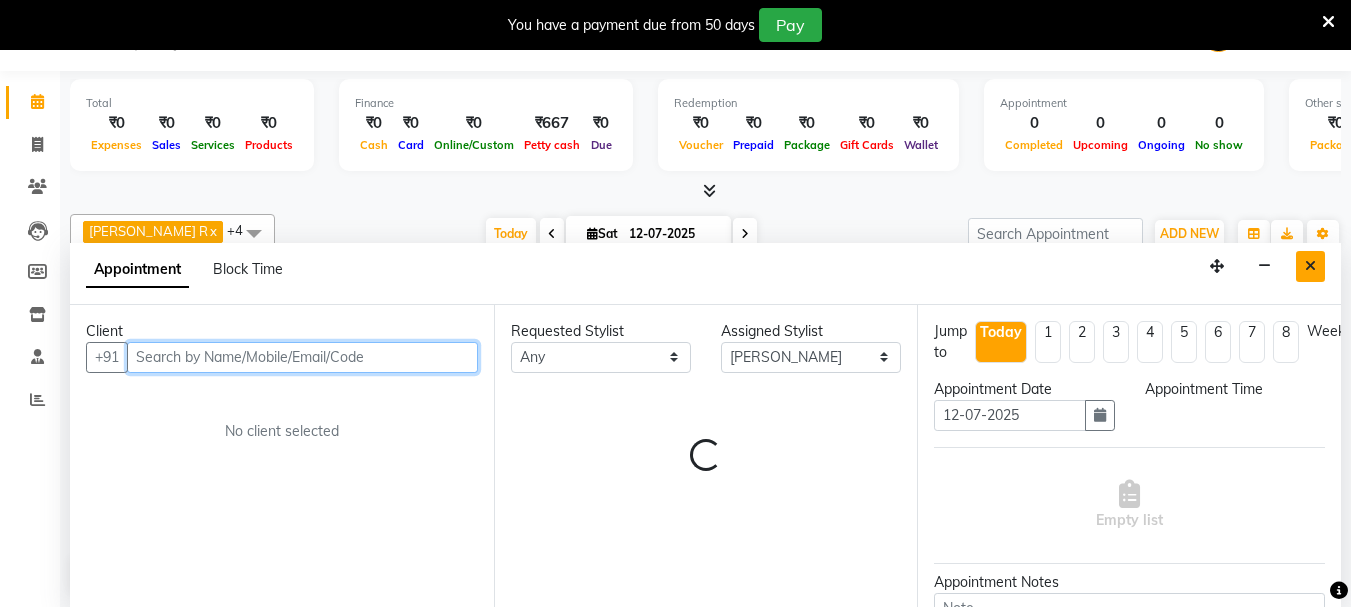 select on "810" 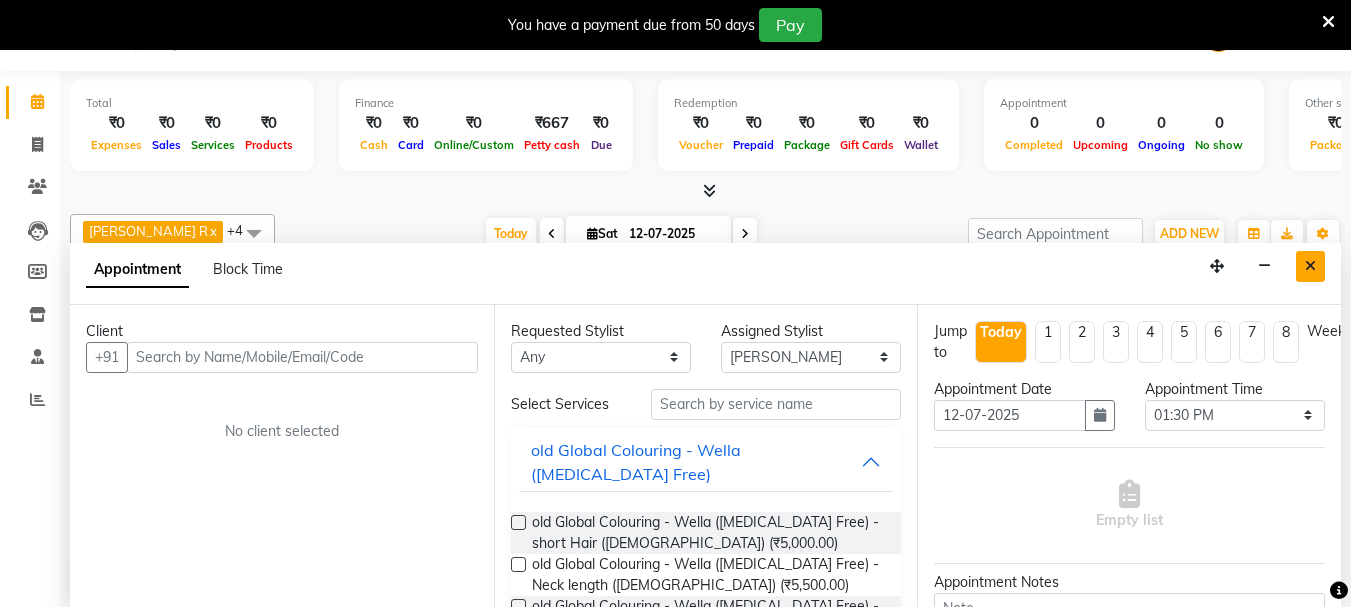 click at bounding box center [1310, 266] 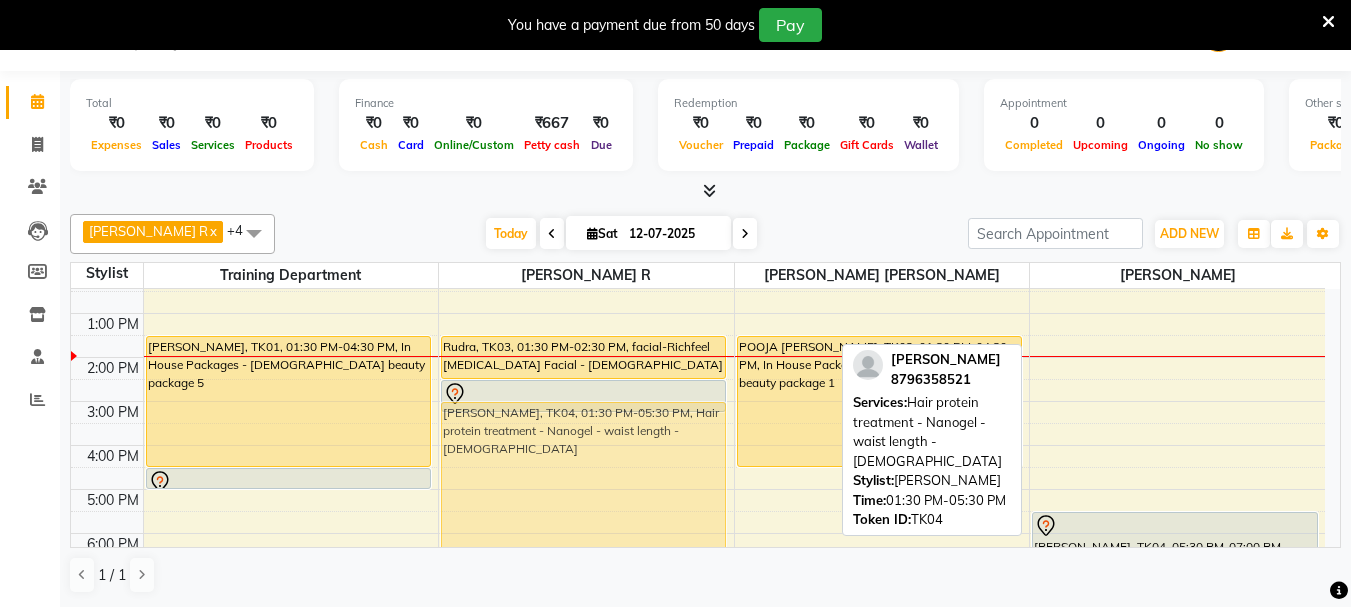 drag, startPoint x: 1129, startPoint y: 350, endPoint x: 639, endPoint y: 424, distance: 495.55624 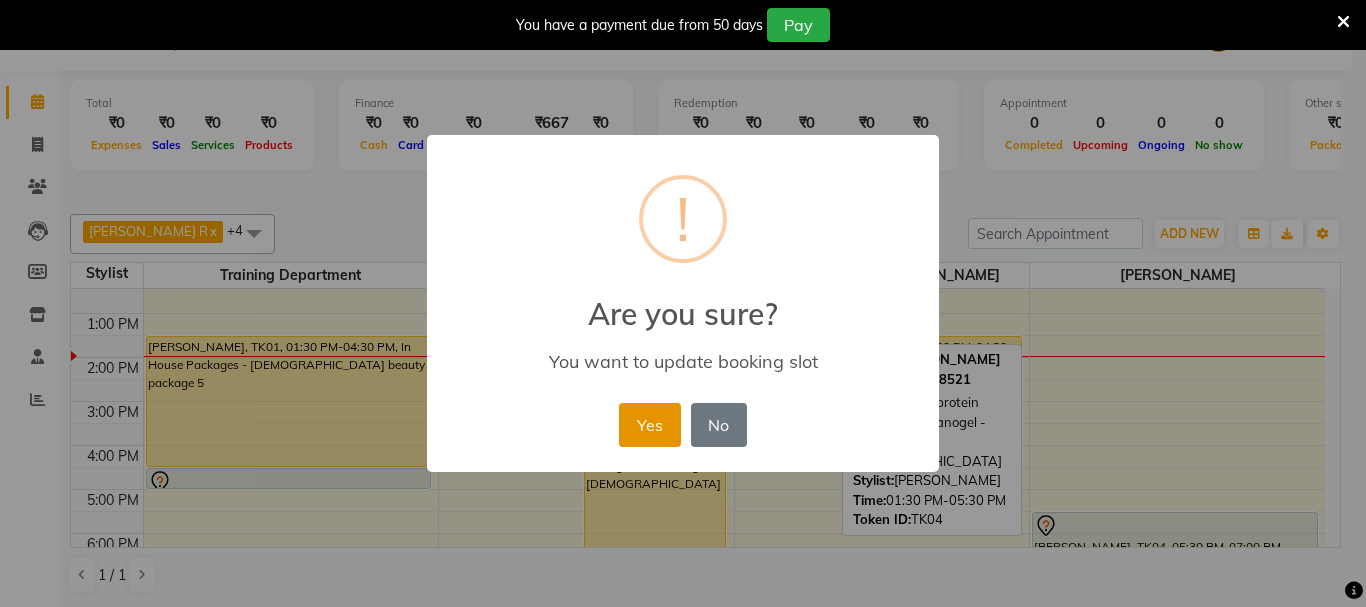 click on "Yes" at bounding box center (649, 425) 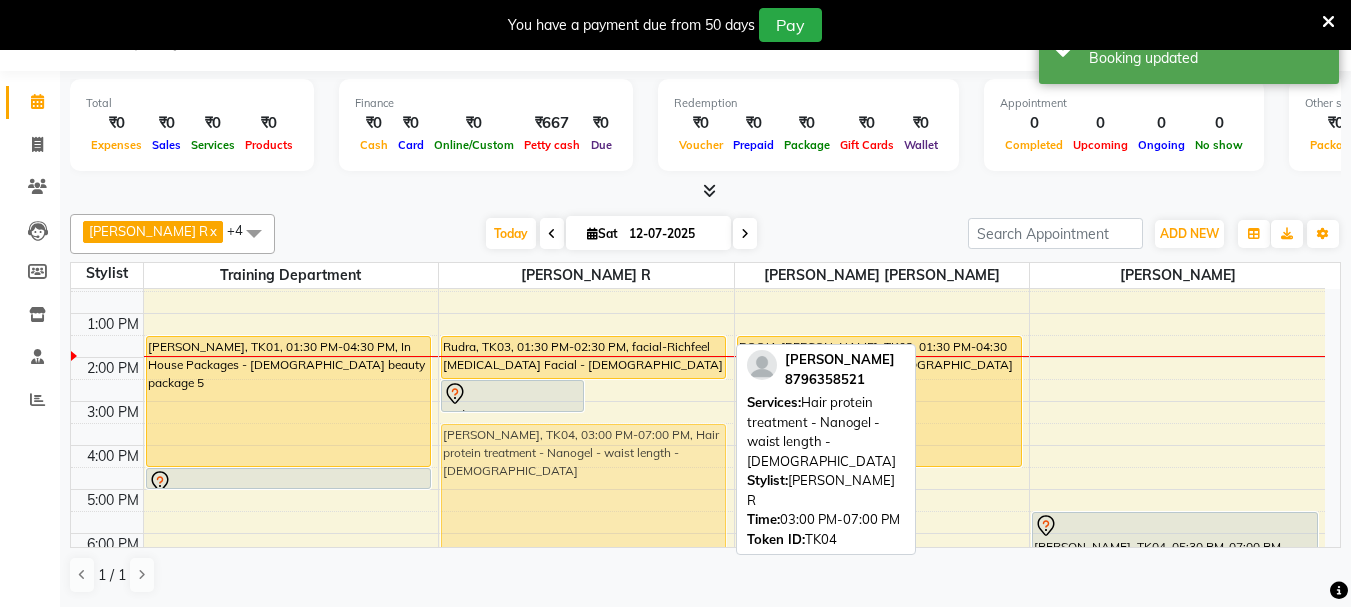 drag, startPoint x: 603, startPoint y: 416, endPoint x: 602, endPoint y: 435, distance: 19.026299 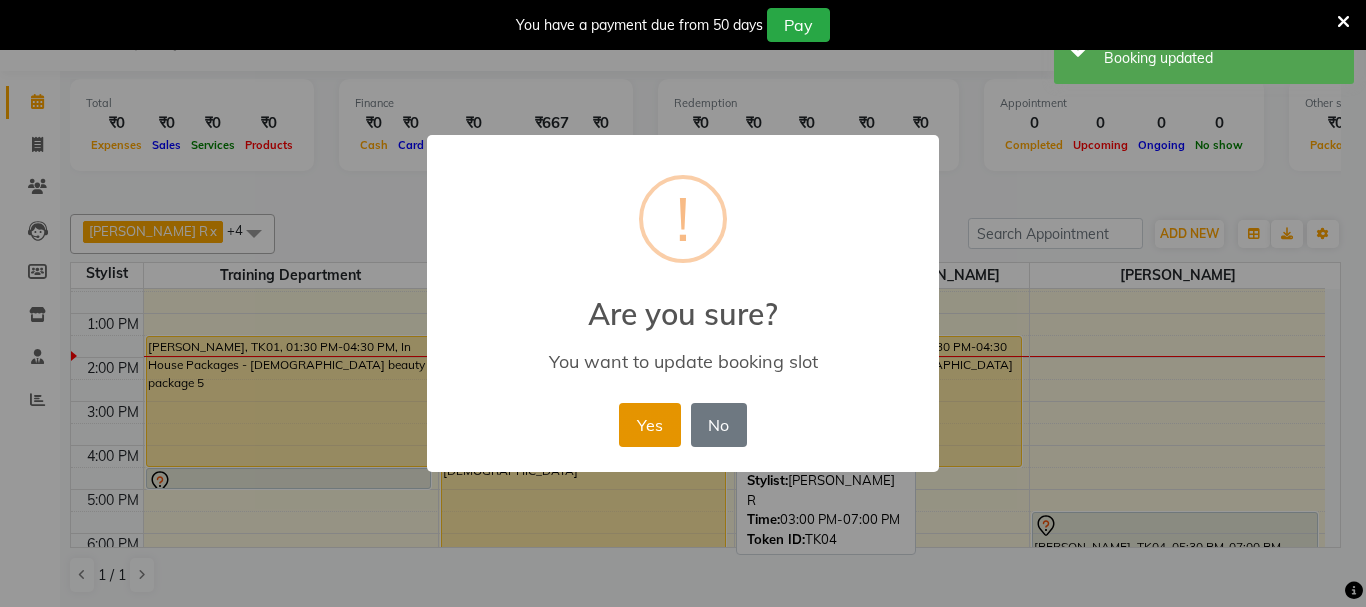 click on "Yes" at bounding box center [649, 425] 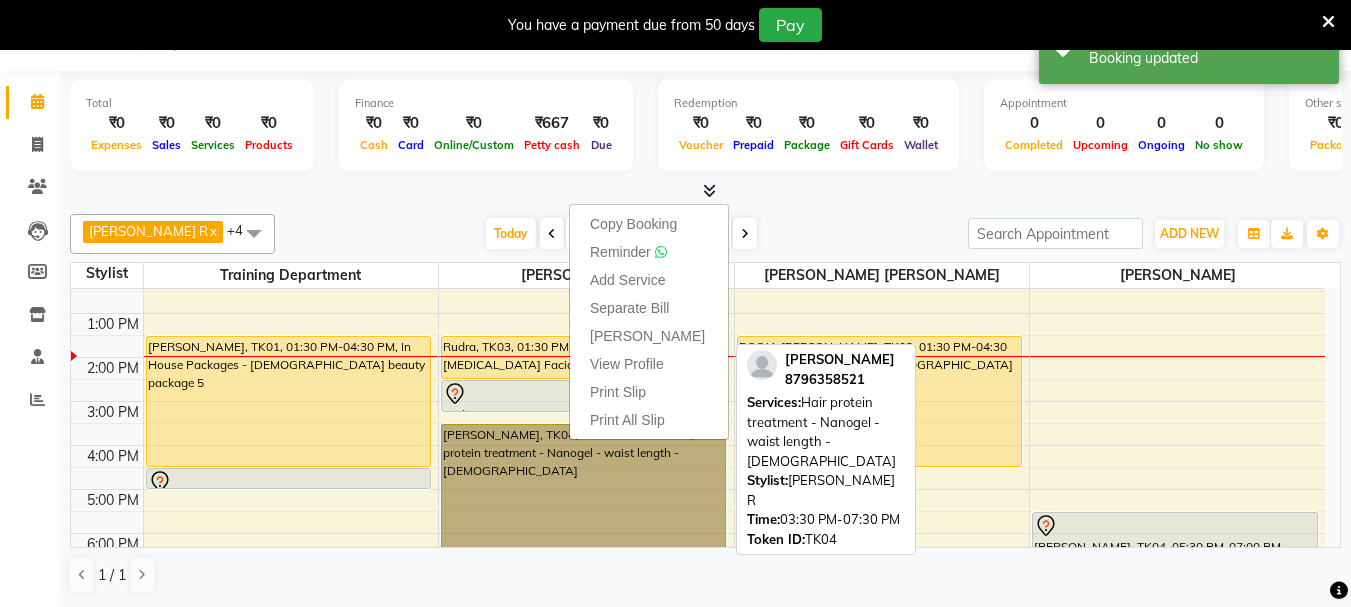 click on "[PERSON_NAME], TK04, 03:30 PM-07:30 PM, Hair protein treatment - Nanogel - waist length - [DEMOGRAPHIC_DATA]" at bounding box center [583, 511] 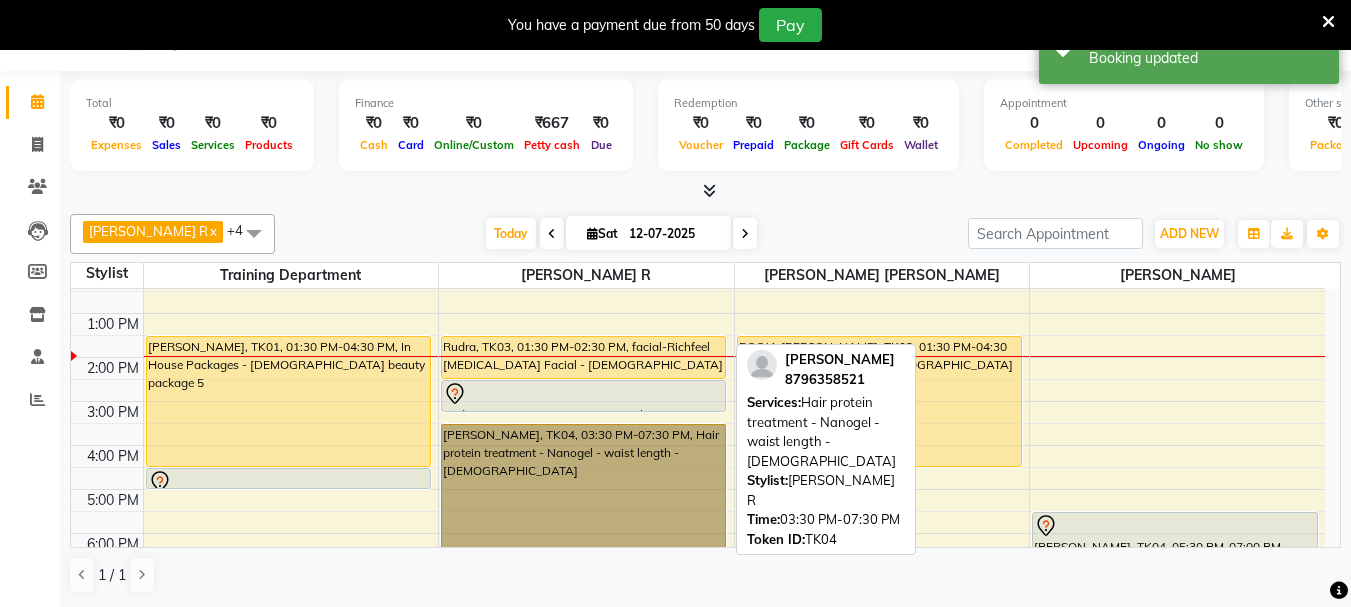 click on "[PERSON_NAME], TK04, 03:30 PM-07:30 PM, Hair protein treatment - Nanogel - waist length - [DEMOGRAPHIC_DATA]" at bounding box center (583, 511) 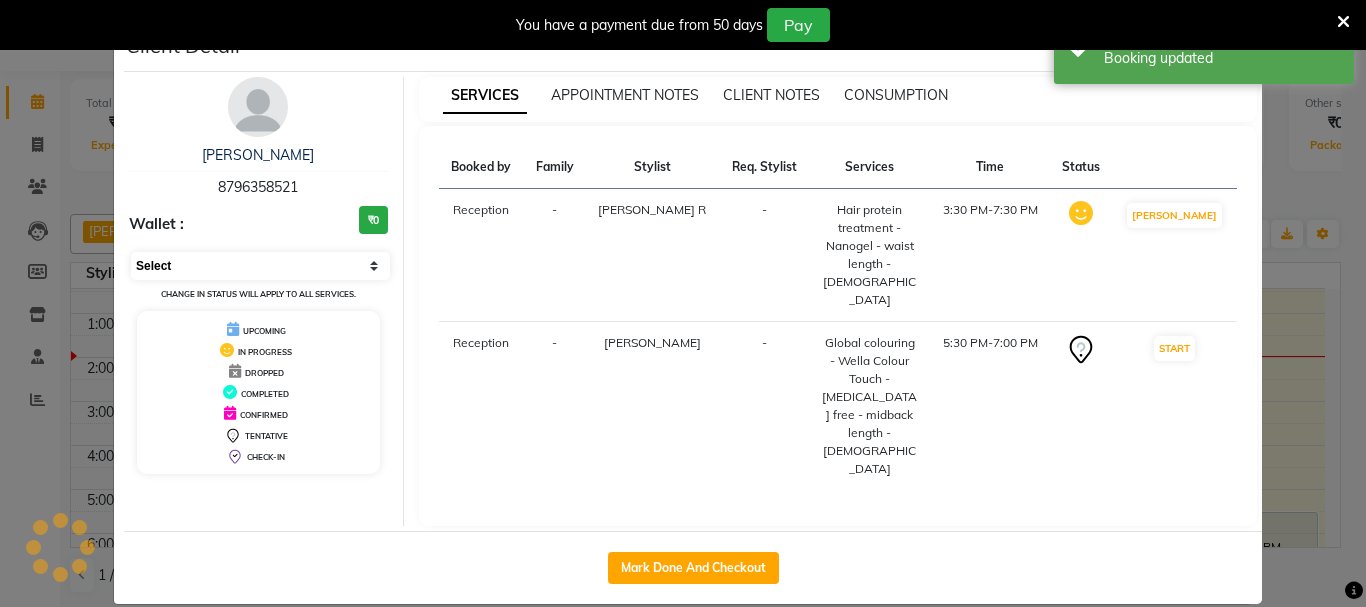 click on "Select IN SERVICE CONFIRMED TENTATIVE CHECK IN MARK DONE DROPPED UPCOMING" at bounding box center [260, 266] 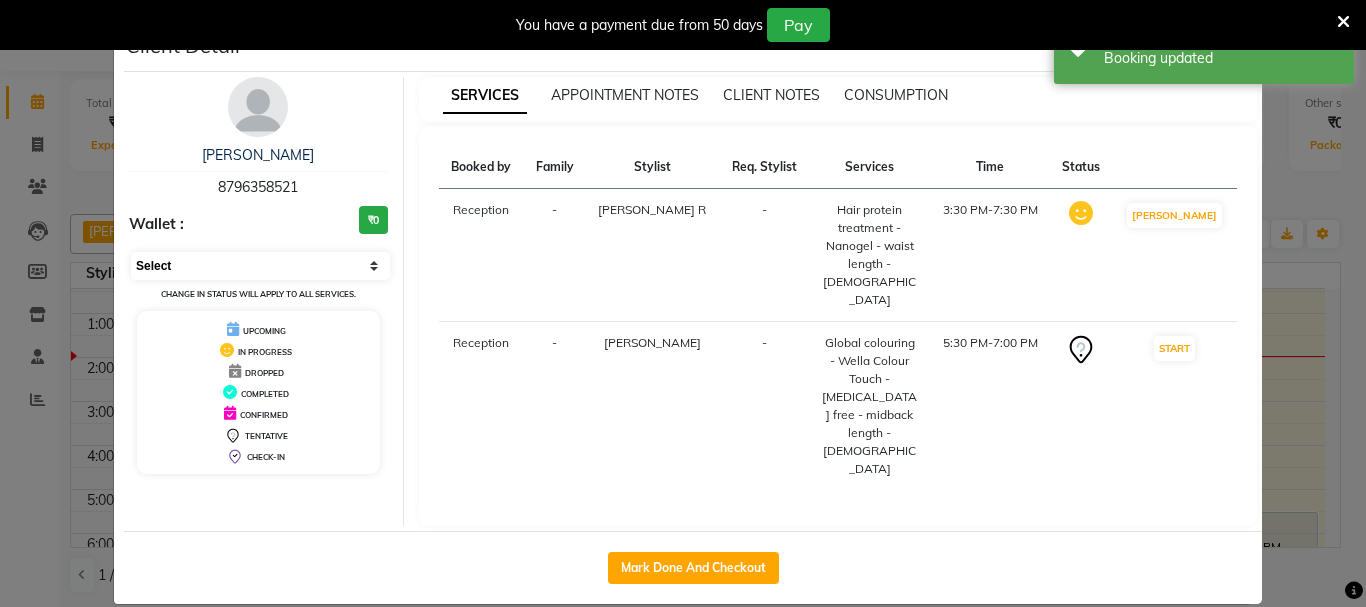 select on "5" 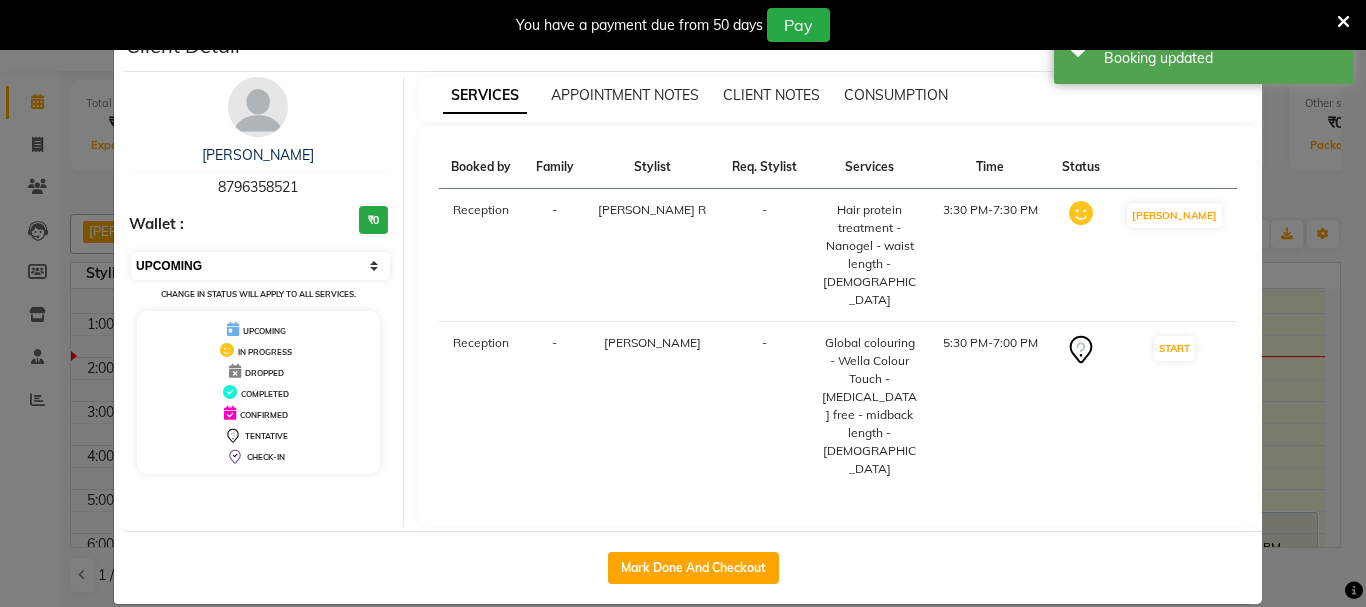 click on "Select IN SERVICE CONFIRMED TENTATIVE CHECK IN MARK DONE DROPPED UPCOMING" at bounding box center [260, 266] 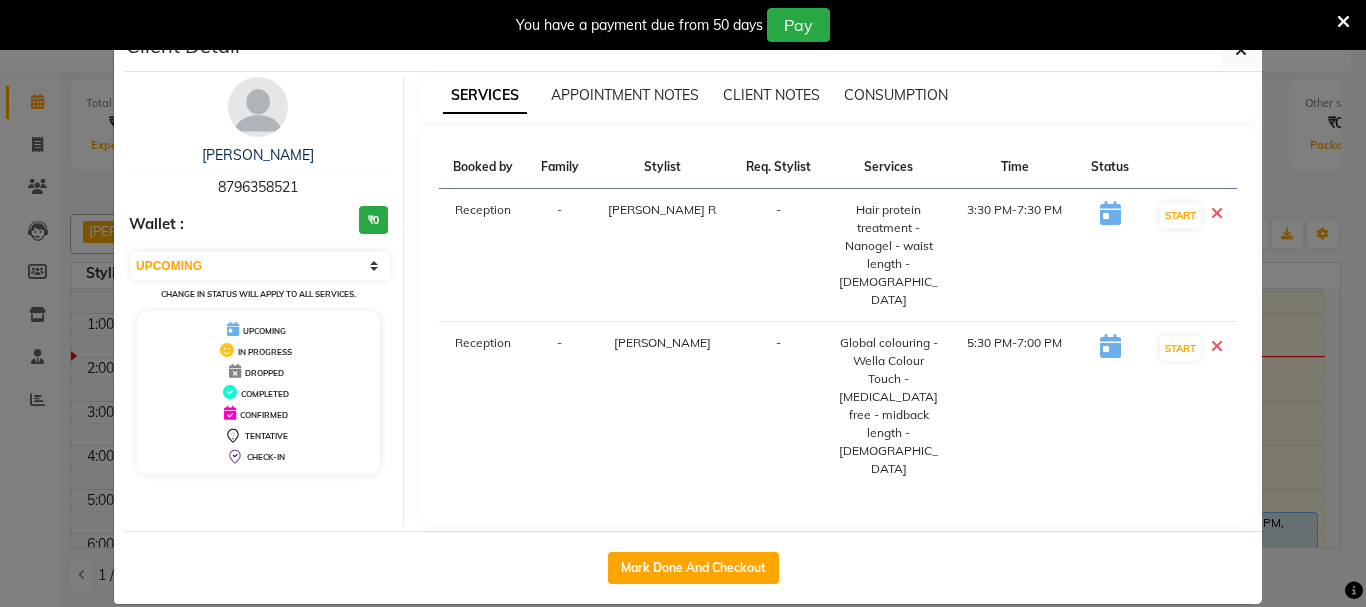 click on "Client Detail  Sangeeta Yadav   8796358521 Wallet : ₹0 Select IN SERVICE CONFIRMED TENTATIVE CHECK IN MARK DONE DROPPED UPCOMING Change in status will apply to all services. UPCOMING IN PROGRESS DROPPED COMPLETED CONFIRMED TENTATIVE CHECK-IN SERVICES APPOINTMENT NOTES CLIENT NOTES CONSUMPTION Booked by Family Stylist Req. Stylist Services Time Status  Reception  - Ganeshan R -  Hair protein treatment - Nanogel - waist length - Female   3:30 PM-7:30 PM   START   Reception  - Rahul ghodke -  Global colouring - Wella Colour Touch - Ammonia free - midback length - Male   5:30 PM-7:00 PM   START   Mark Done And Checkout" 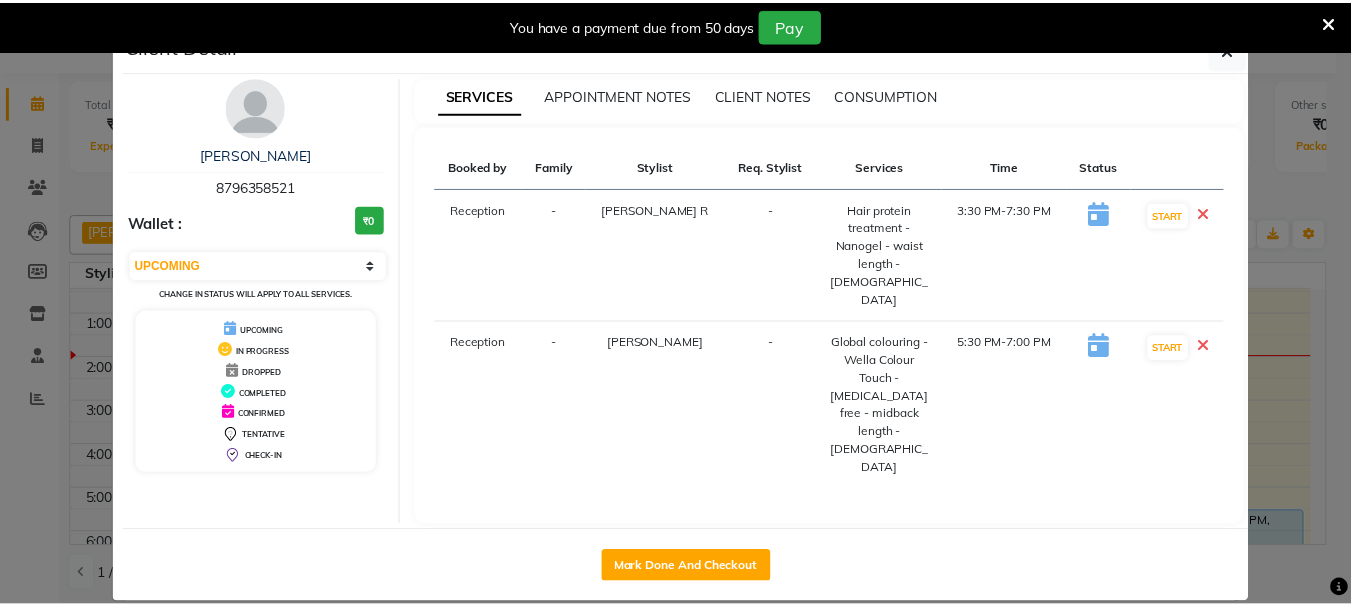 scroll, scrollTop: 291, scrollLeft: 0, axis: vertical 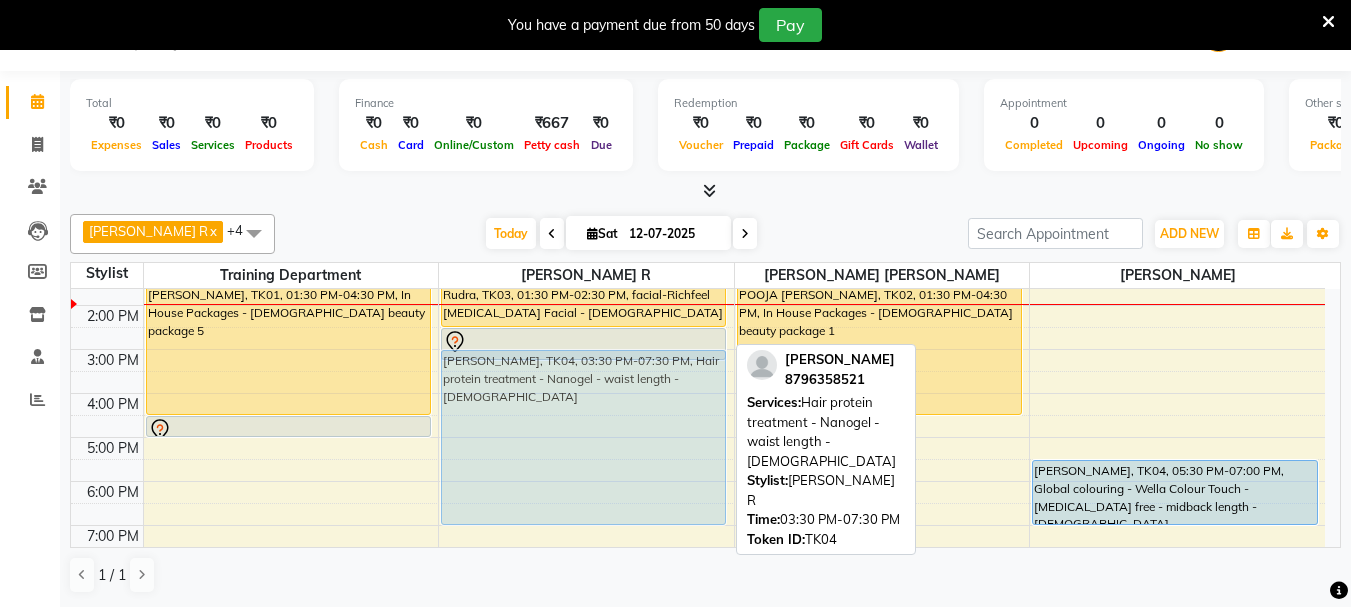 drag, startPoint x: 572, startPoint y: 383, endPoint x: 571, endPoint y: 371, distance: 12.0415945 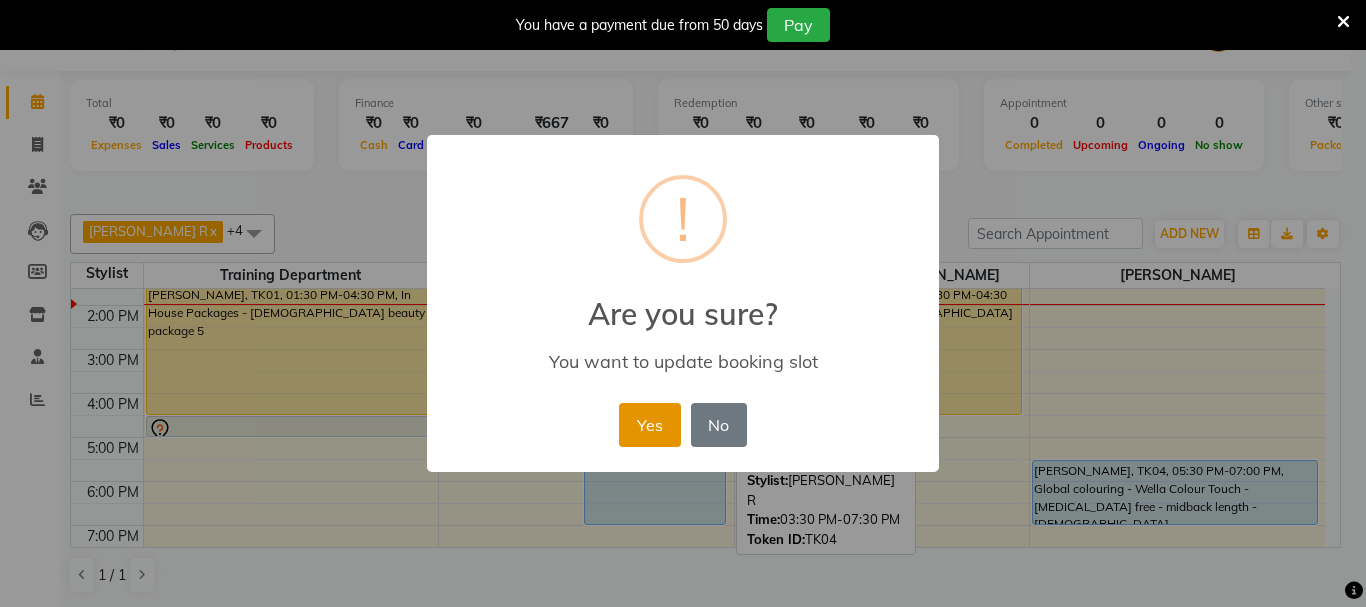 click on "Yes" at bounding box center (649, 425) 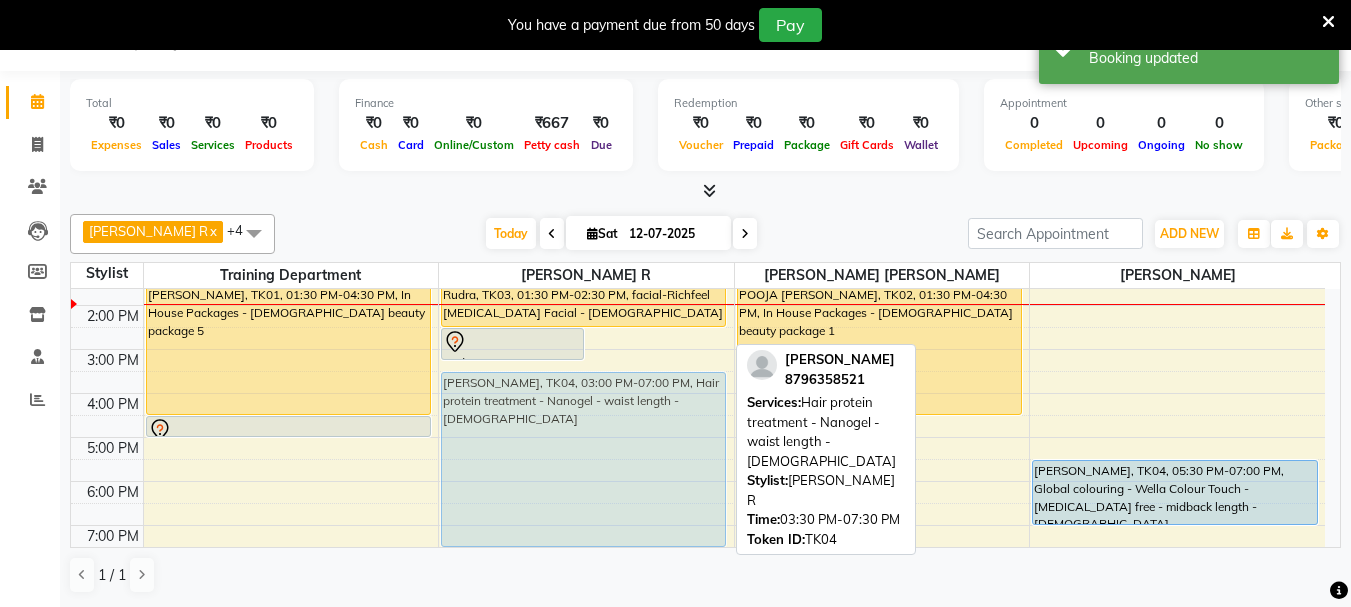 drag, startPoint x: 617, startPoint y: 360, endPoint x: 615, endPoint y: 372, distance: 12.165525 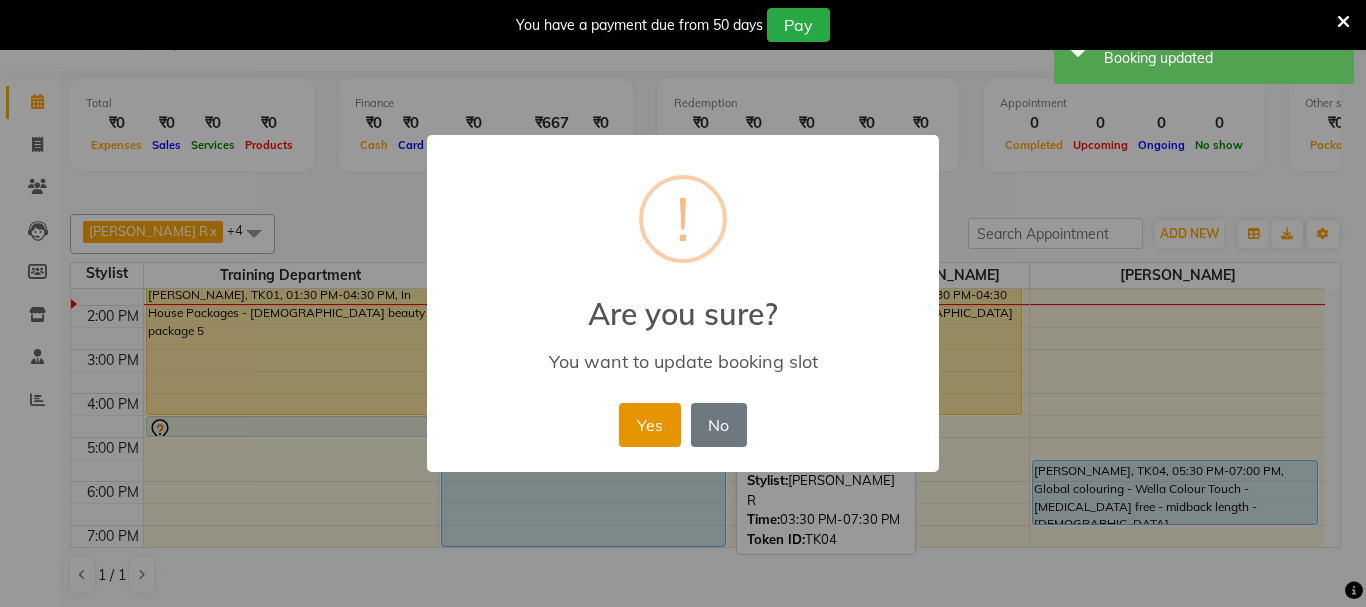 click on "Yes" at bounding box center (649, 425) 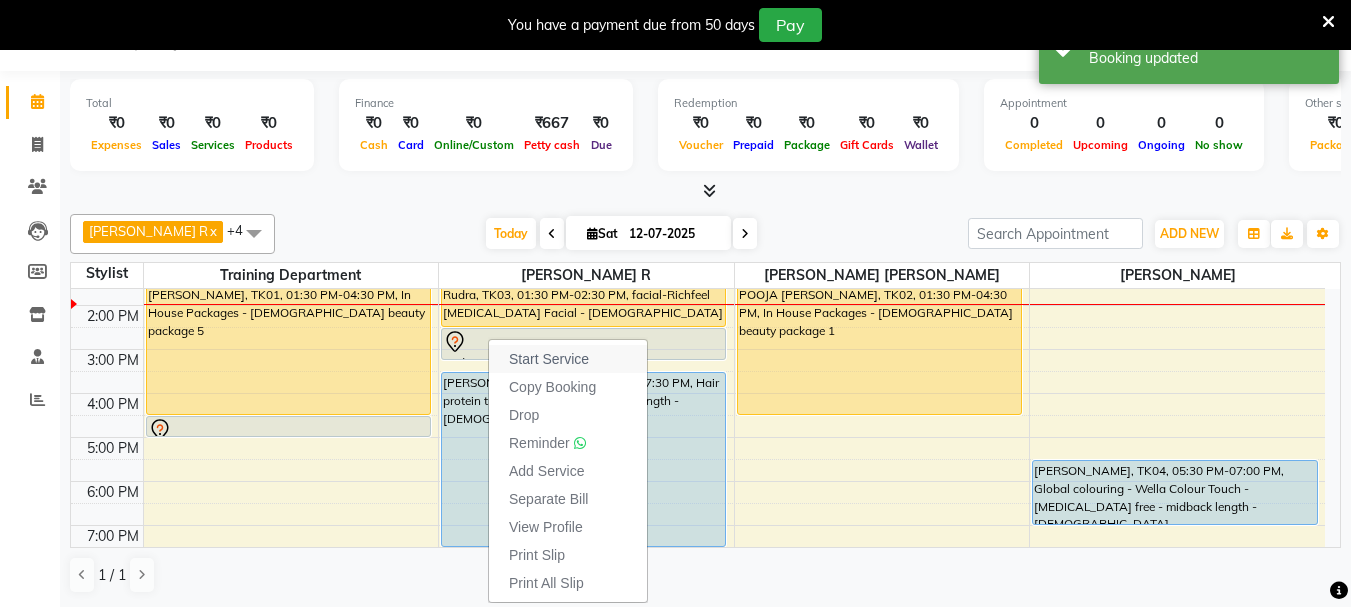click on "Start Service" at bounding box center (549, 359) 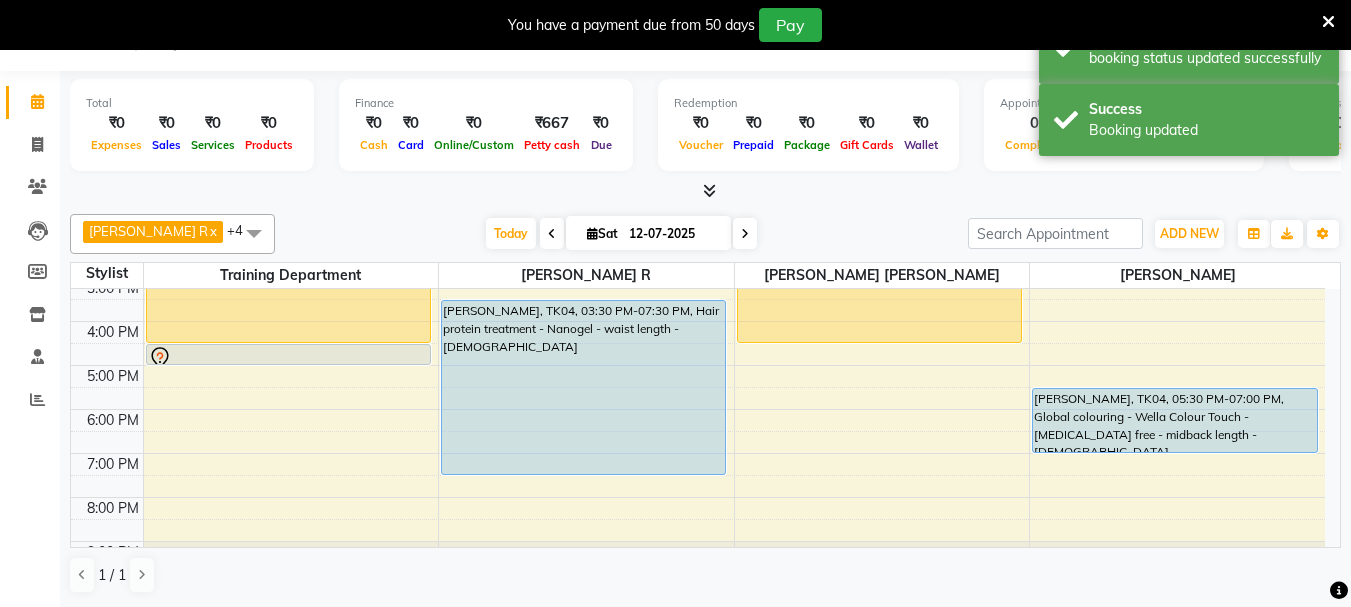 scroll, scrollTop: 391, scrollLeft: 0, axis: vertical 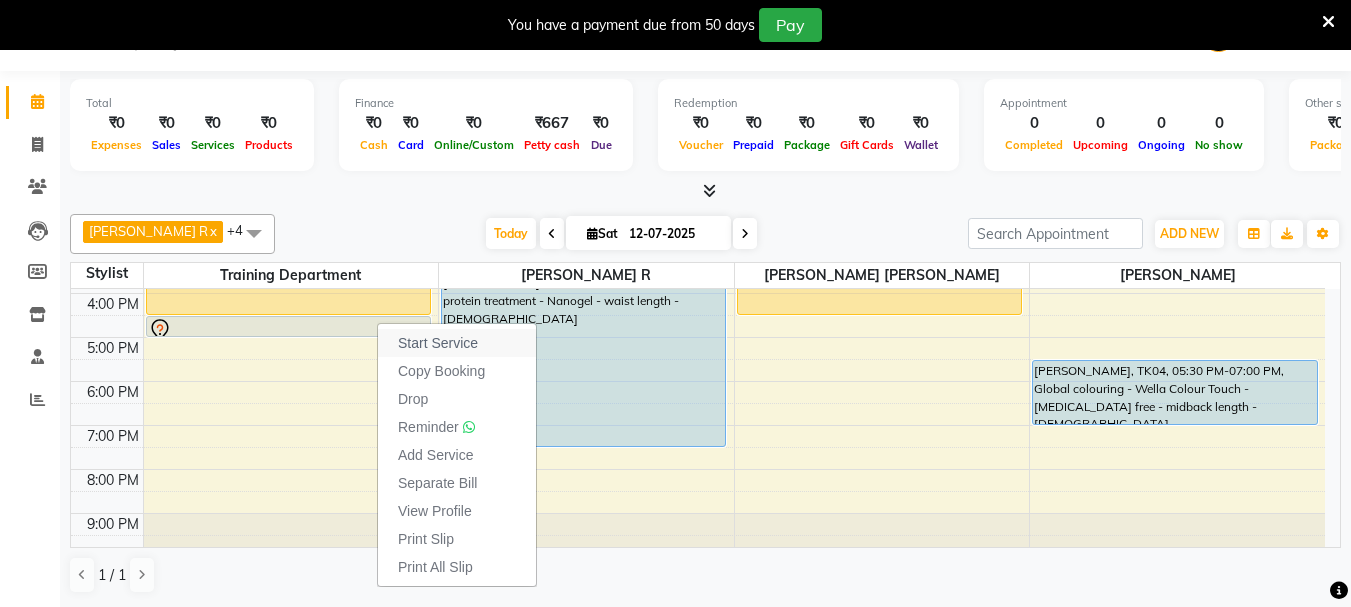 click on "Start Service" at bounding box center [457, 343] 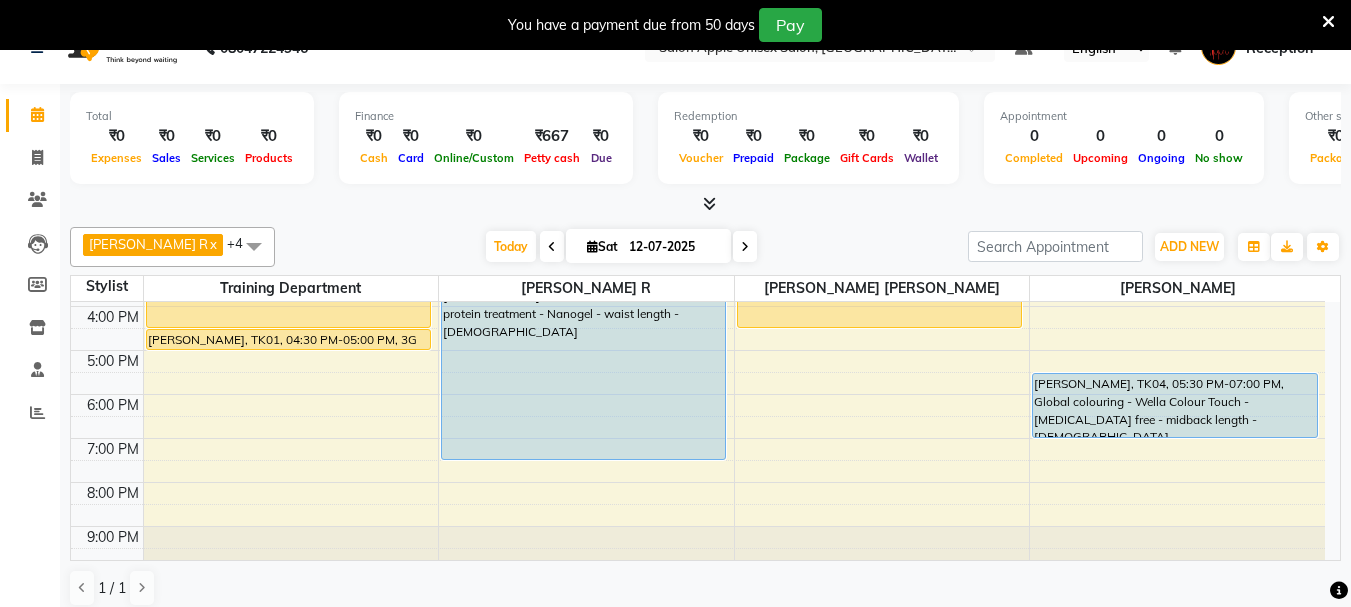 scroll, scrollTop: 0, scrollLeft: 0, axis: both 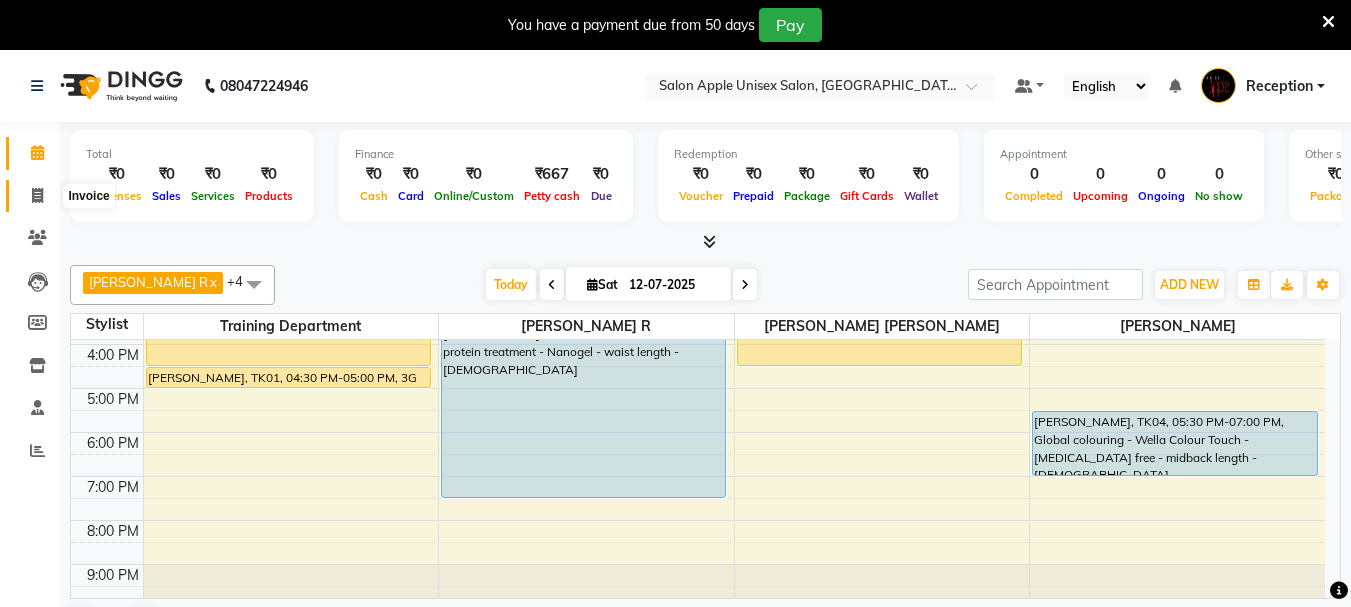 click 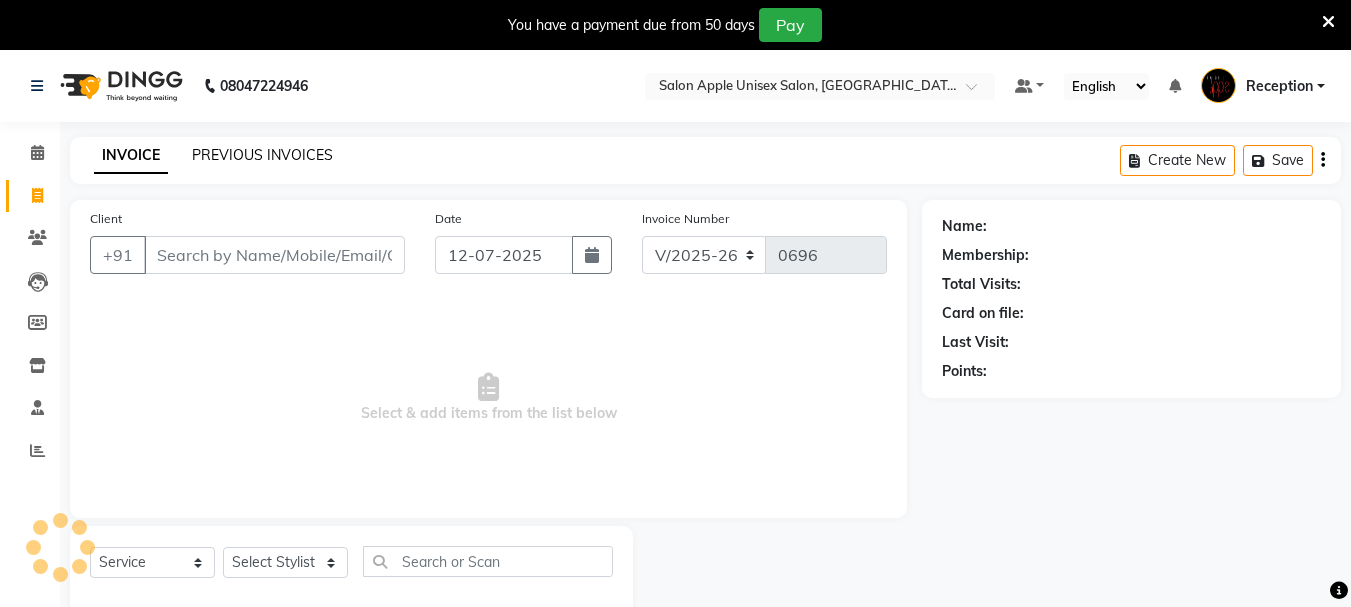click on "PREVIOUS INVOICES" 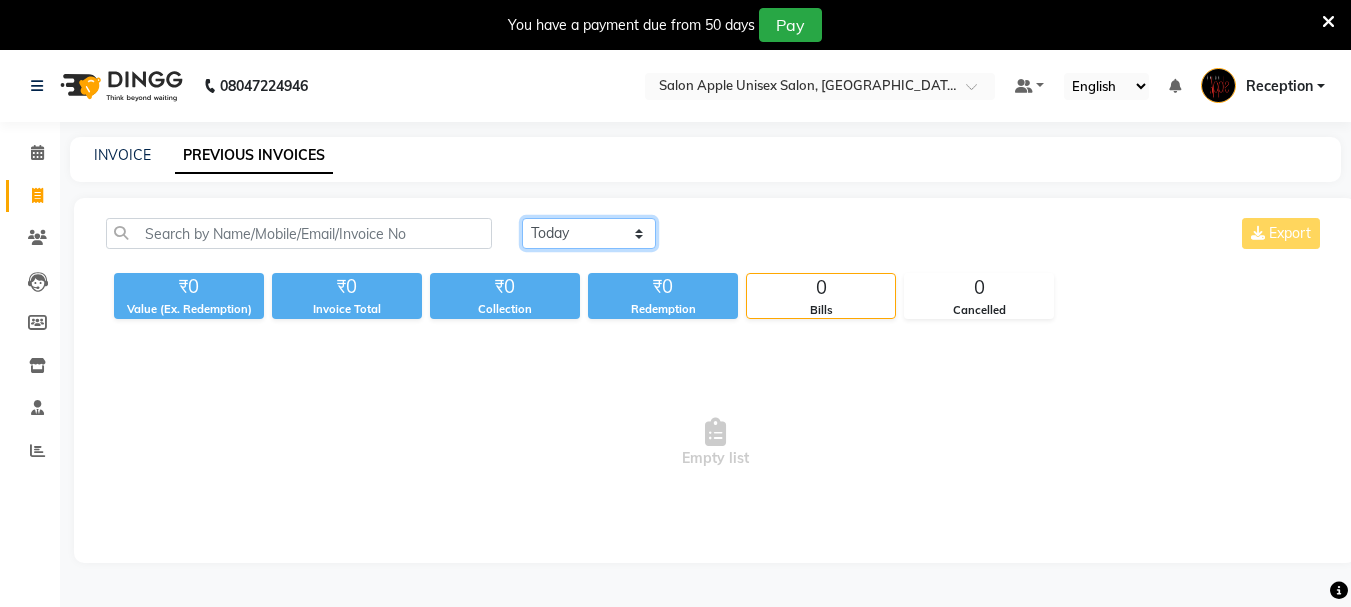 click on "Today Yesterday Custom Range" 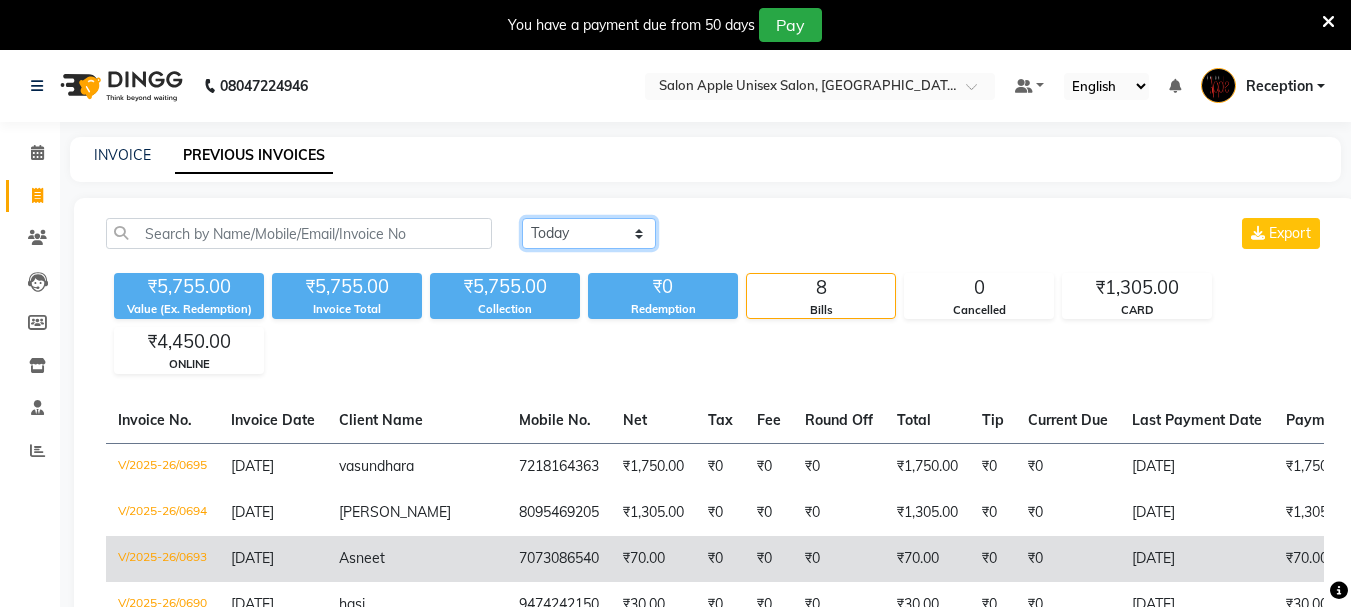 scroll, scrollTop: 300, scrollLeft: 0, axis: vertical 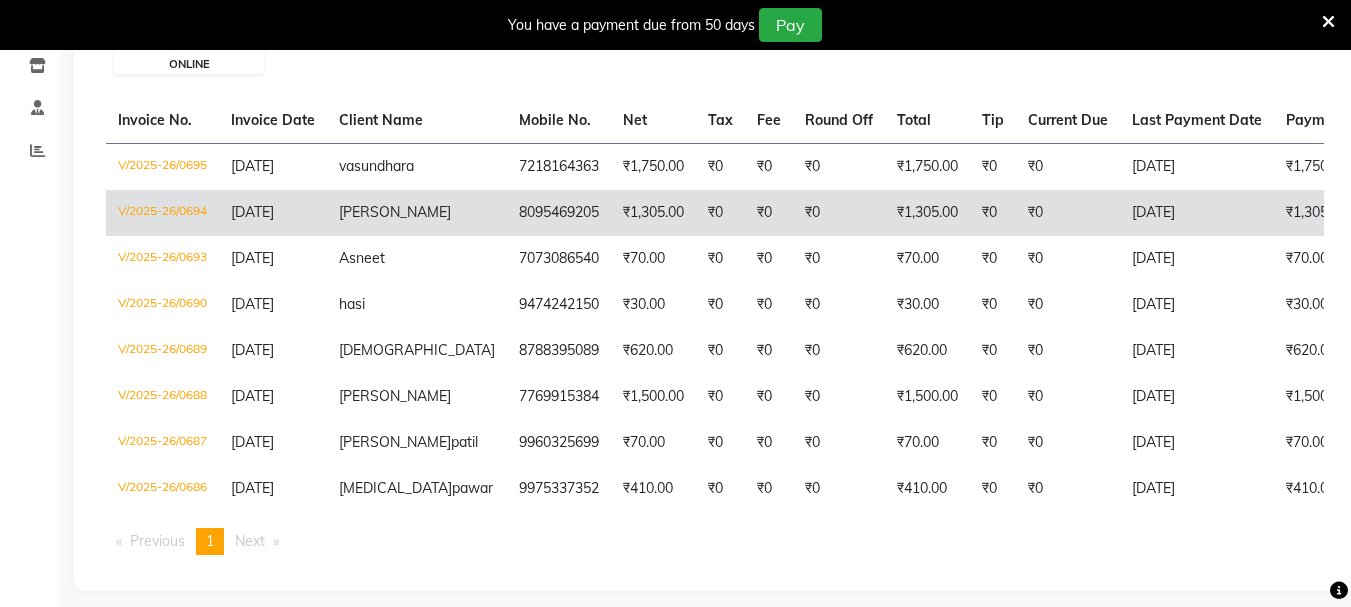 click on "8095469205" 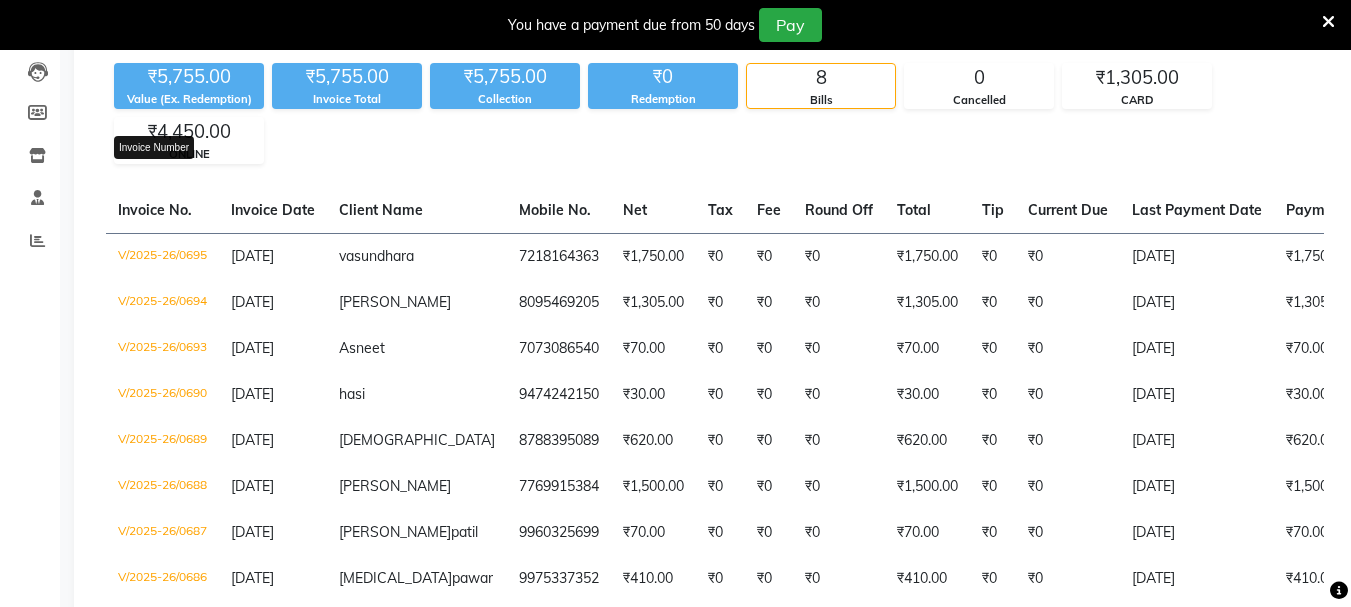 scroll, scrollTop: 200, scrollLeft: 0, axis: vertical 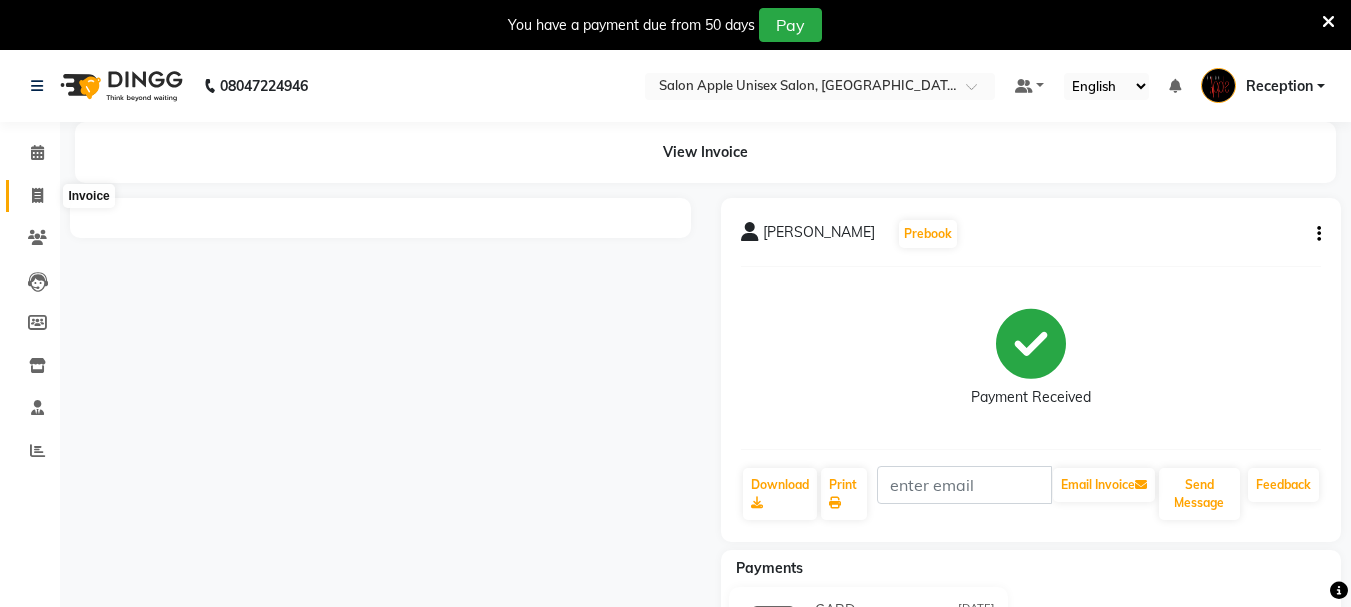 click 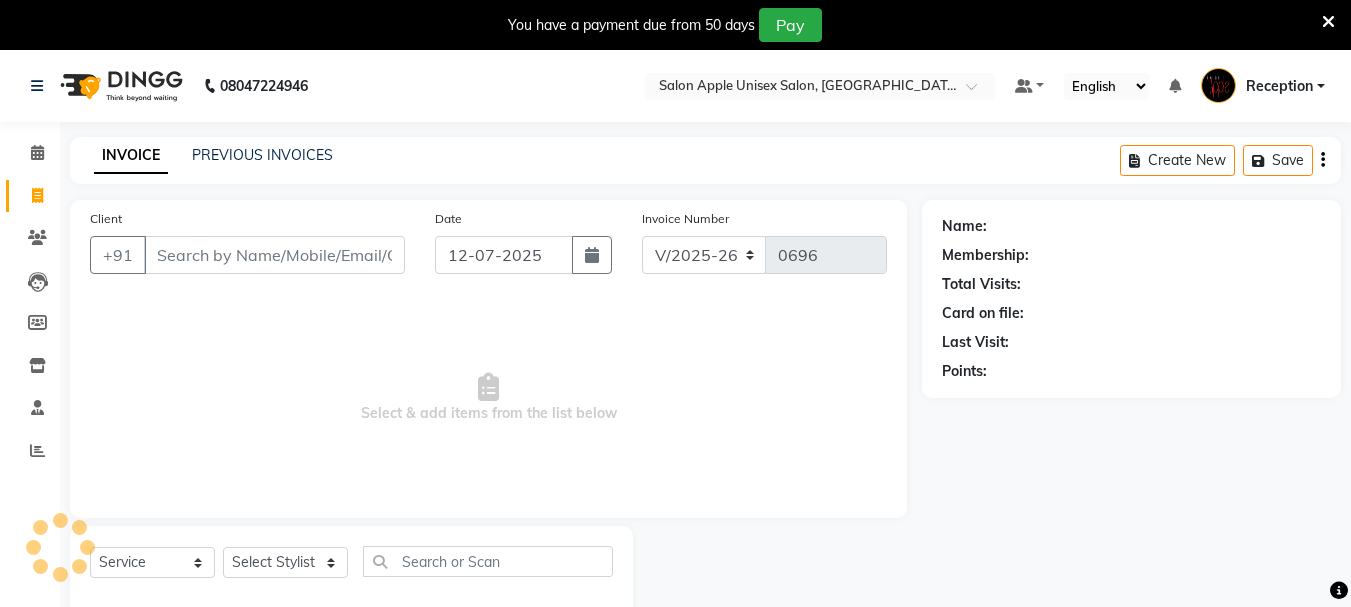 scroll, scrollTop: 50, scrollLeft: 0, axis: vertical 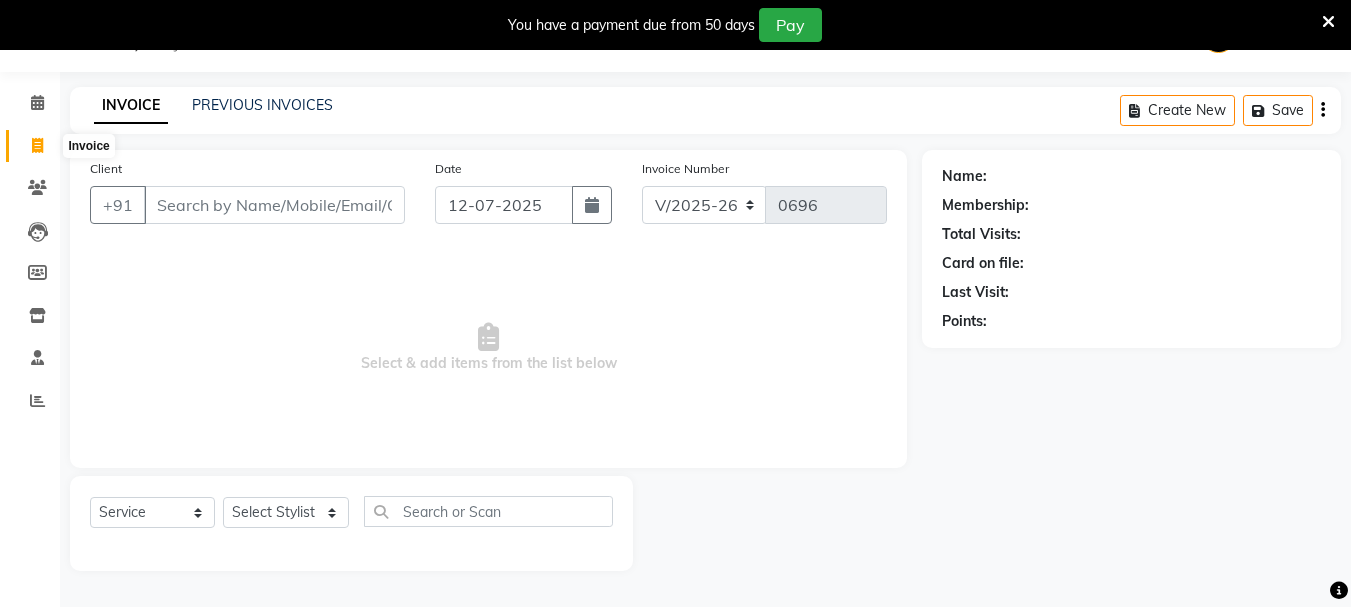 click 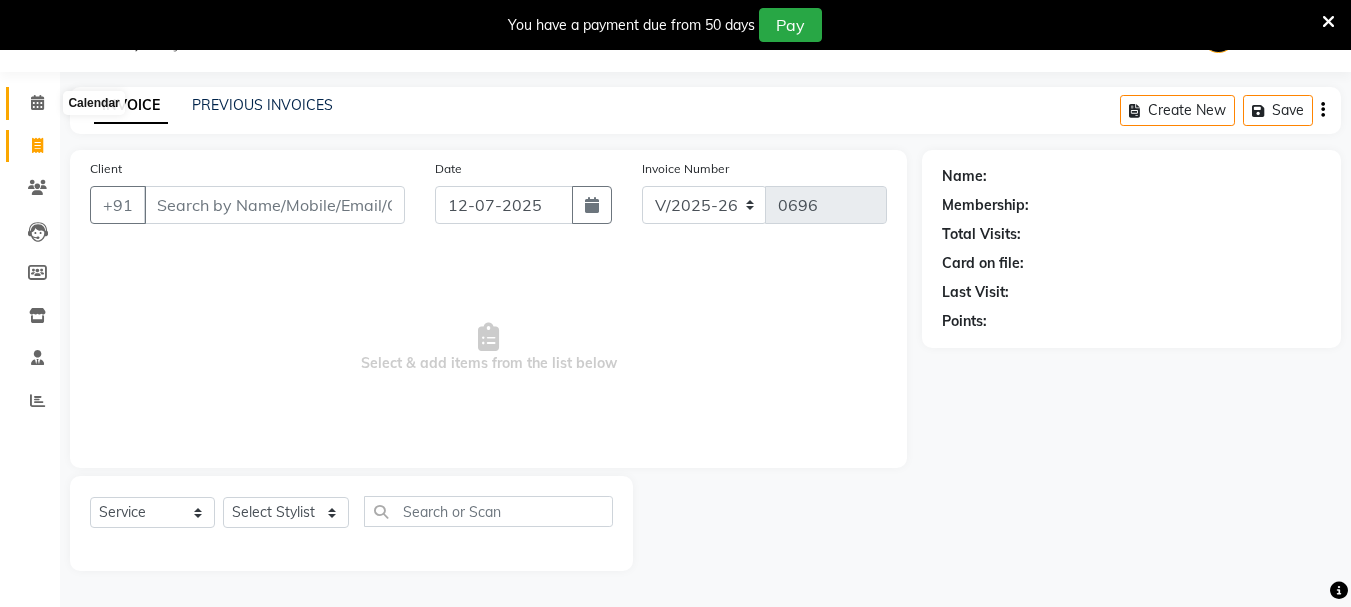 click 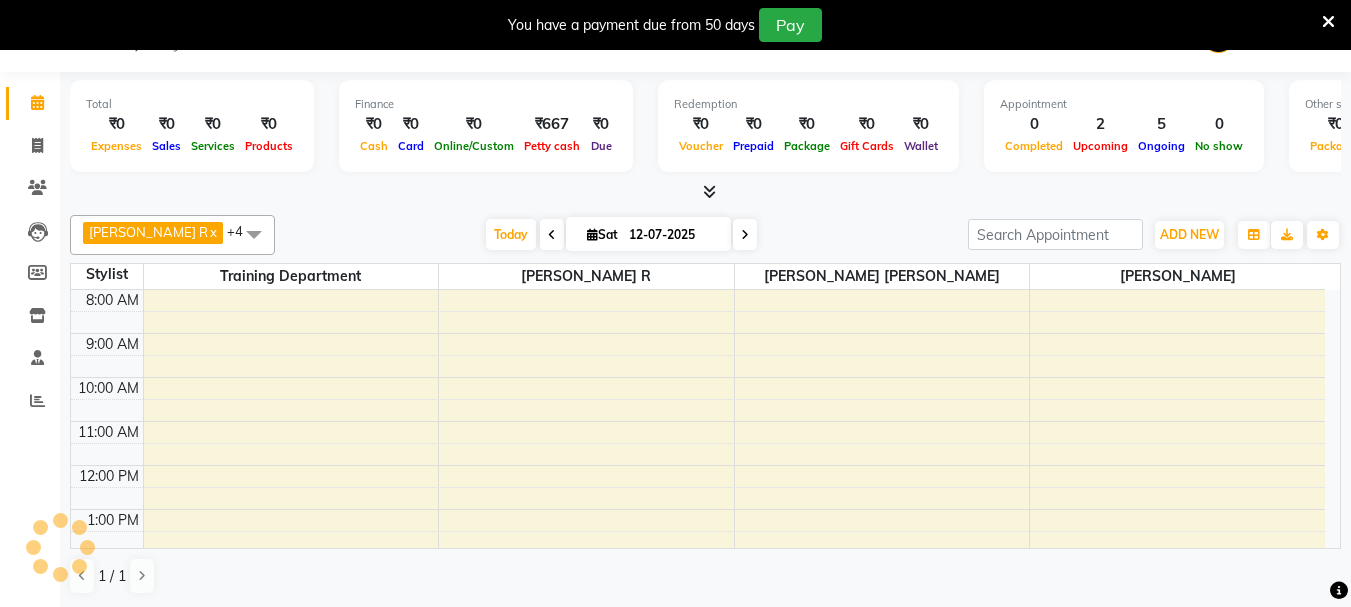 scroll, scrollTop: 0, scrollLeft: 0, axis: both 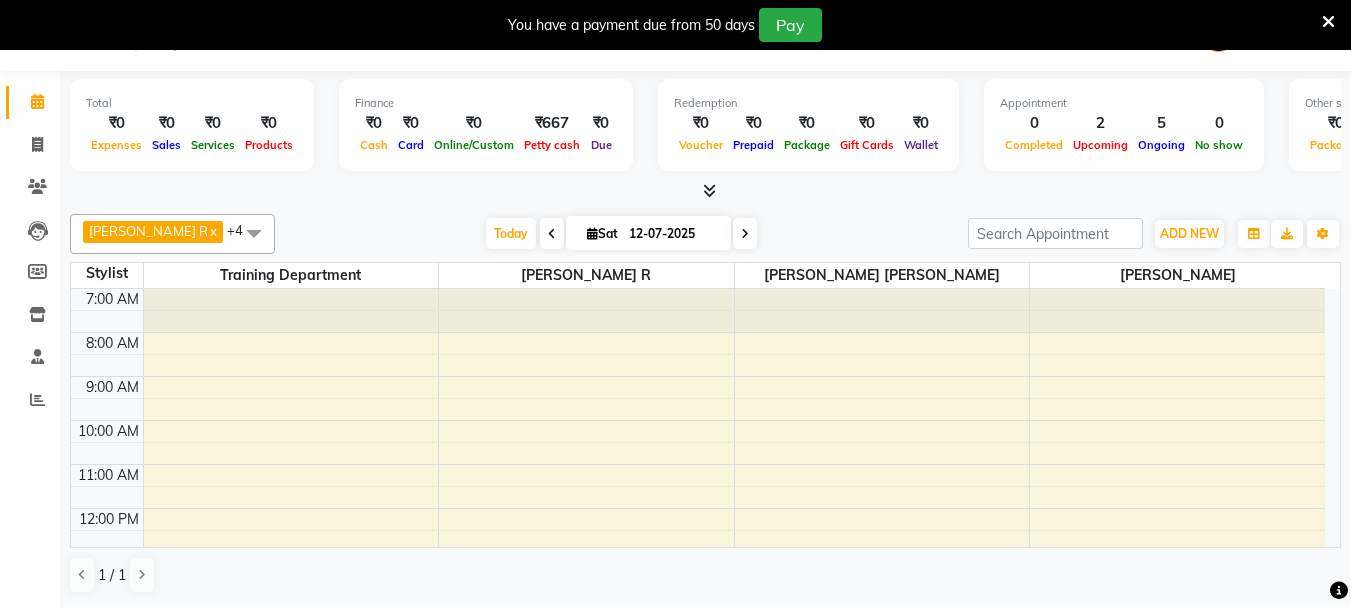 click at bounding box center [709, 190] 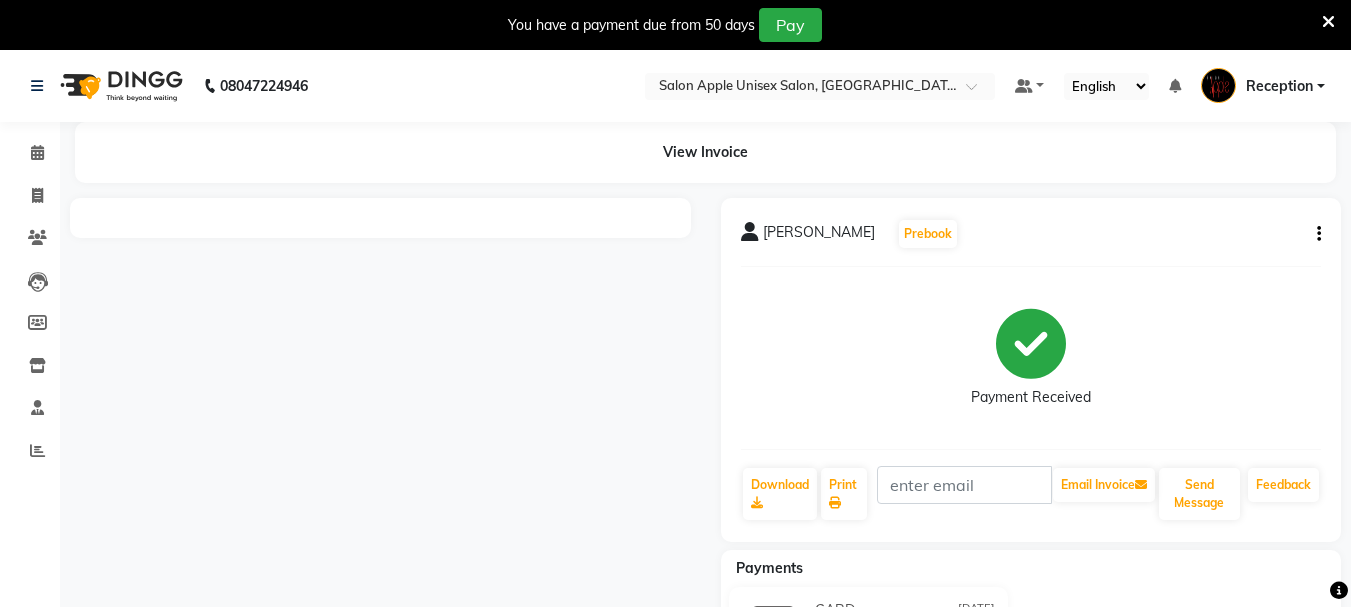 scroll, scrollTop: 0, scrollLeft: 0, axis: both 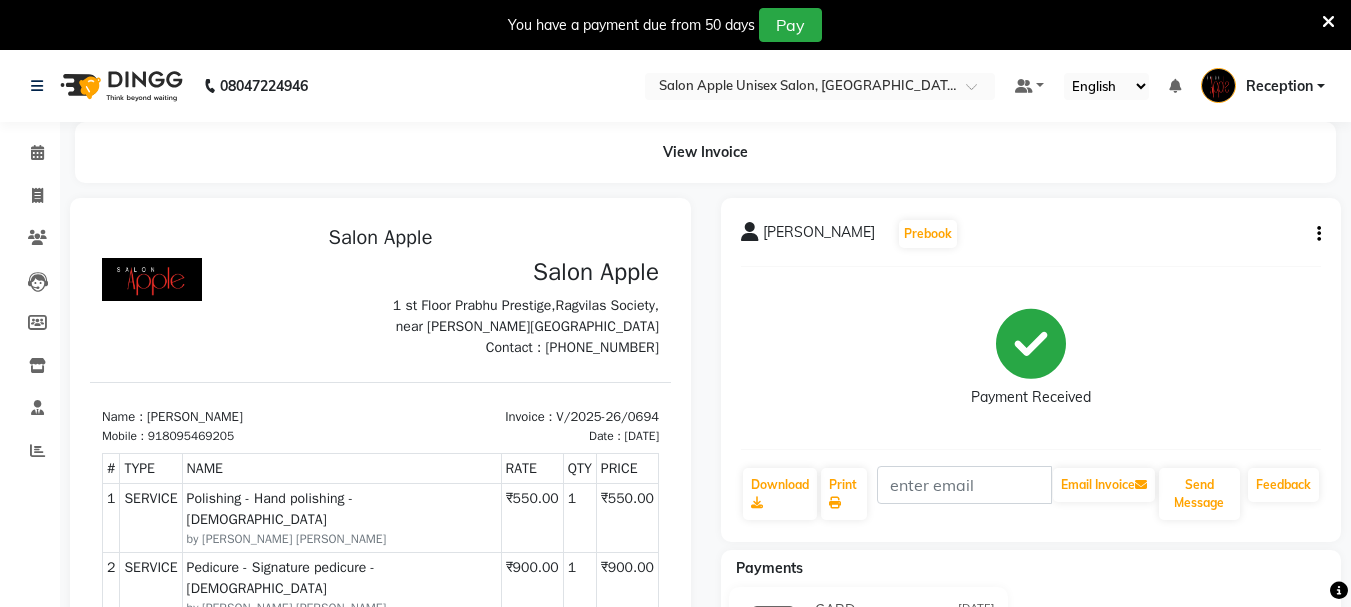 click on "918095469205" at bounding box center (191, 436) 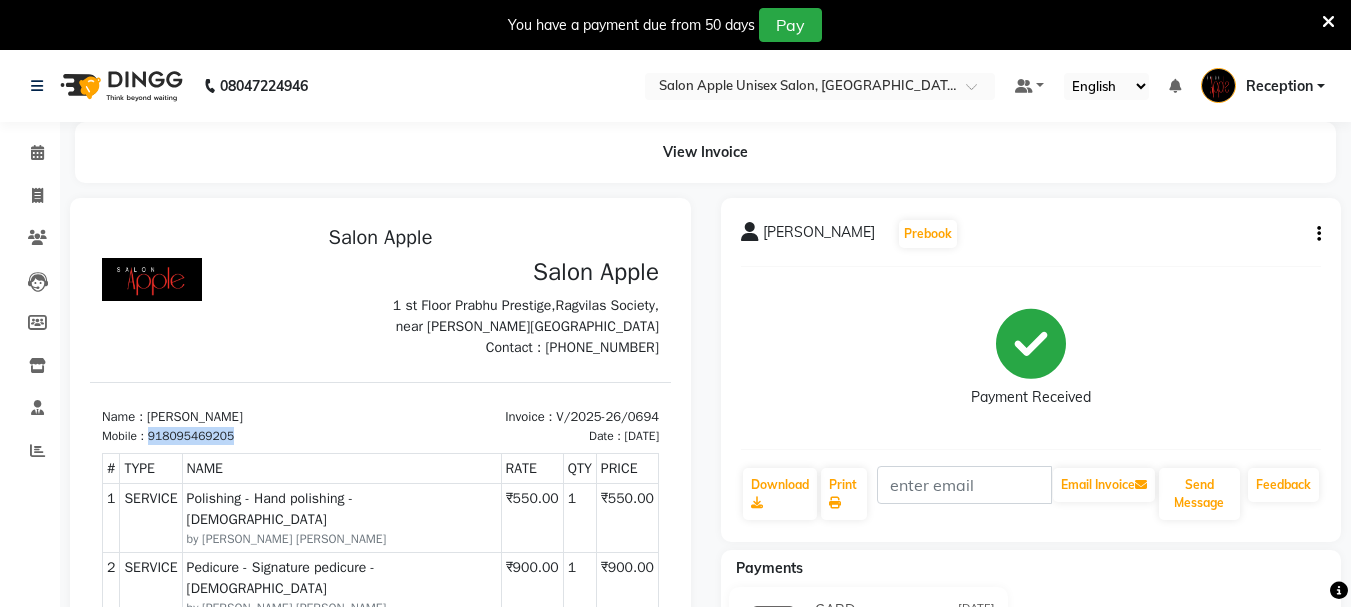 click on "918095469205" at bounding box center [191, 436] 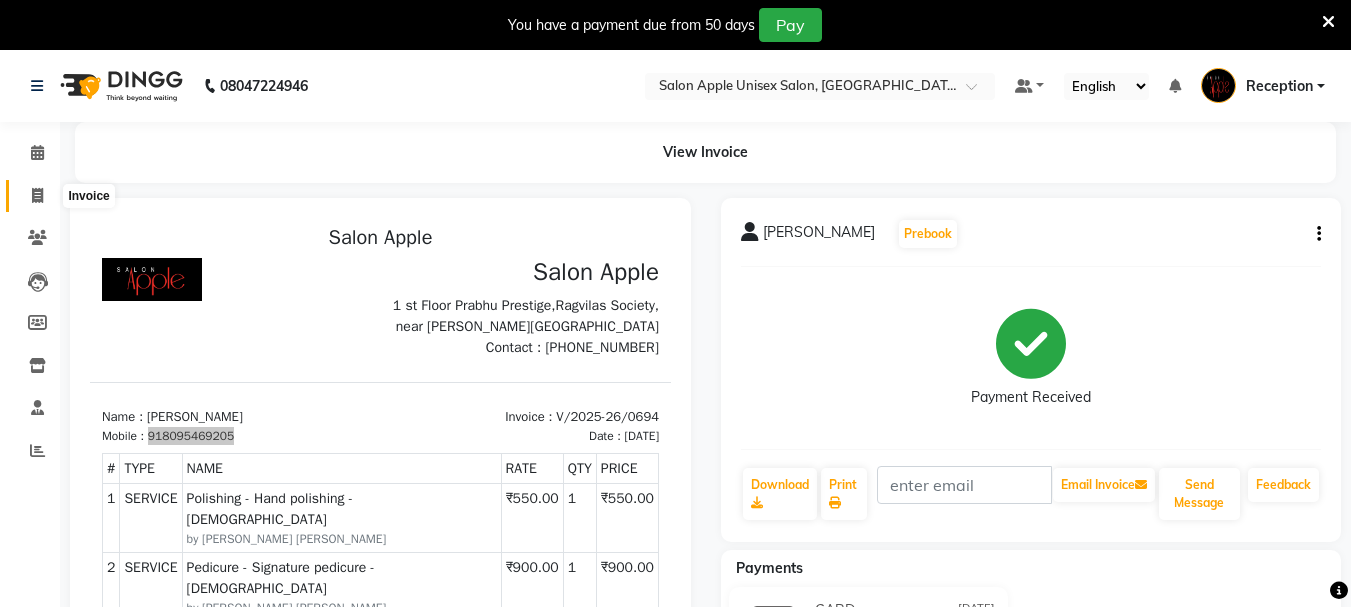 click 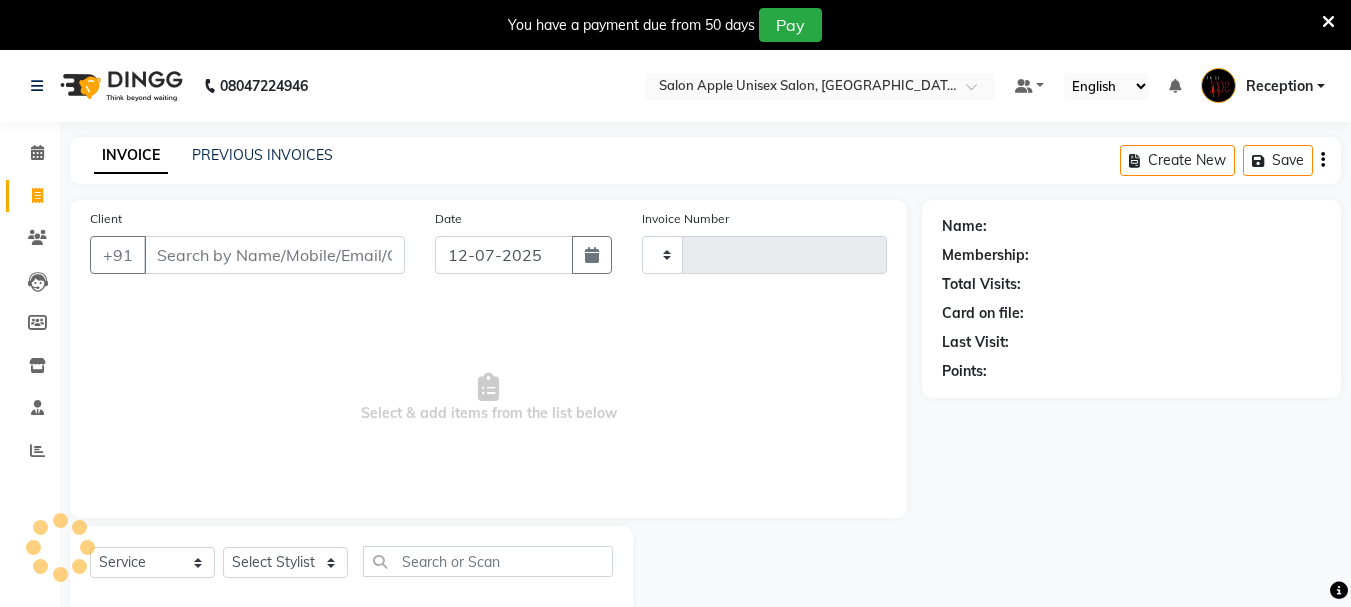 type on "0696" 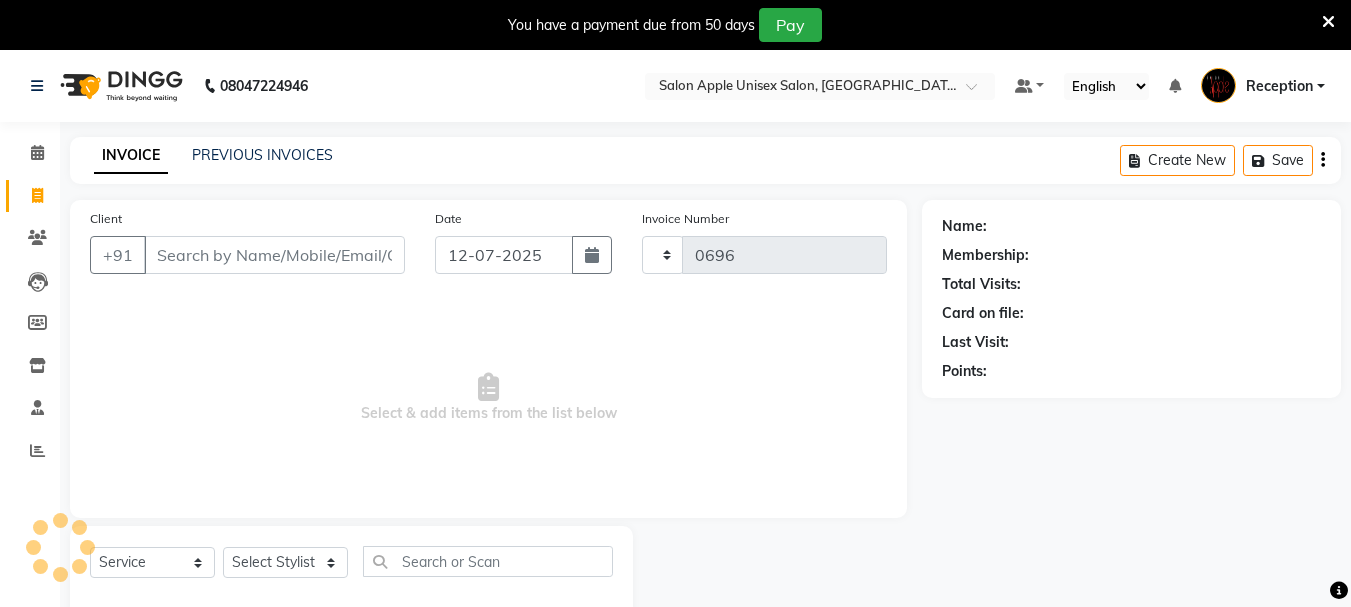 scroll, scrollTop: 50, scrollLeft: 0, axis: vertical 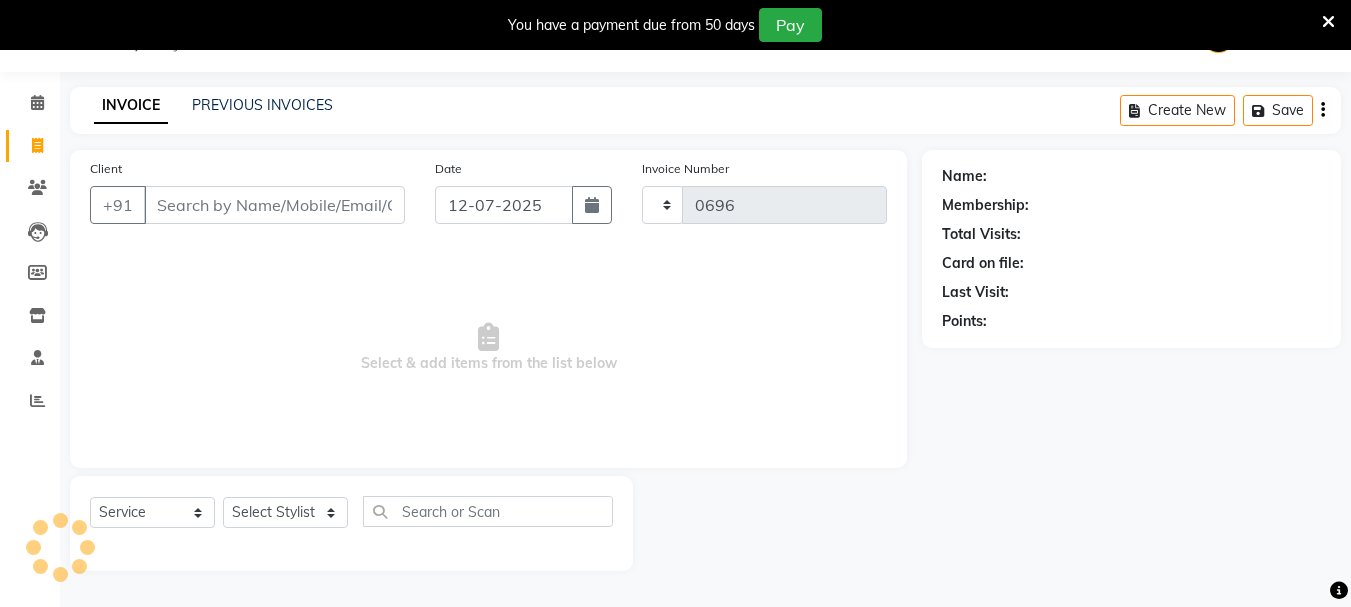 select on "92" 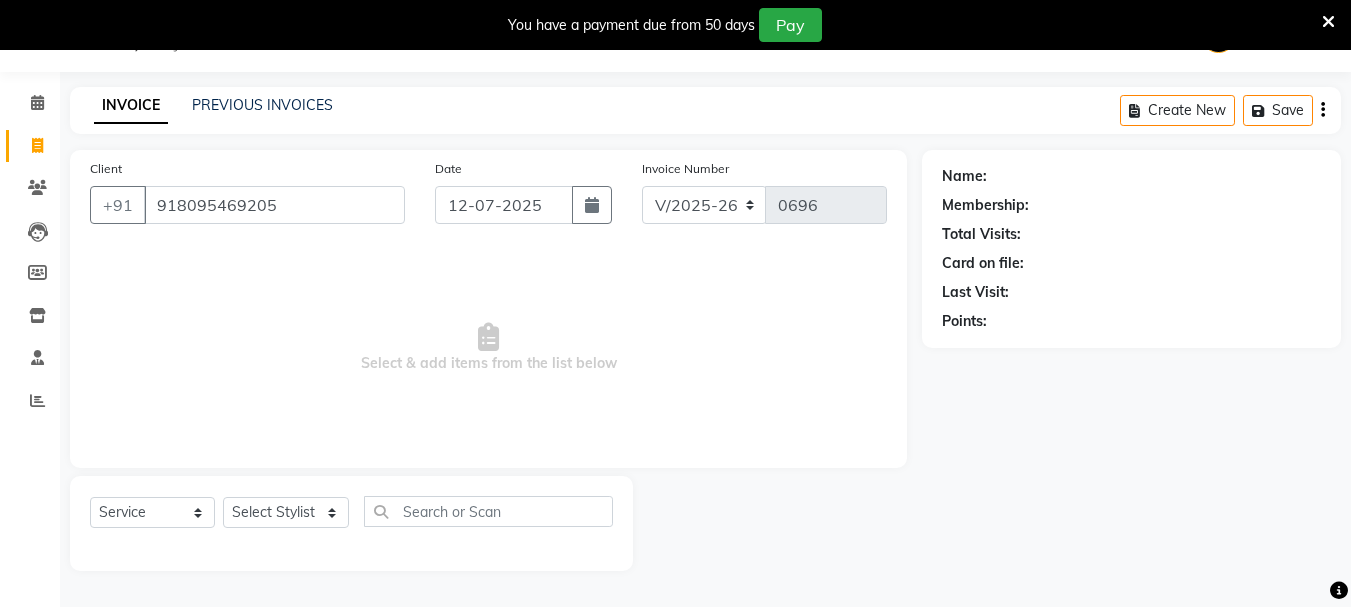 type on "918095469205" 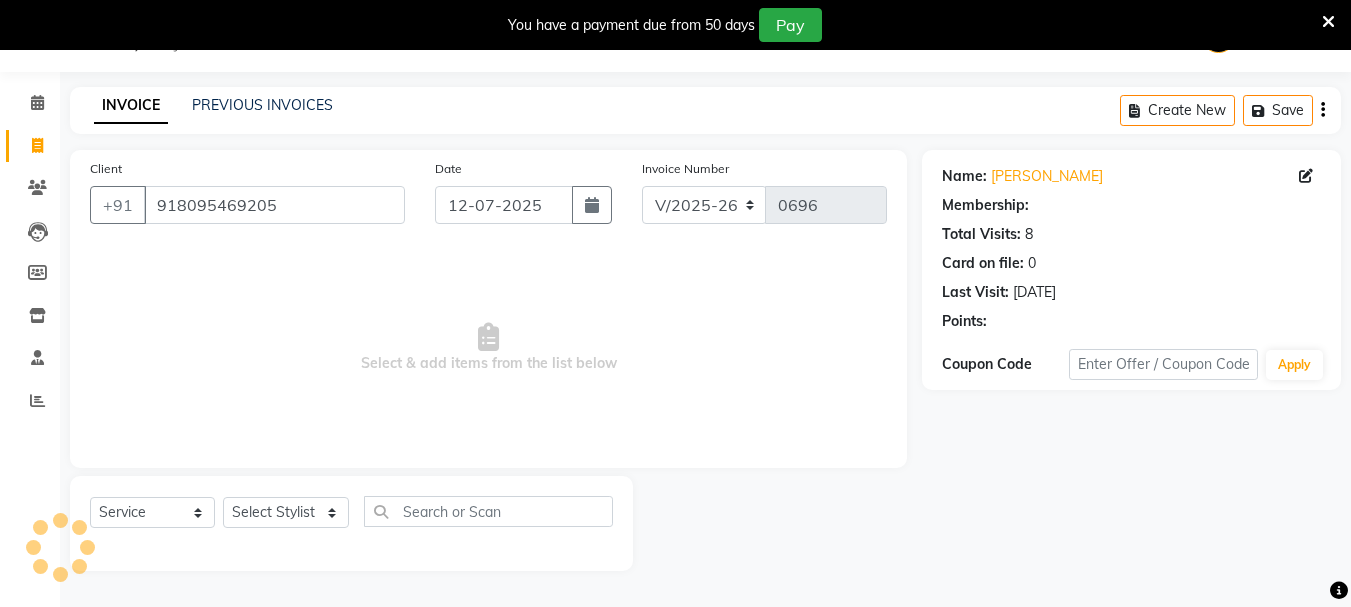 select on "1: Object" 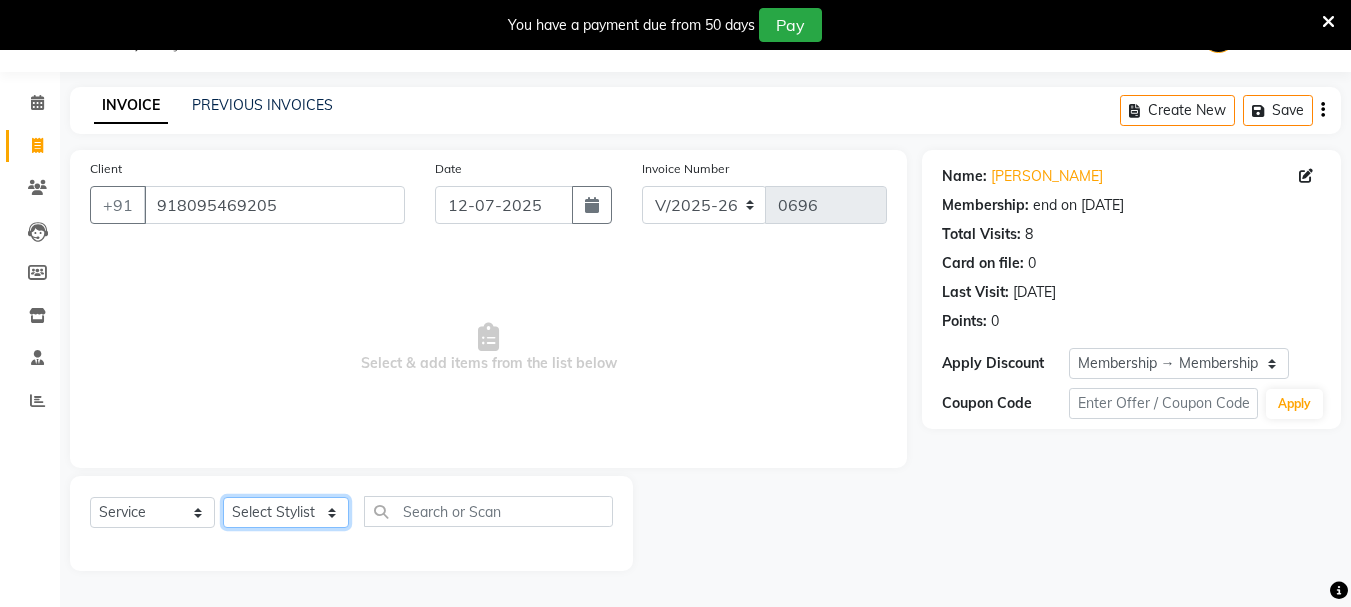 click on "Select Stylist [PERSON_NAME] [PERSON_NAME] Reception training department [PERSON_NAME] [PERSON_NAME]" 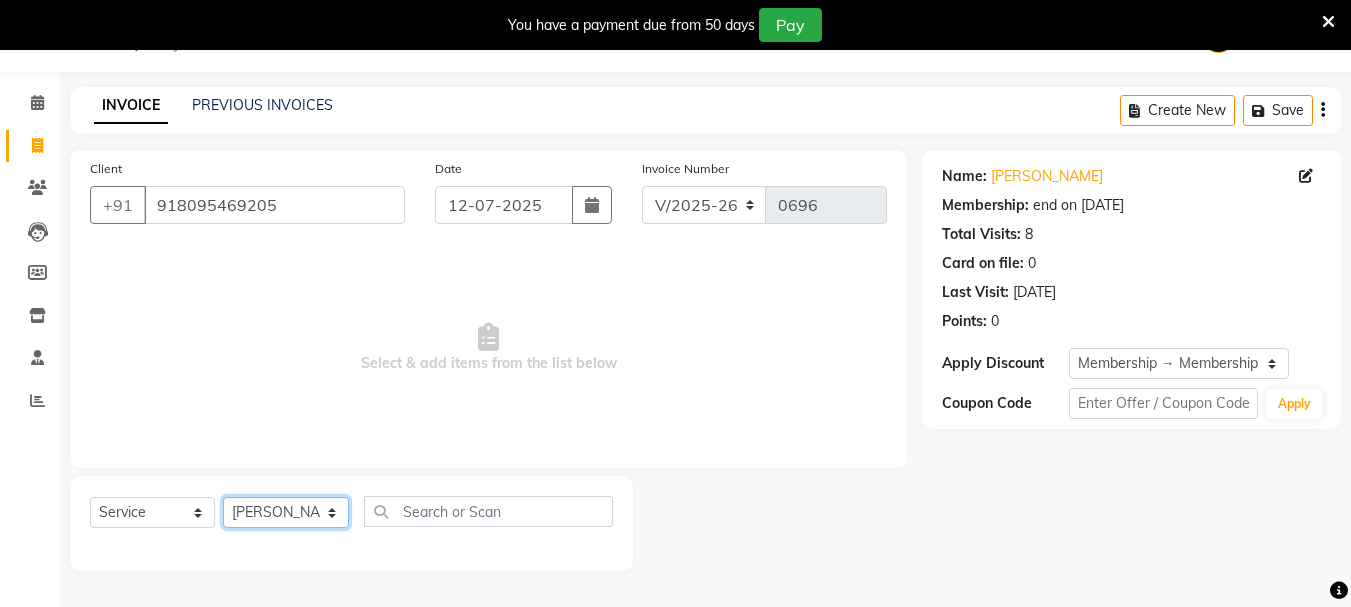 click on "Select Stylist [PERSON_NAME] [PERSON_NAME] Reception training department [PERSON_NAME] [PERSON_NAME]" 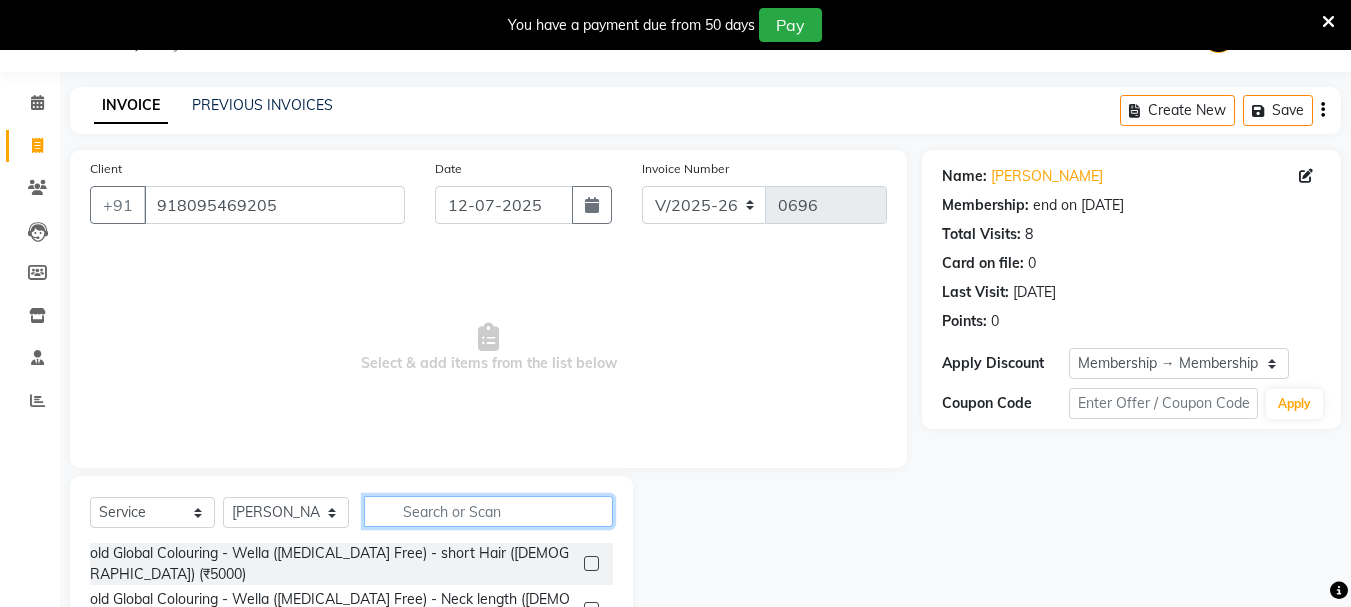 click 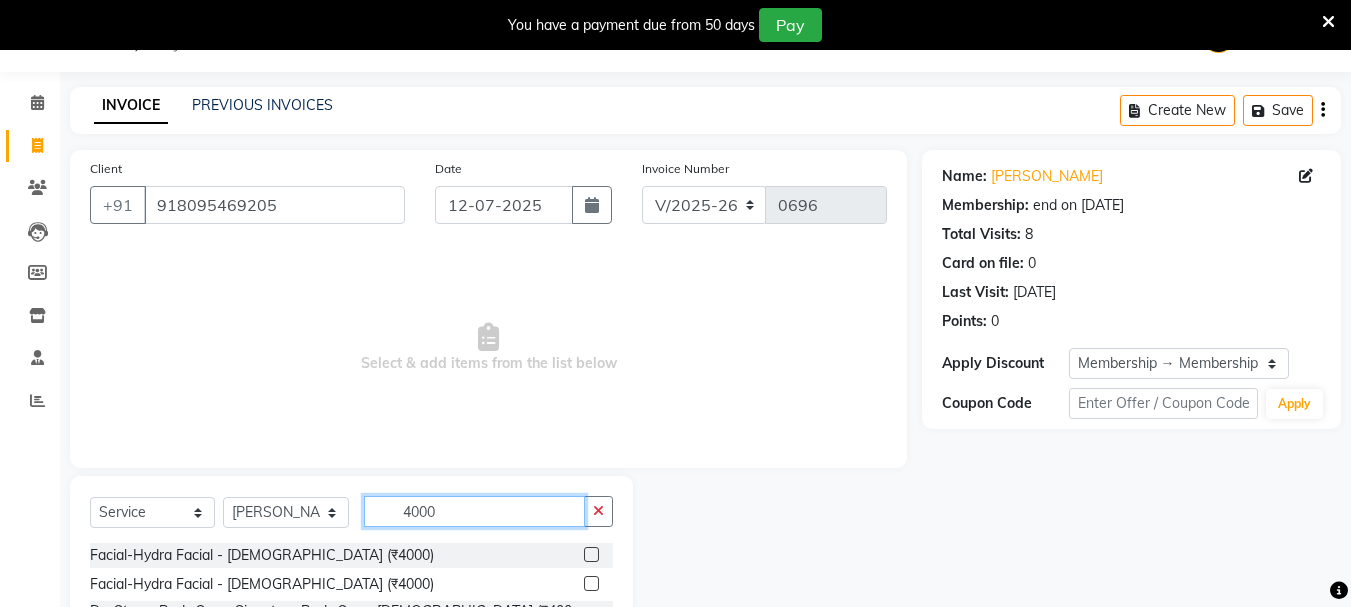 type on "4000" 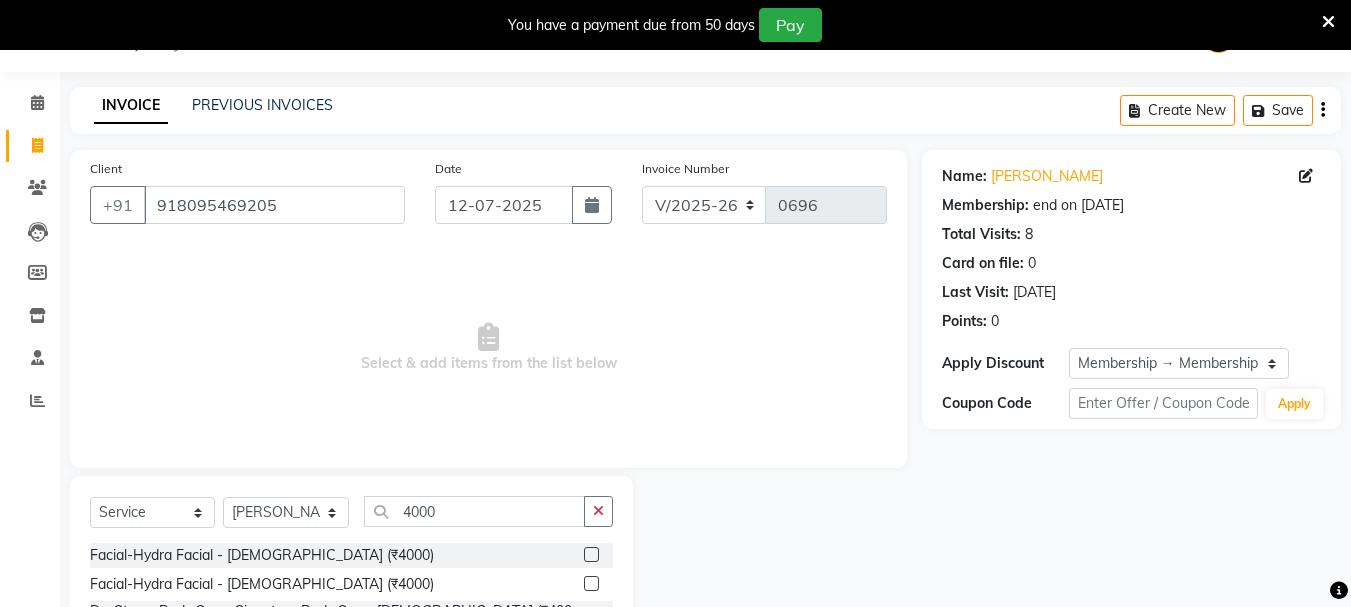 click 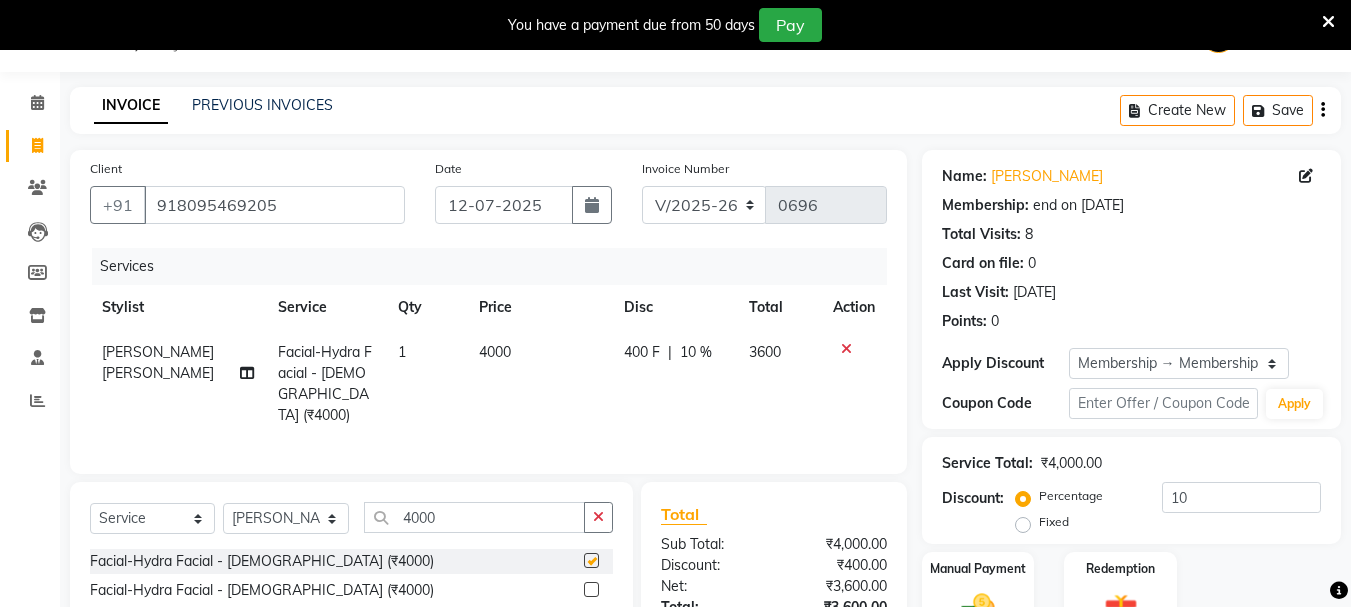 checkbox on "false" 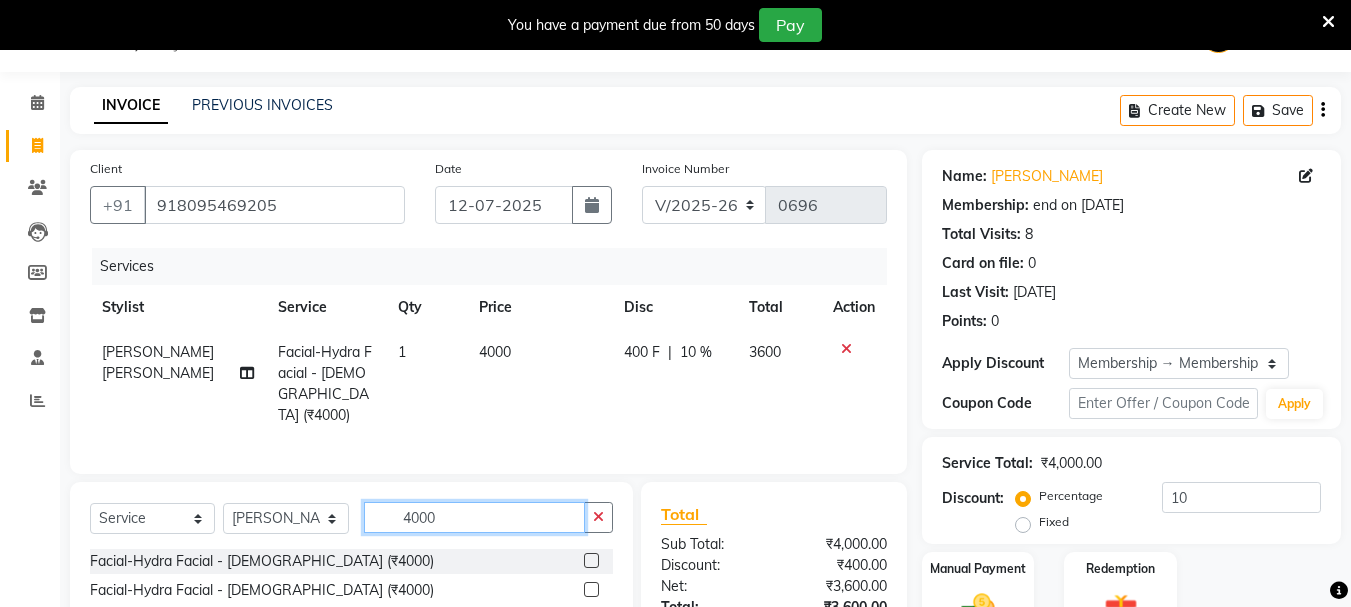 click on "4000" 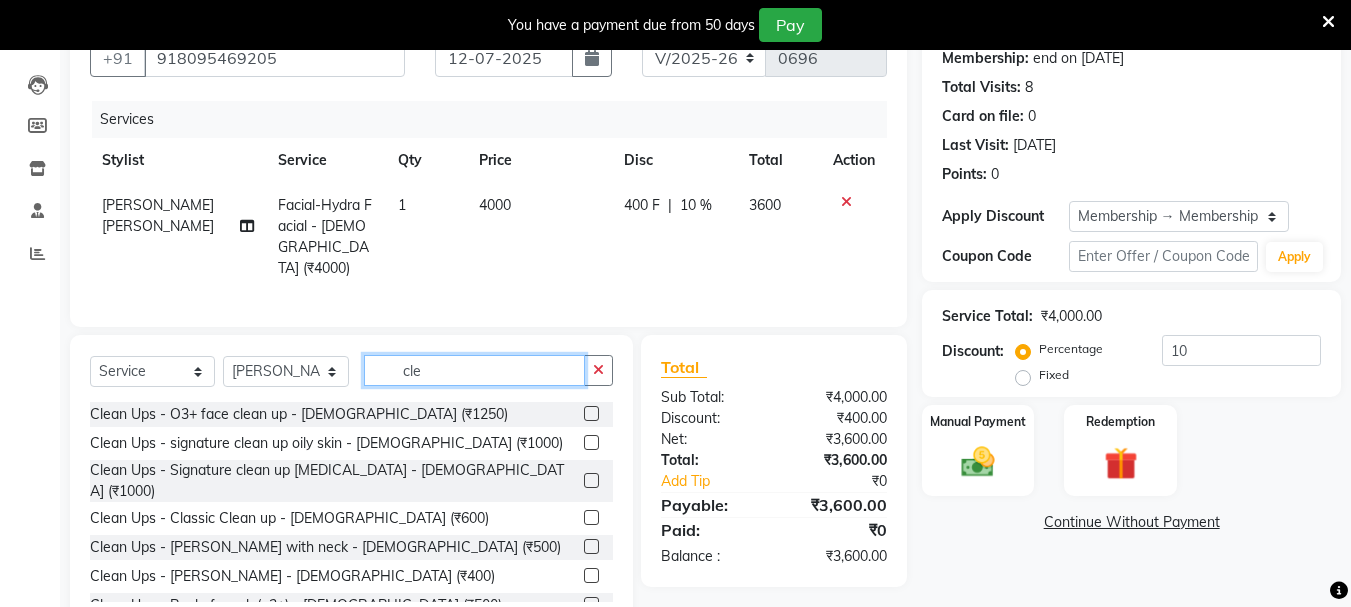 scroll, scrollTop: 244, scrollLeft: 0, axis: vertical 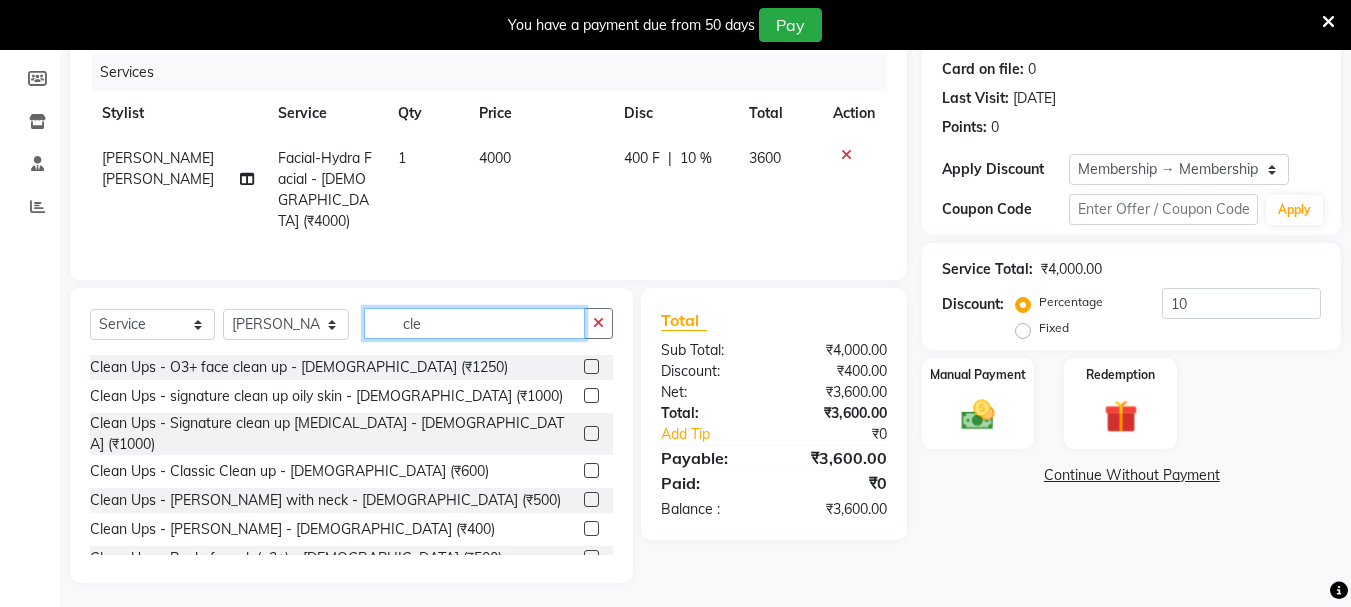 type on "cle" 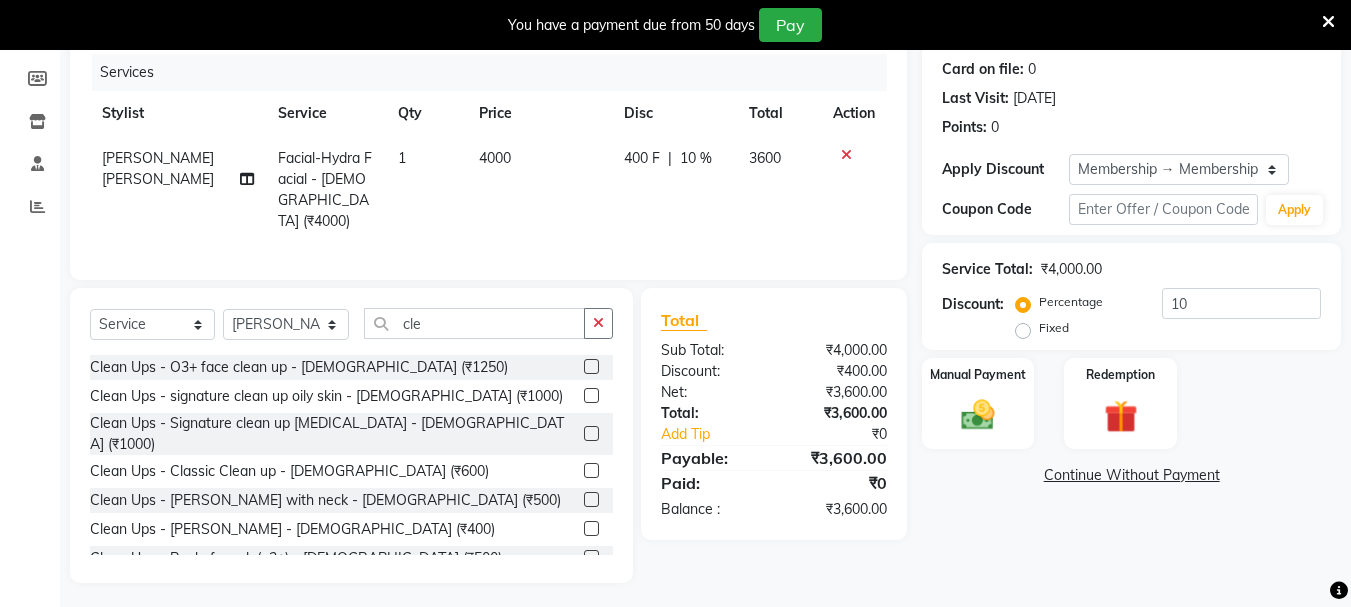 click 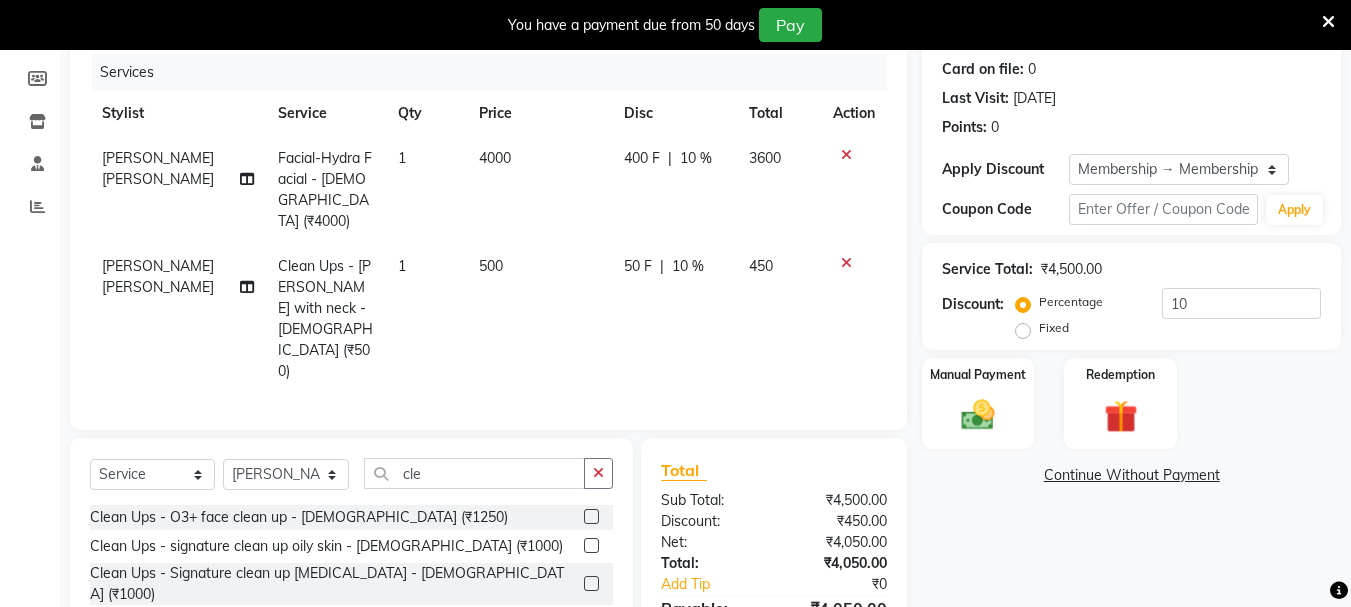 checkbox on "false" 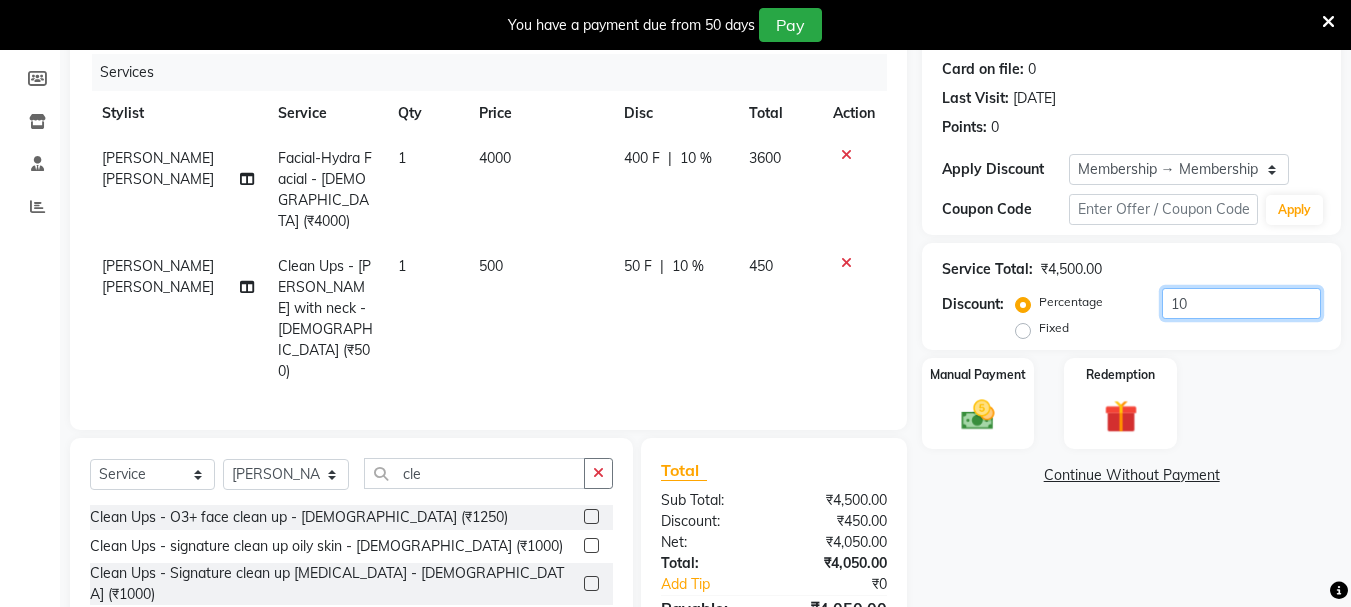 click on "10" 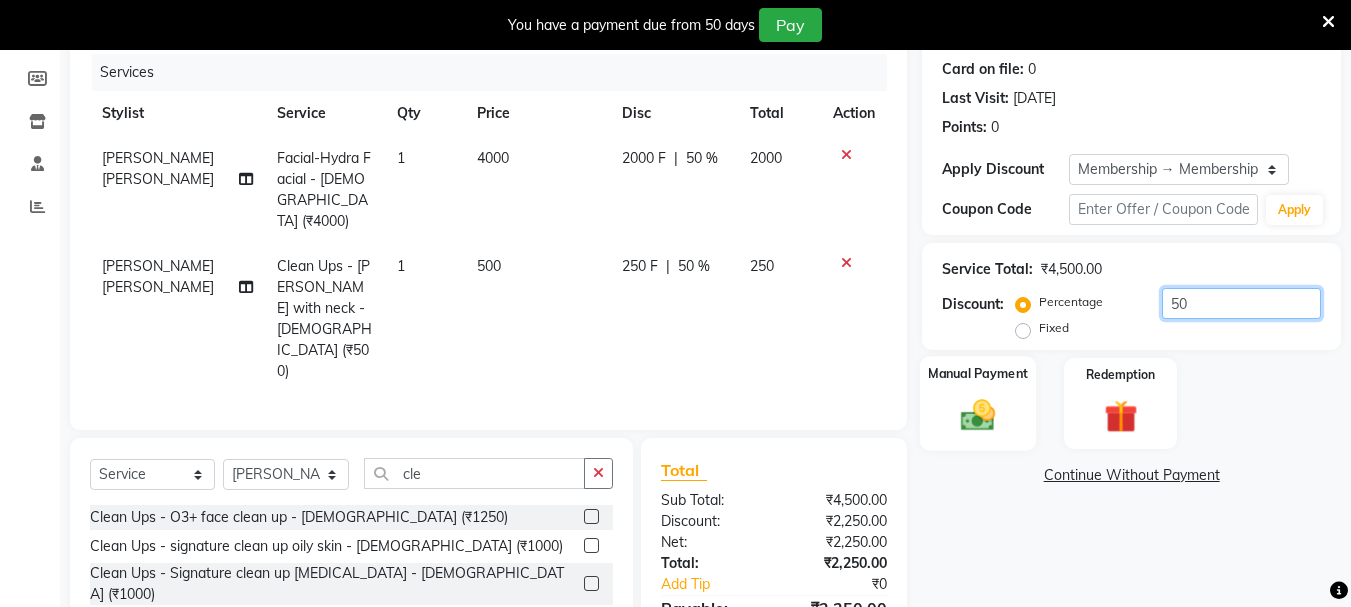 type on "50" 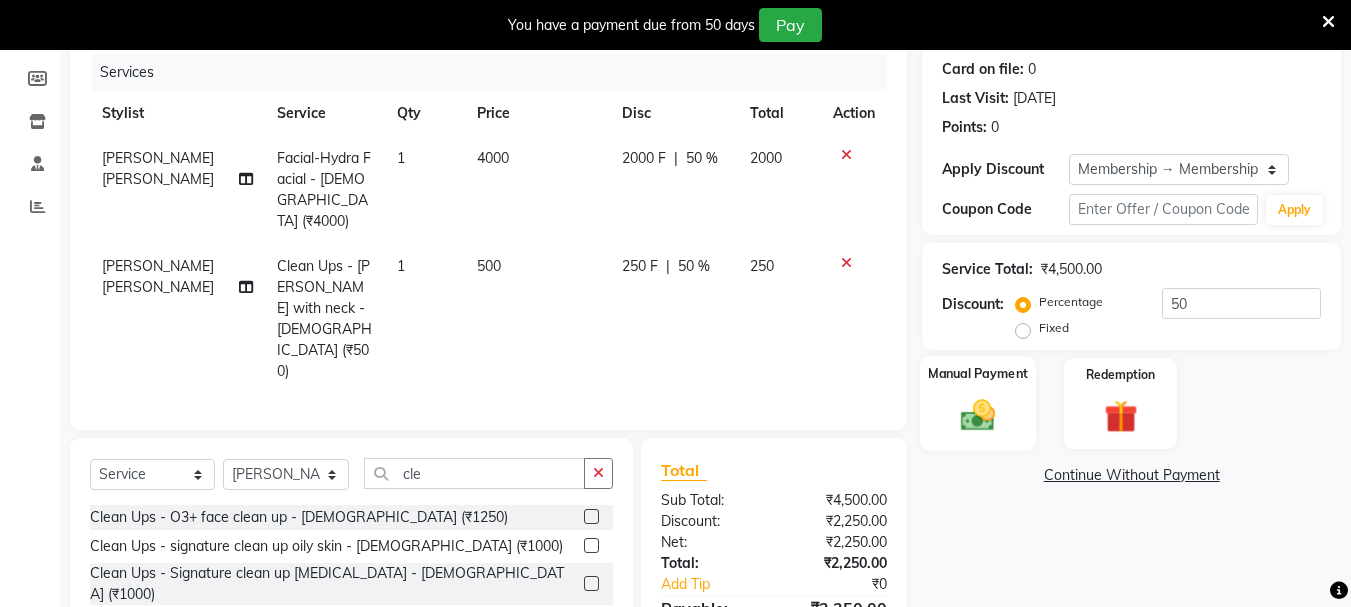 click 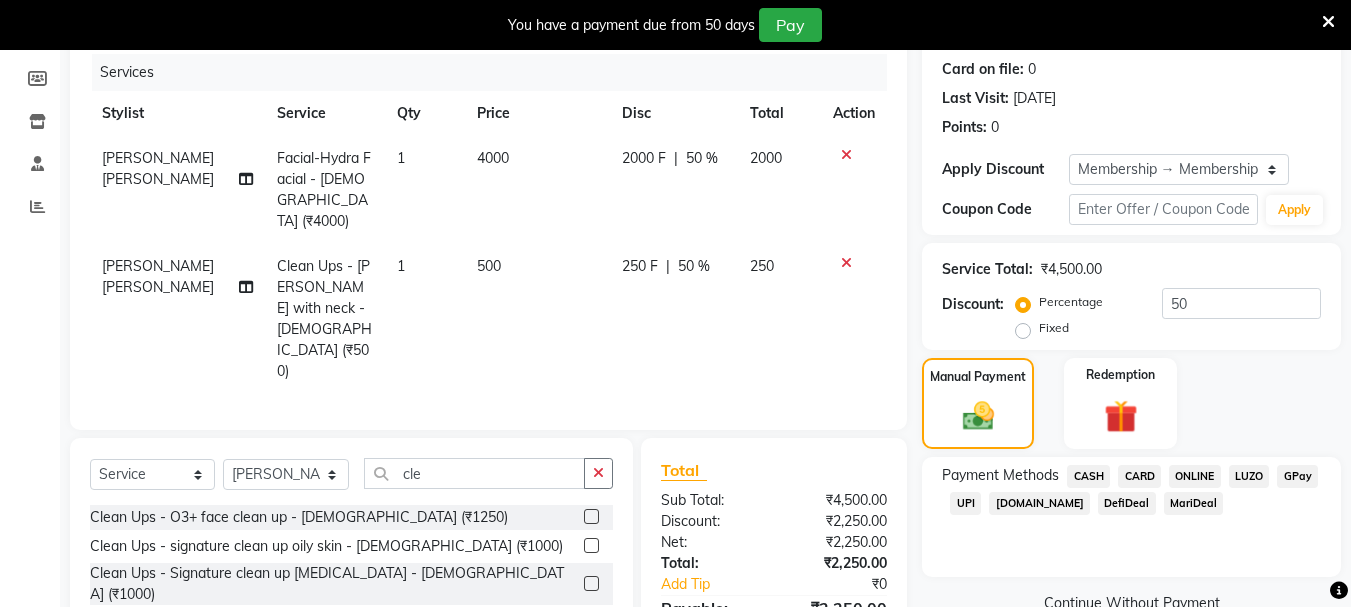 click on "CARD" 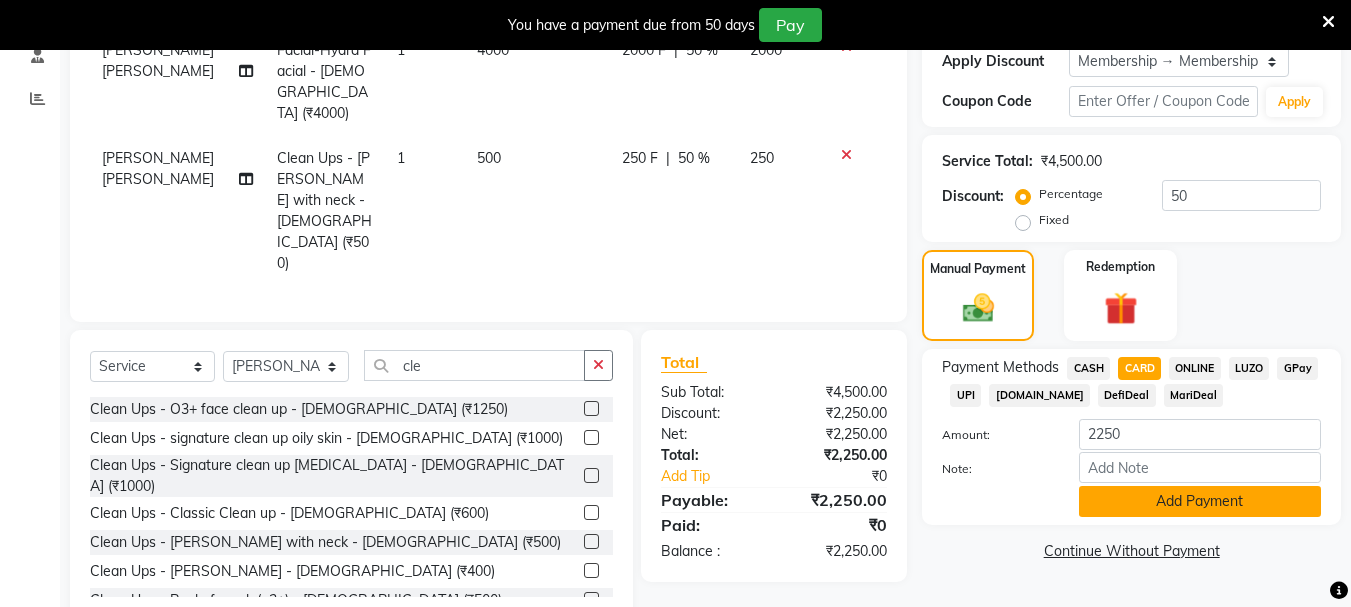 click on "Add Payment" 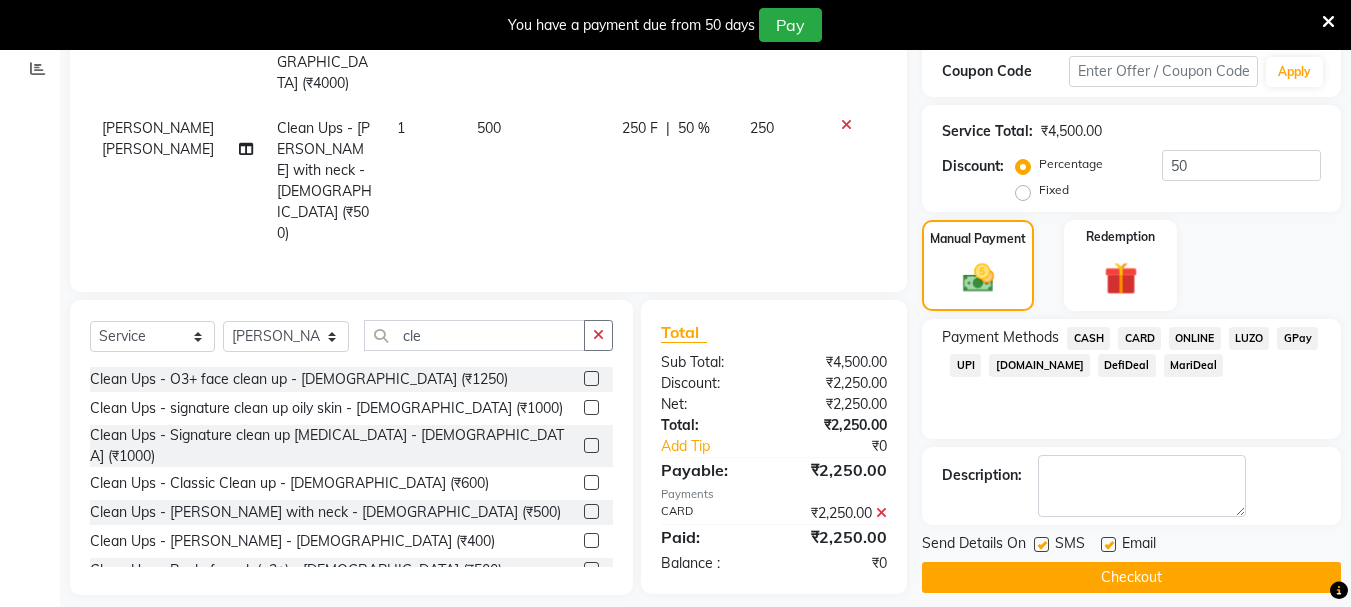 scroll, scrollTop: 398, scrollLeft: 0, axis: vertical 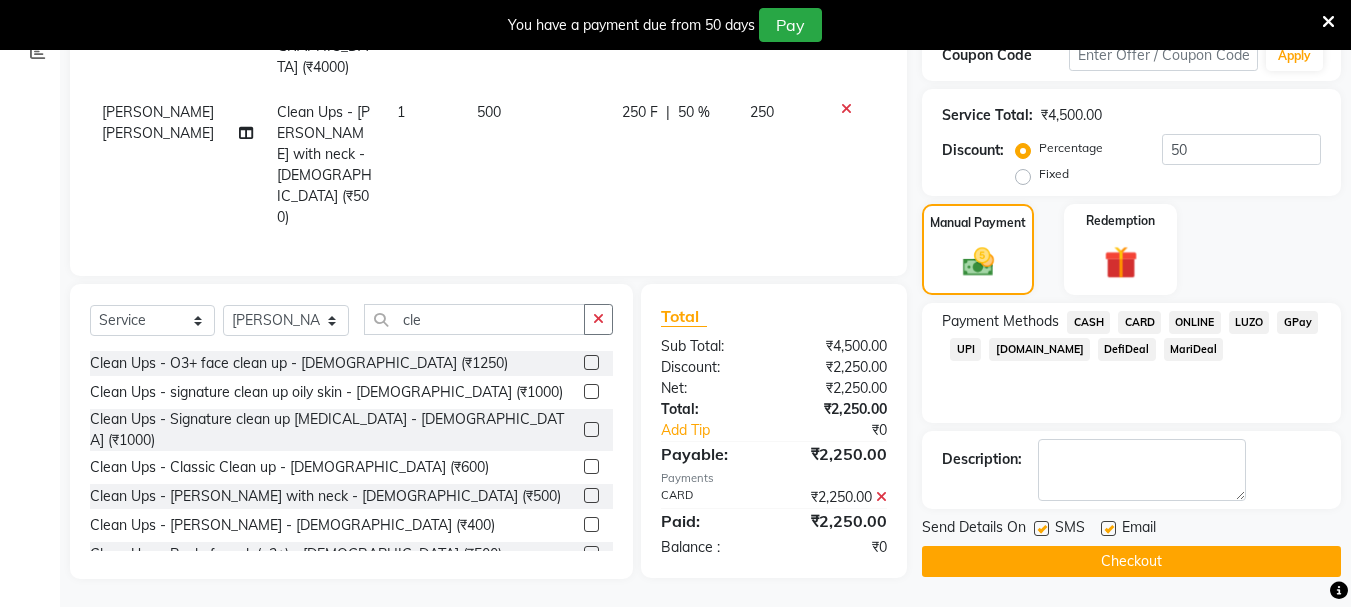 click on "Checkout" 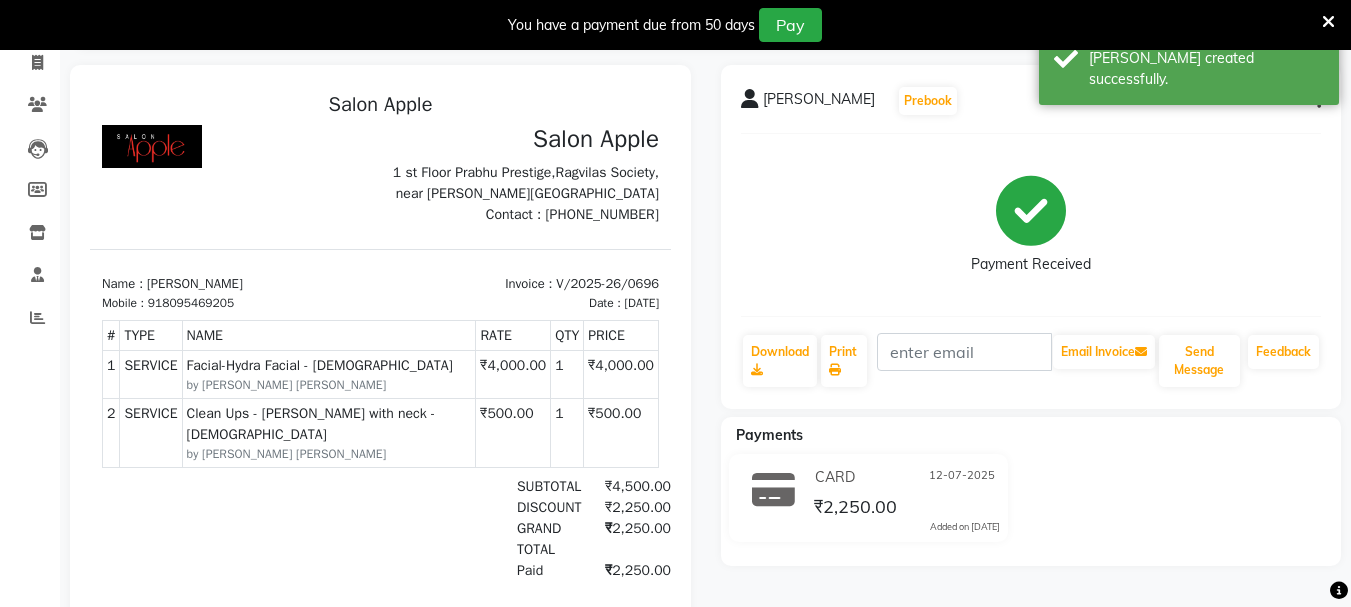 scroll, scrollTop: 0, scrollLeft: 0, axis: both 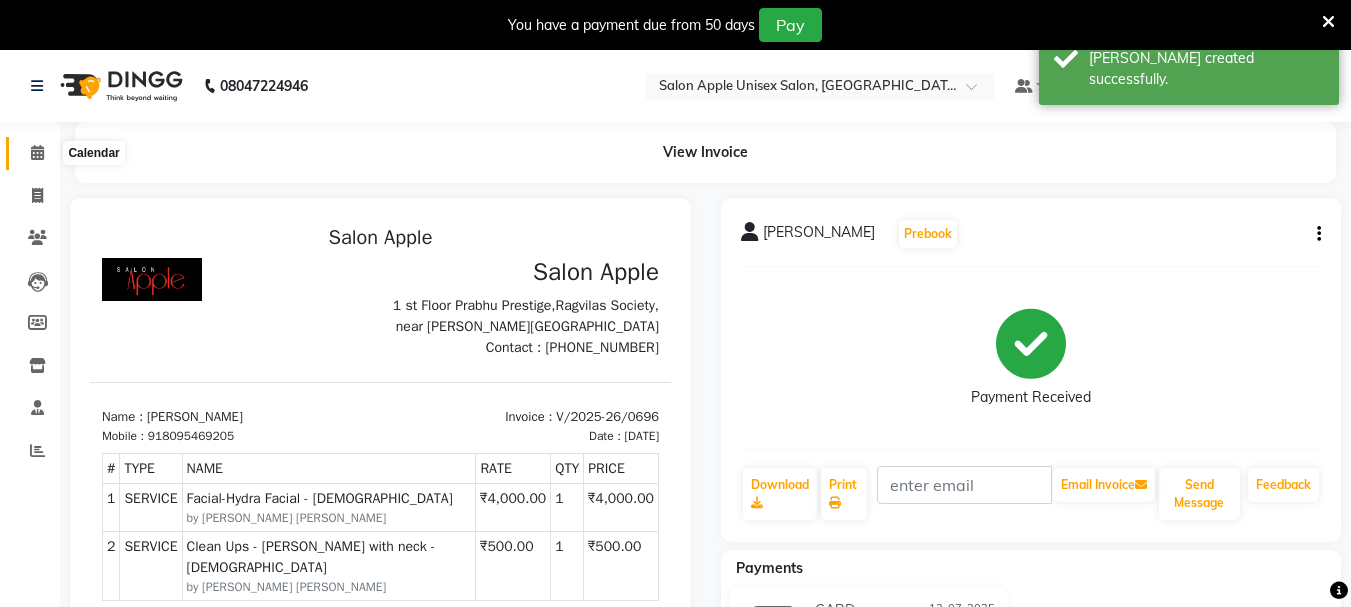 click 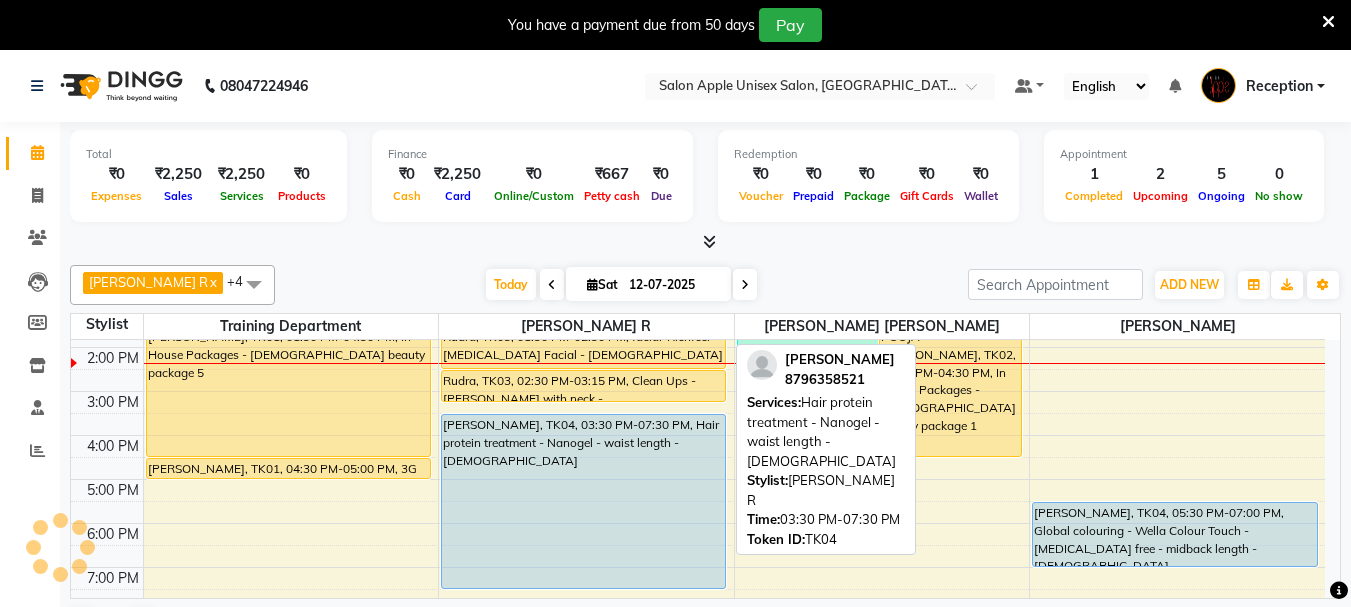 scroll, scrollTop: 200, scrollLeft: 0, axis: vertical 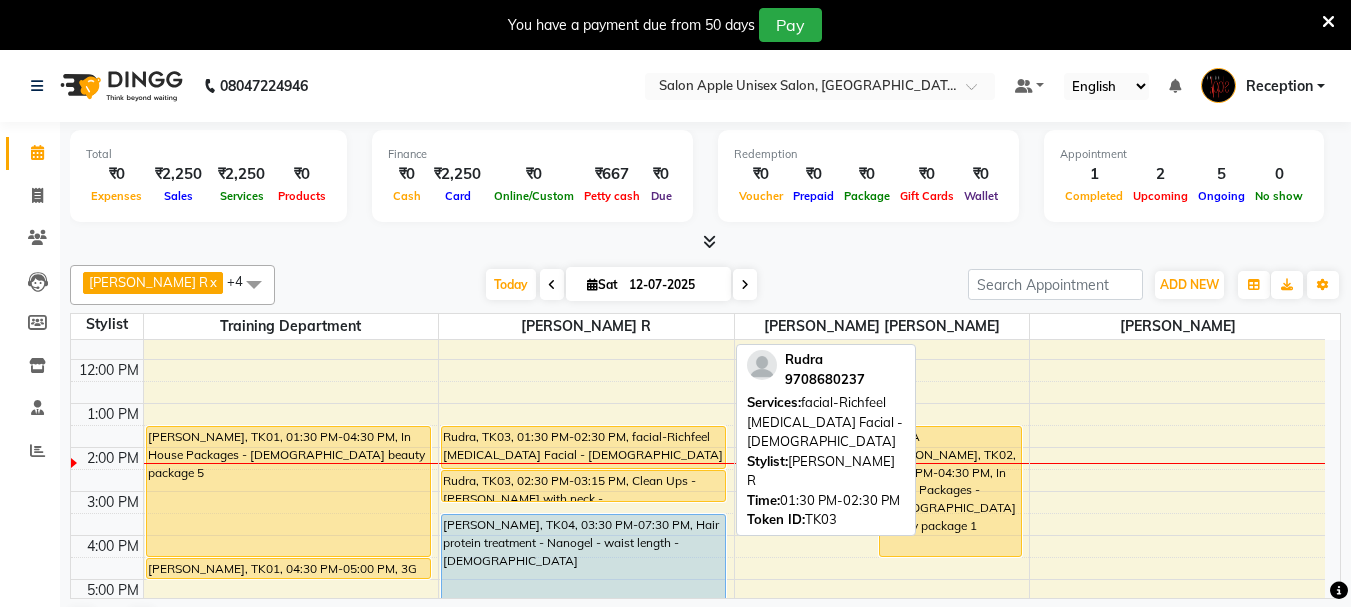 click on "Rudra, TK03, 01:30 PM-02:30 PM, facial-Richfeel [MEDICAL_DATA] Facial - [DEMOGRAPHIC_DATA]" at bounding box center [583, 447] 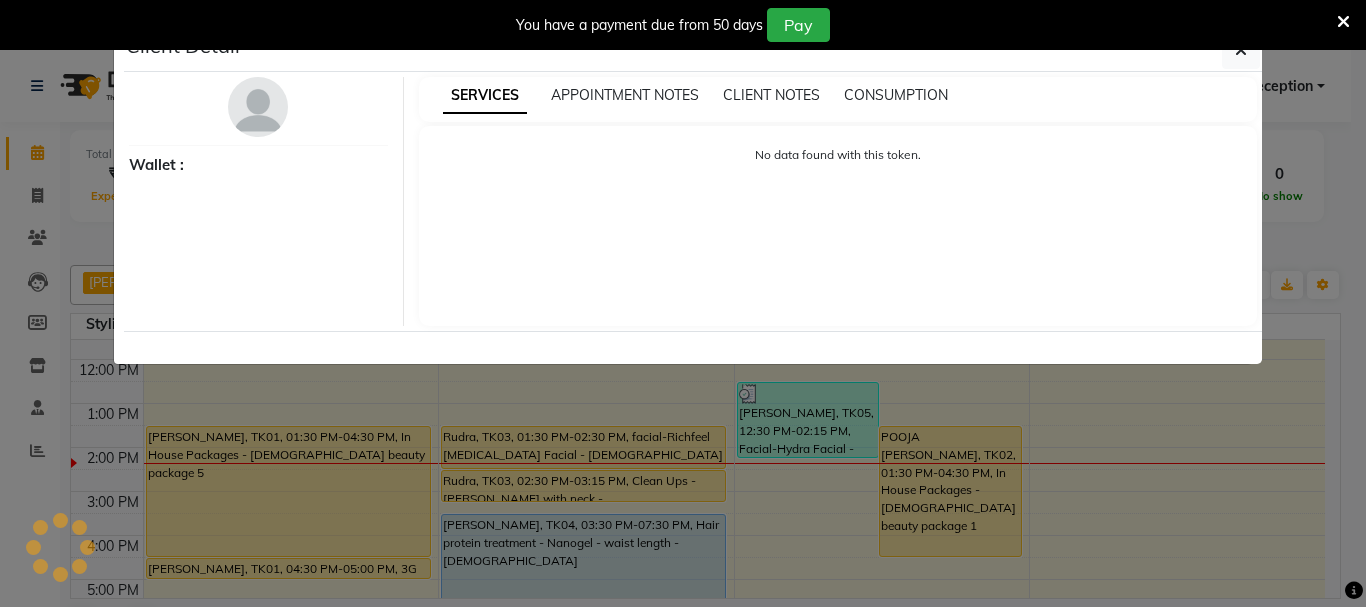 select on "1" 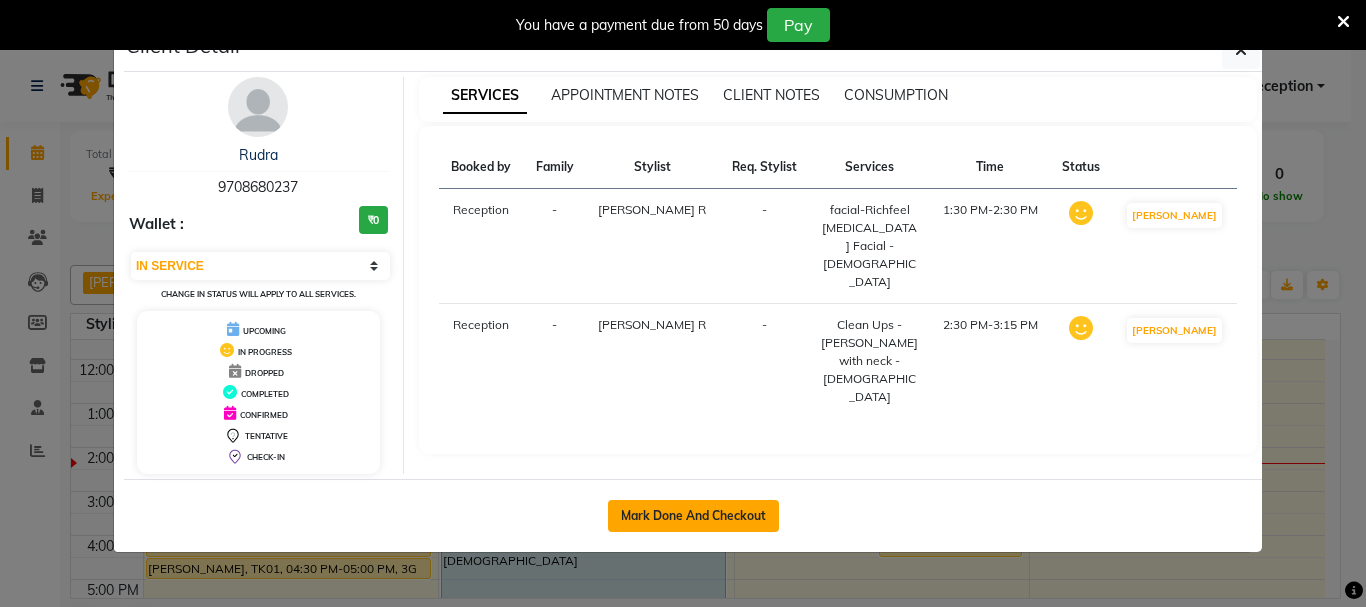 click on "Mark Done And Checkout" 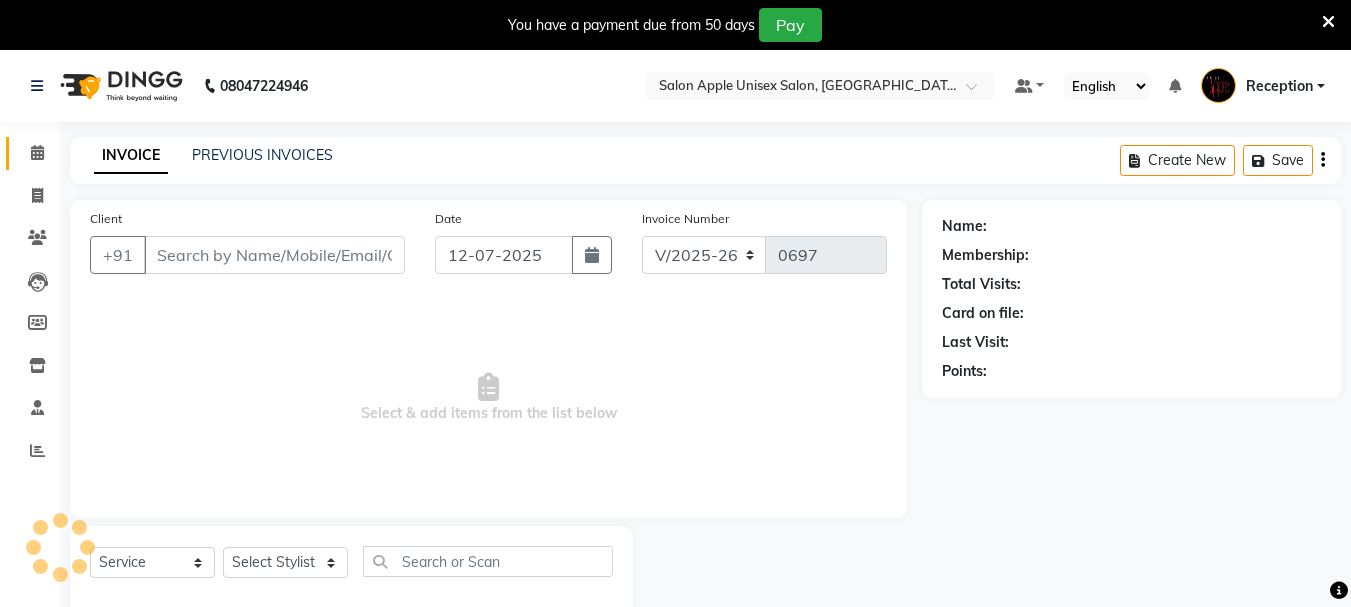type on "9708680237" 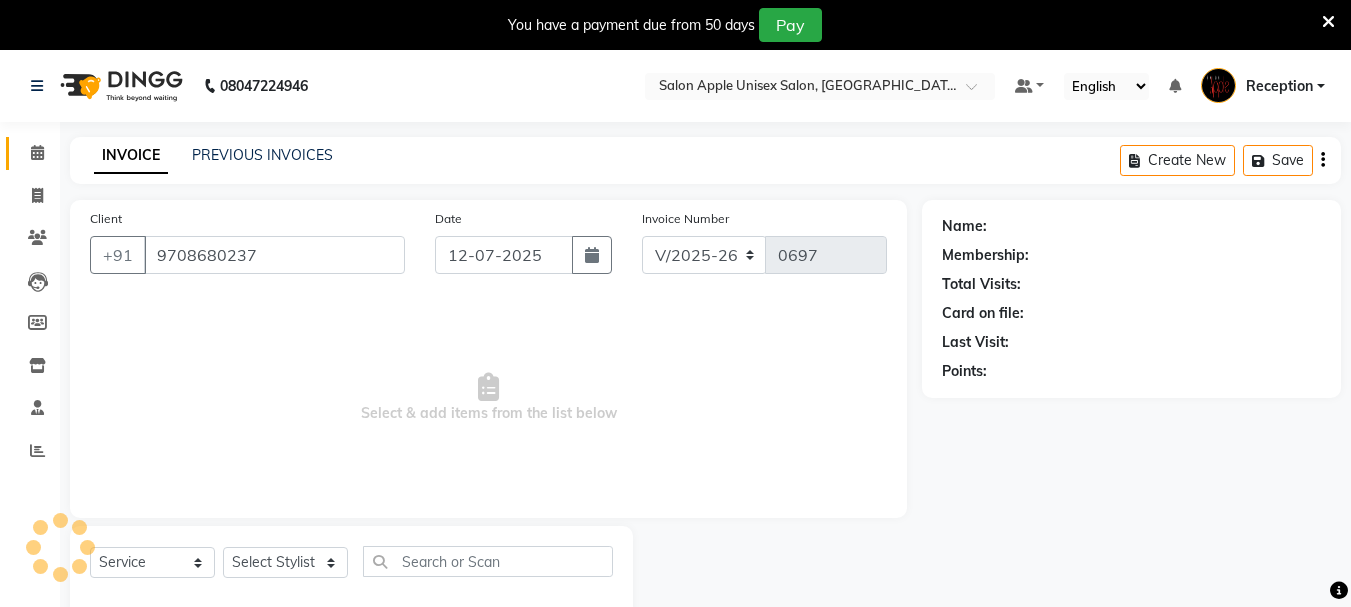 select on "62459" 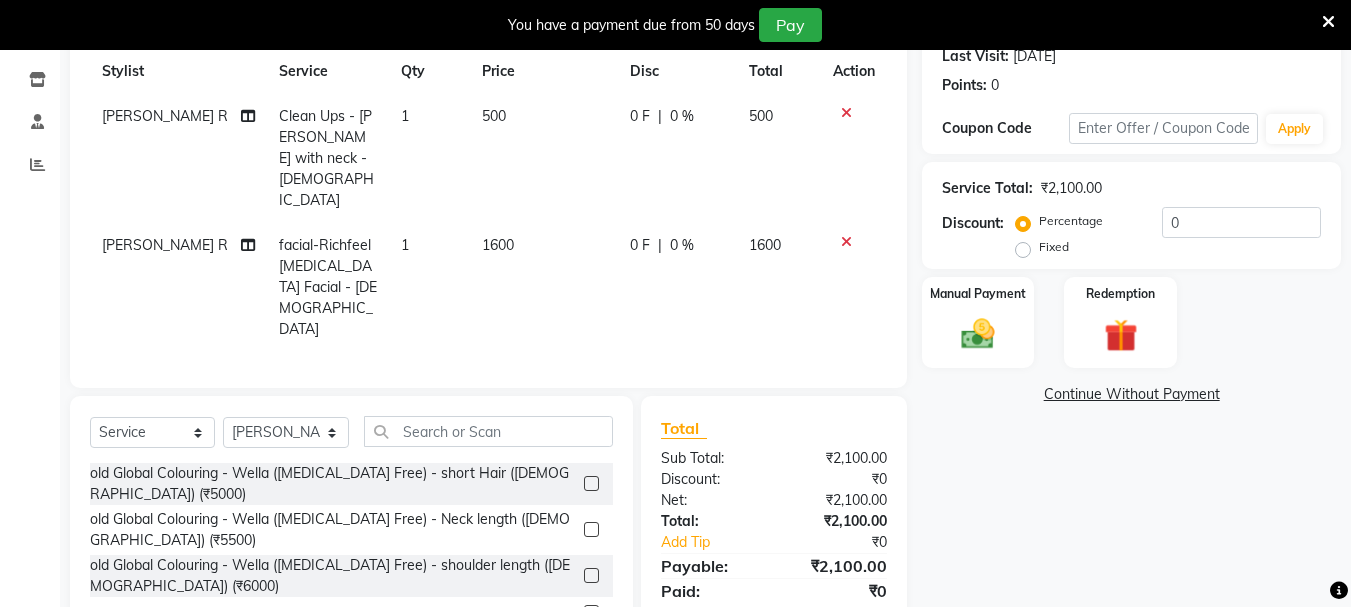 scroll, scrollTop: 300, scrollLeft: 0, axis: vertical 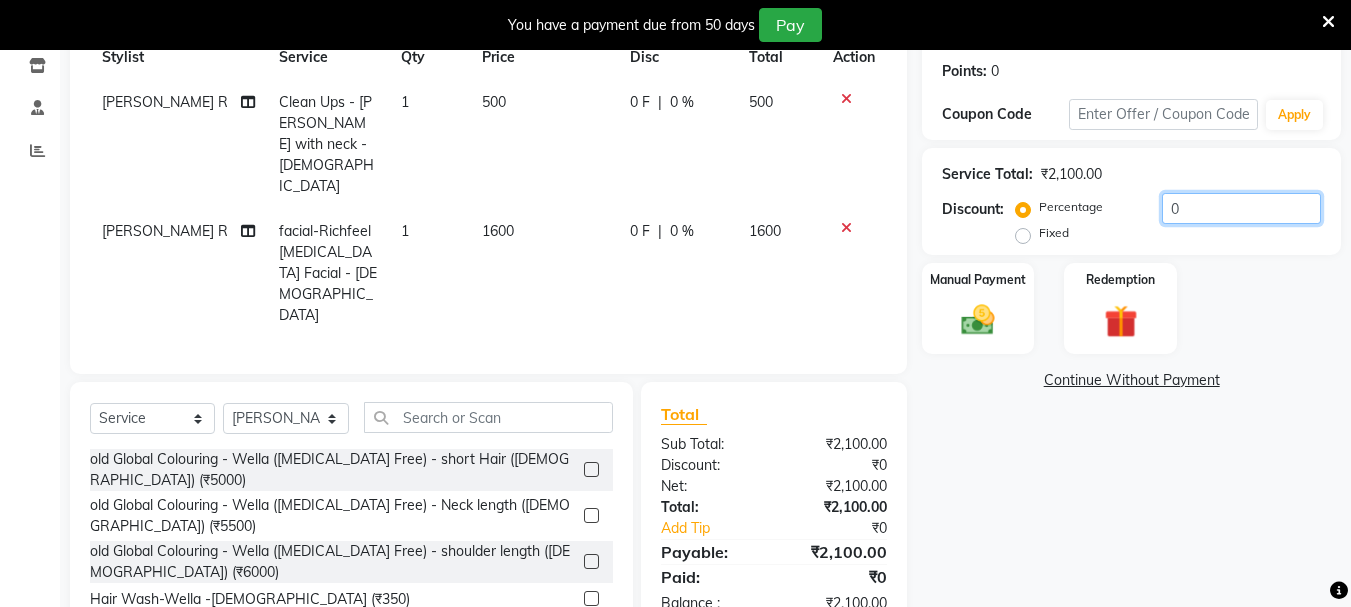 click on "0" 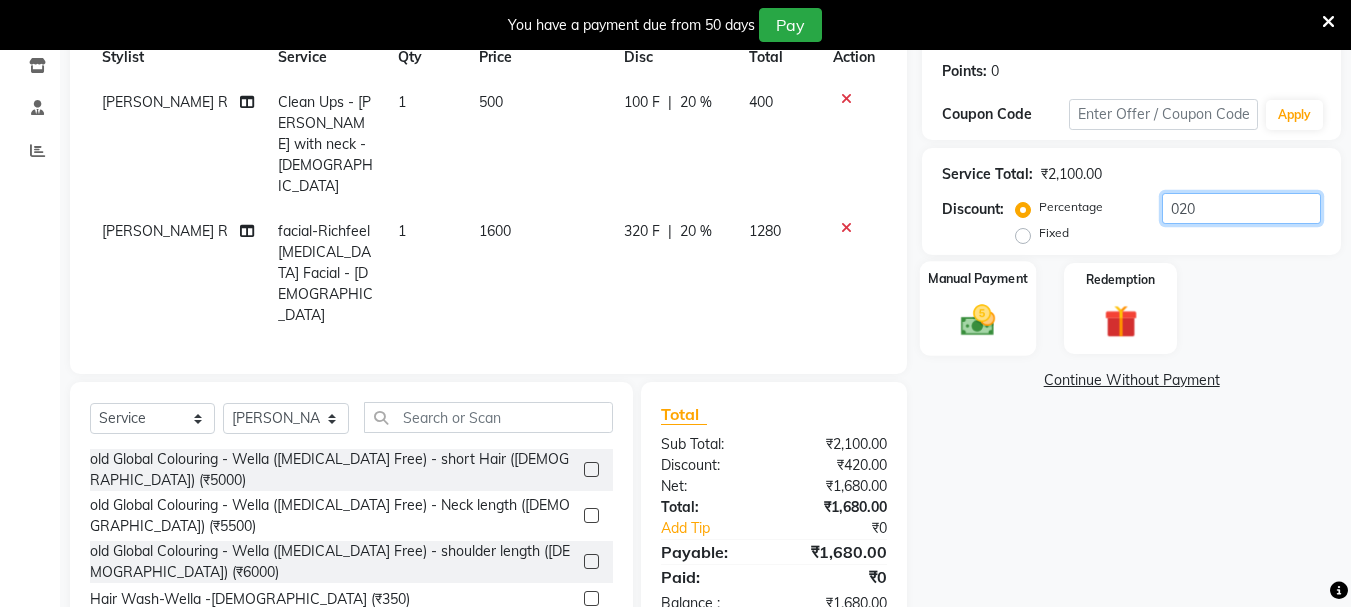 type on "020" 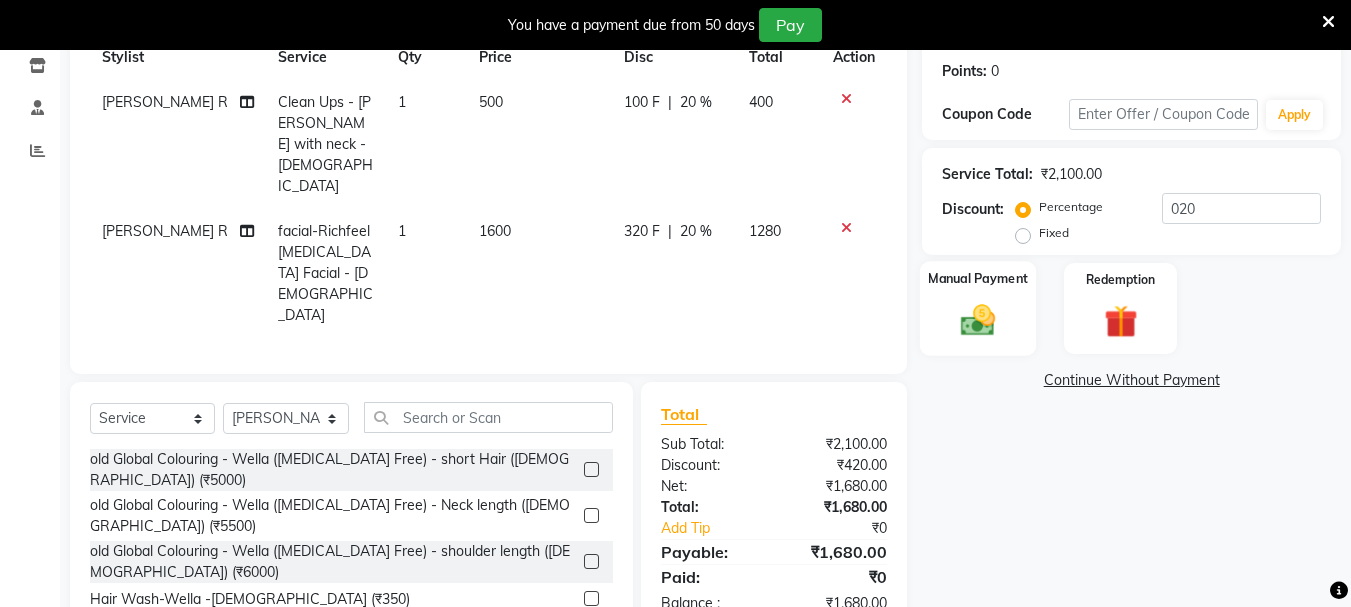click on "Manual Payment" 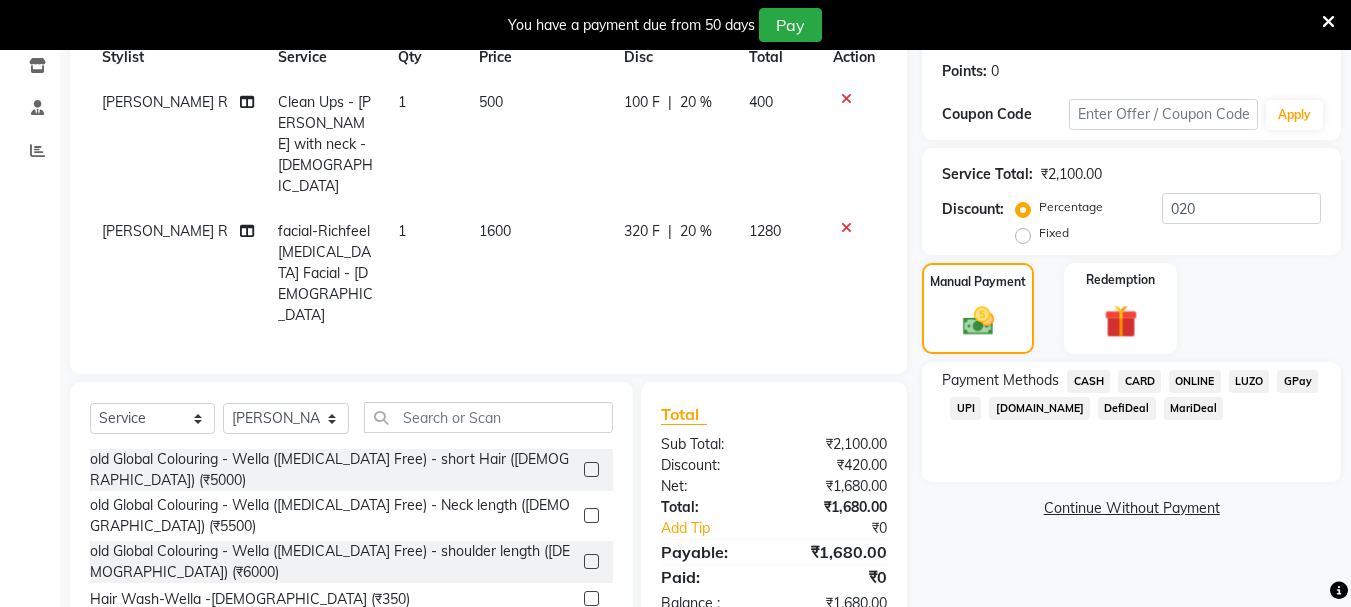 click on "CARD" 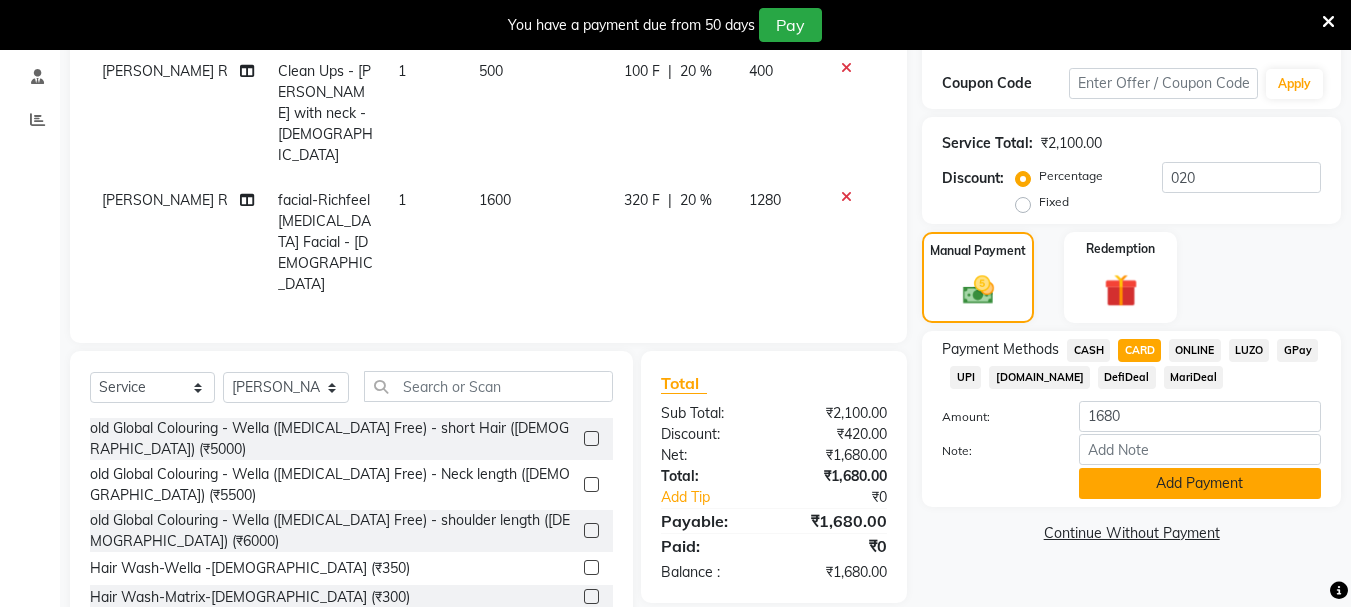 click on "Add Payment" 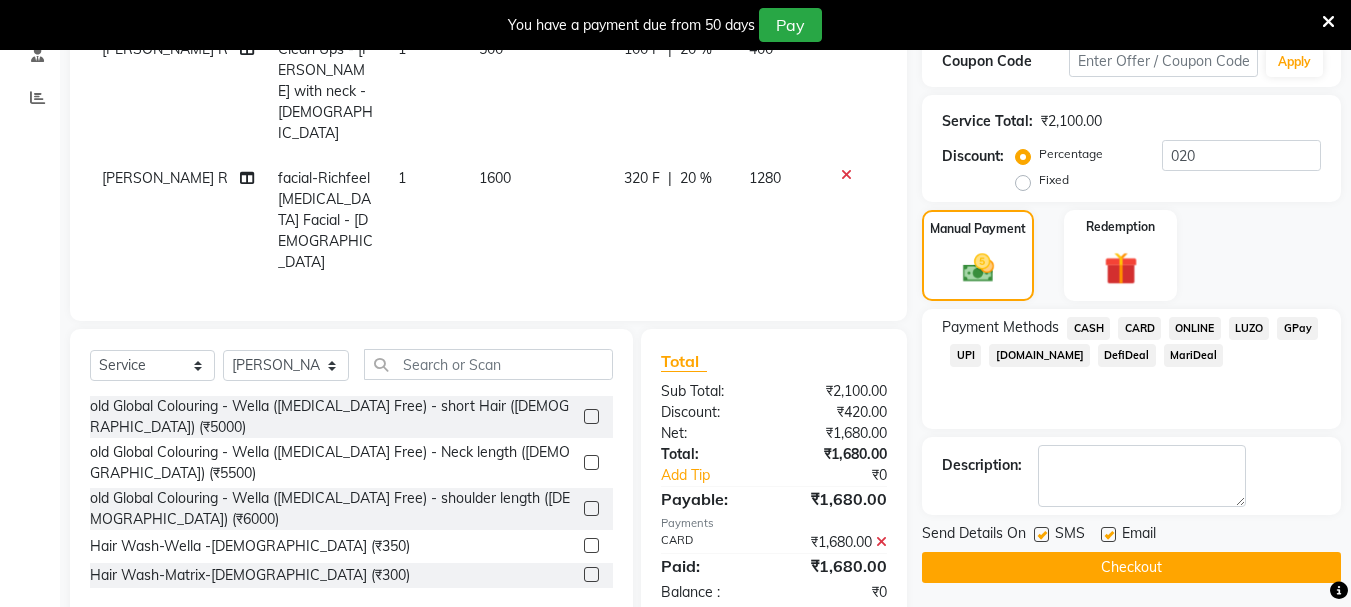 scroll, scrollTop: 359, scrollLeft: 0, axis: vertical 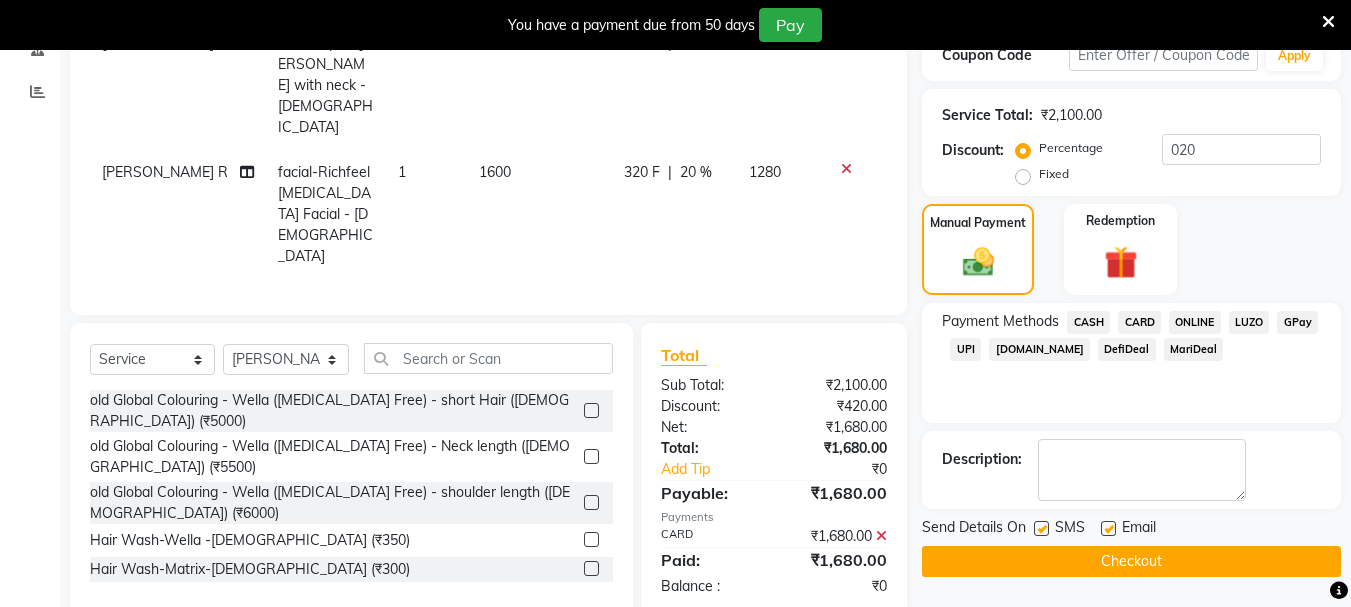 click on "Checkout" 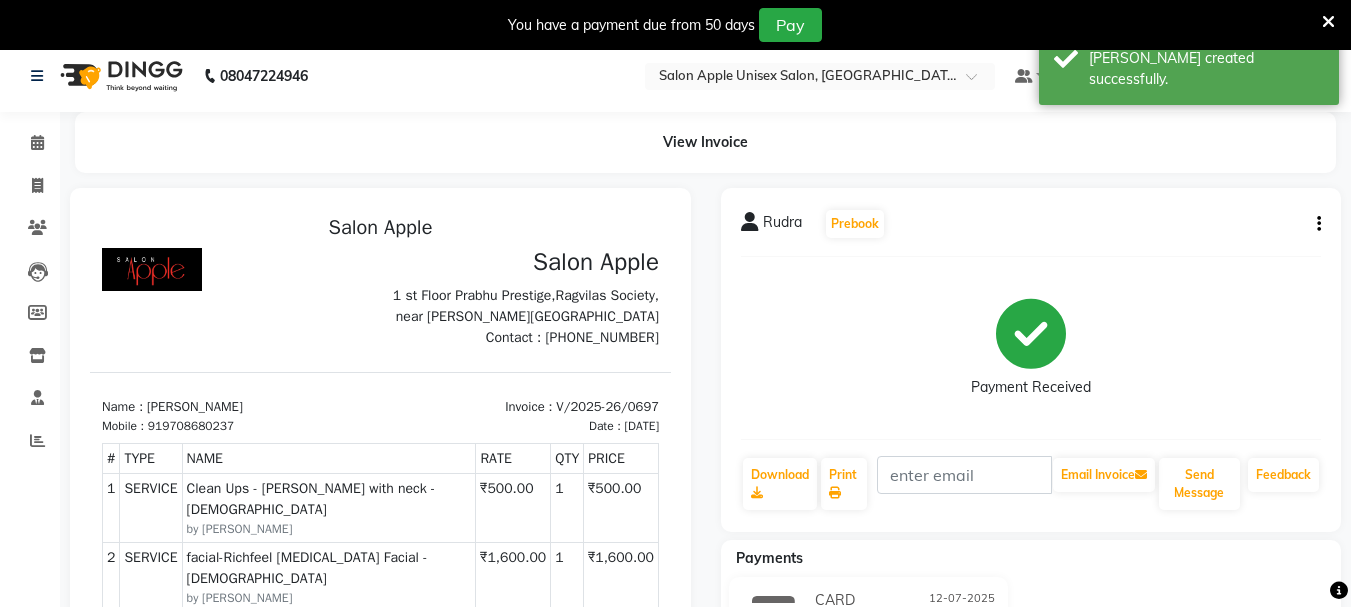 scroll, scrollTop: 0, scrollLeft: 0, axis: both 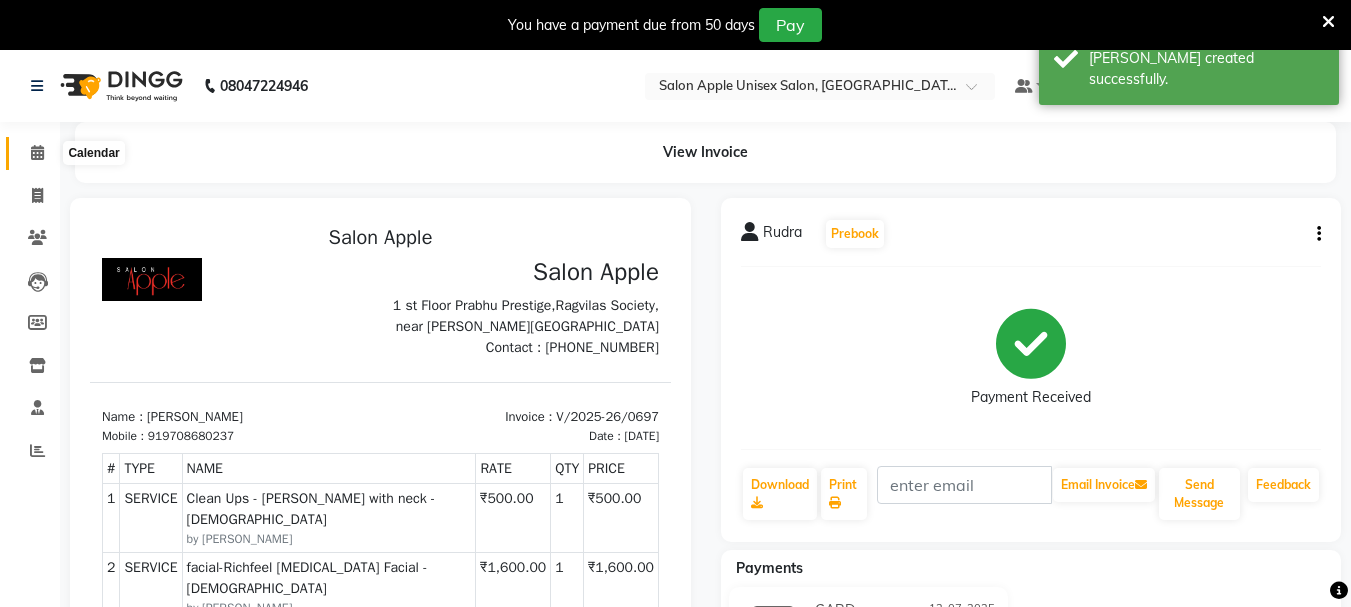 click 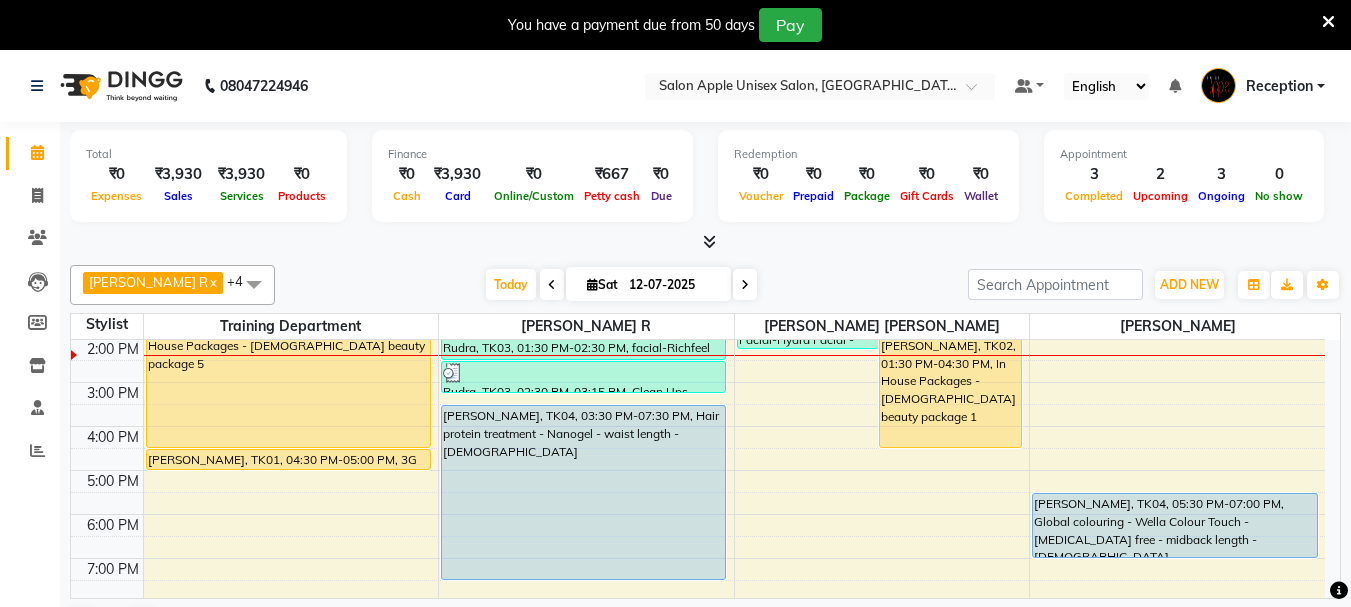 scroll, scrollTop: 209, scrollLeft: 0, axis: vertical 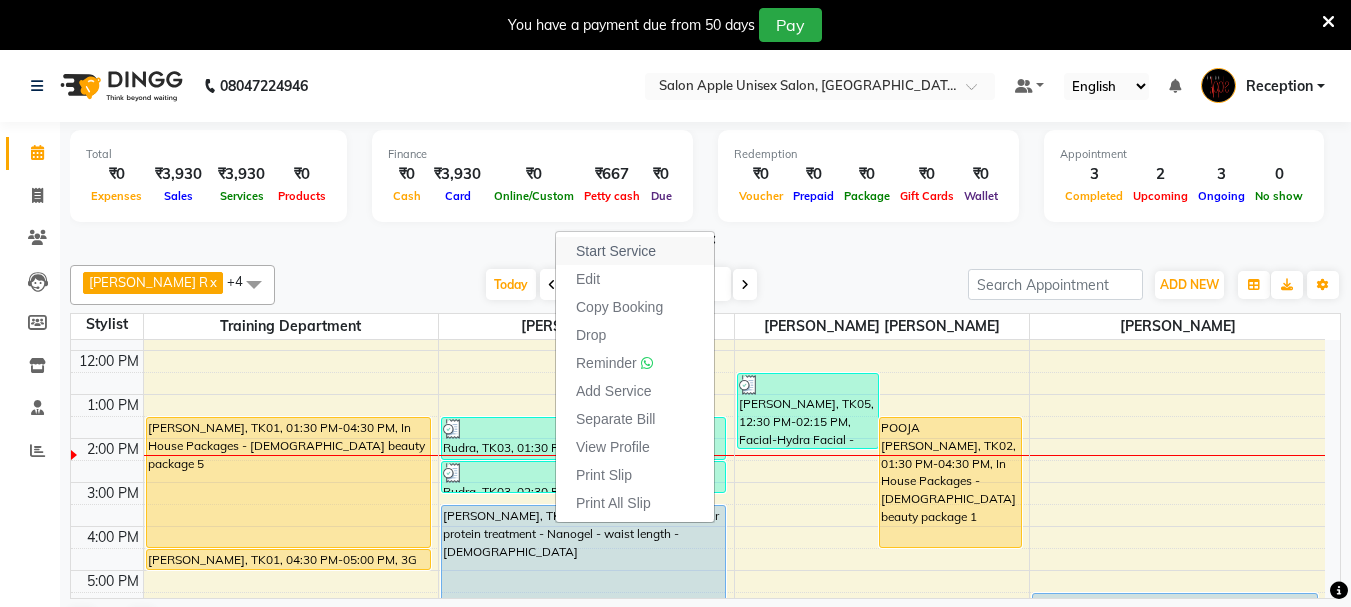 click on "Start Service" at bounding box center (616, 251) 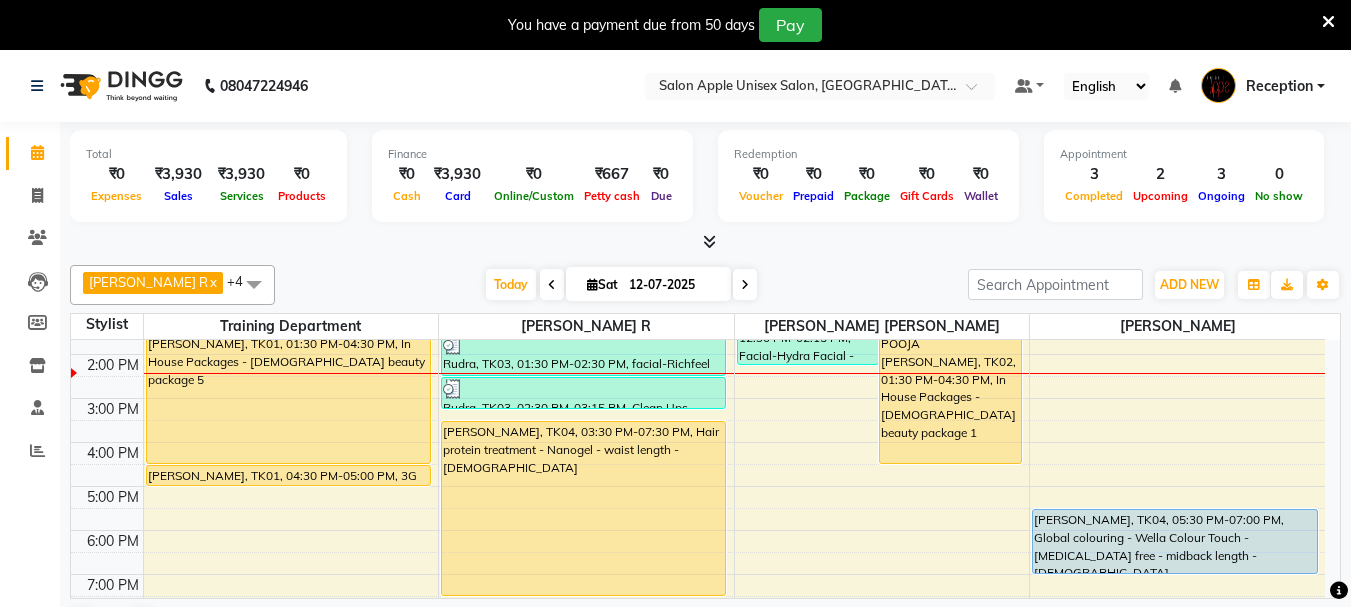 scroll, scrollTop: 300, scrollLeft: 0, axis: vertical 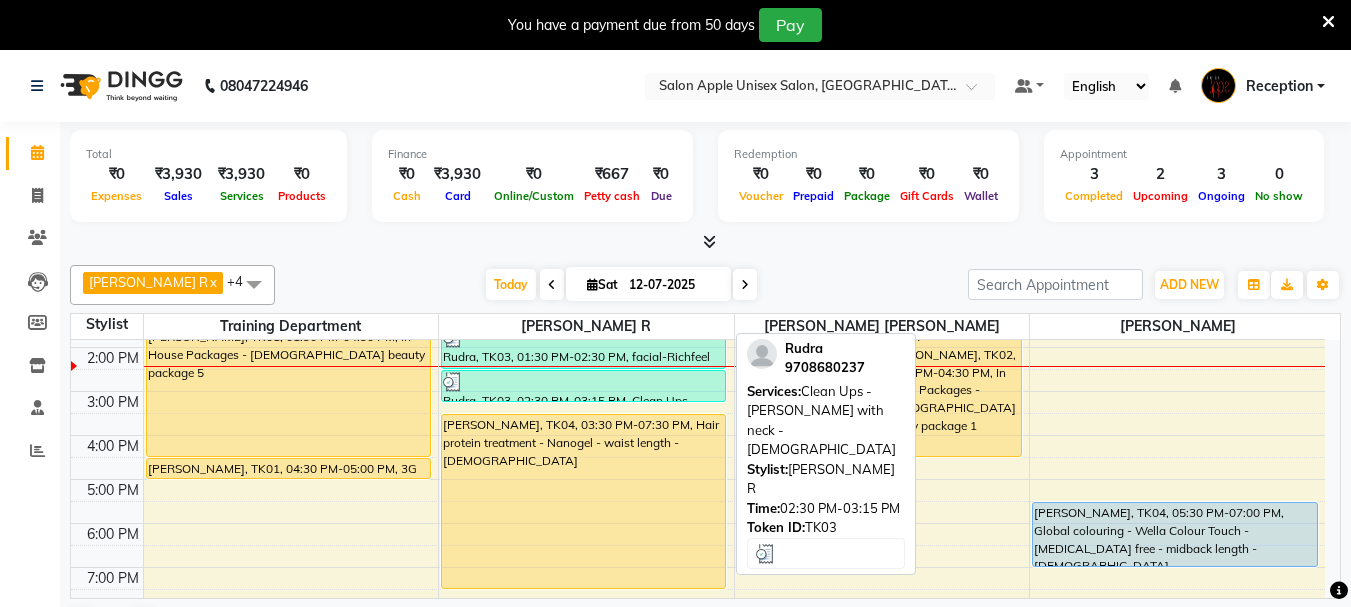 click at bounding box center [583, 382] 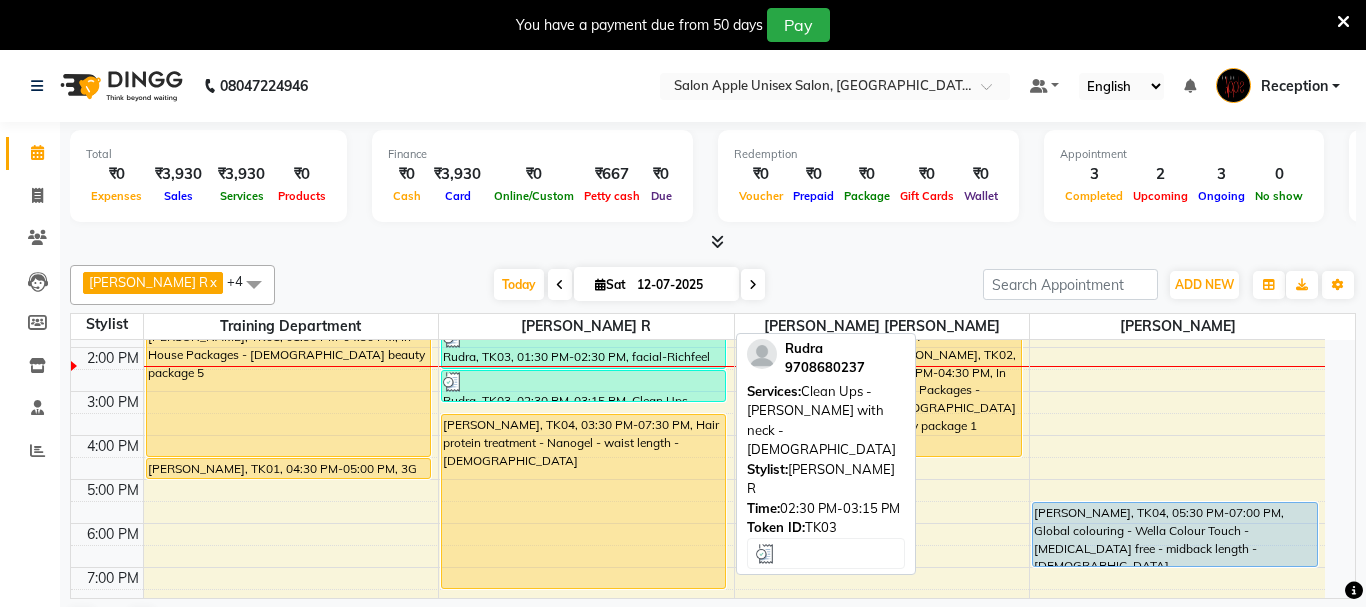 select on "3" 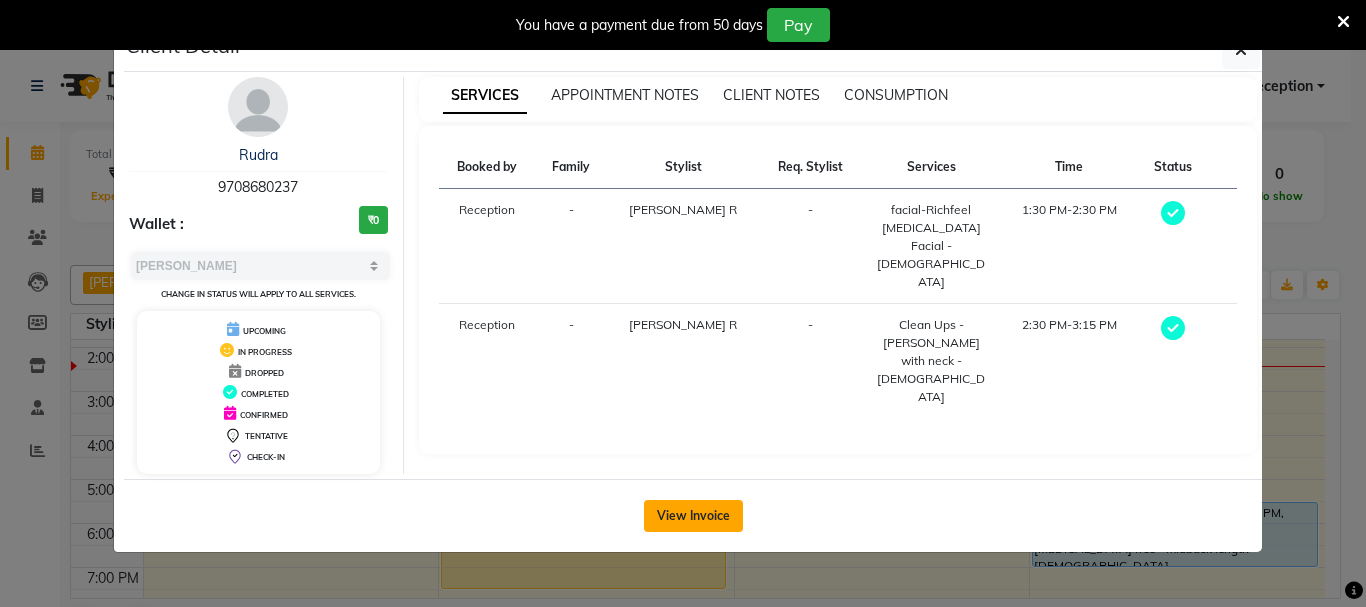 click on "View Invoice" 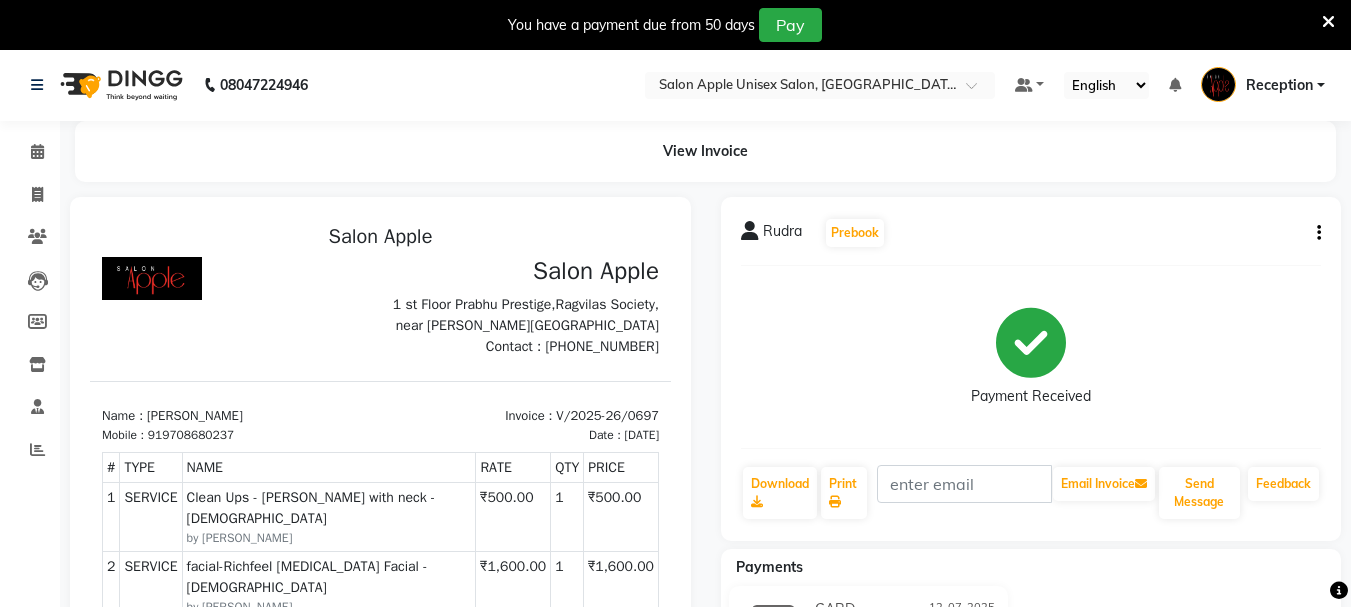 scroll, scrollTop: 0, scrollLeft: 0, axis: both 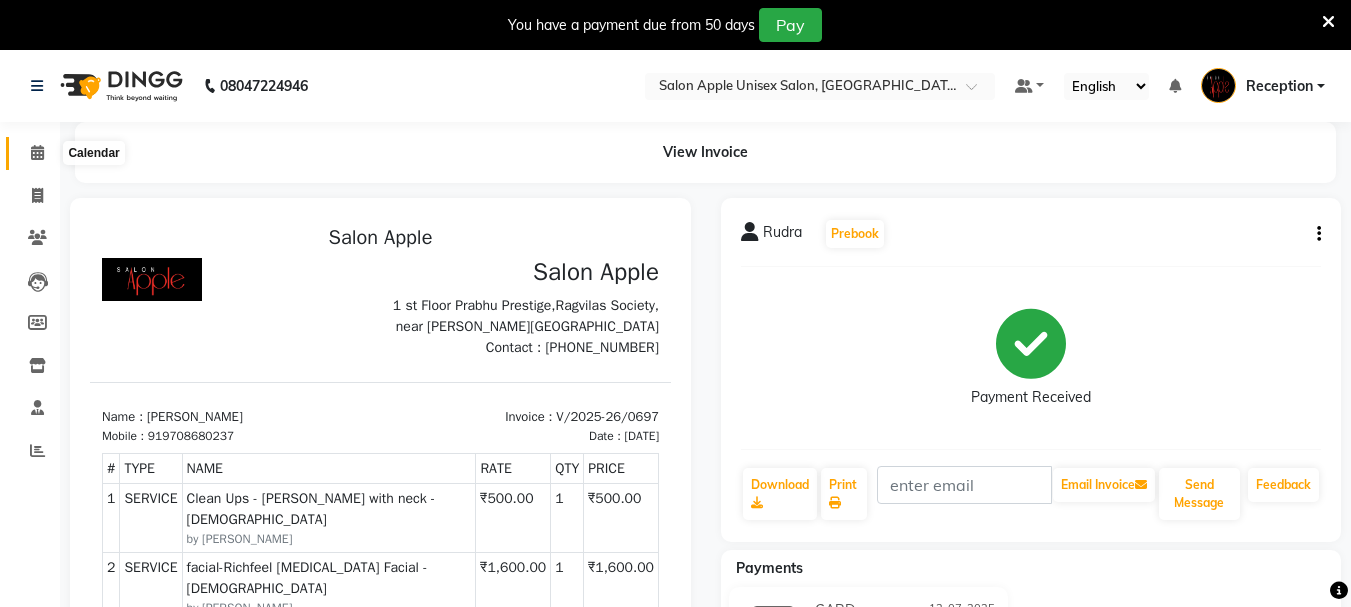 click 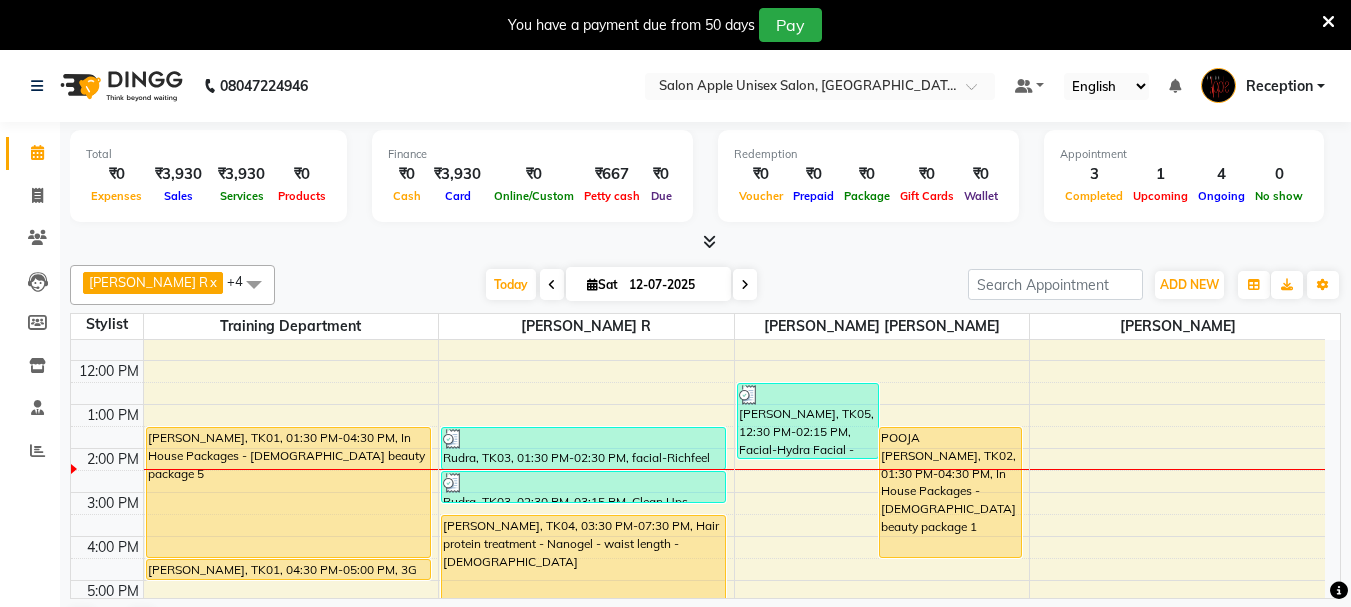 scroll, scrollTop: 100, scrollLeft: 0, axis: vertical 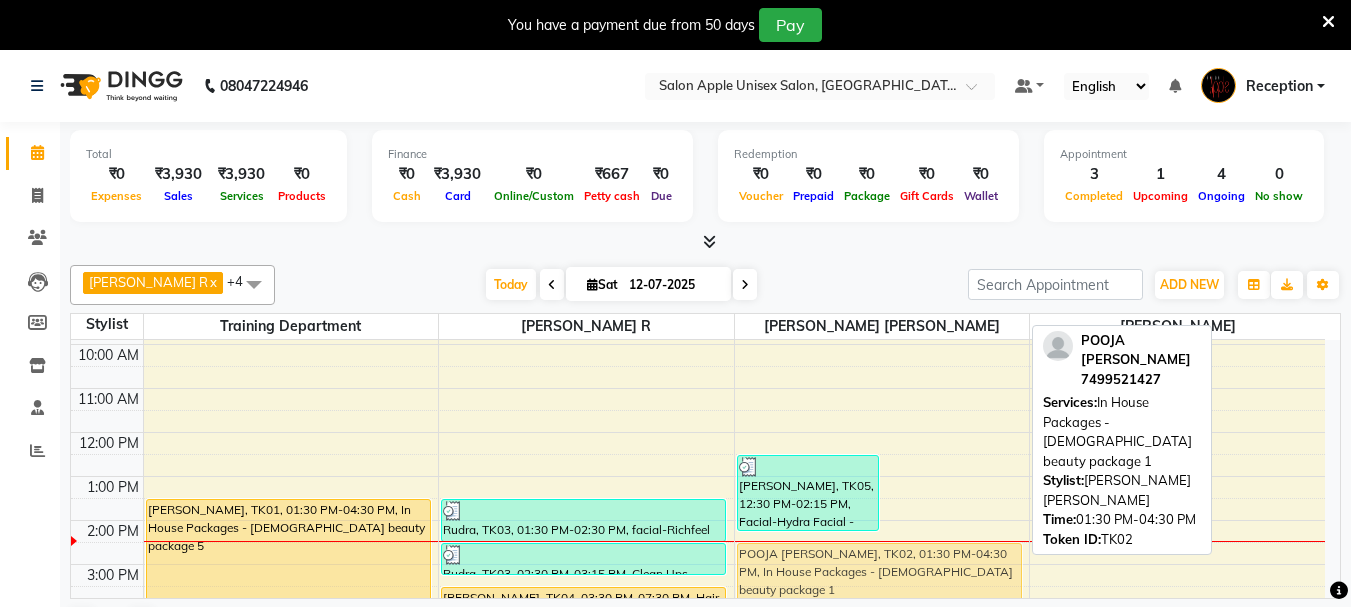 drag, startPoint x: 948, startPoint y: 536, endPoint x: 937, endPoint y: 555, distance: 21.954498 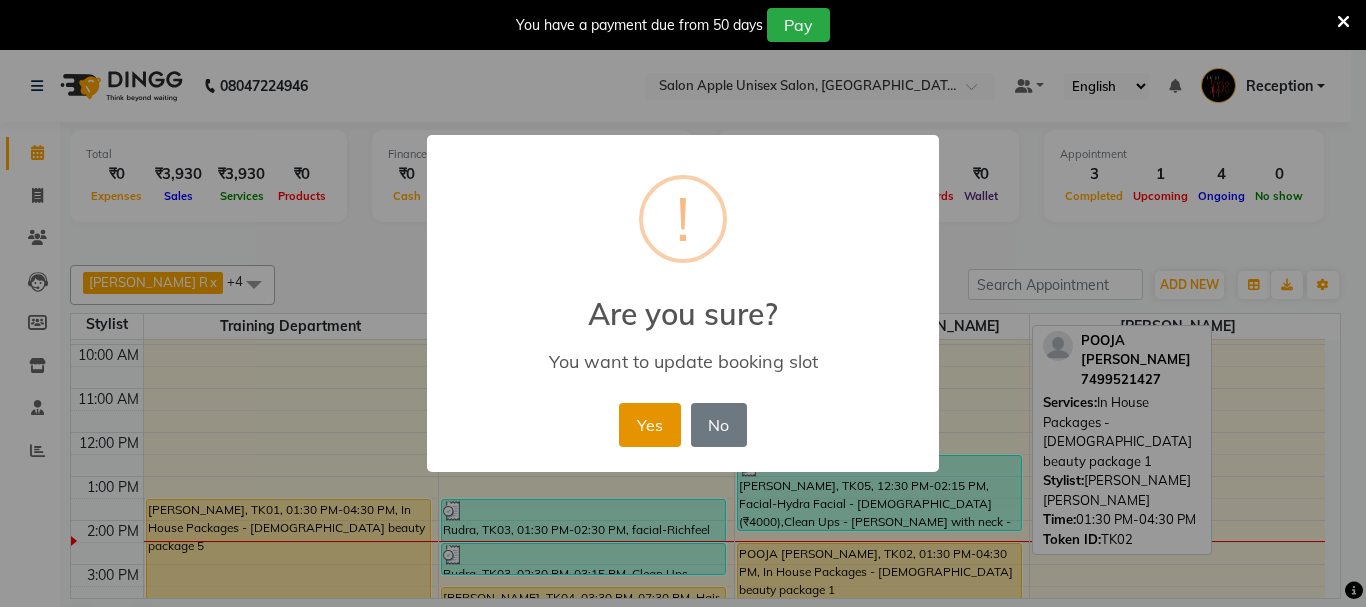 click on "Yes" at bounding box center (649, 425) 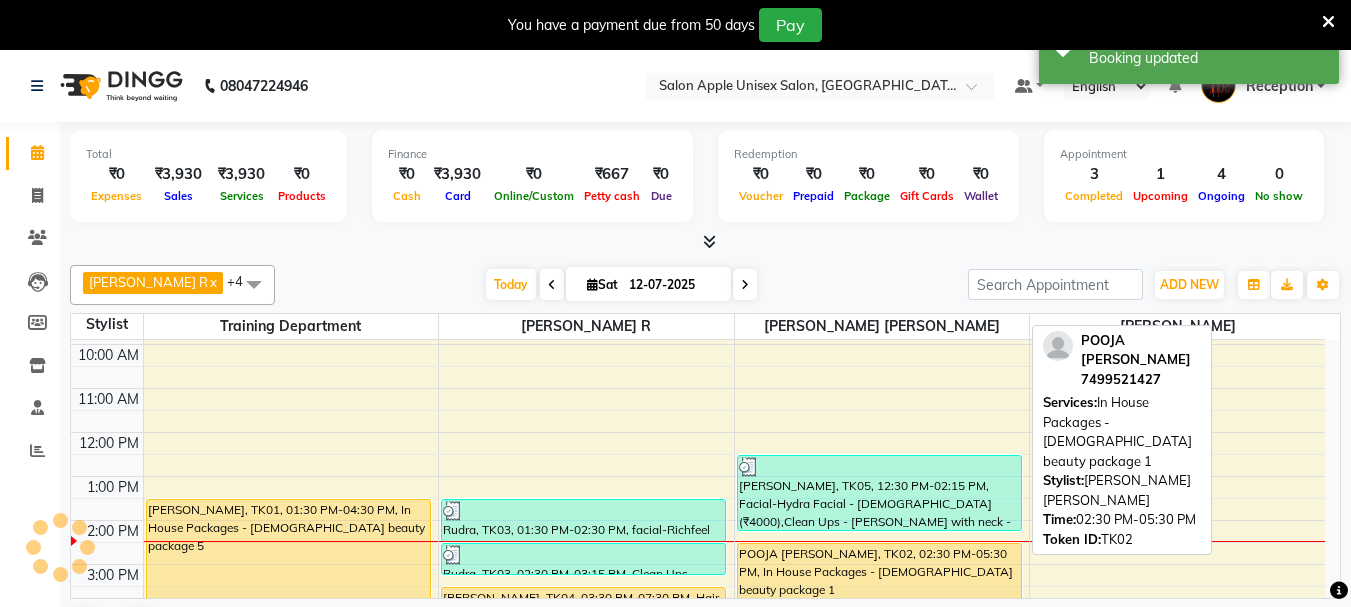 click on "POOJA BIBB, TK02, 02:30 PM-05:30 PM, In House Packages - Female beauty package  1" at bounding box center [879, 608] 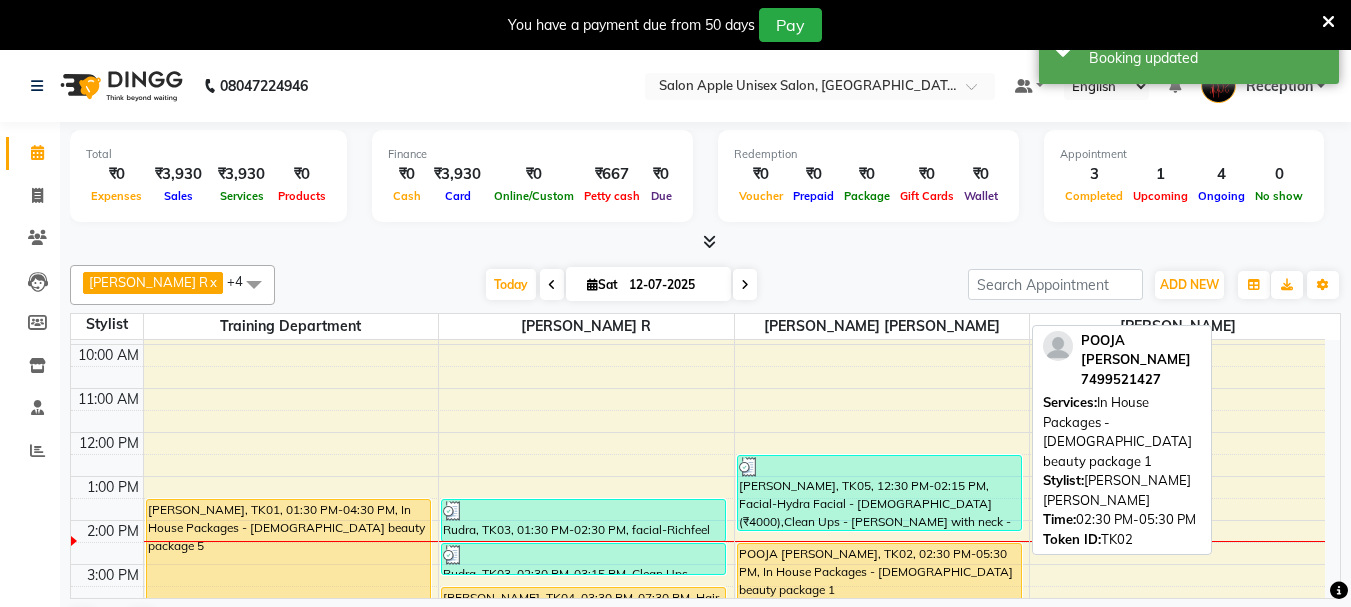 click on "POOJA BIBB, TK02, 02:30 PM-05:30 PM, In House Packages - Female beauty package  1" at bounding box center (879, 608) 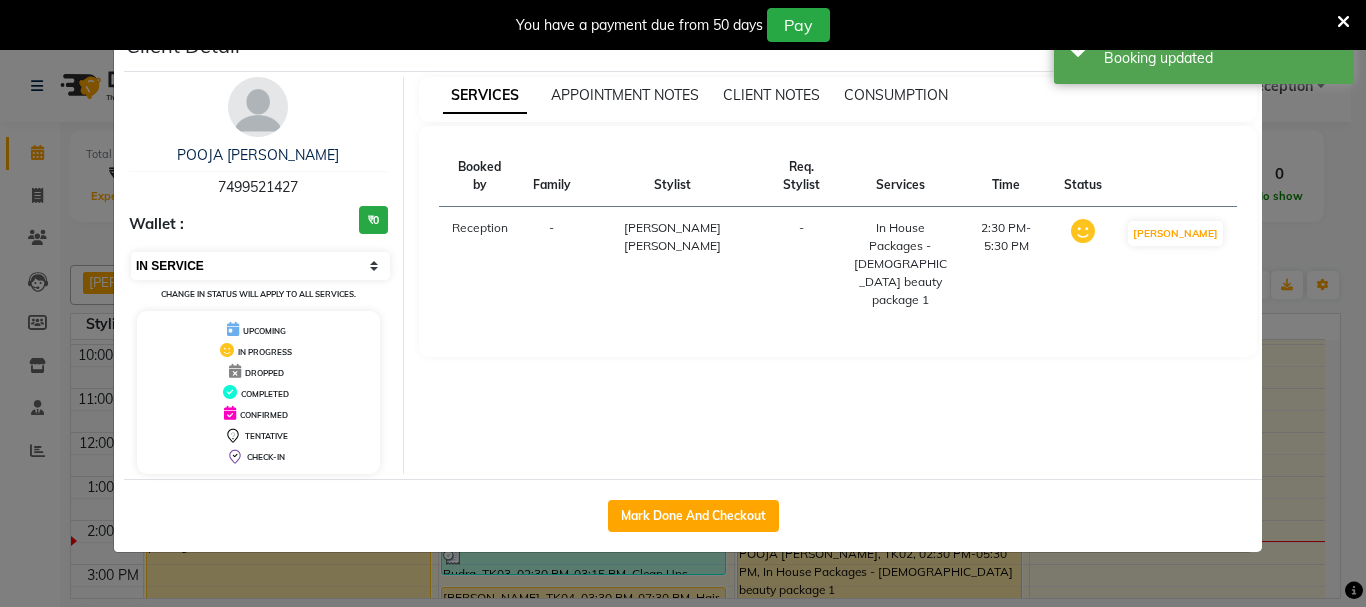 click on "Select IN SERVICE CONFIRMED TENTATIVE CHECK IN MARK DONE DROPPED UPCOMING" at bounding box center [260, 266] 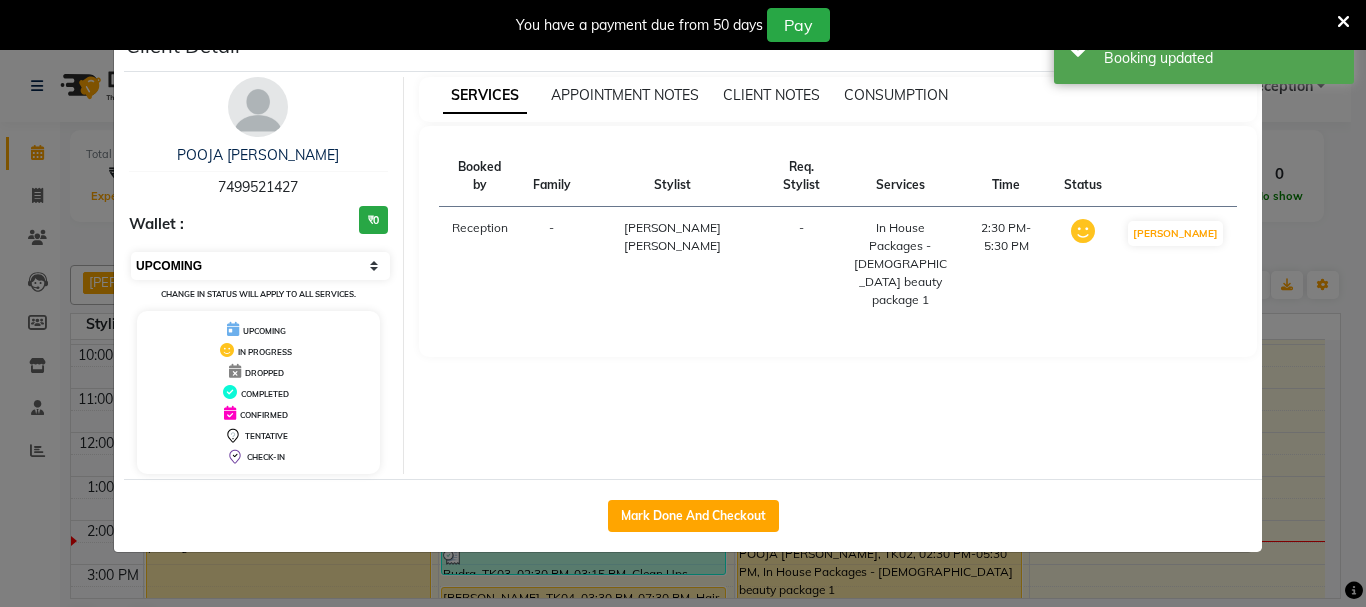 click on "Select IN SERVICE CONFIRMED TENTATIVE CHECK IN MARK DONE DROPPED UPCOMING" at bounding box center [260, 266] 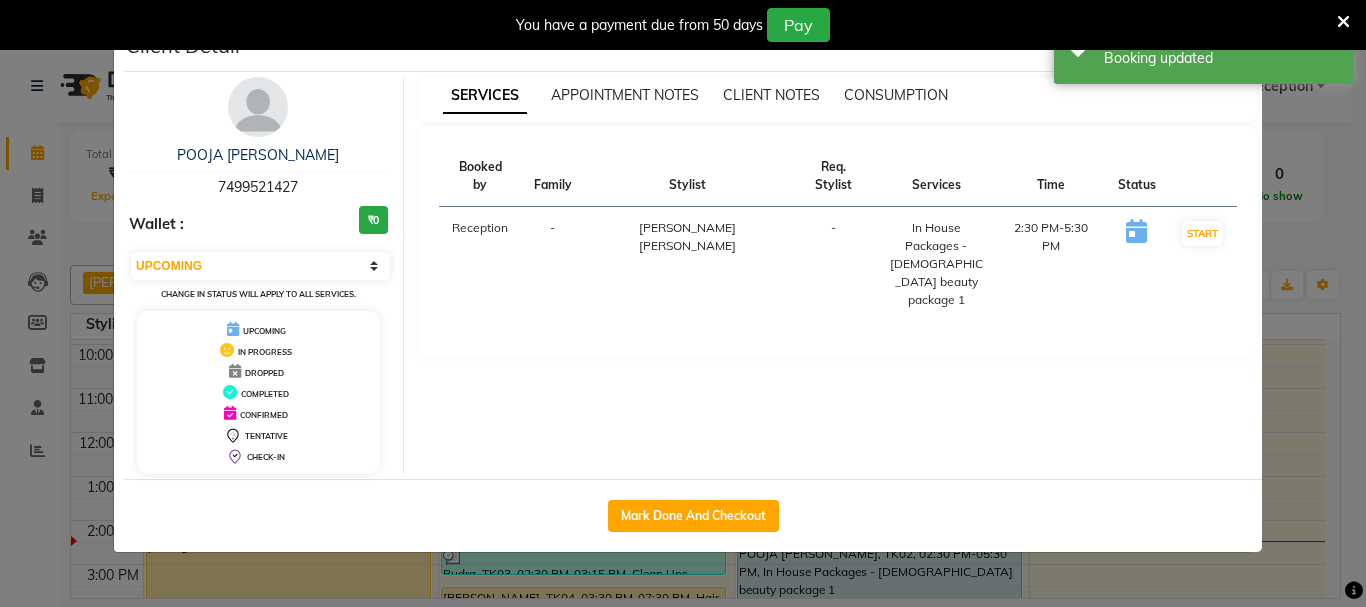 click on "Client Detail  POOJA BIBB    7499521427 Wallet : ₹0 Select IN SERVICE CONFIRMED TENTATIVE CHECK IN MARK DONE DROPPED UPCOMING Change in status will apply to all services. UPCOMING IN PROGRESS DROPPED COMPLETED CONFIRMED TENTATIVE CHECK-IN SERVICES APPOINTMENT NOTES CLIENT NOTES CONSUMPTION Booked by Family Stylist Req. Stylist Services Time Status  Reception  - vaishali bhagwan badgujar -  In House Packages - Female beauty package  1   2:30 PM-5:30 PM   START   Mark Done And Checkout" 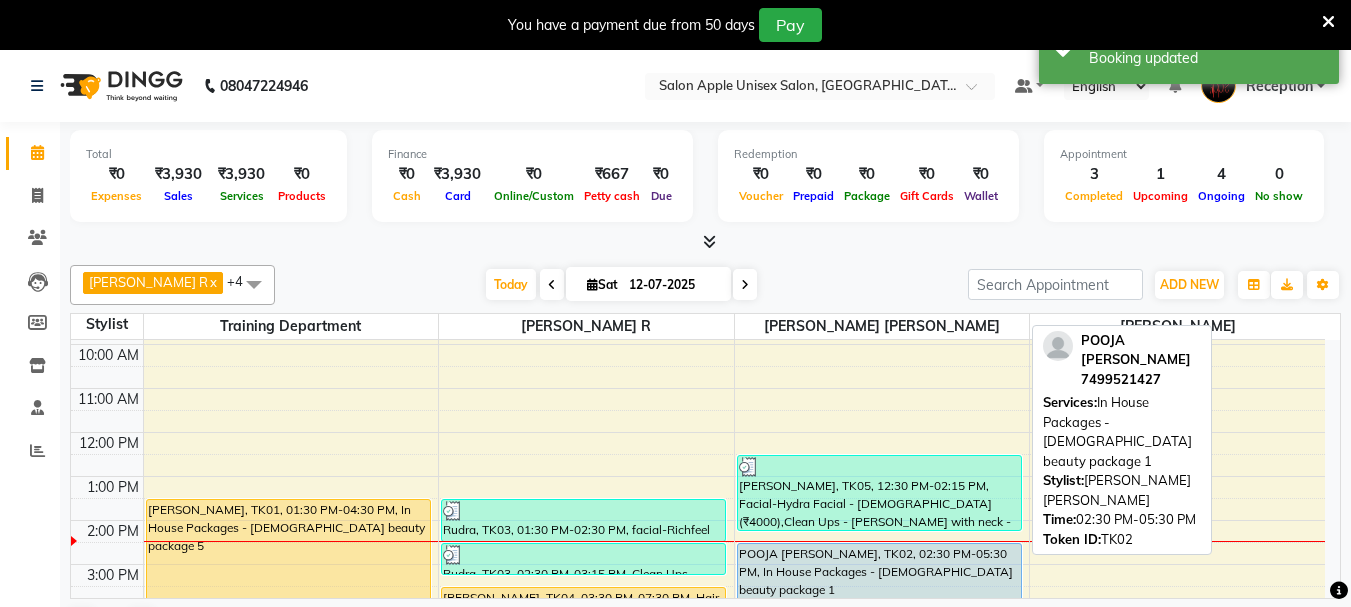 click on "POOJA BIBB, TK02, 02:30 PM-05:30 PM, In House Packages - Female beauty package  1" at bounding box center (879, 608) 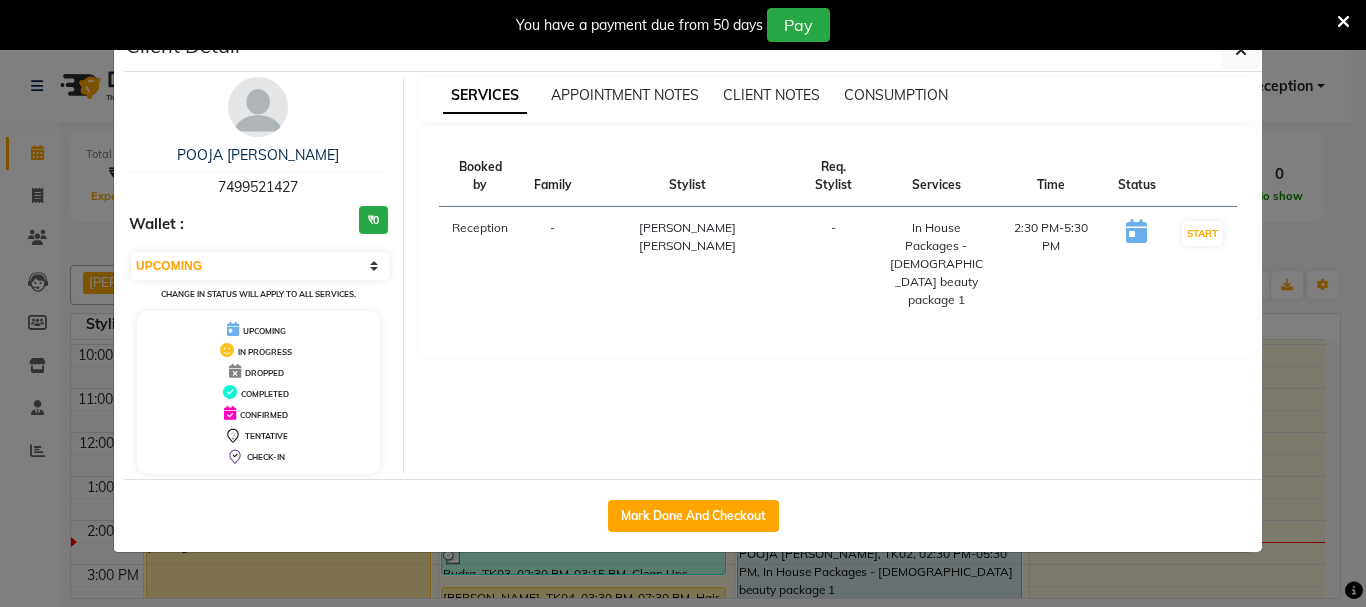 click on "Client Detail  POOJA BIBB    7499521427 Wallet : ₹0 Select IN SERVICE CONFIRMED TENTATIVE CHECK IN MARK DONE DROPPED UPCOMING Change in status will apply to all services. UPCOMING IN PROGRESS DROPPED COMPLETED CONFIRMED TENTATIVE CHECK-IN SERVICES APPOINTMENT NOTES CLIENT NOTES CONSUMPTION Booked by Family Stylist Req. Stylist Services Time Status  Reception  - vaishali bhagwan badgujar -  In House Packages - Female beauty package  1   2:30 PM-5:30 PM   START   Mark Done And Checkout" 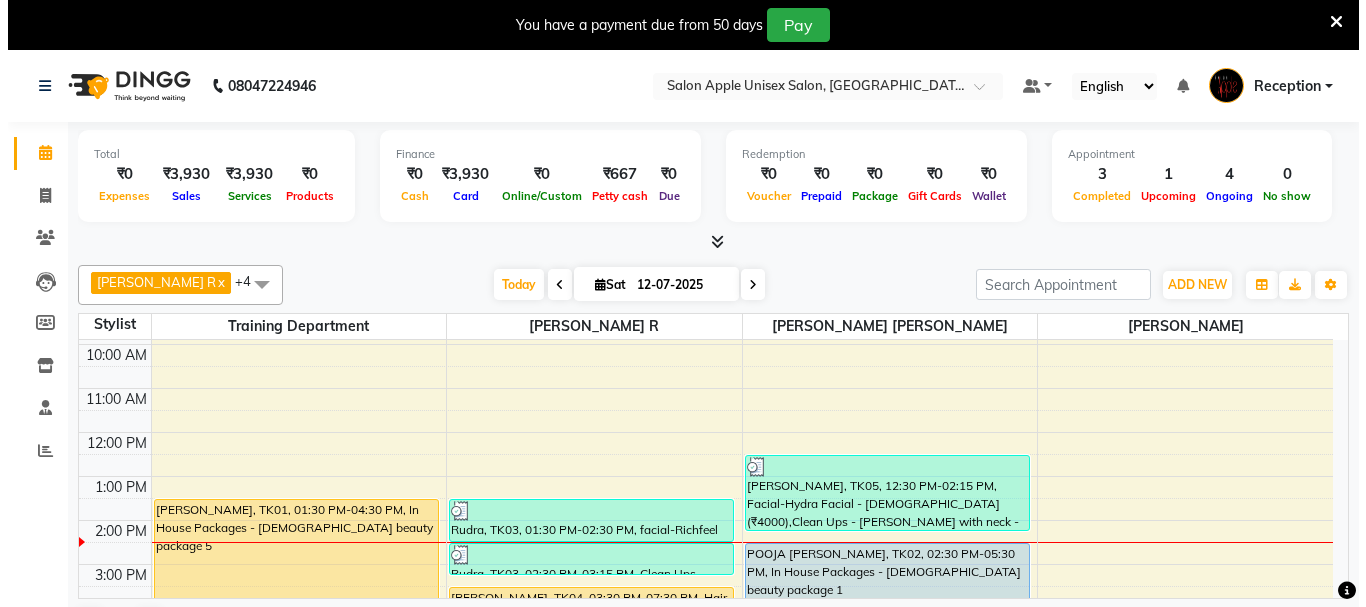 scroll, scrollTop: 227, scrollLeft: 0, axis: vertical 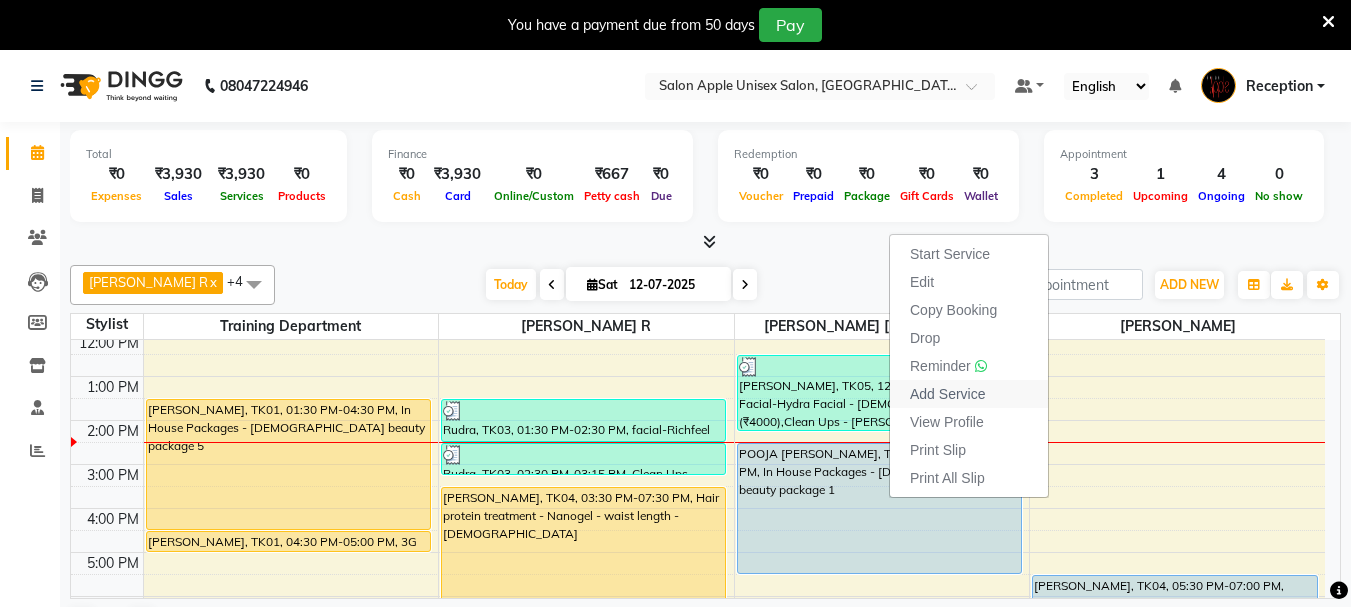 click on "Add Service" at bounding box center (947, 394) 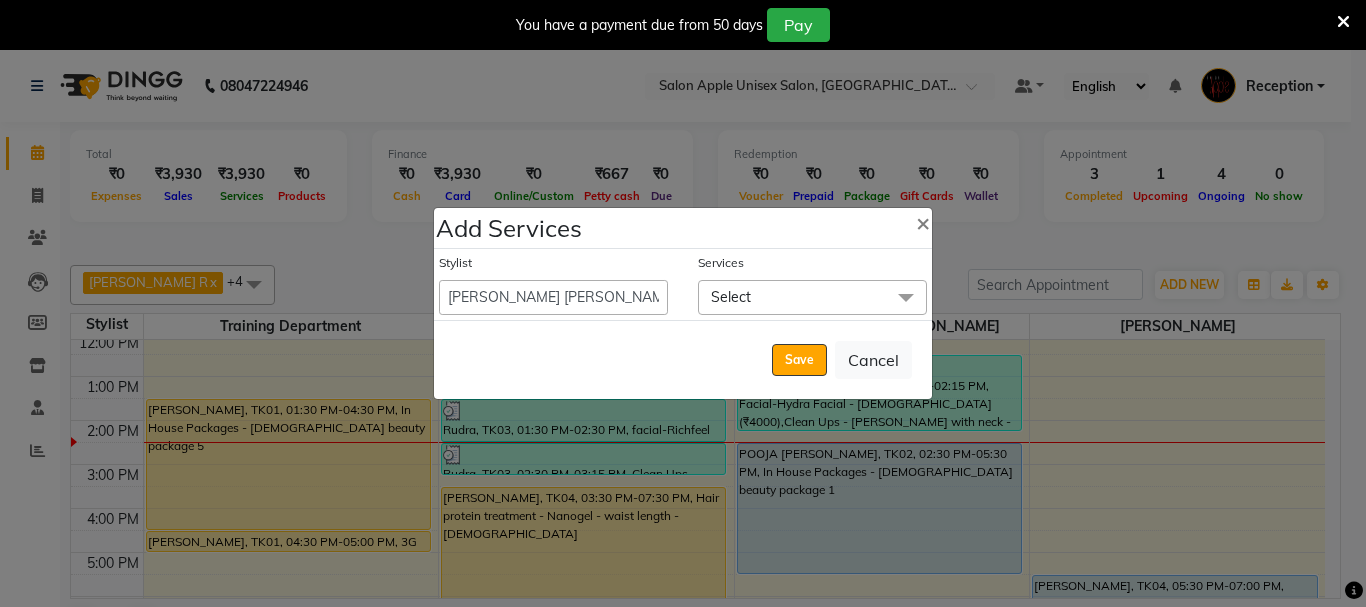 click on "Select" 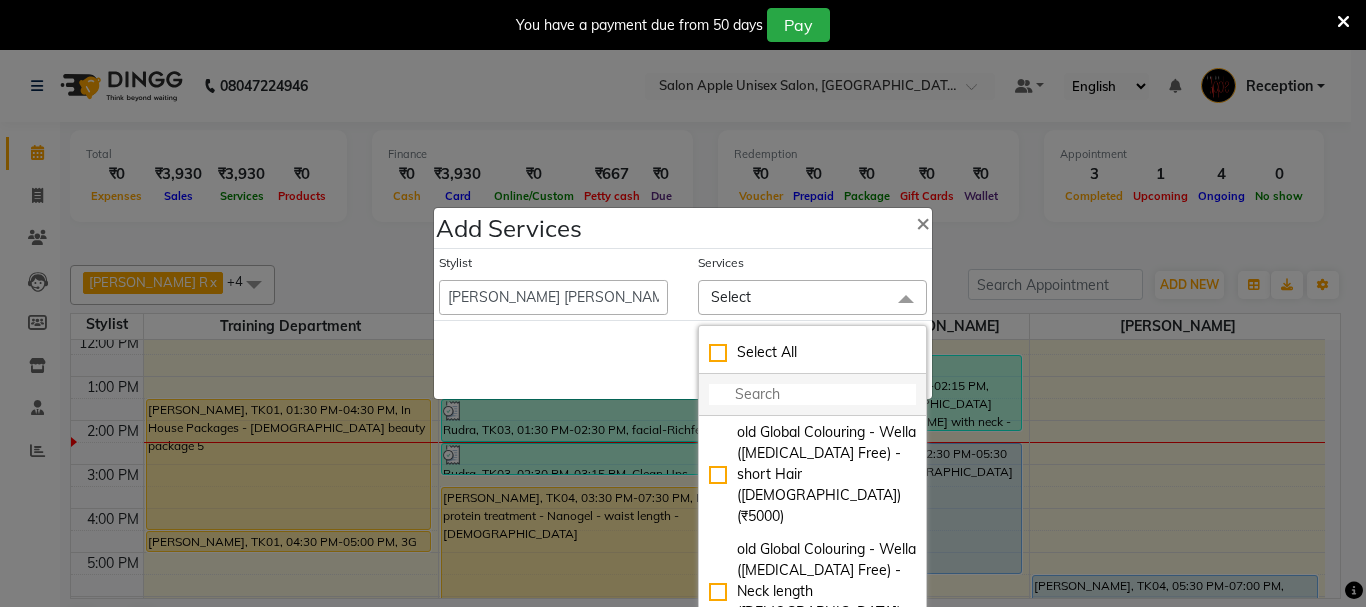click 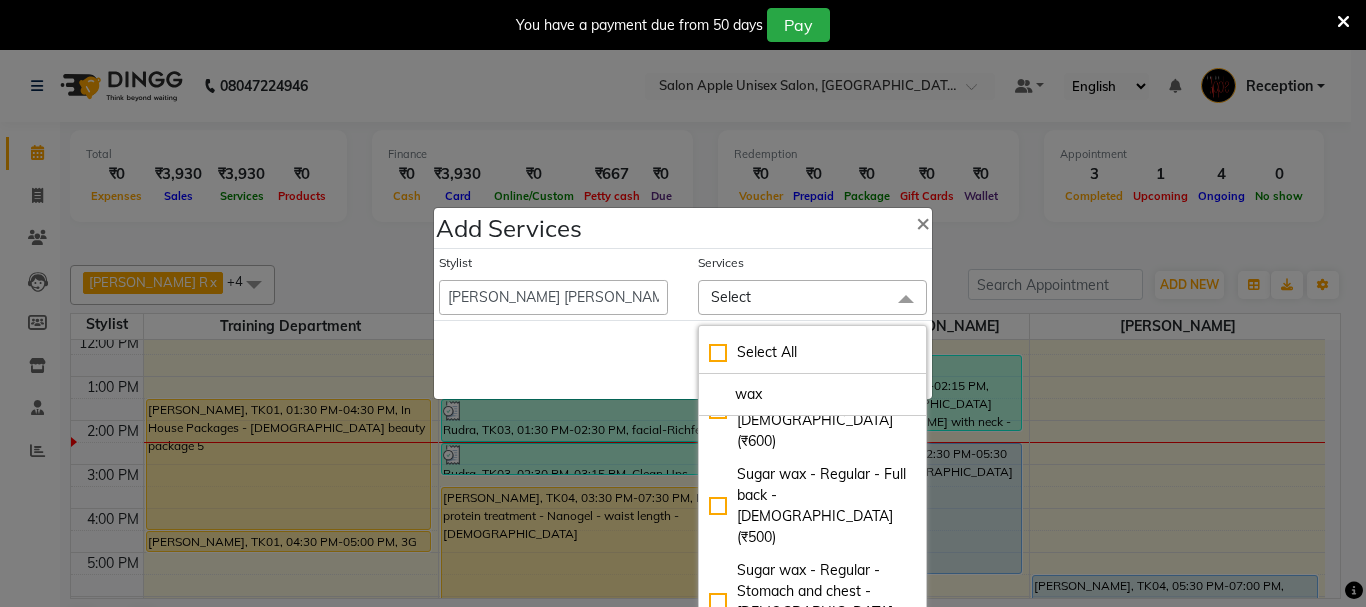 scroll, scrollTop: 1600, scrollLeft: 0, axis: vertical 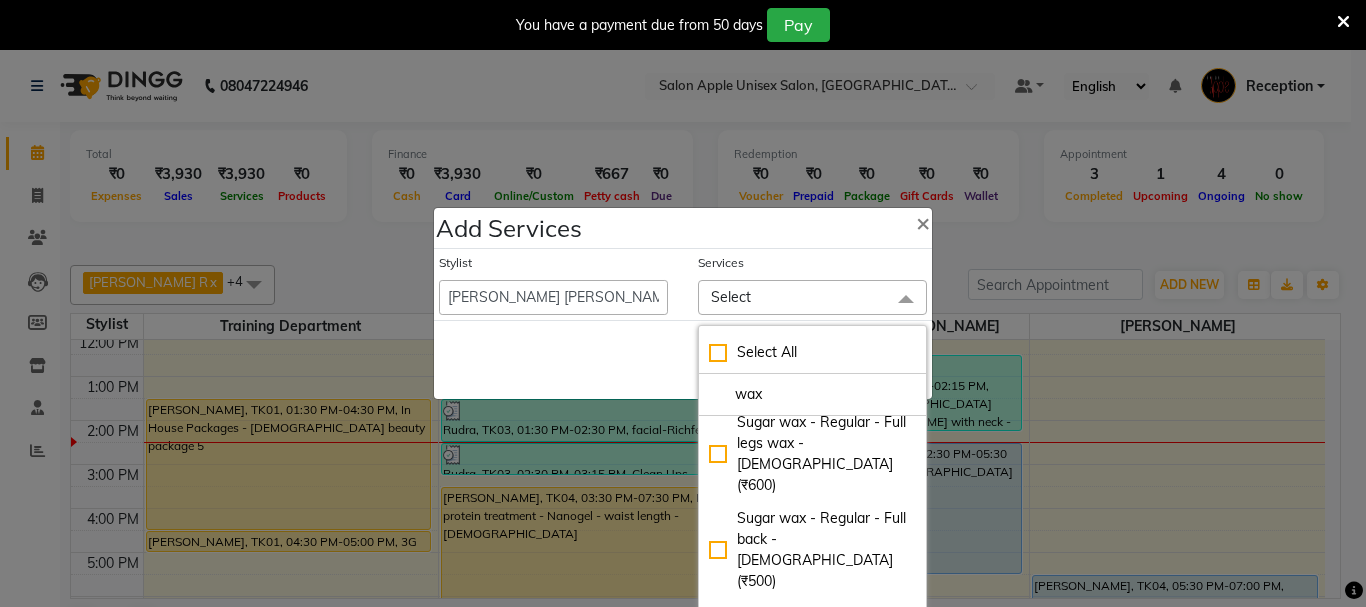 type on "wax" 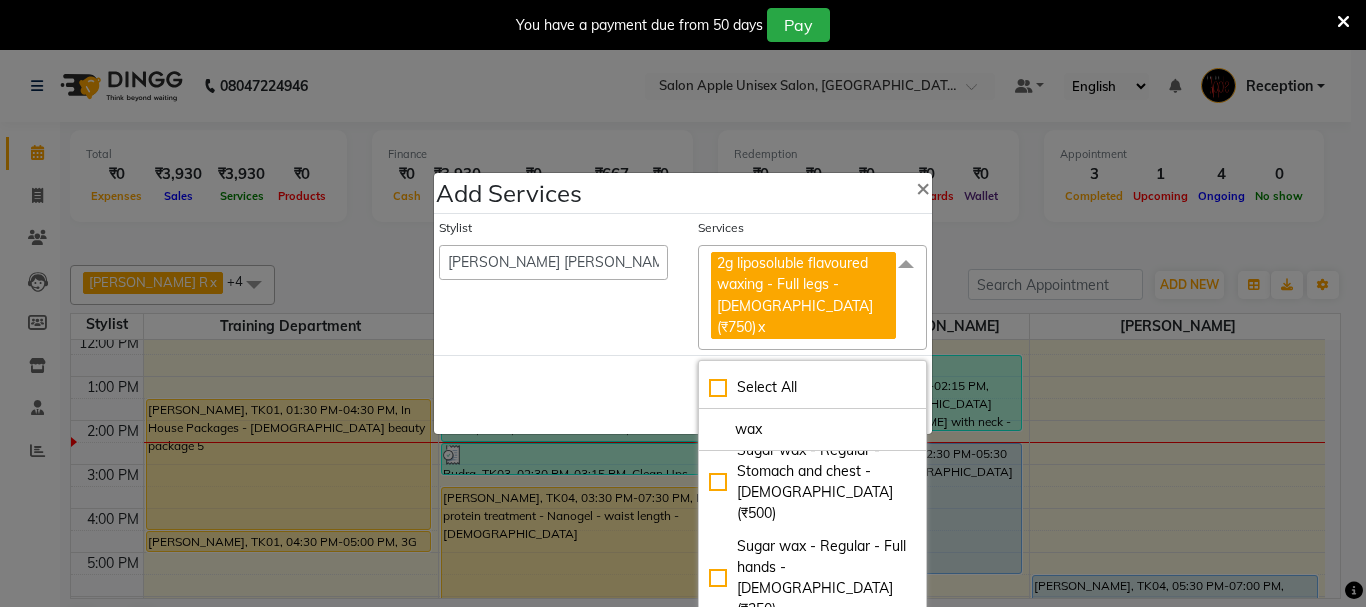 scroll, scrollTop: 1800, scrollLeft: 0, axis: vertical 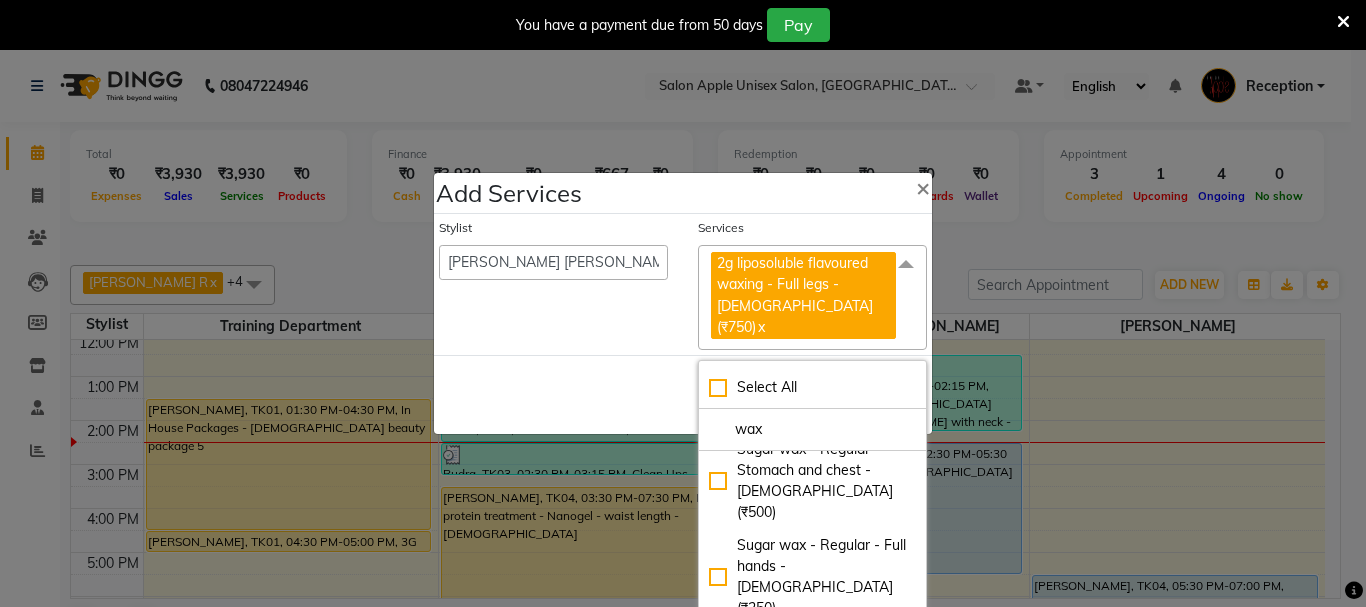 click on "2g liposoluble flavoured waxing - Full hands - [DEMOGRAPHIC_DATA] (₹450)" 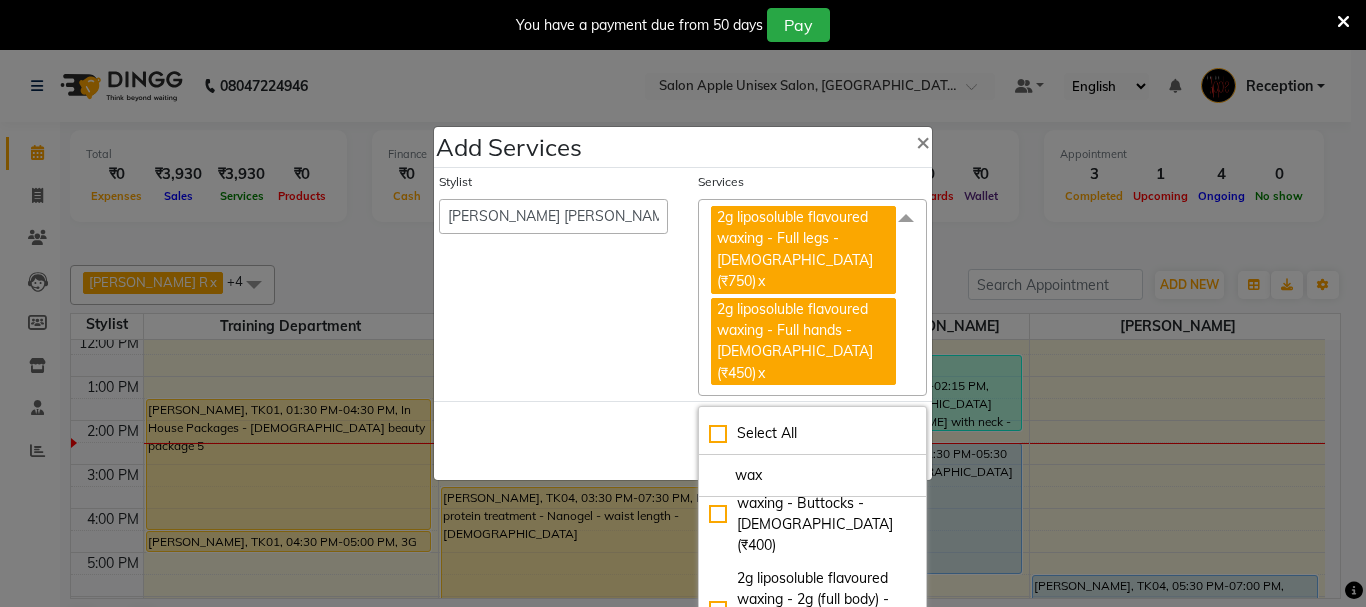 scroll, scrollTop: 3000, scrollLeft: 0, axis: vertical 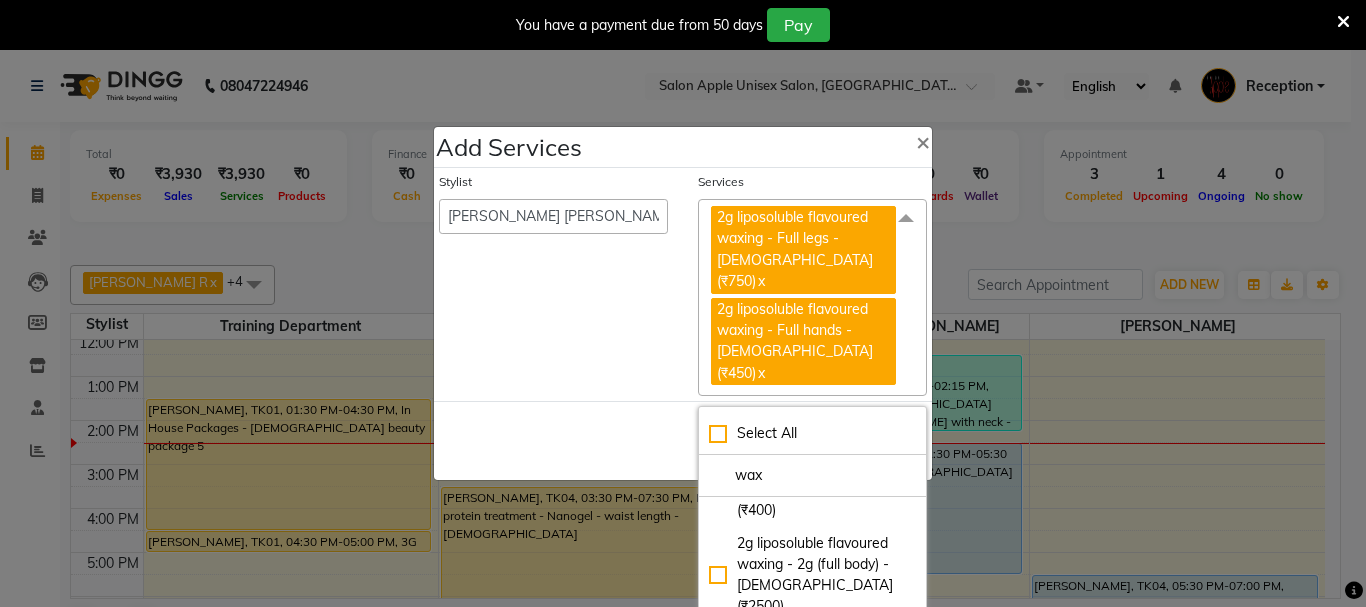 click on "3G (stripless) brazilian wax - Under arms - [DEMOGRAPHIC_DATA] (₹250)" 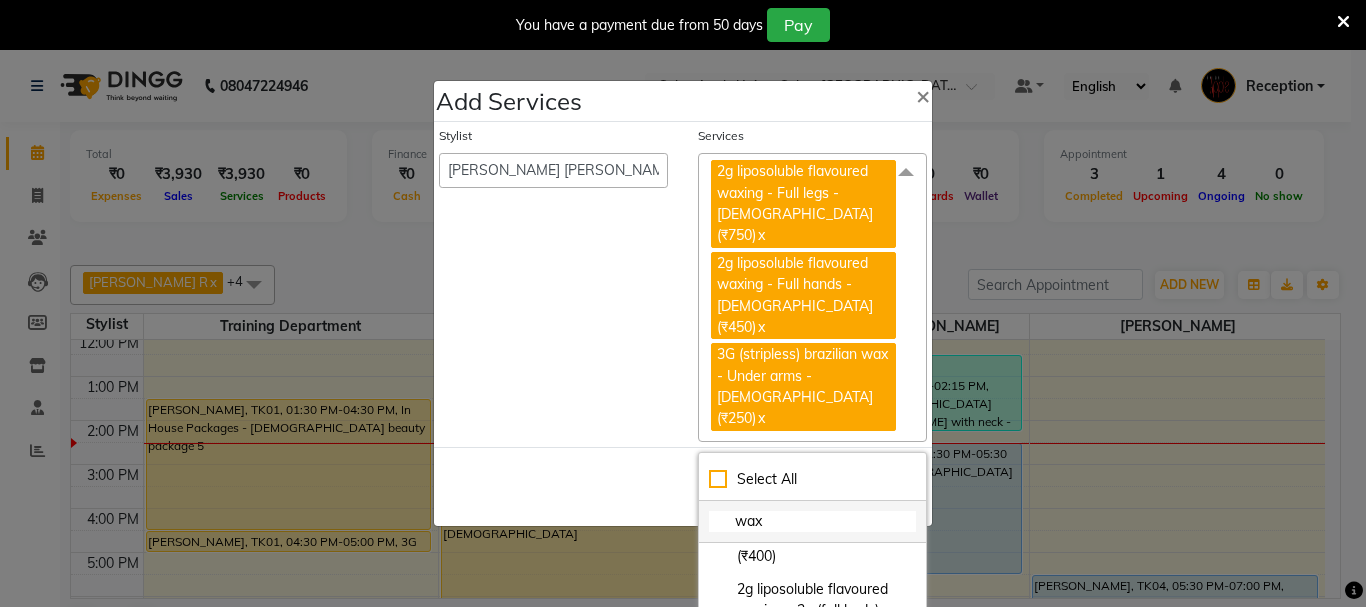 click on "wax" 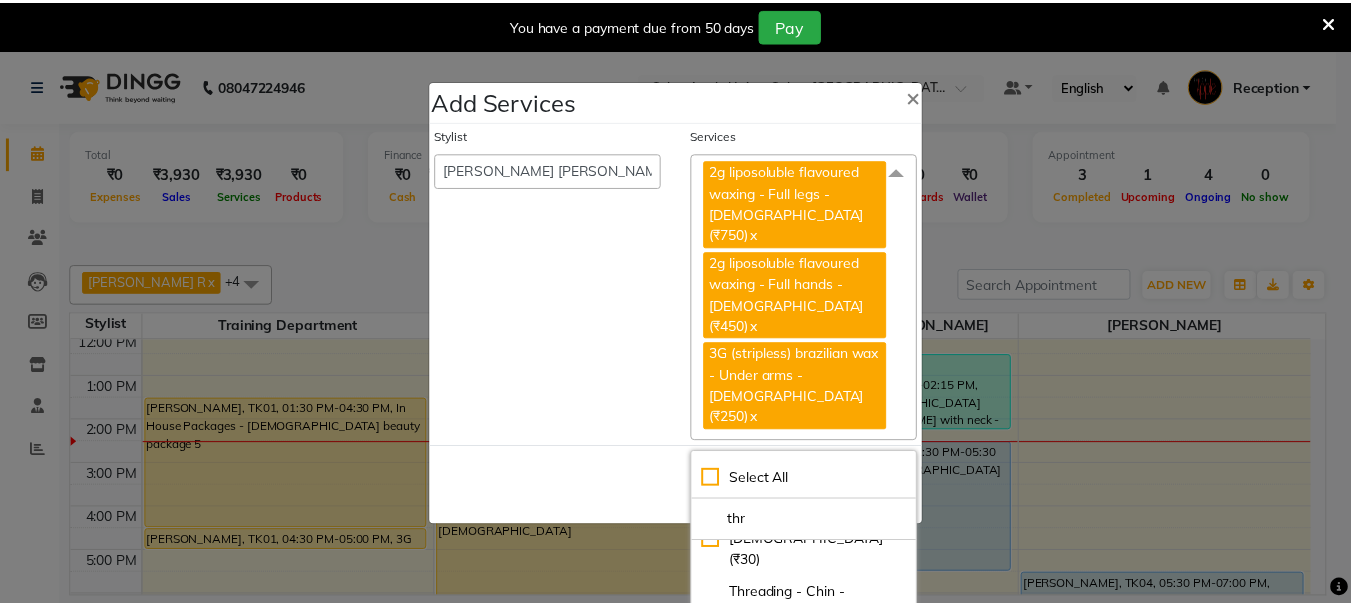 scroll, scrollTop: 89, scrollLeft: 0, axis: vertical 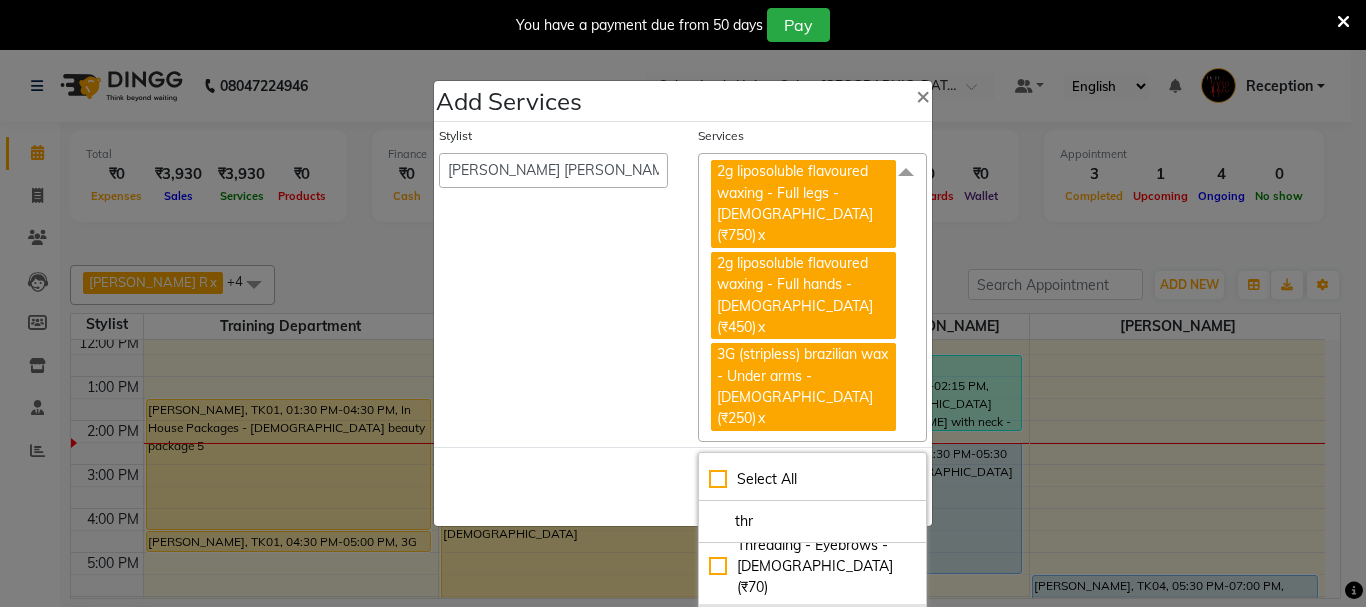 type on "thr" 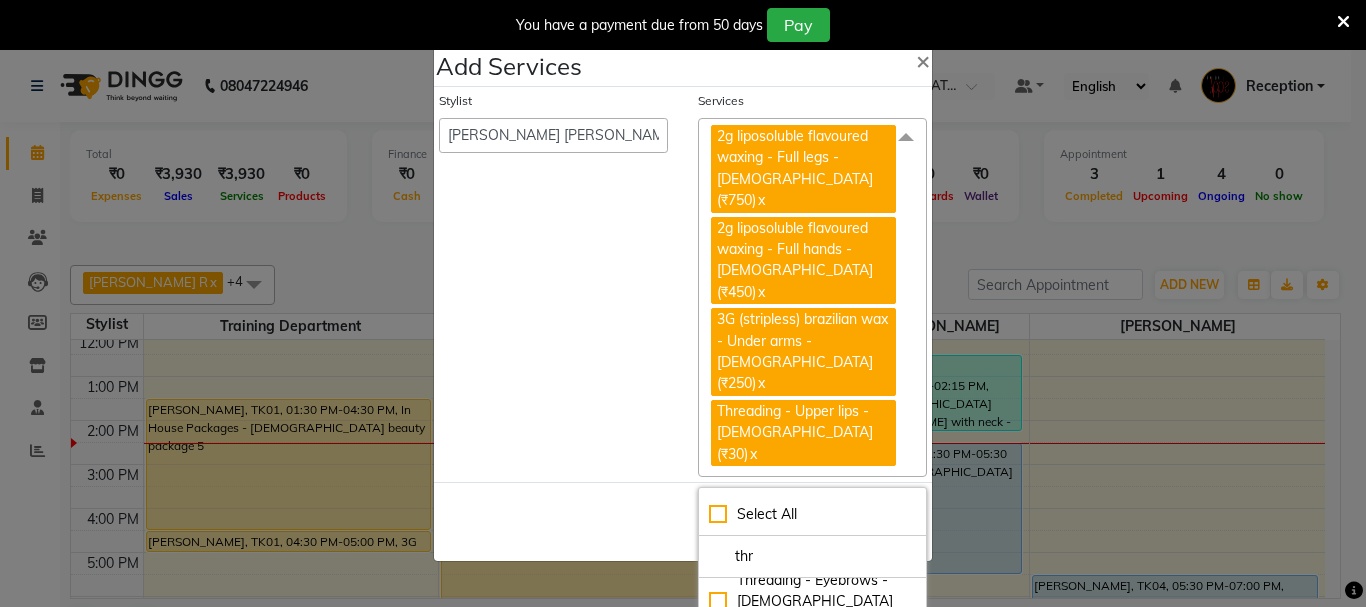 click on "Stylist  Ganeshan R   MRIDULA   Rahul ghodke   Reception   training department   vaishali bhagwan badgujar" 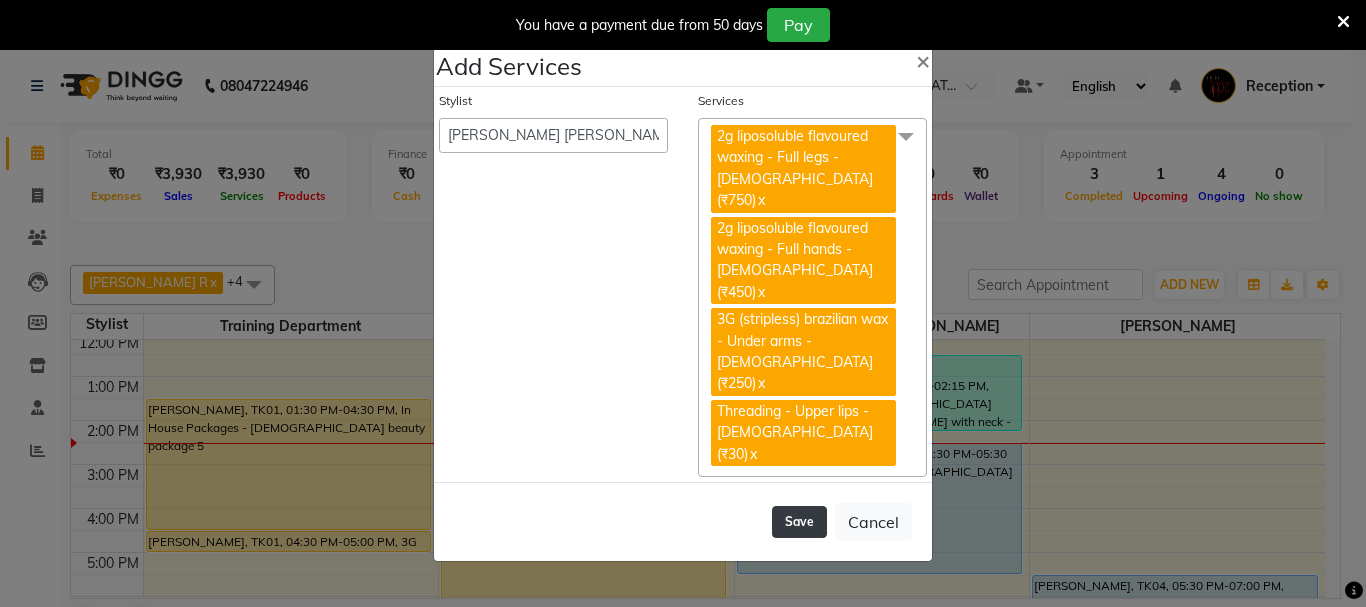 click on "Save" 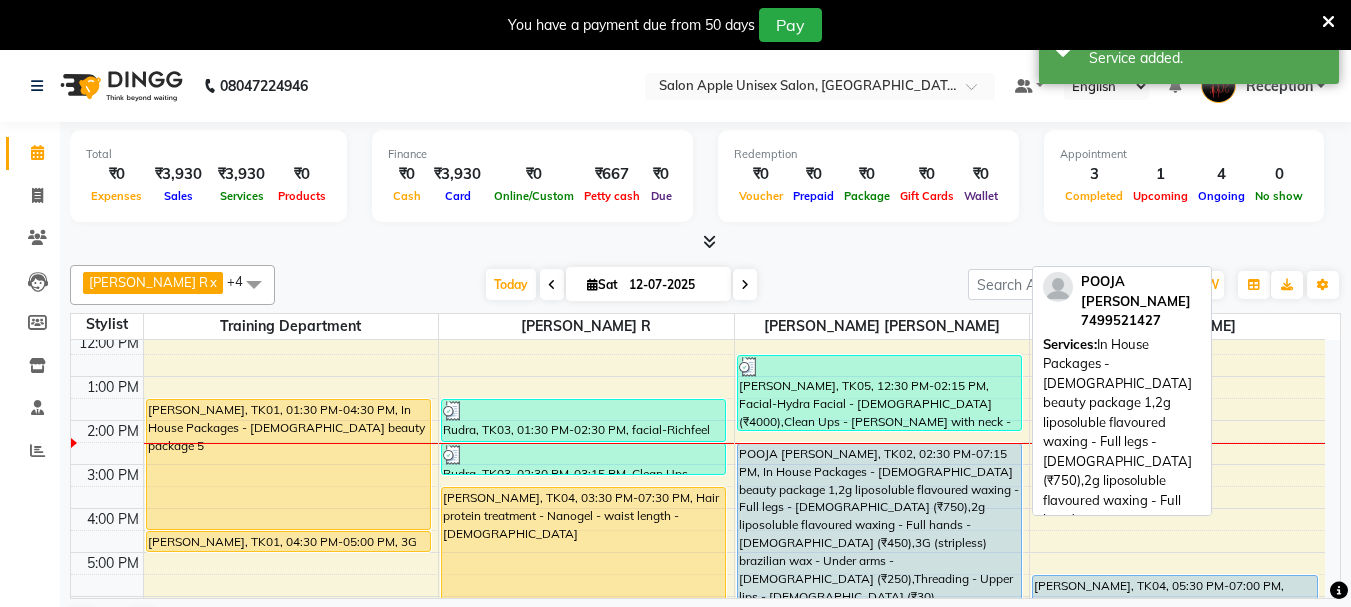 click on "POOJA BIBB, TK02, 02:30 PM-07:15 PM, In House Packages - Female beauty package  1,2g liposoluble flavoured waxing - Full legs - Female (₹750),2g liposoluble flavoured waxing - Full hands - Female (₹450),3G (stripless) brazilian wax - Under arms - Female (₹250),Threading - Upper lips - Female (₹30)" at bounding box center (879, 547) 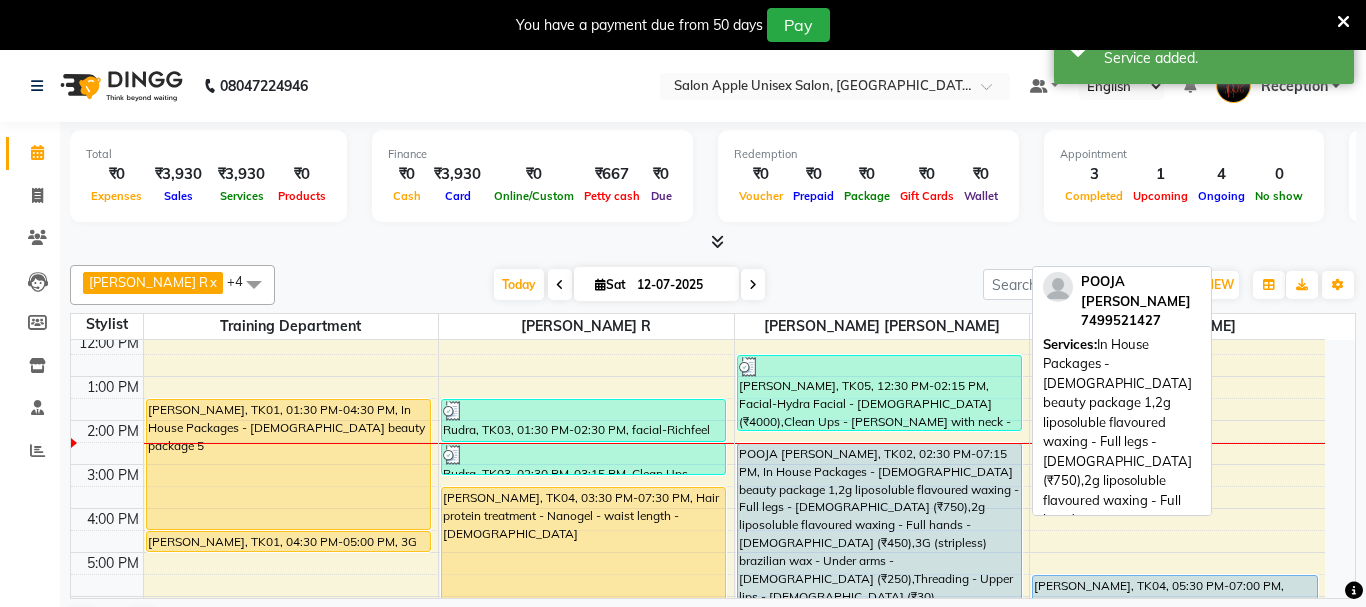 select on "5" 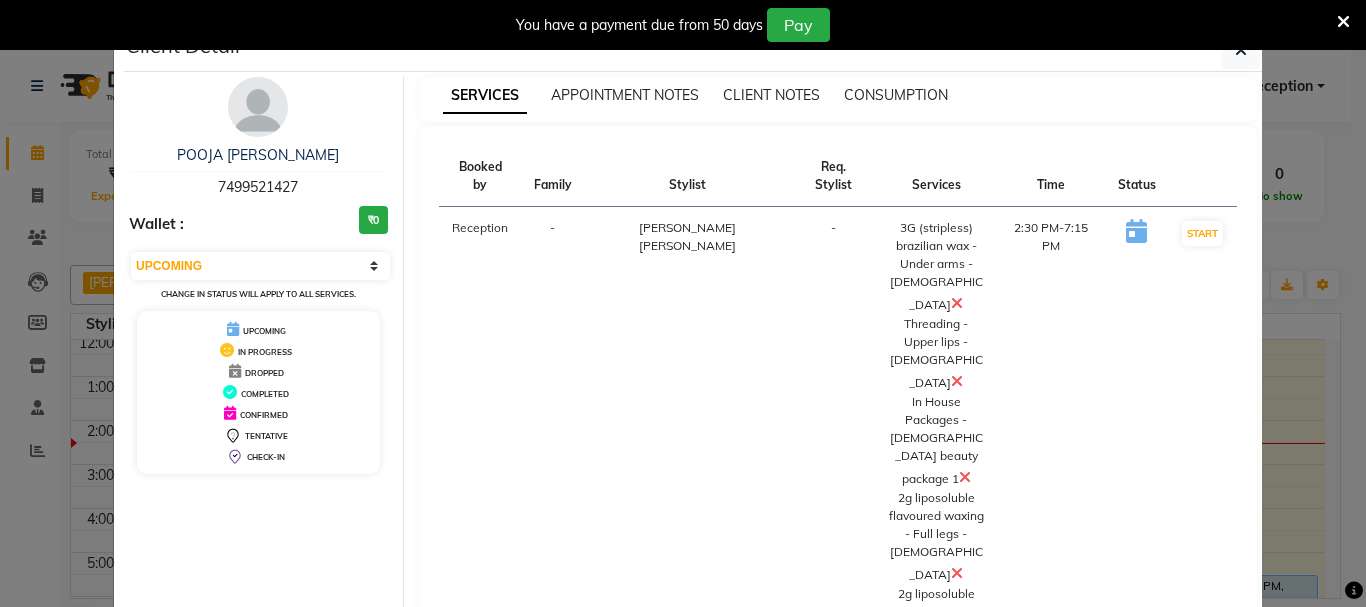 click at bounding box center [965, 477] 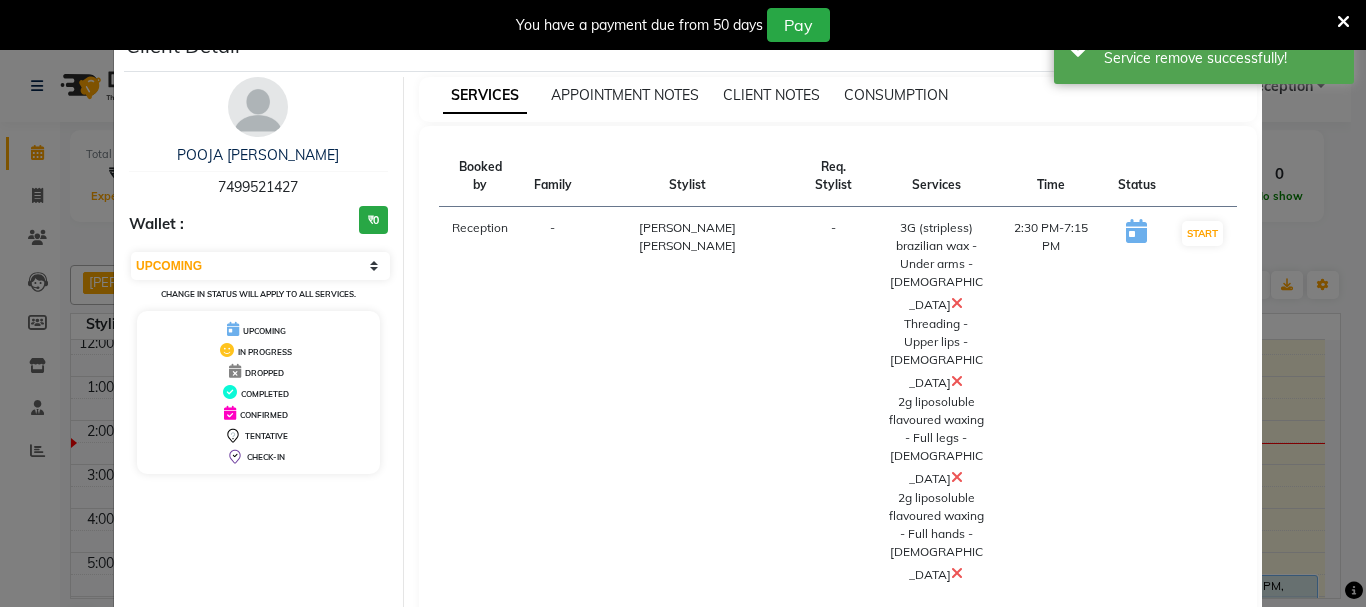 click on "Mark Done And Checkout" 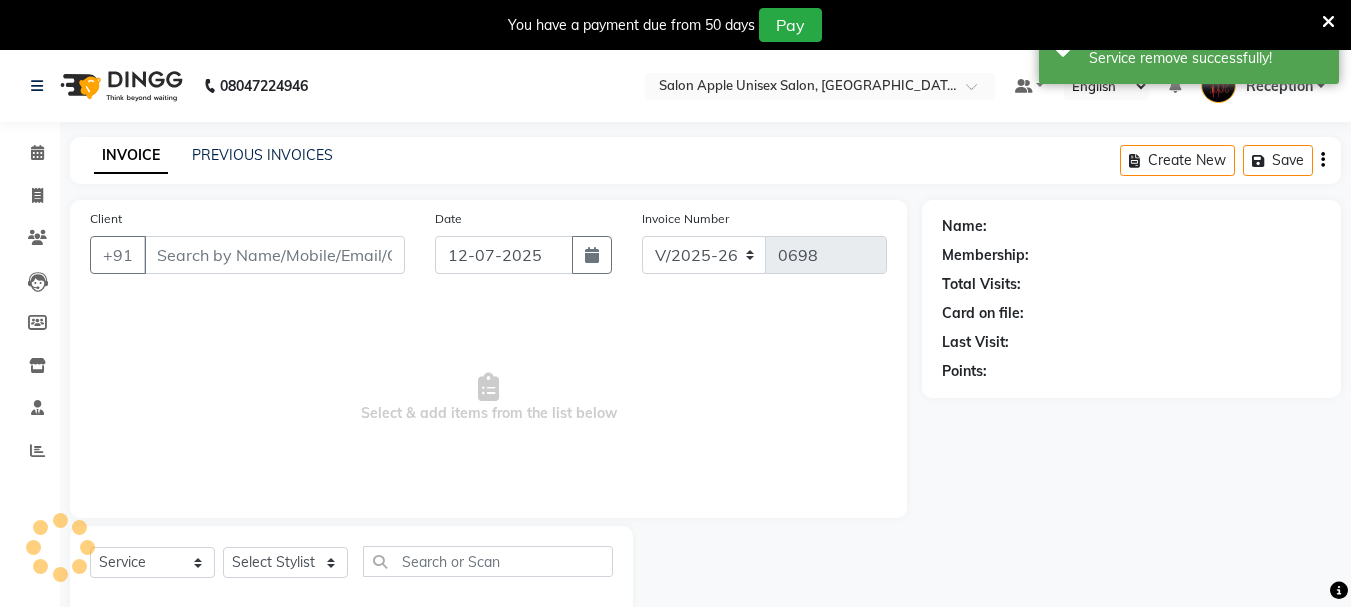 type on "7499521427" 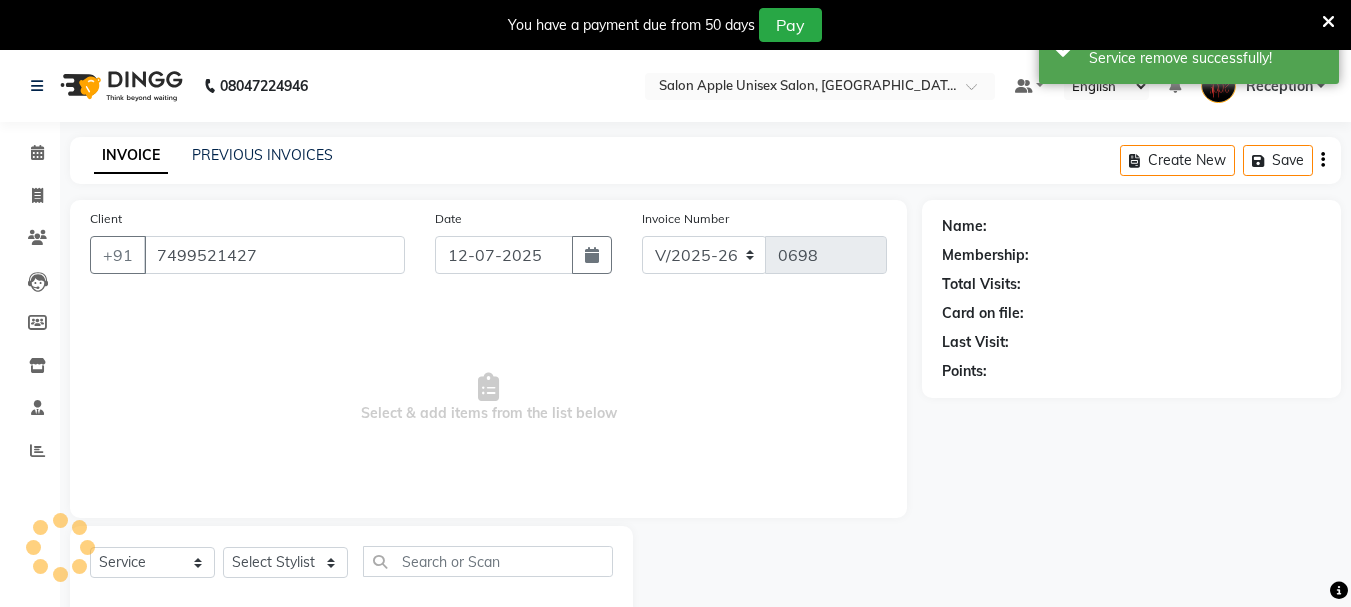 select on "67826" 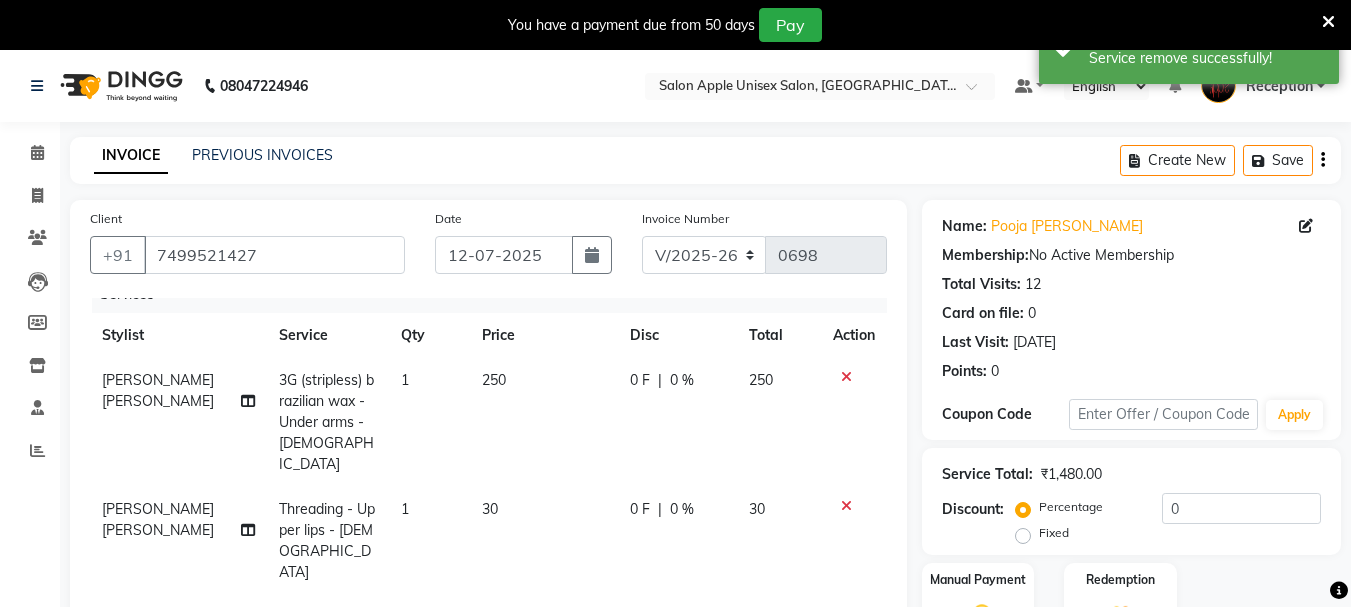 scroll, scrollTop: 24, scrollLeft: 0, axis: vertical 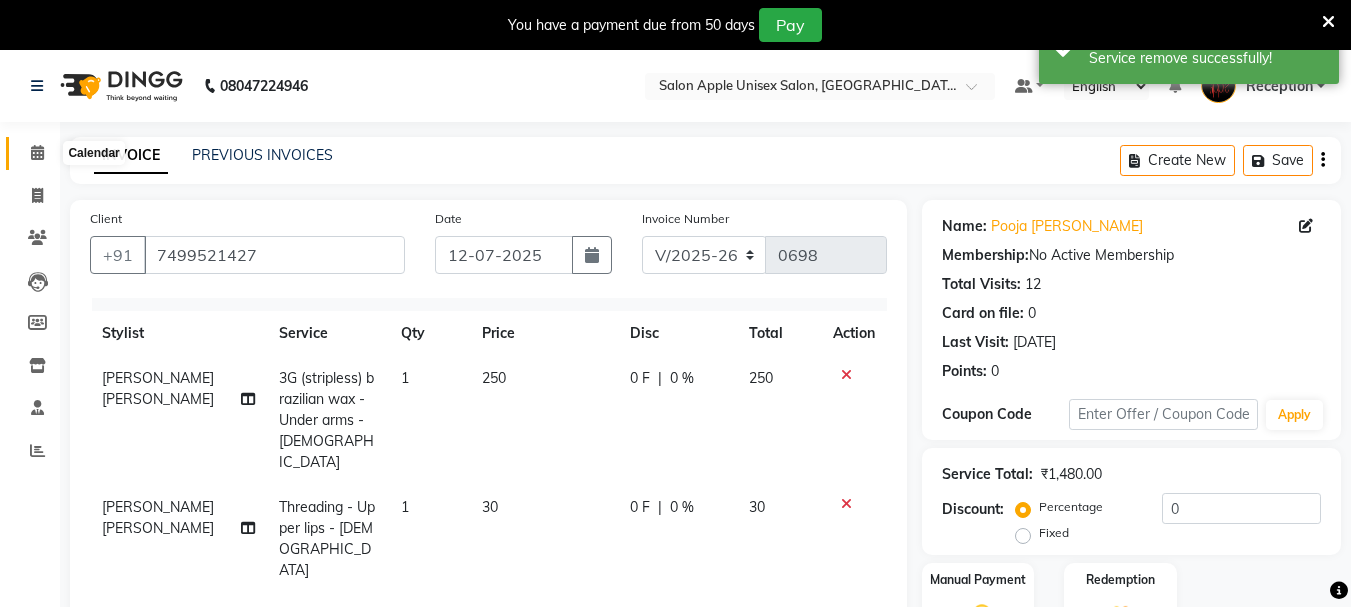 click 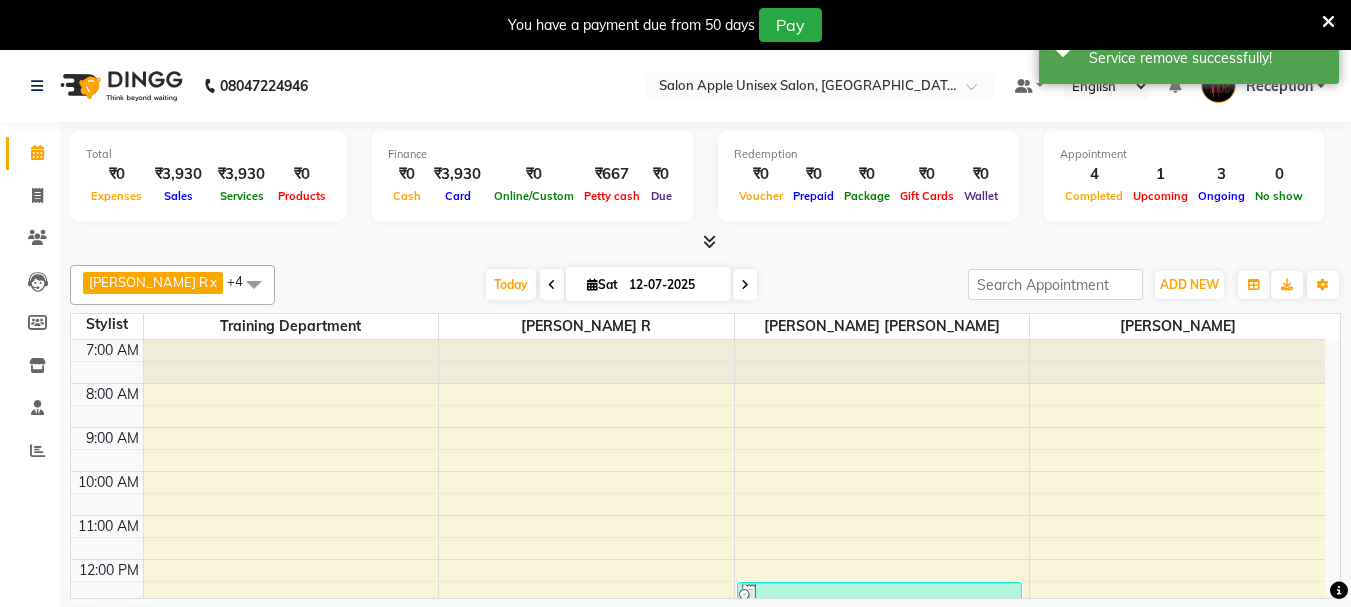 scroll, scrollTop: 300, scrollLeft: 0, axis: vertical 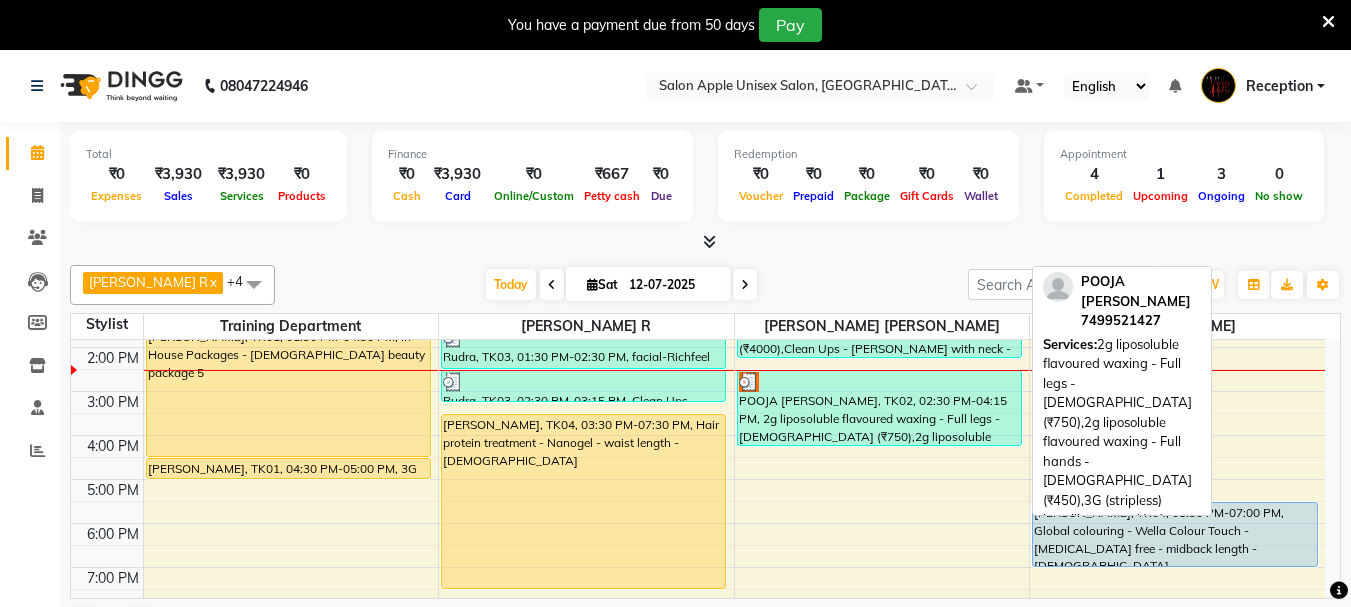 click on "POOJA [PERSON_NAME], TK02, 02:30 PM-04:15 PM, 2g liposoluble flavoured waxing - Full legs - [DEMOGRAPHIC_DATA] (₹750),2g liposoluble flavoured waxing - Full hands - [DEMOGRAPHIC_DATA] (₹450),3G (stripless) brazilian wax - Under arms - [DEMOGRAPHIC_DATA] (₹250),Threading - Upper lips - [DEMOGRAPHIC_DATA] (₹30)" at bounding box center (879, 408) 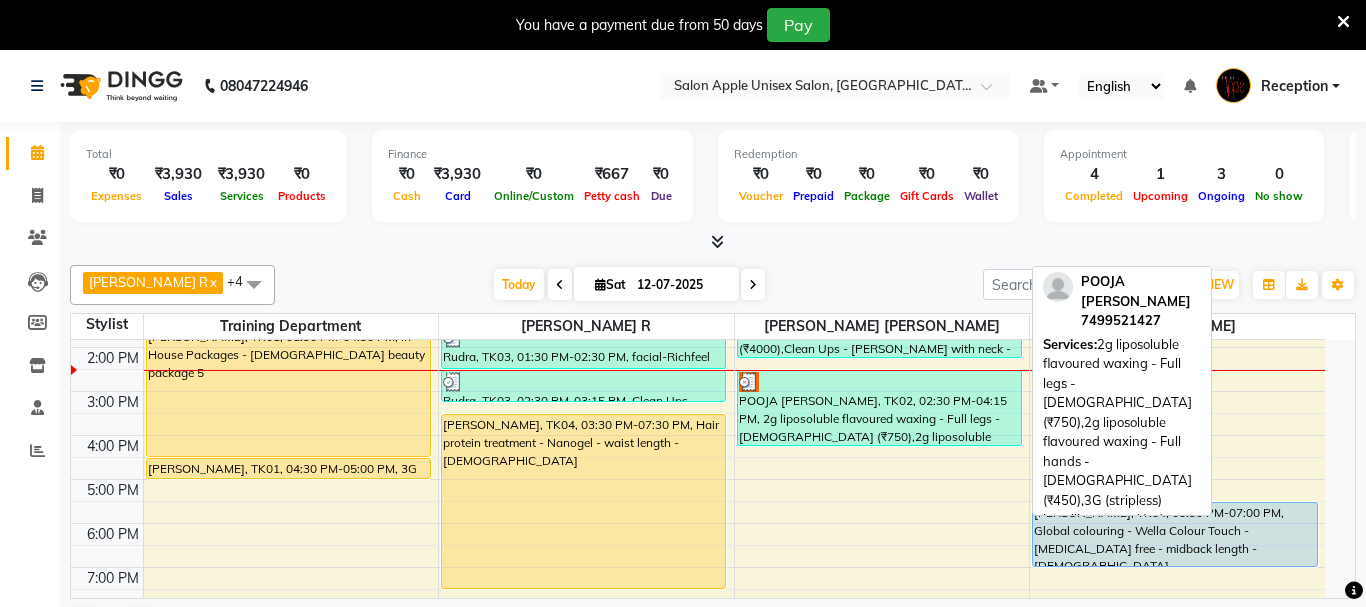 select on "3" 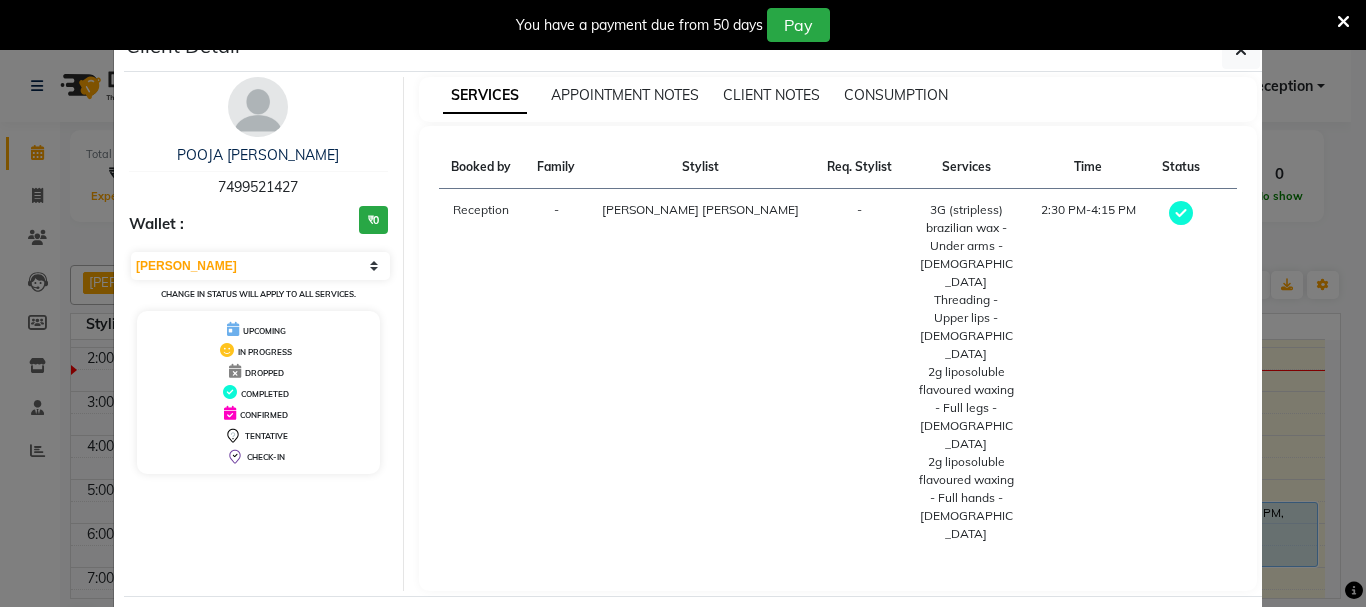 click on "Checkout" 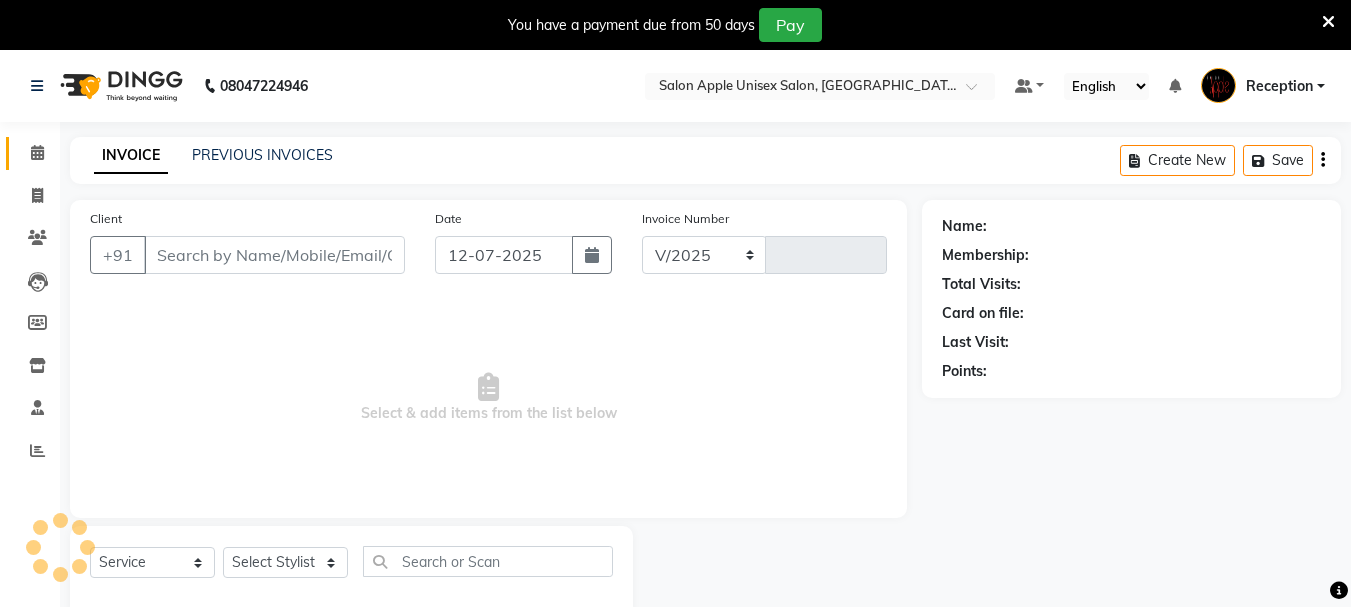 select on "92" 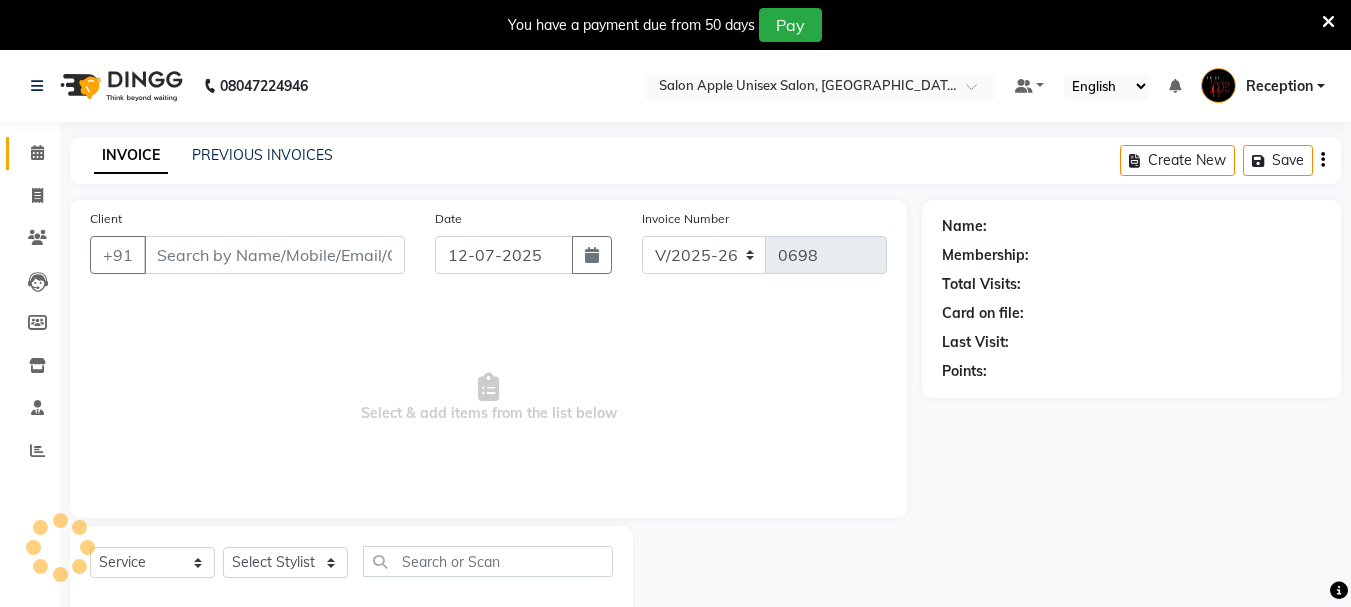 type on "7499521427" 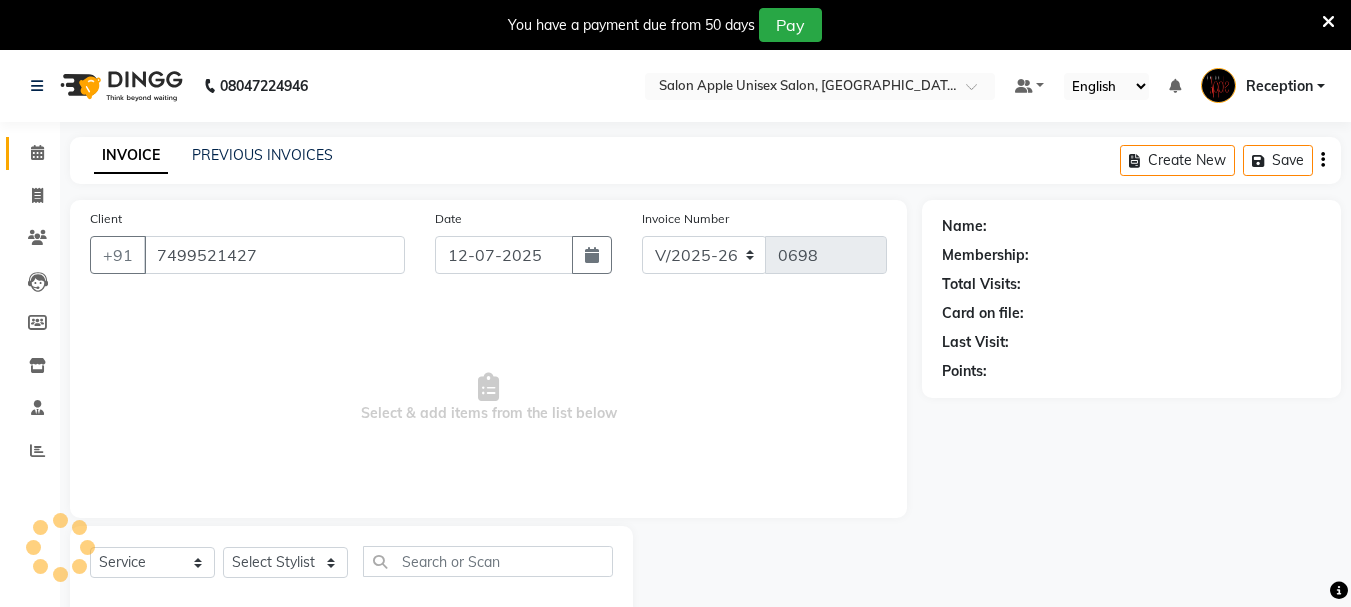 select on "67826" 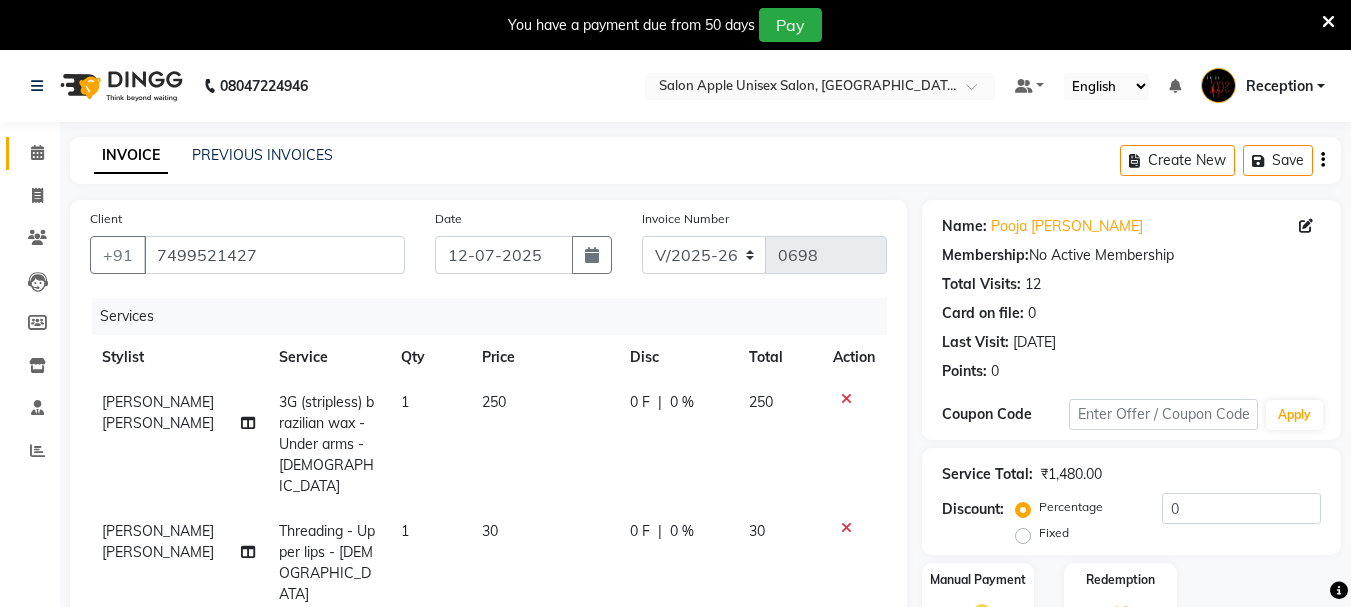 scroll, scrollTop: 24, scrollLeft: 0, axis: vertical 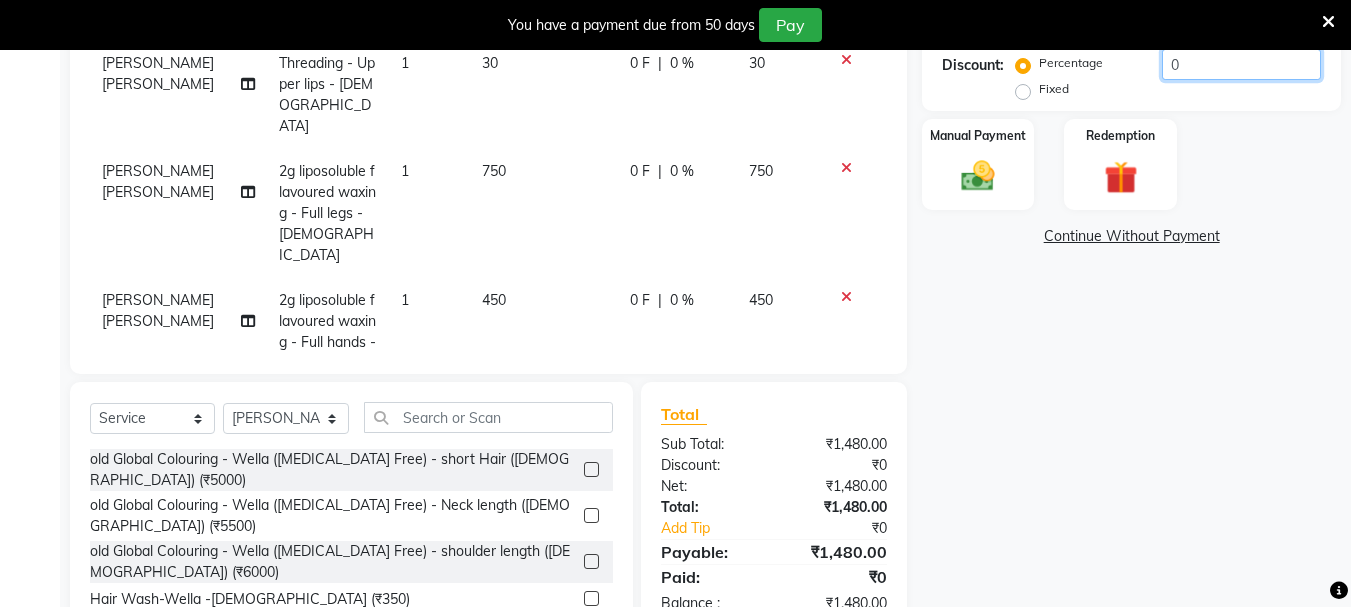 click on "0" 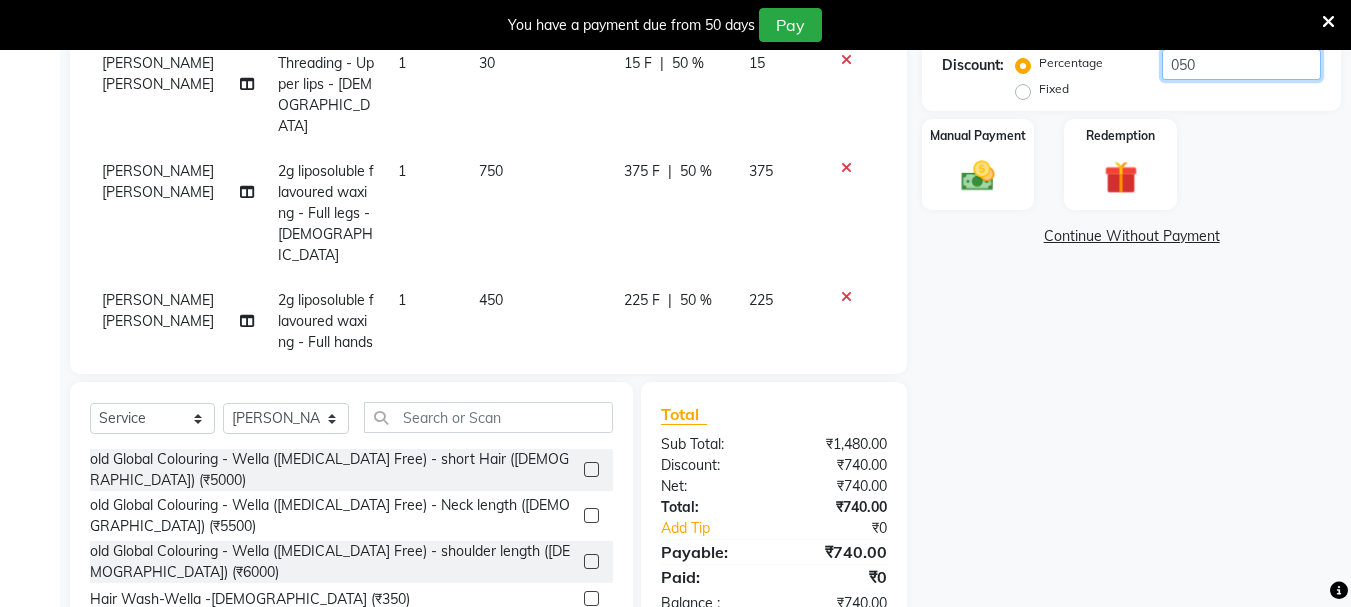 scroll, scrollTop: 544, scrollLeft: 0, axis: vertical 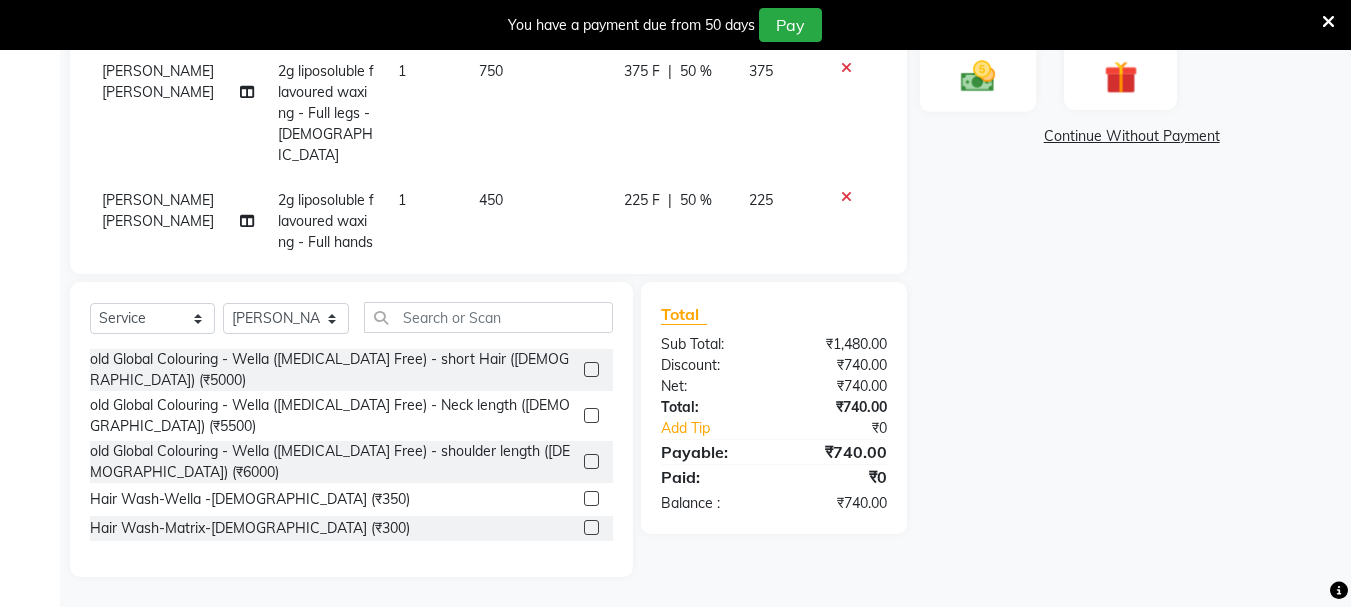 type on "050" 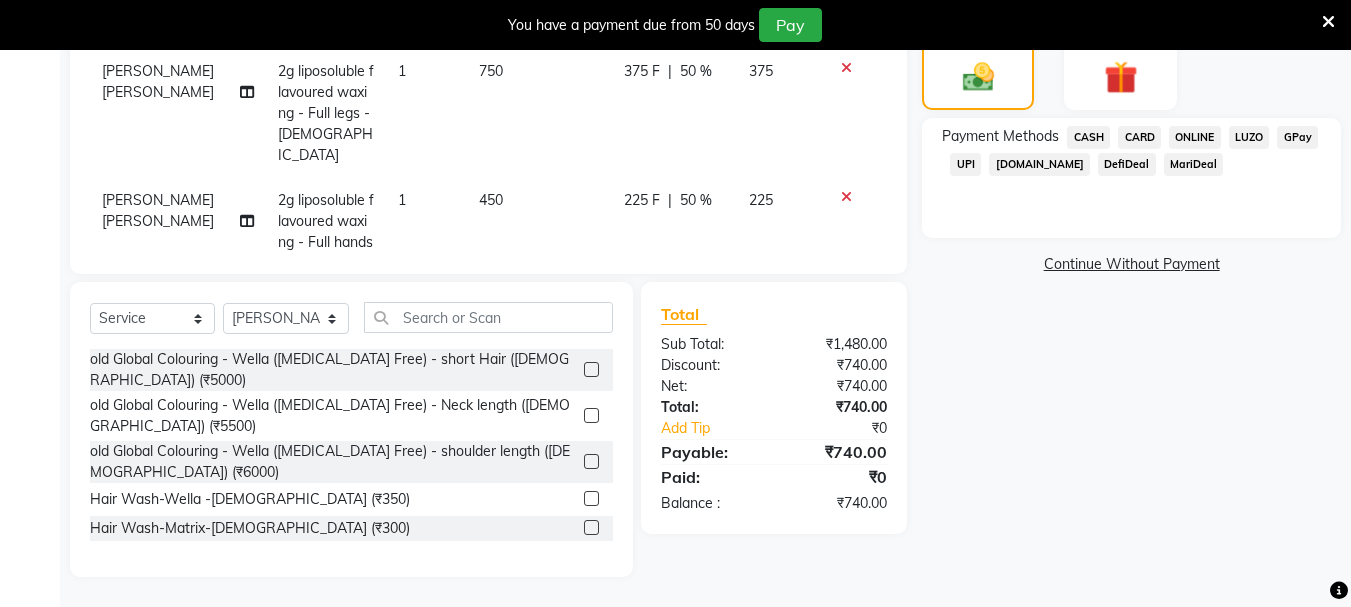 click on "ONLINE" 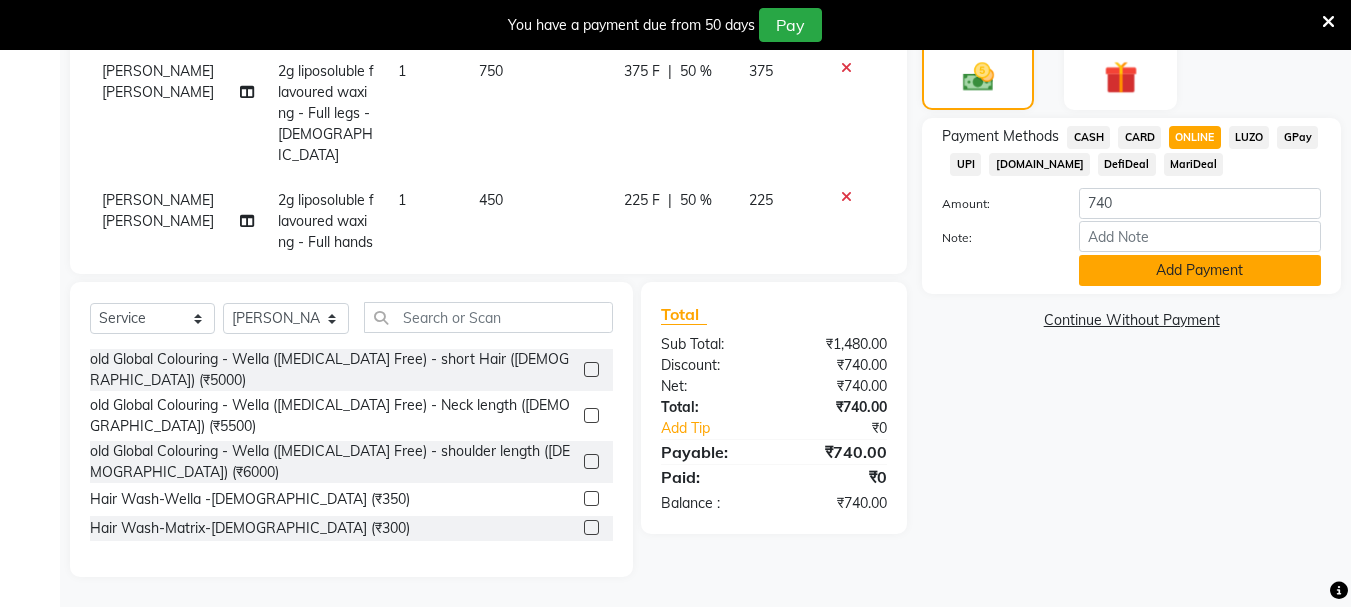 click on "Add Payment" 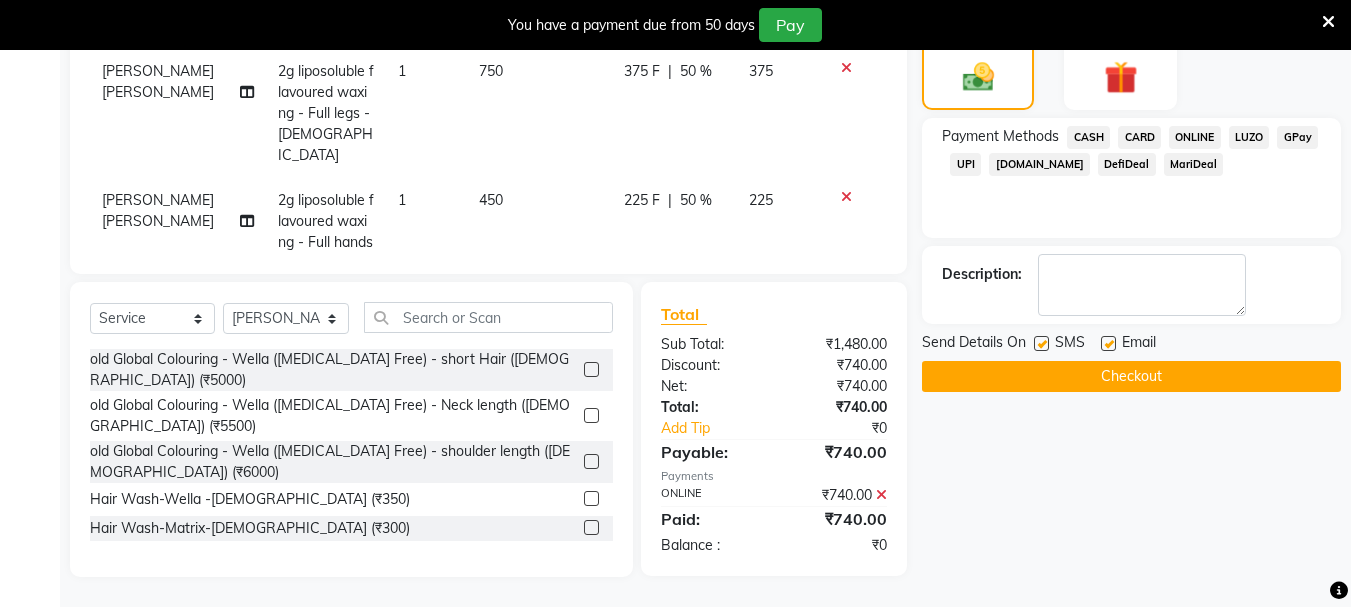 click on "Checkout" 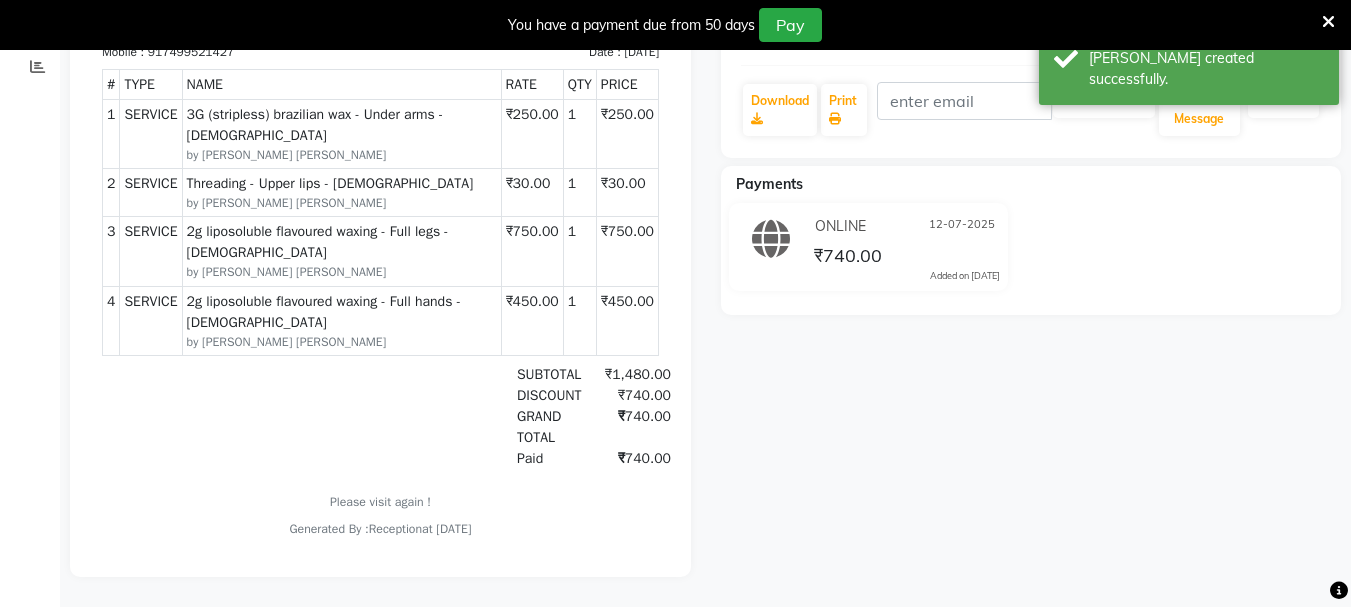 scroll, scrollTop: 0, scrollLeft: 0, axis: both 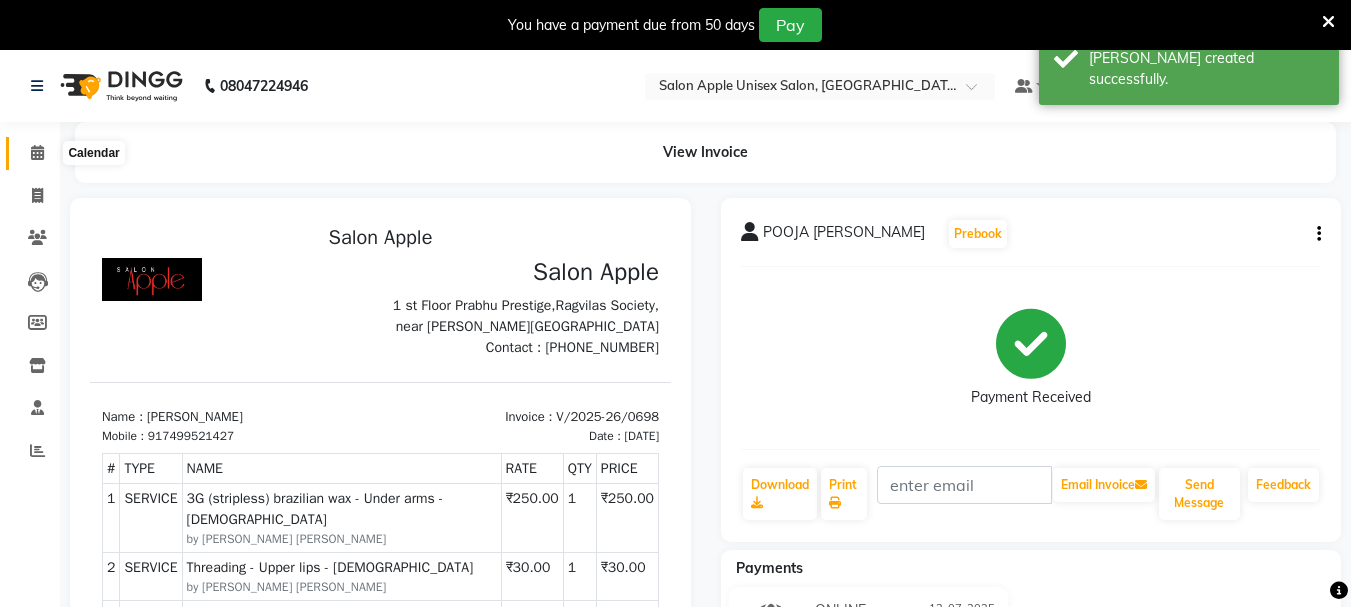 click 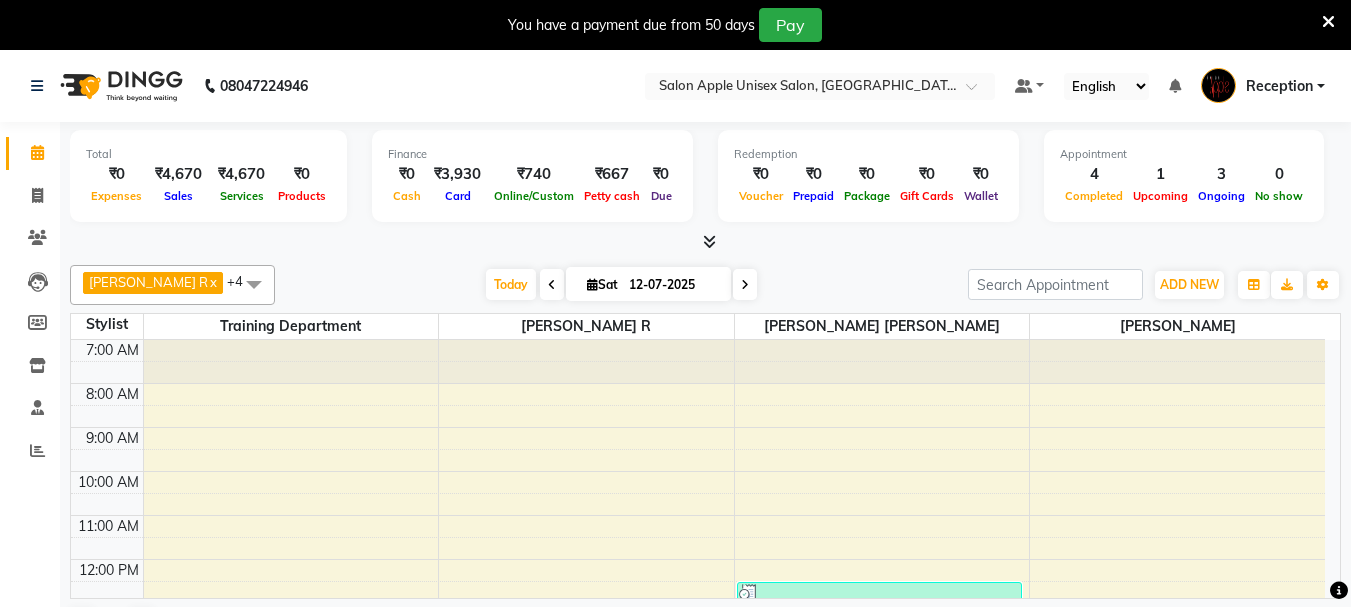 click on "You have a payment due from 50 days   Pay" at bounding box center (665, 25) 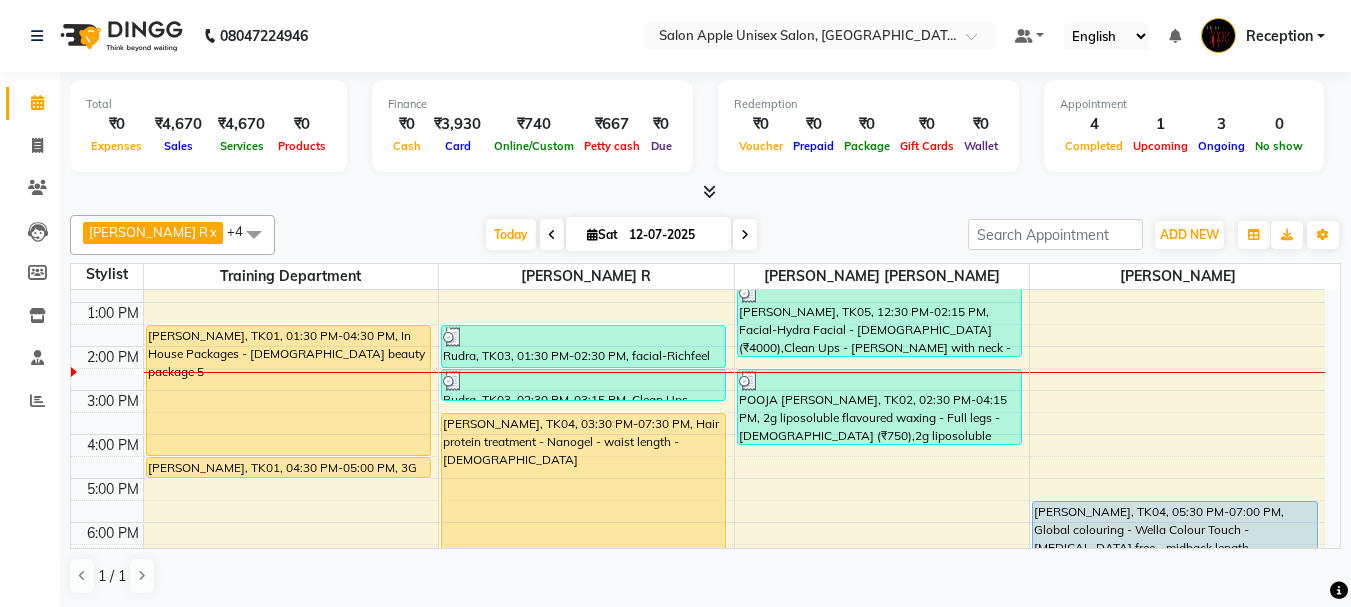 scroll, scrollTop: 300, scrollLeft: 0, axis: vertical 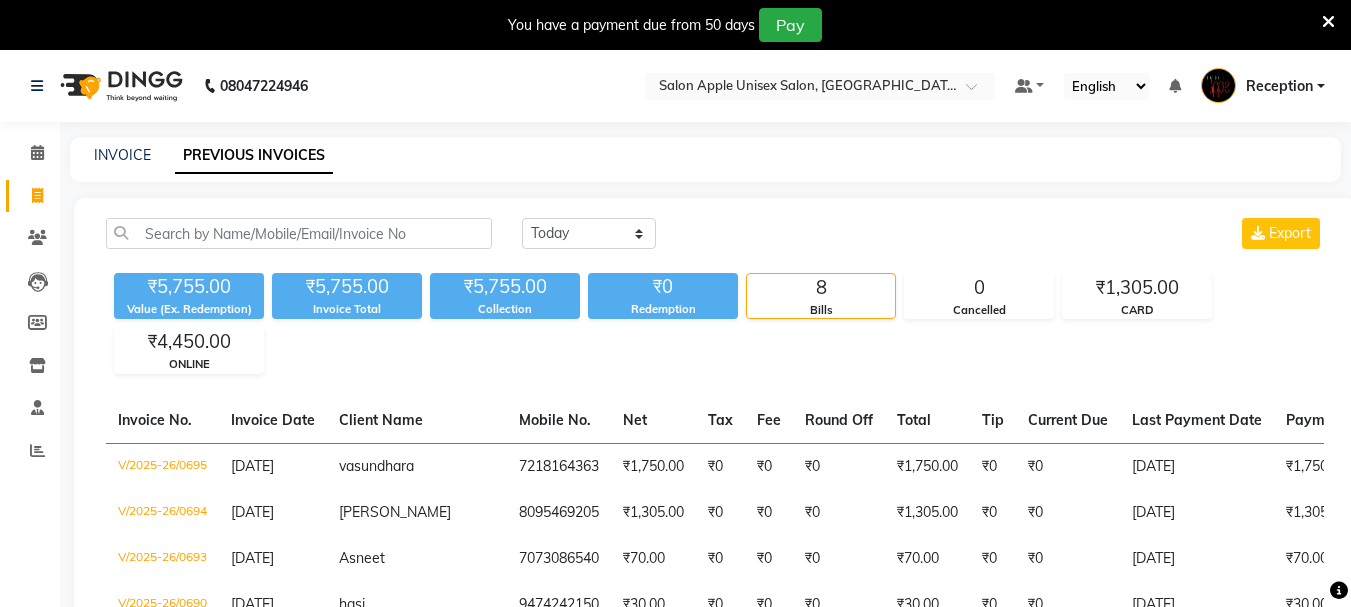 select on "[DATE]" 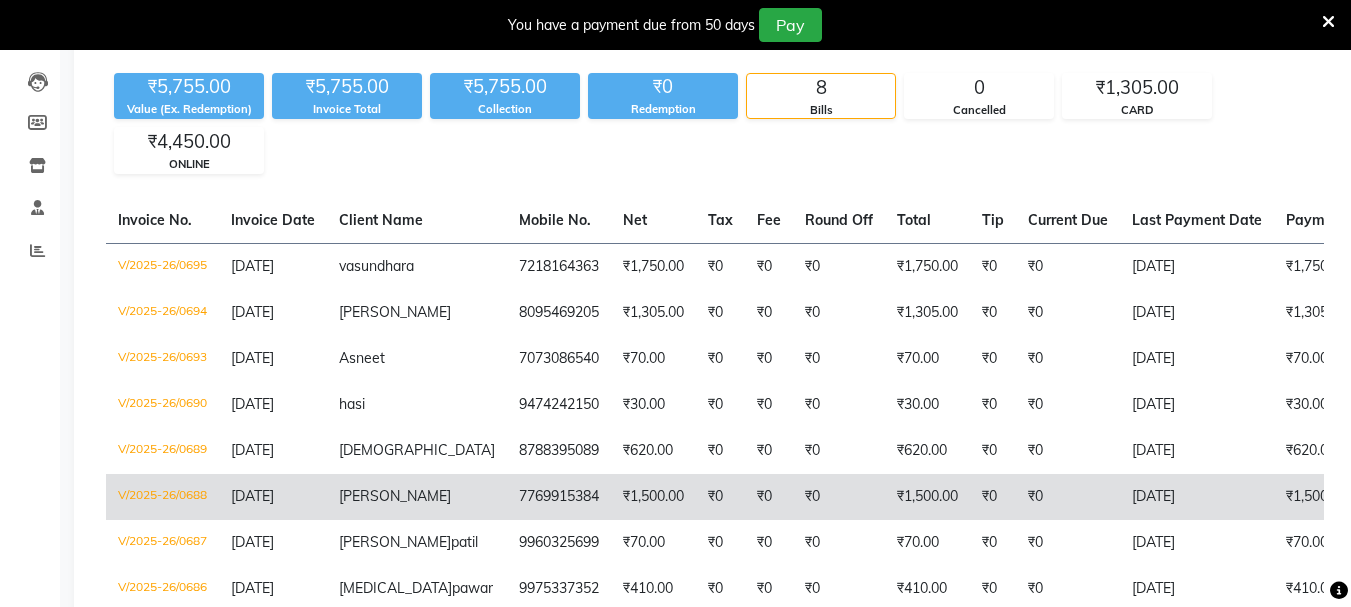 scroll, scrollTop: 0, scrollLeft: 0, axis: both 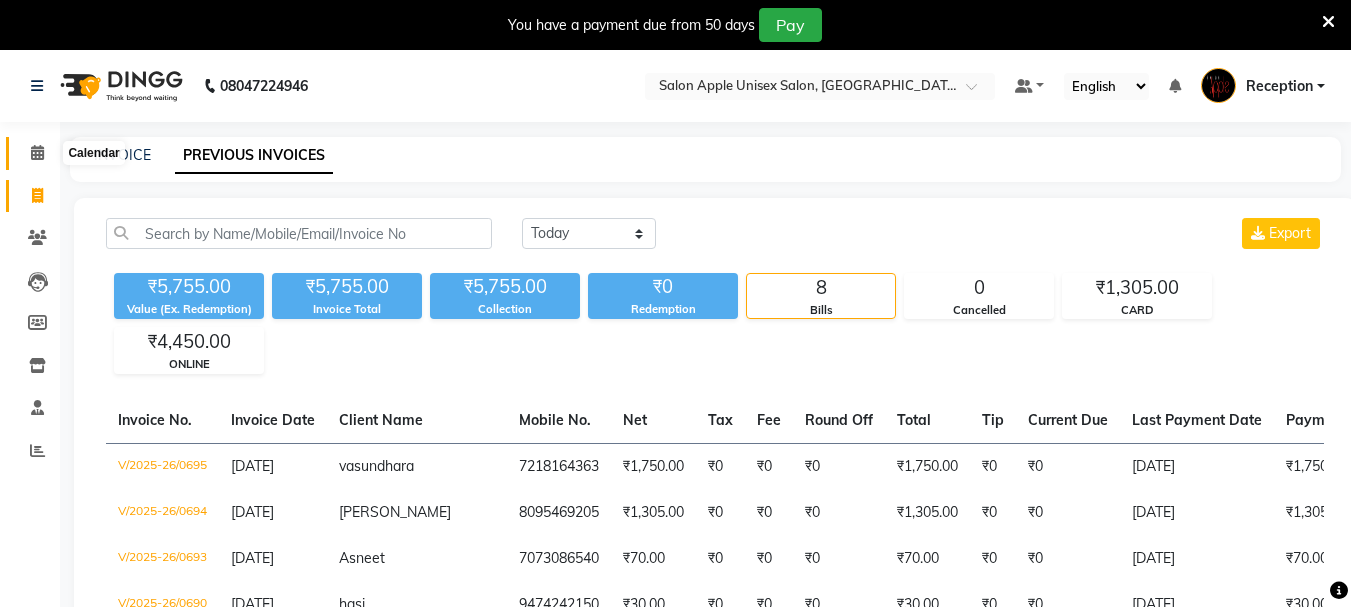 click 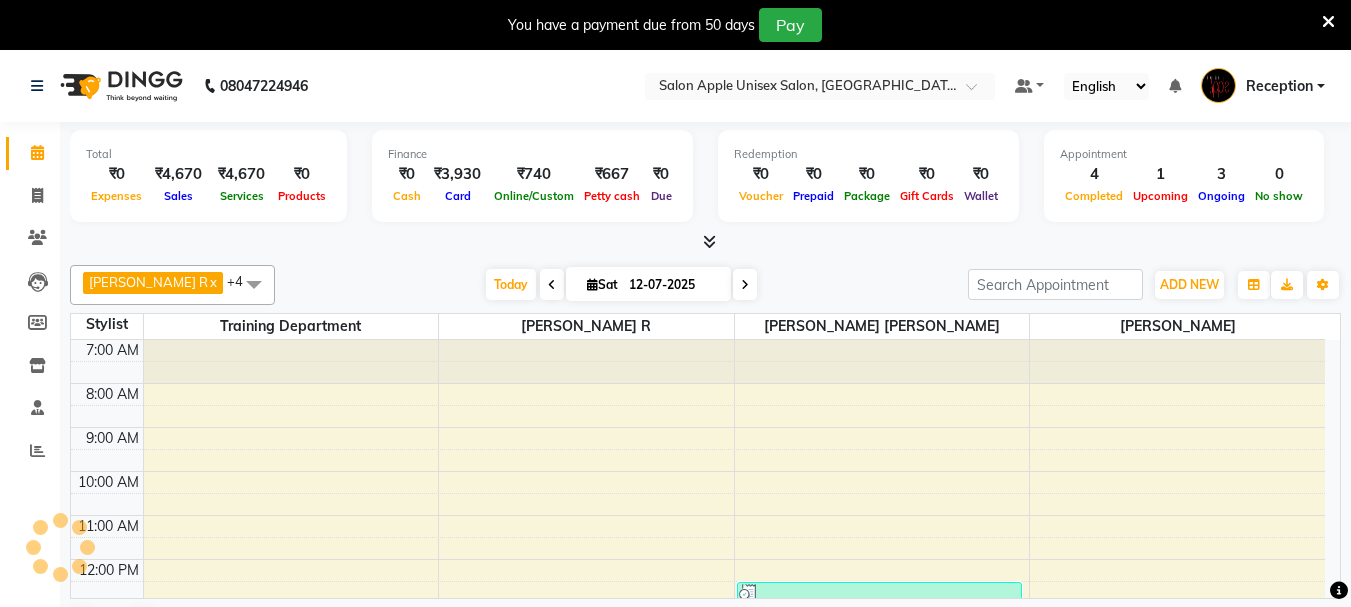 scroll, scrollTop: 0, scrollLeft: 0, axis: both 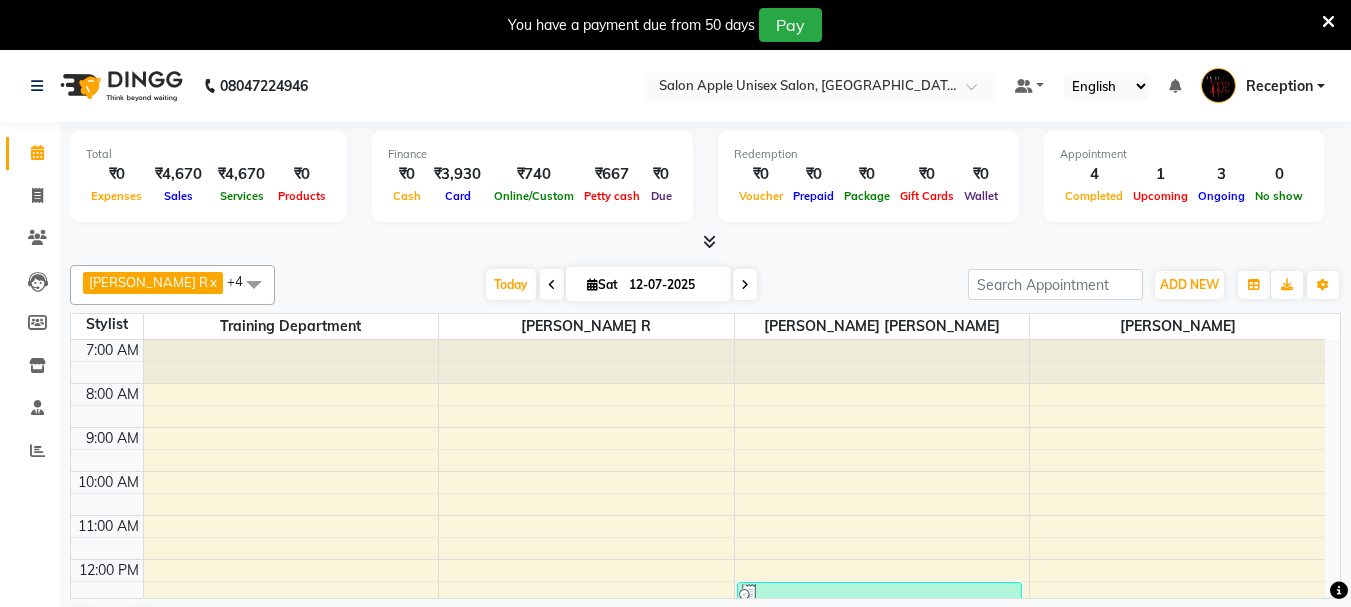 click at bounding box center (709, 241) 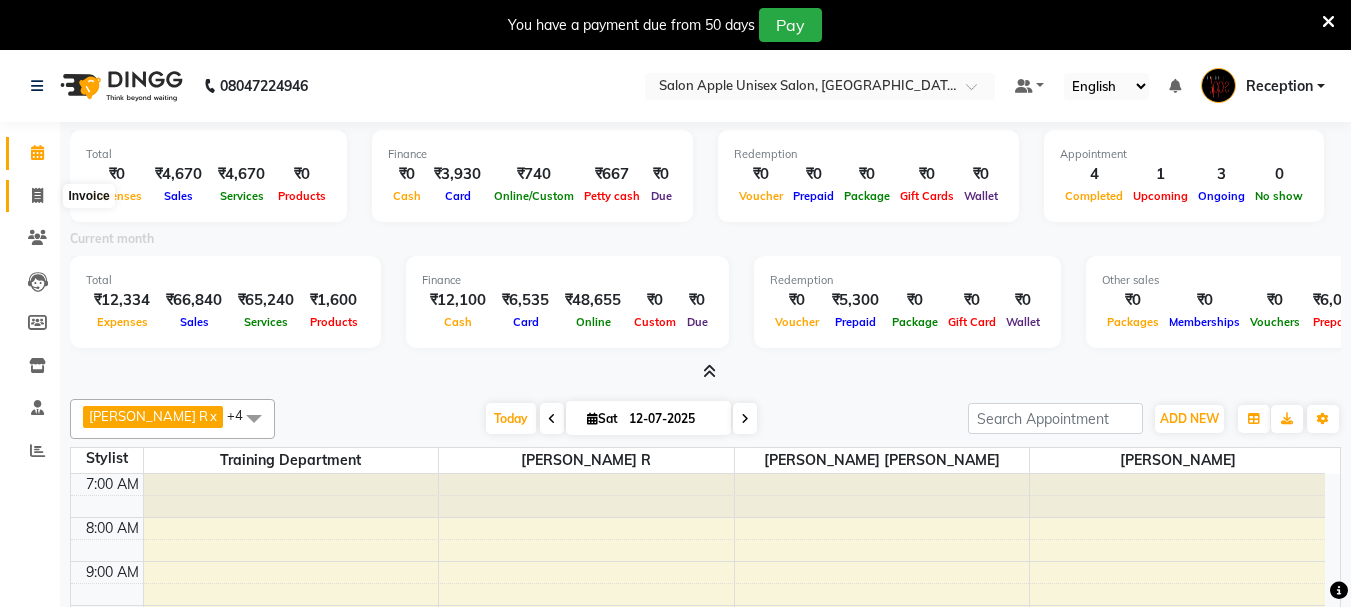 click 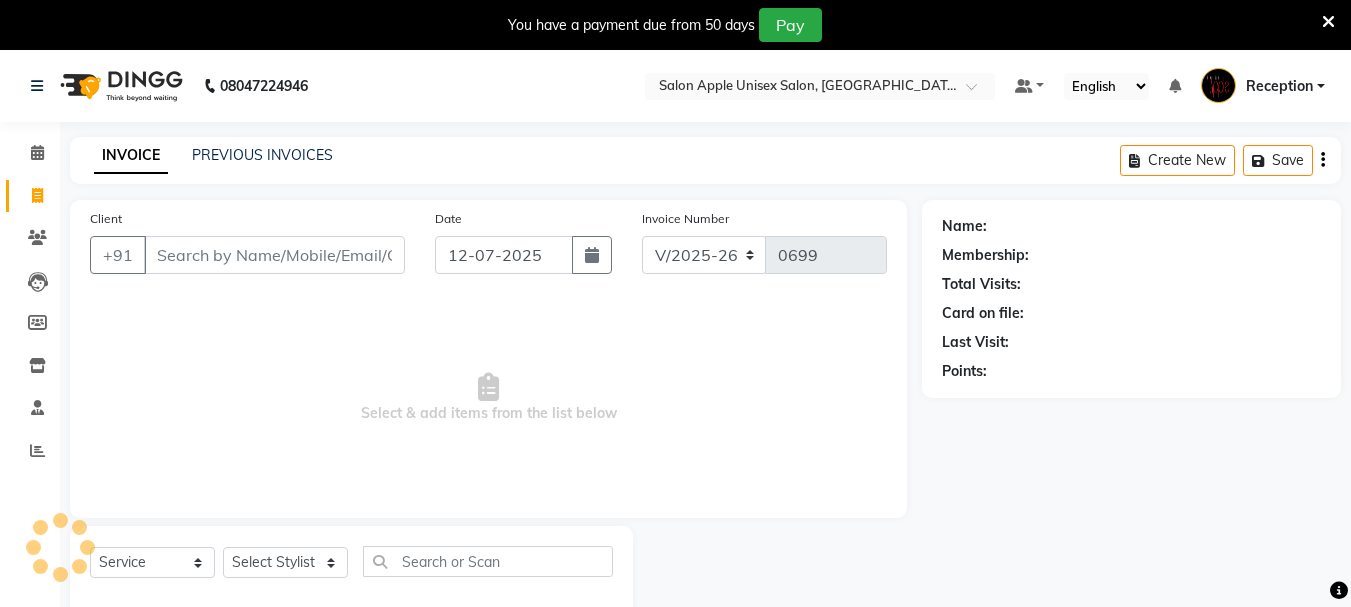 scroll, scrollTop: 50, scrollLeft: 0, axis: vertical 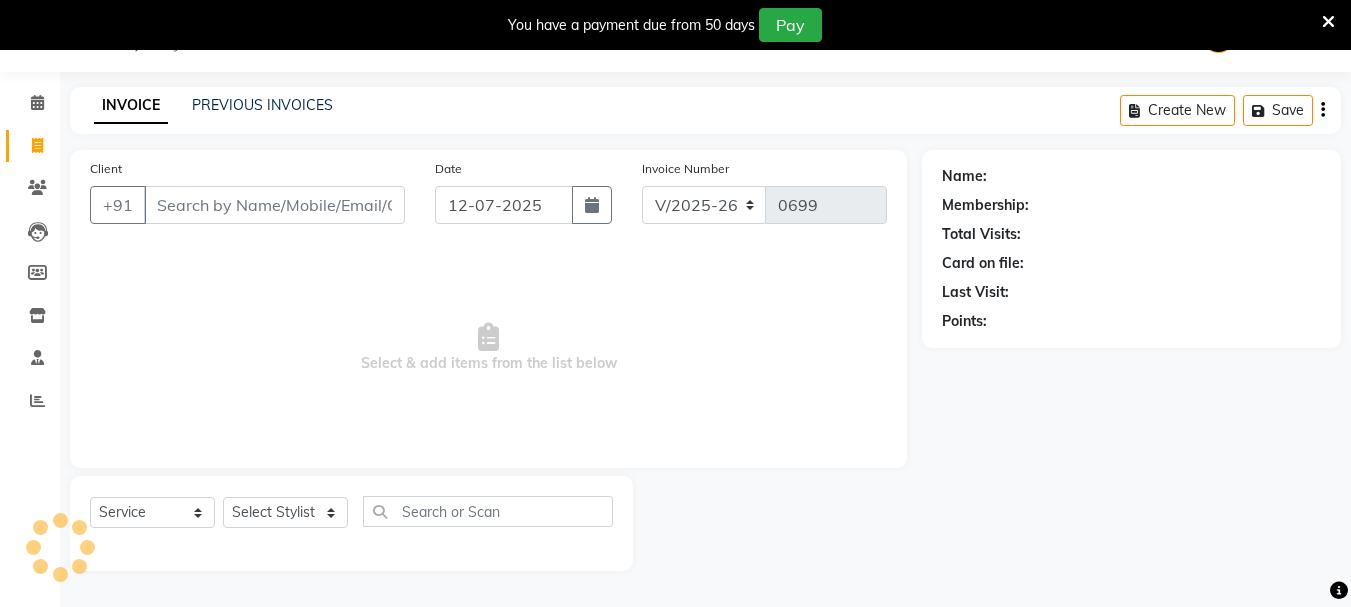 click on "Client" at bounding box center (274, 205) 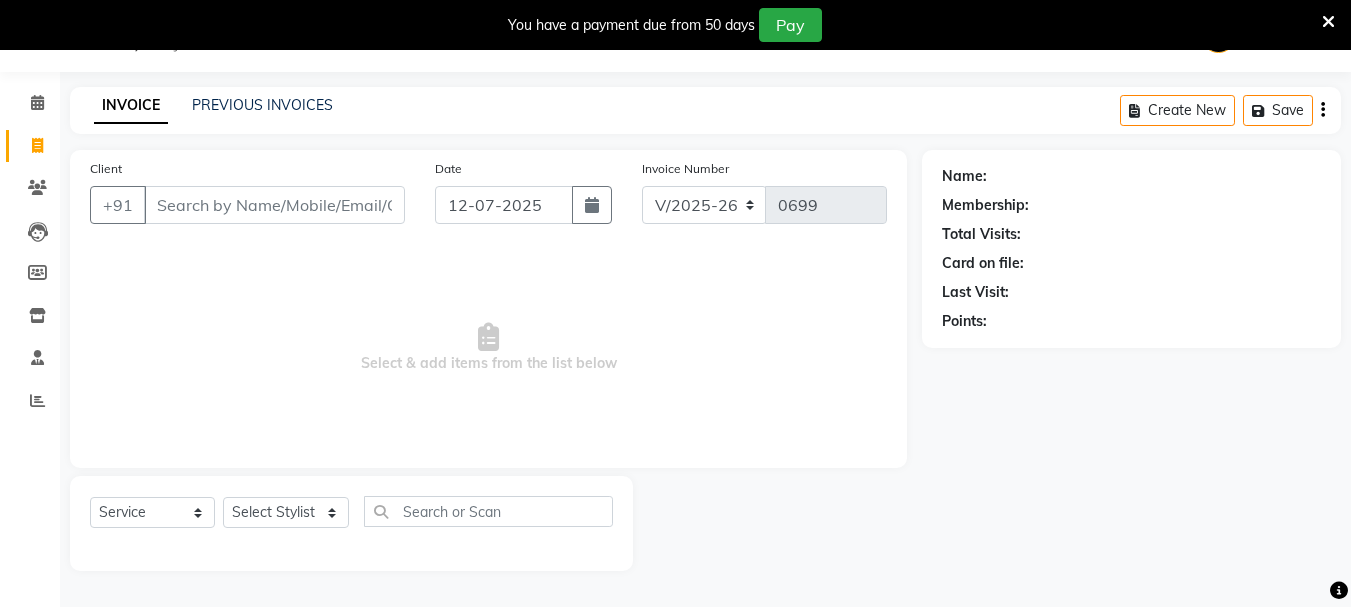 click on "Client" at bounding box center (274, 205) 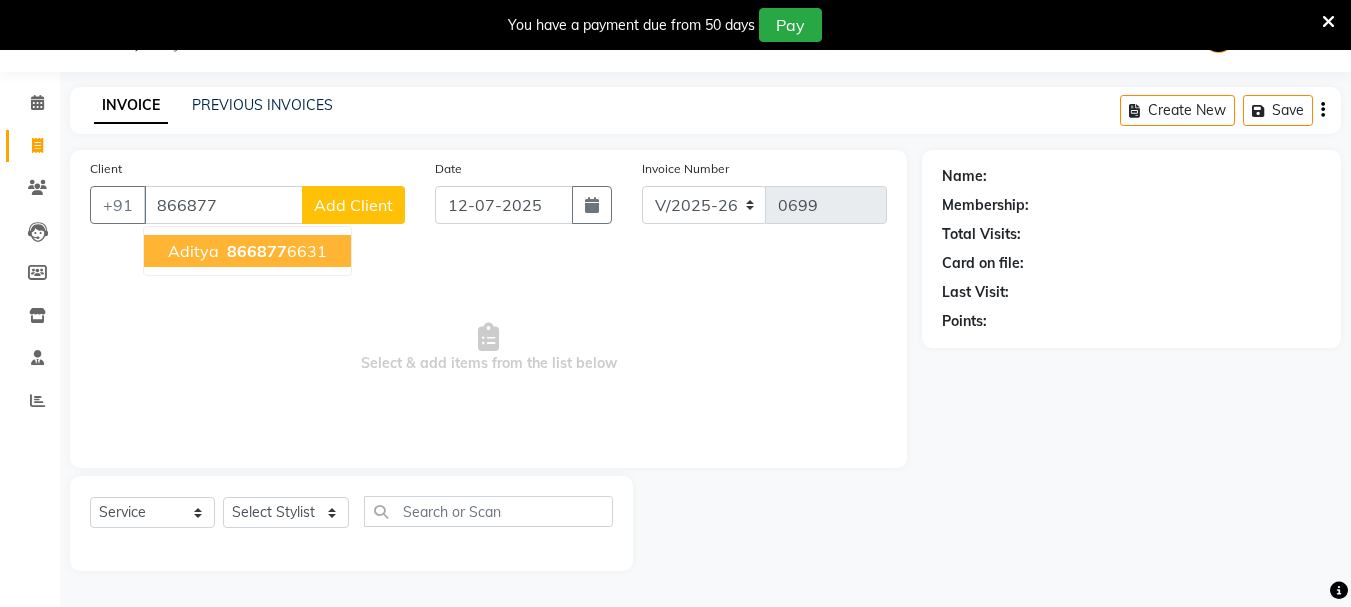 click on "866877" at bounding box center [257, 251] 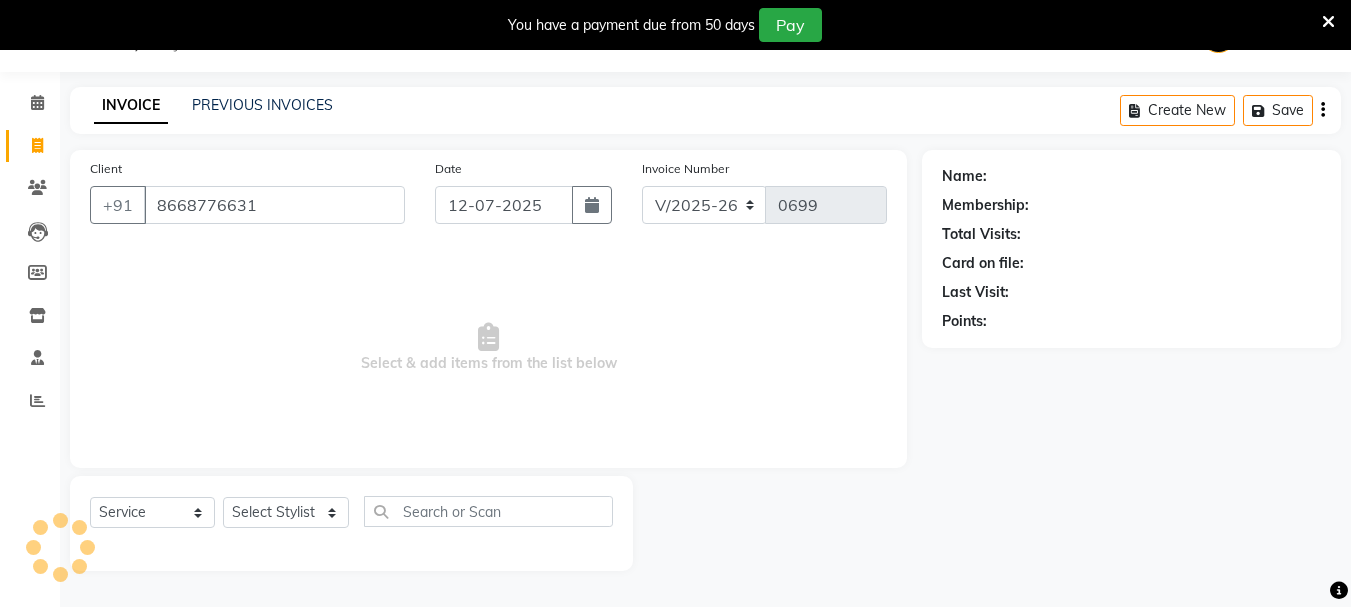 type on "8668776631" 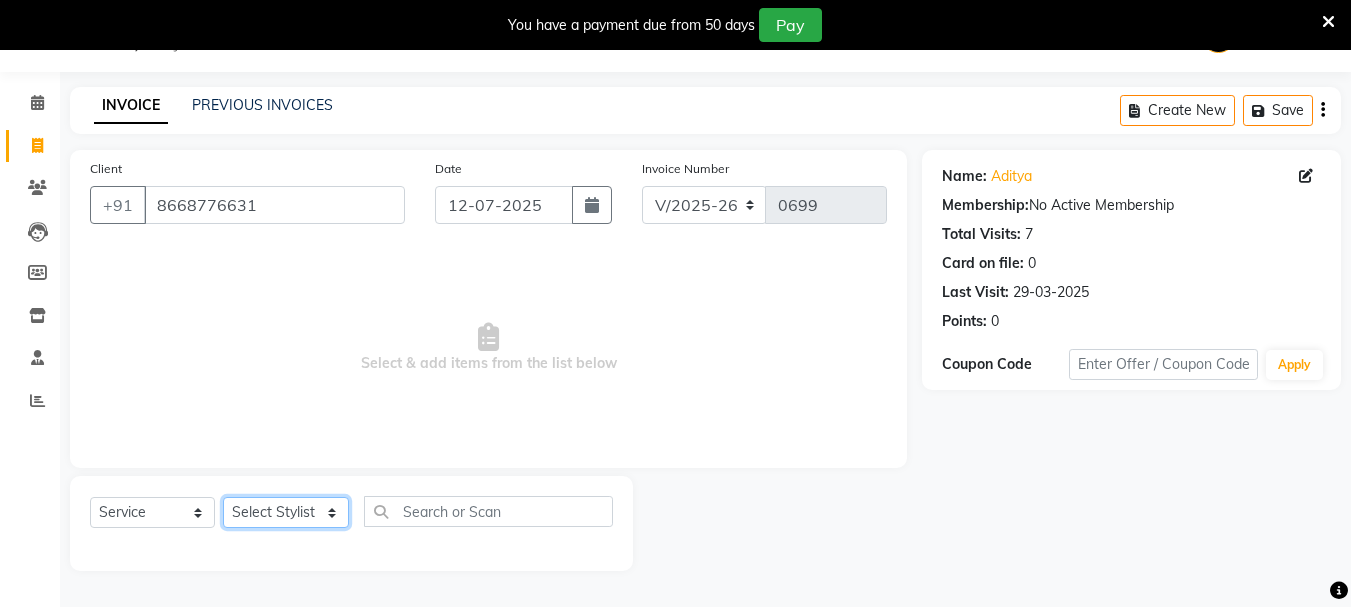 click on "Select Stylist [PERSON_NAME] [PERSON_NAME] Reception training department [PERSON_NAME] [PERSON_NAME]" 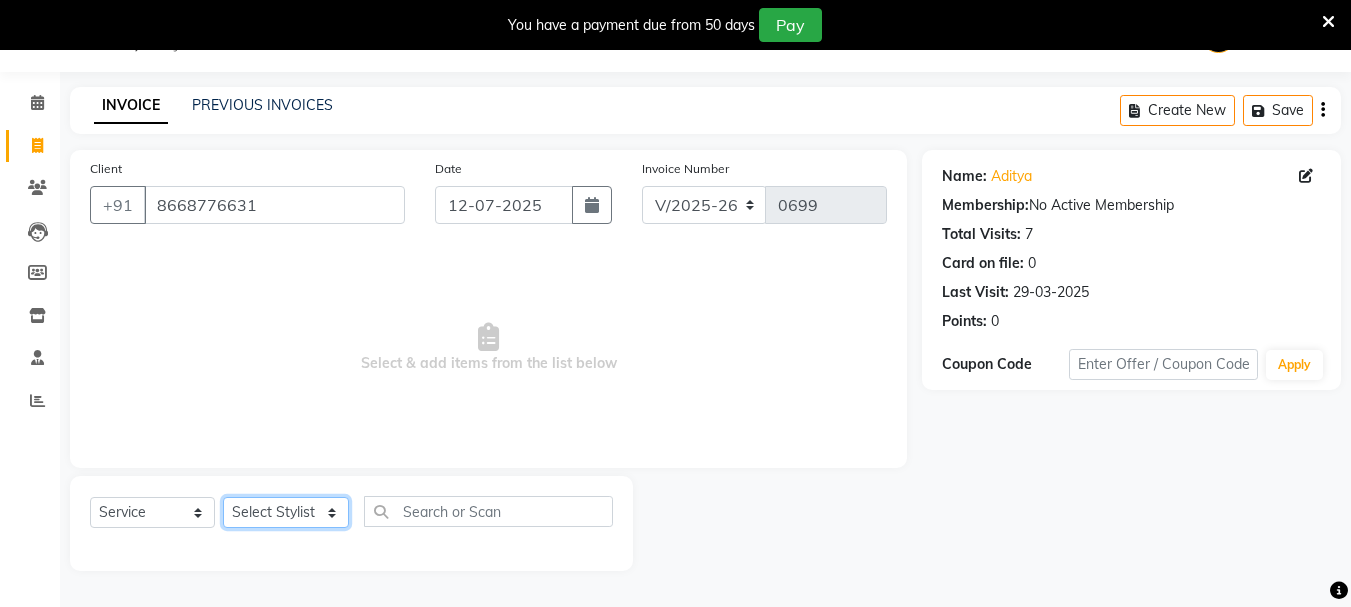 select on "83257" 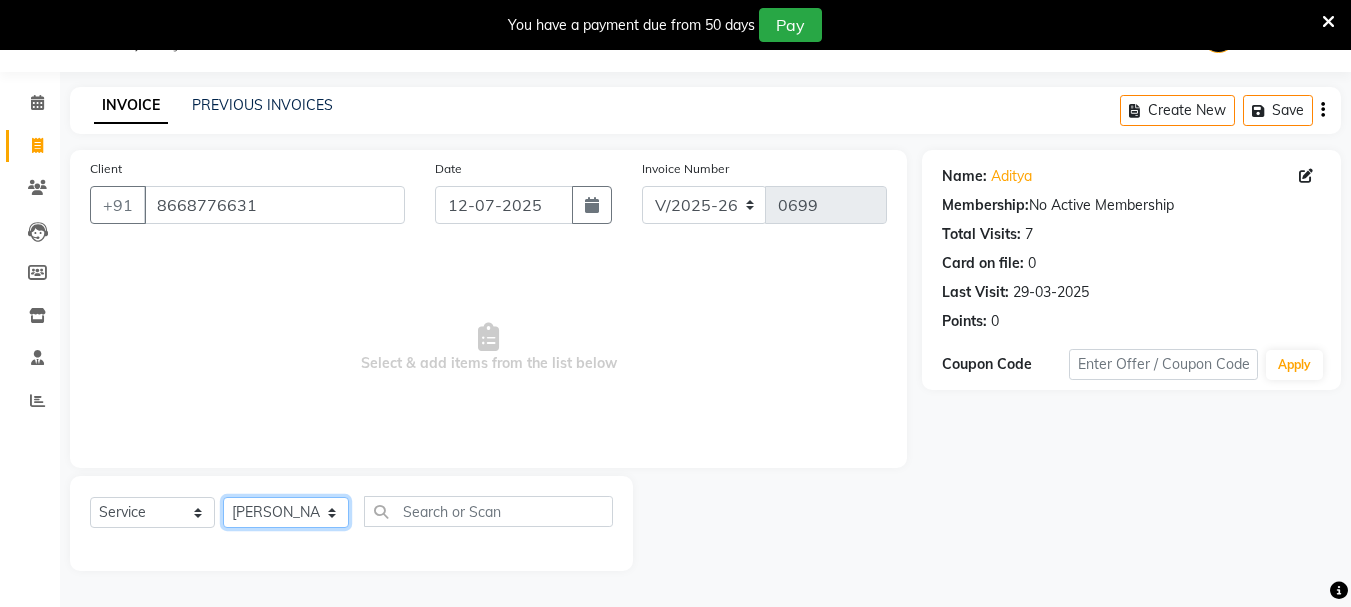 click on "Select Stylist [PERSON_NAME] [PERSON_NAME] Reception training department [PERSON_NAME] [PERSON_NAME]" 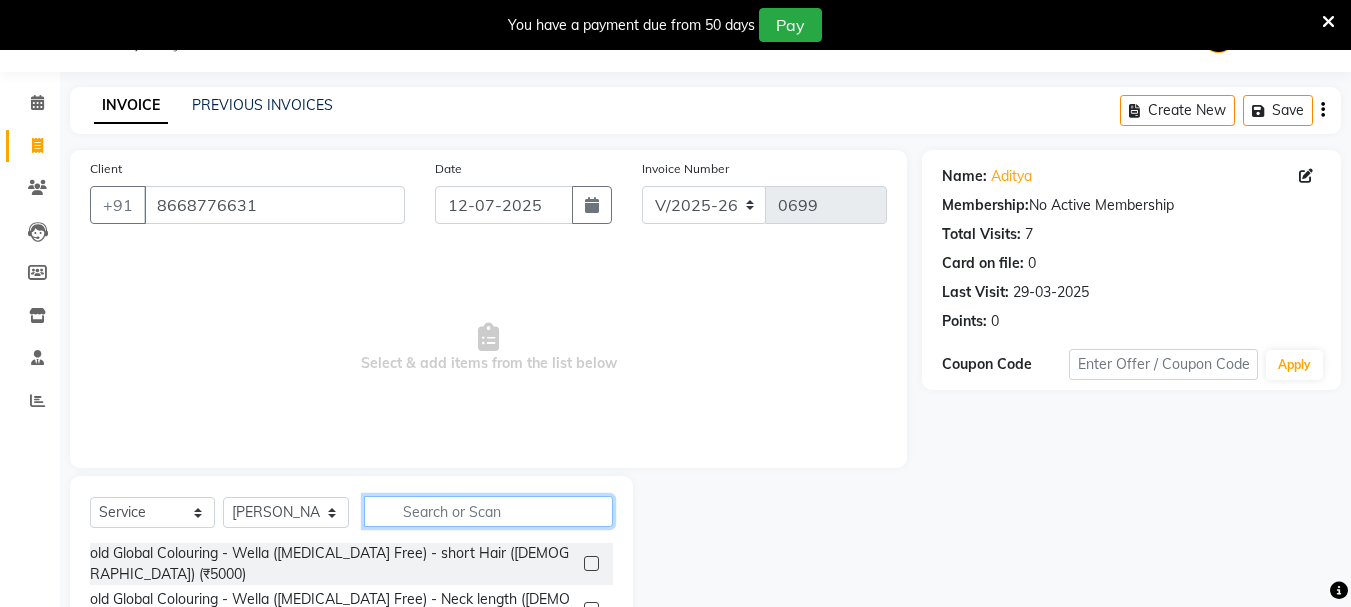click 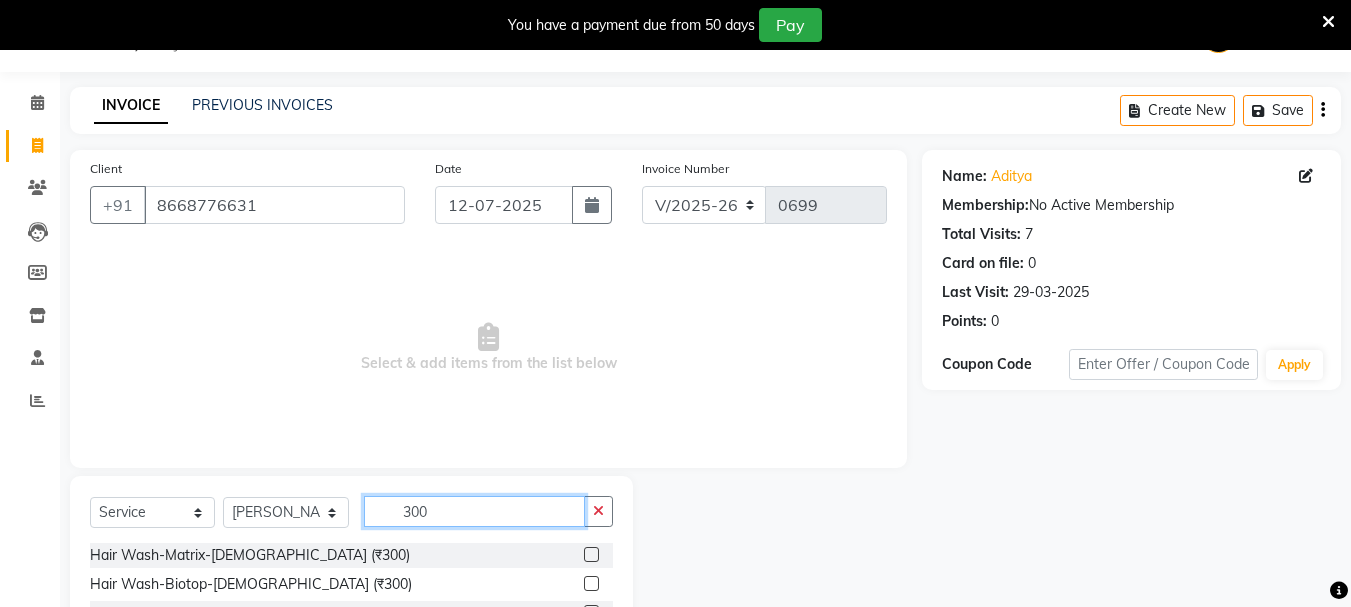 scroll, scrollTop: 244, scrollLeft: 0, axis: vertical 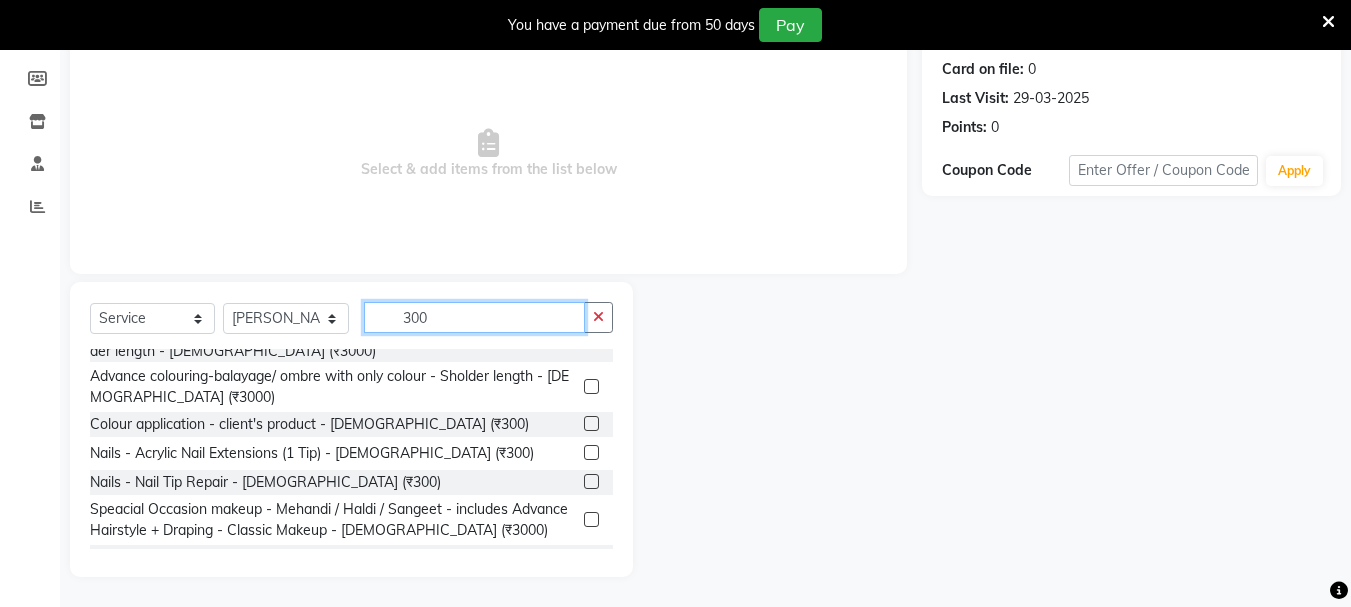 type on "300" 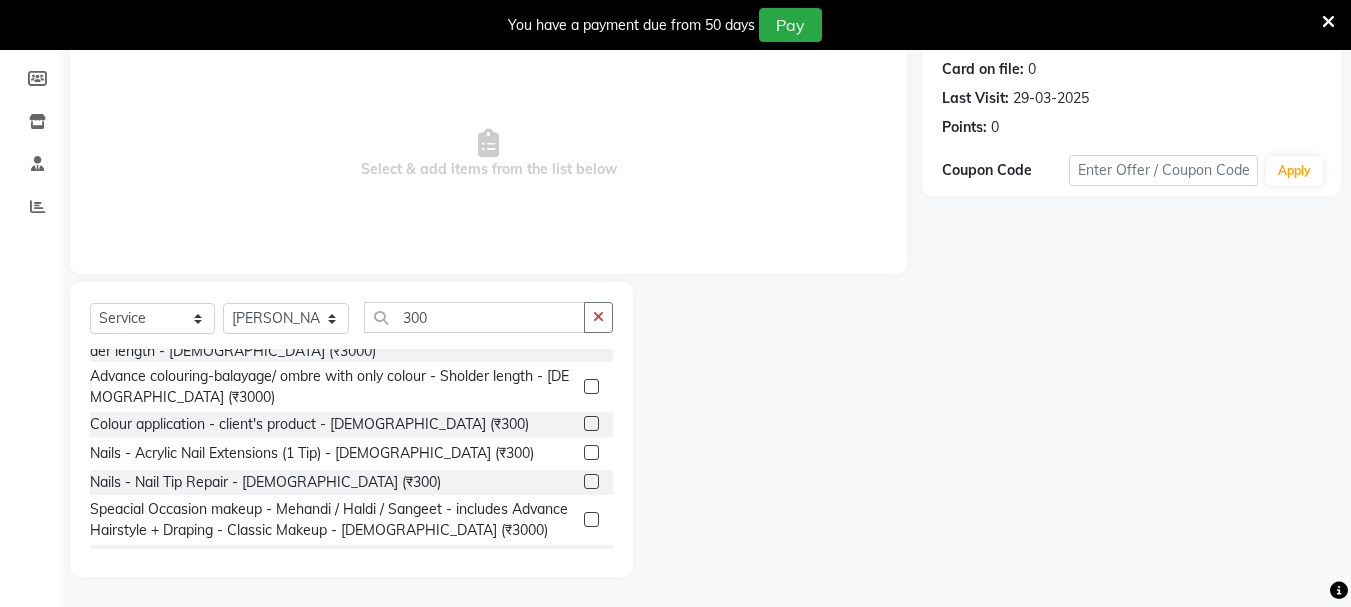 click 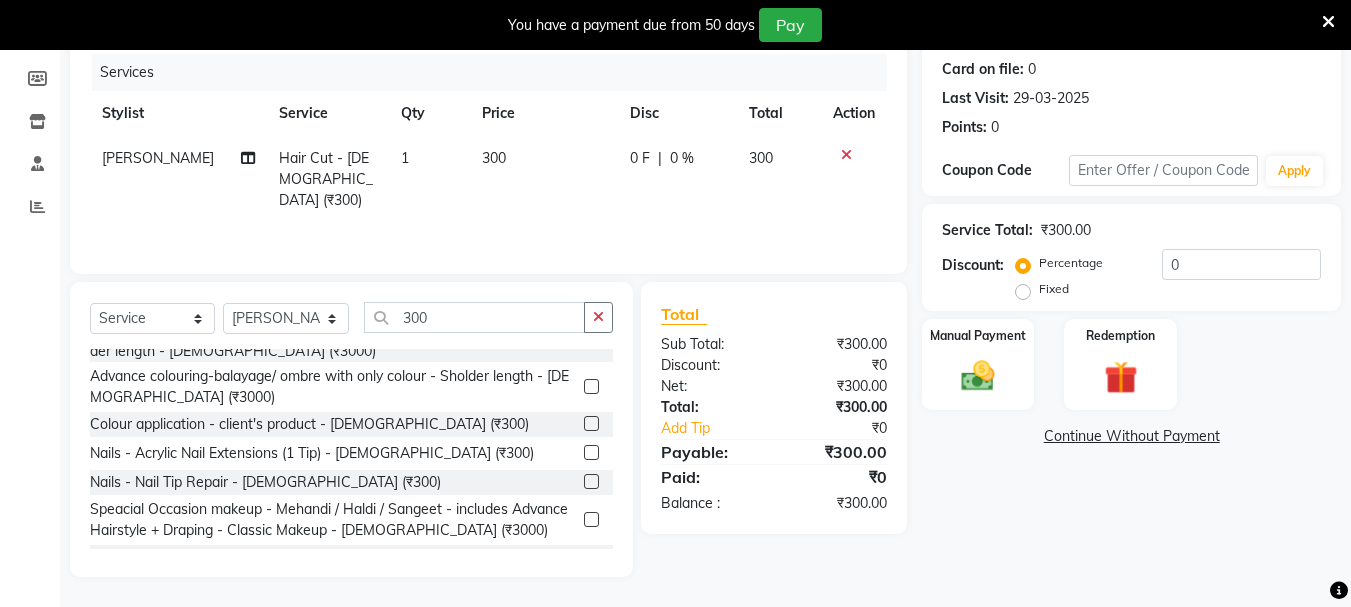 checkbox on "false" 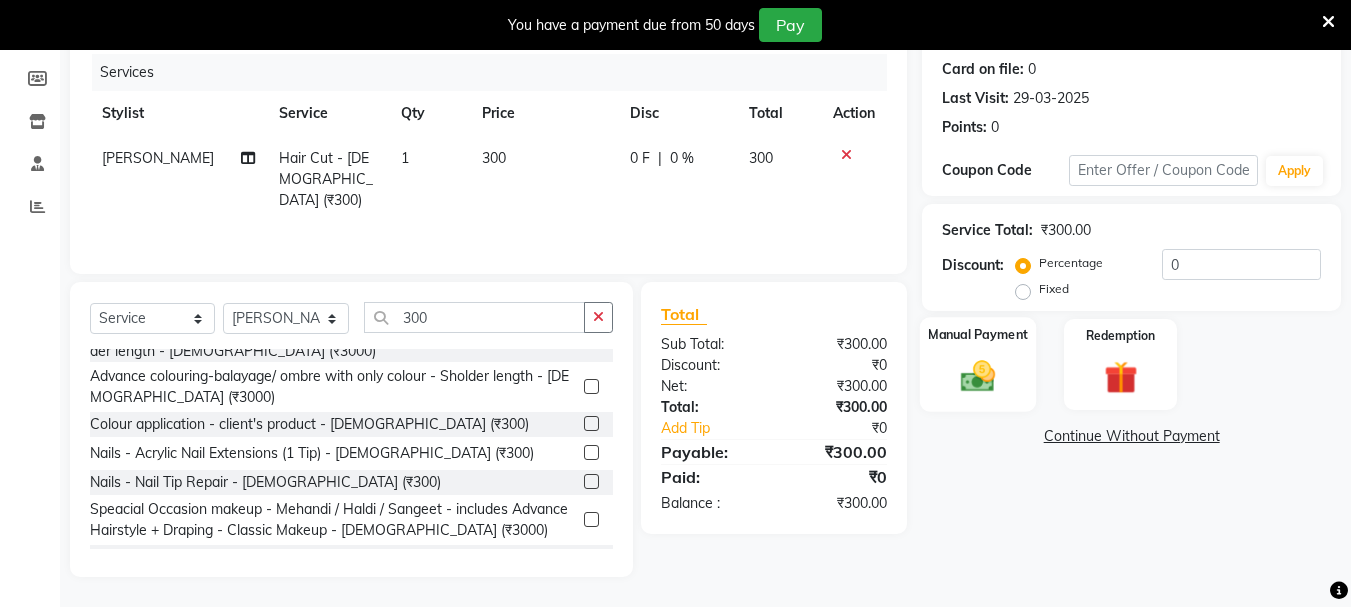 click 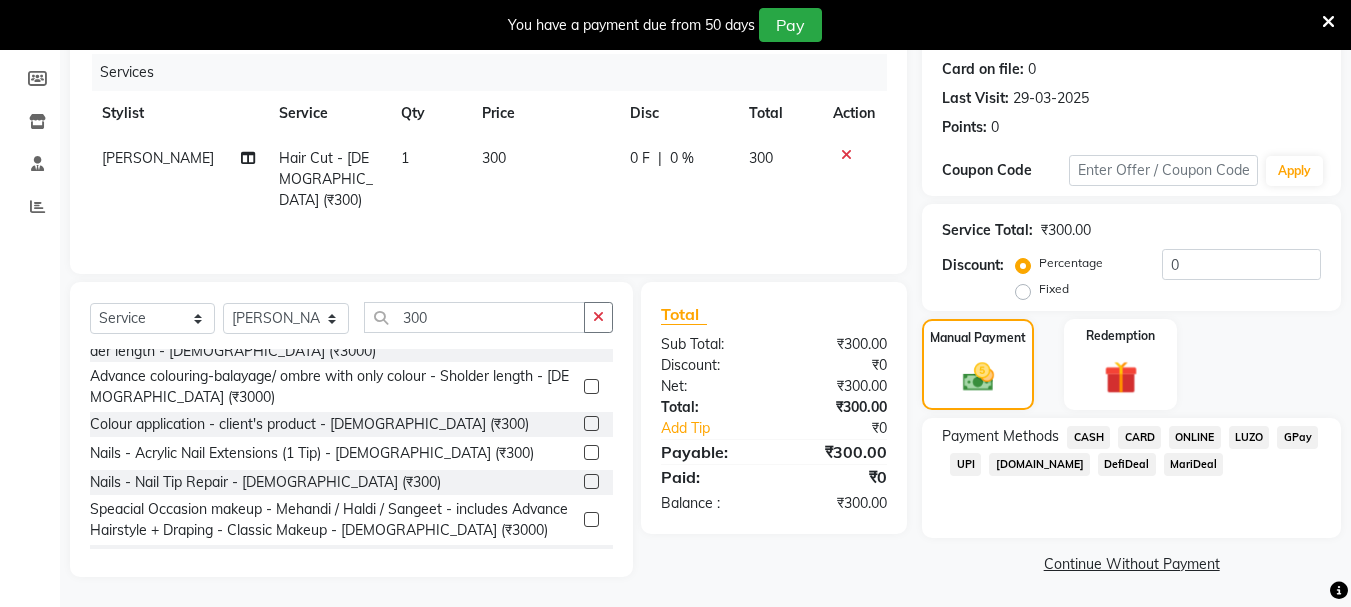 scroll, scrollTop: 246, scrollLeft: 0, axis: vertical 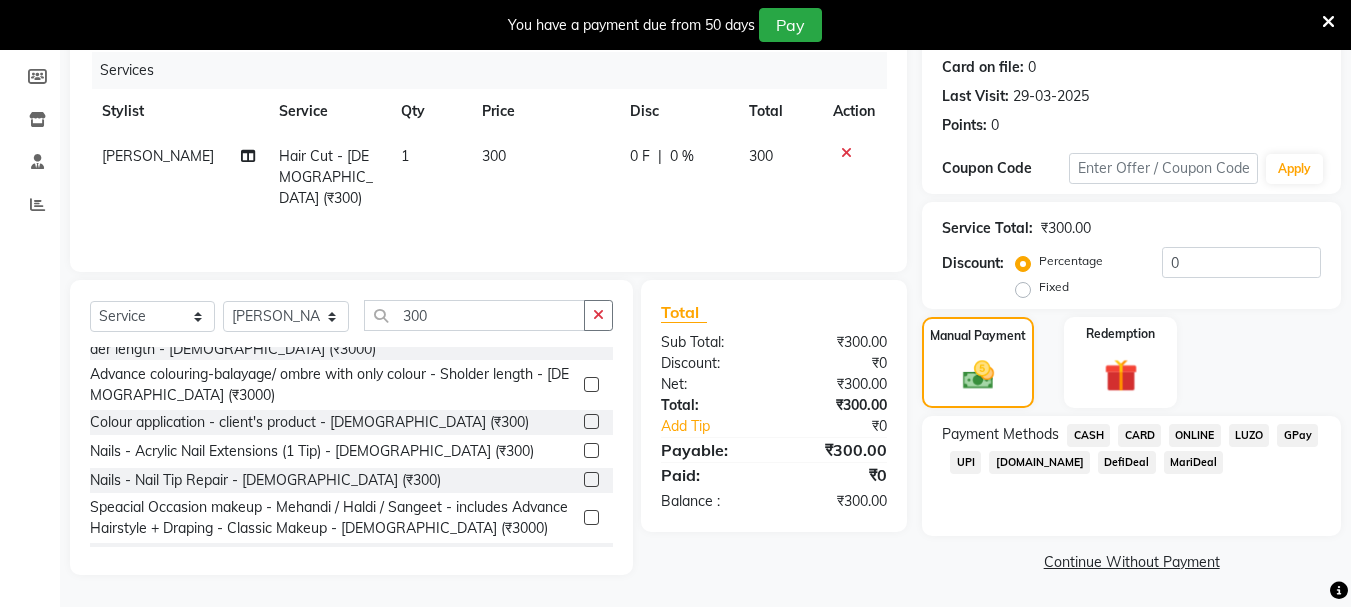 click on "ONLINE" 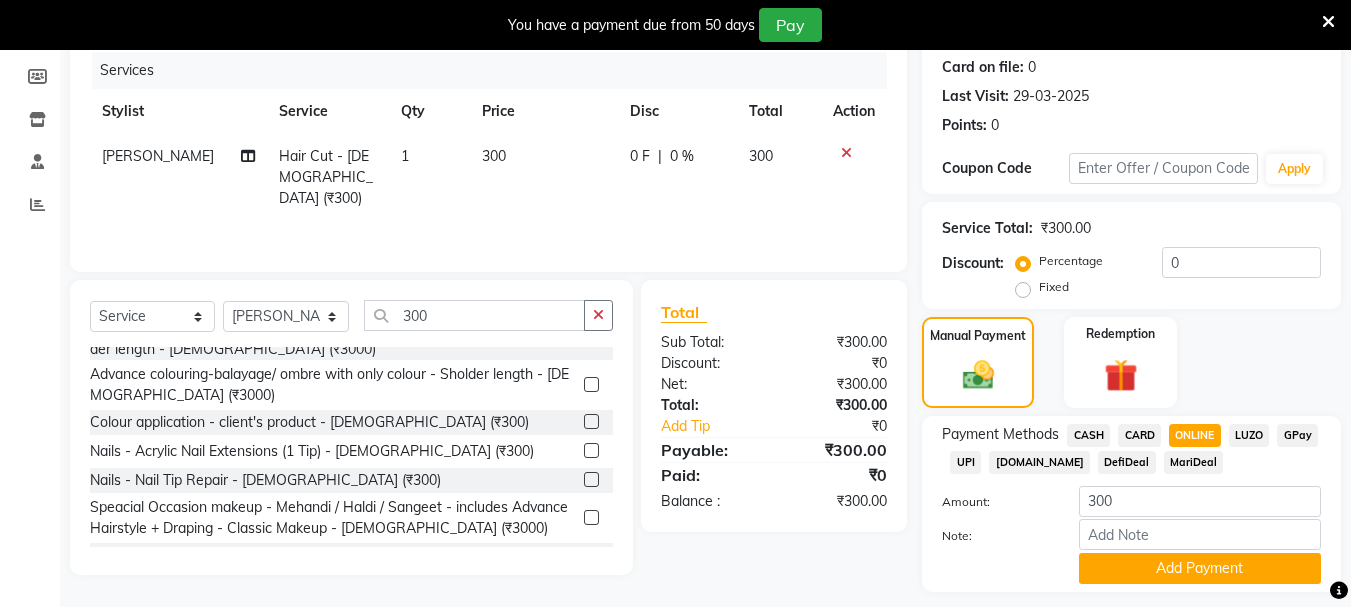 scroll, scrollTop: 302, scrollLeft: 0, axis: vertical 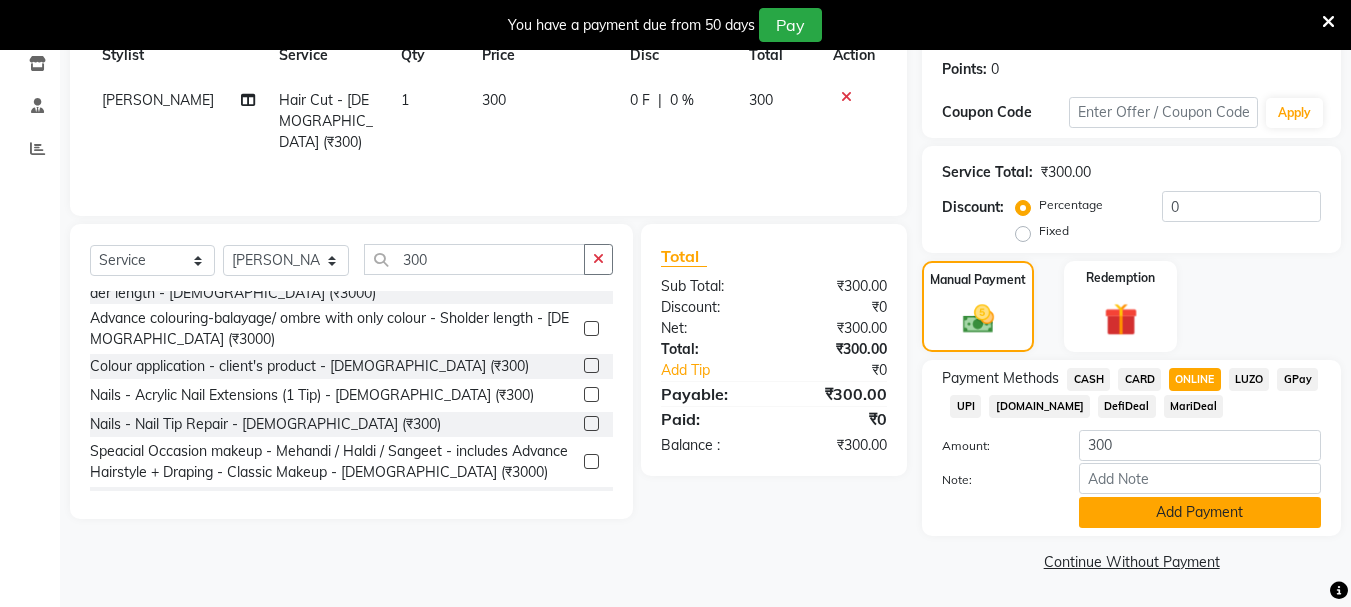 click on "Add Payment" 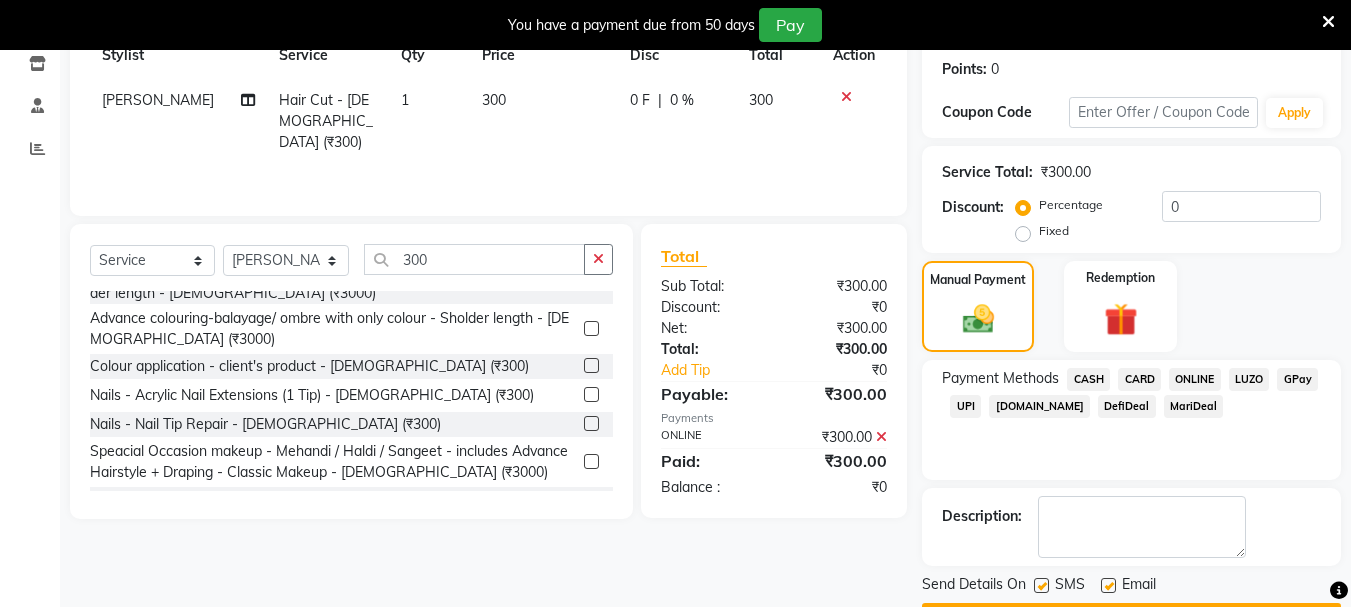 scroll, scrollTop: 359, scrollLeft: 0, axis: vertical 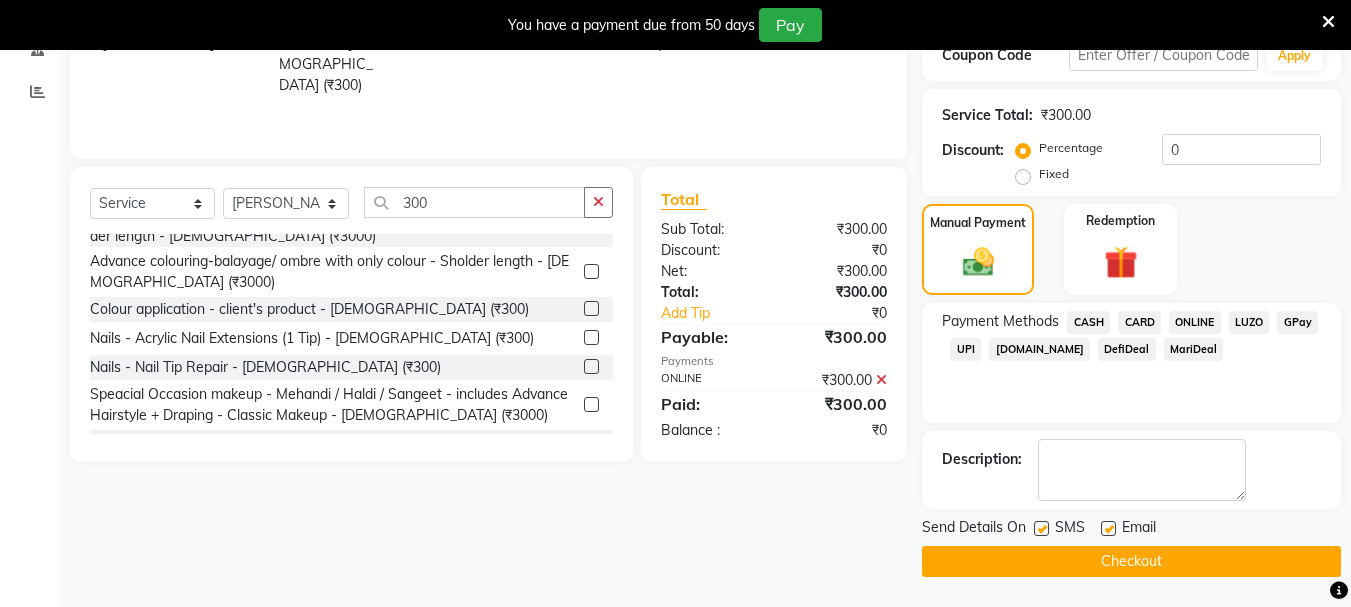 click on "Checkout" 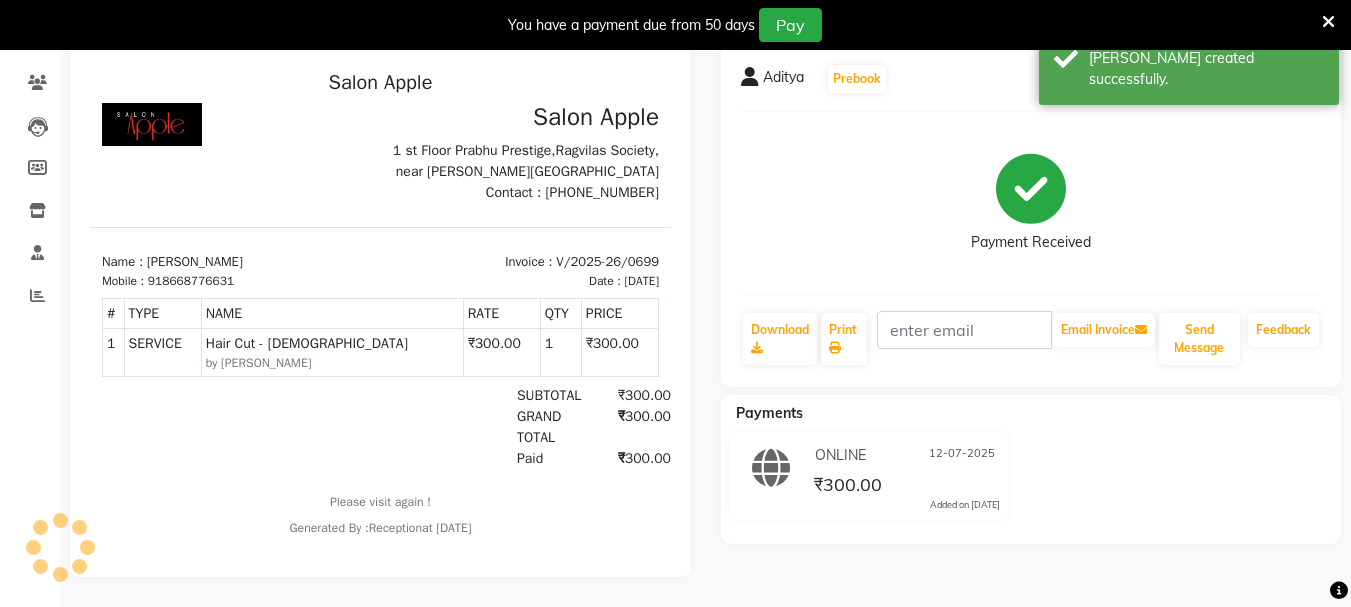 scroll, scrollTop: 0, scrollLeft: 0, axis: both 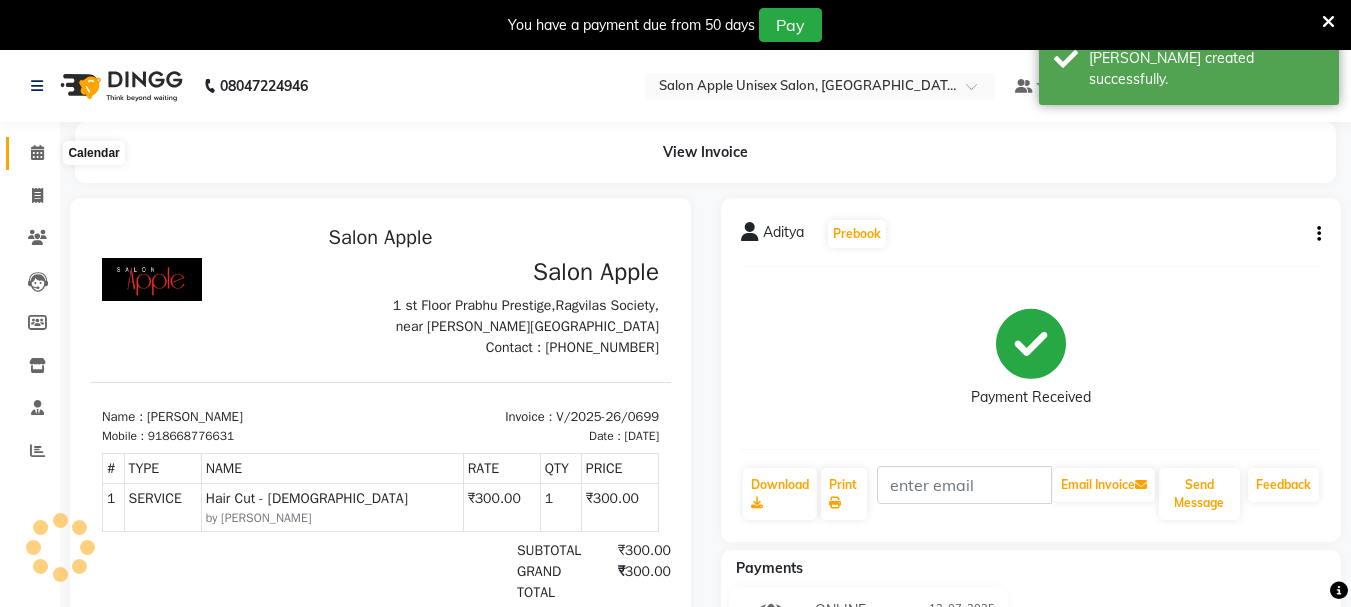 click 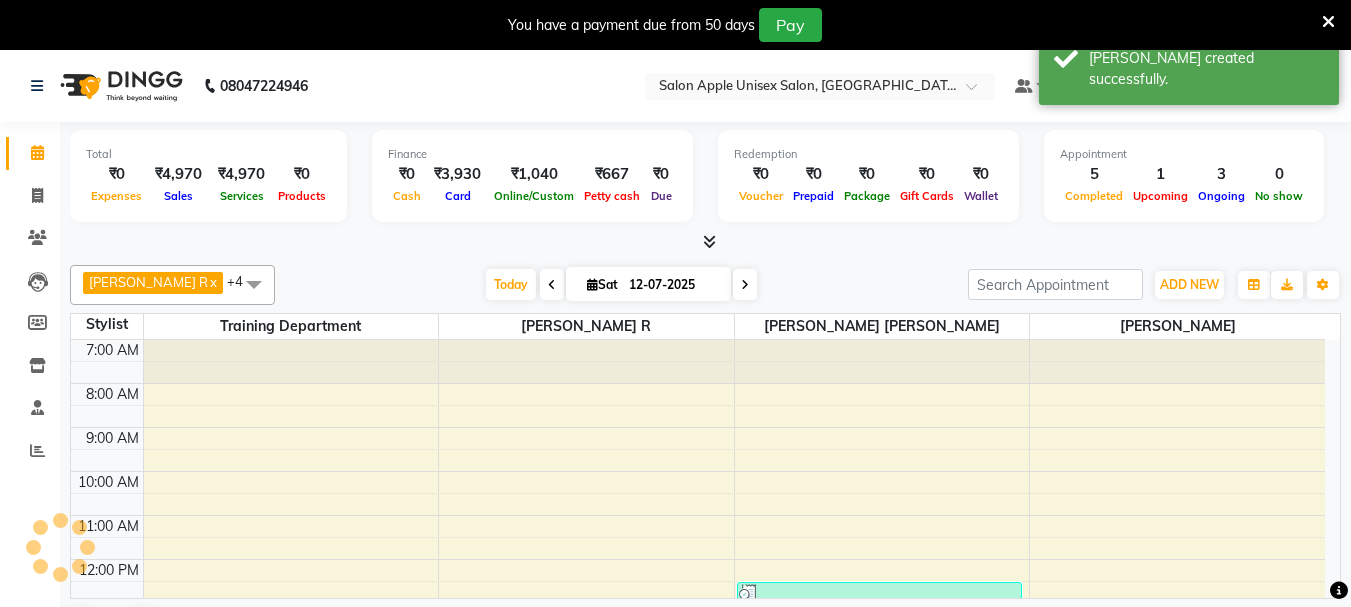 scroll, scrollTop: 0, scrollLeft: 0, axis: both 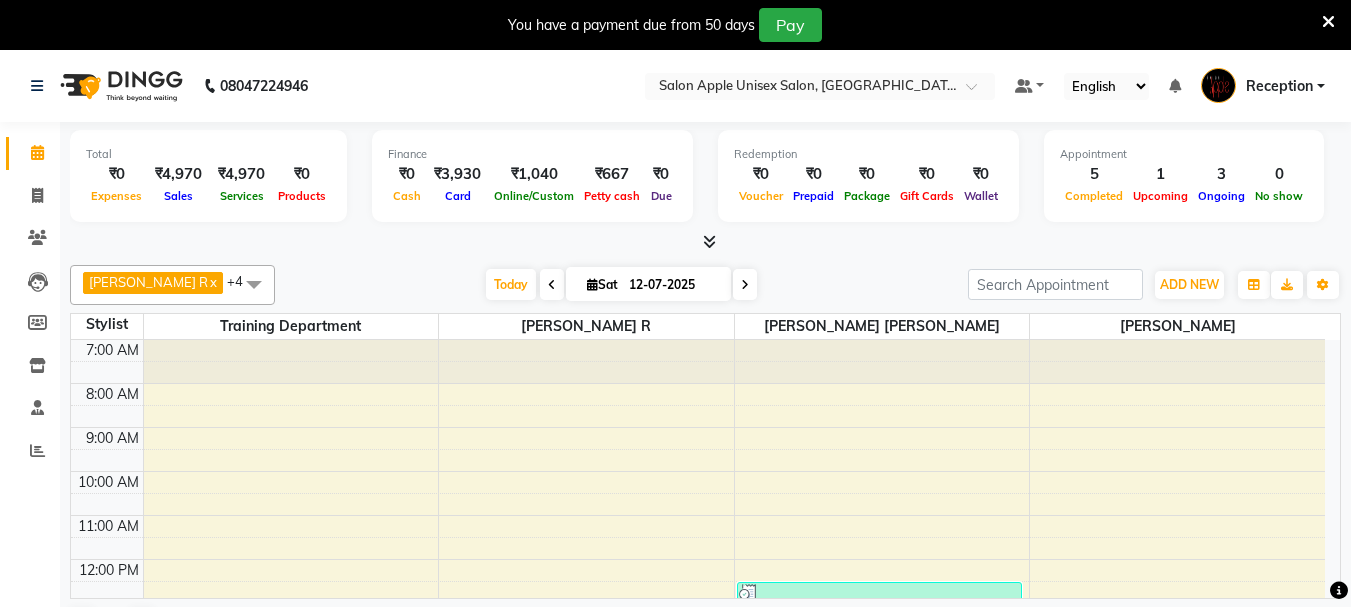 click on "Reception" at bounding box center [1263, 86] 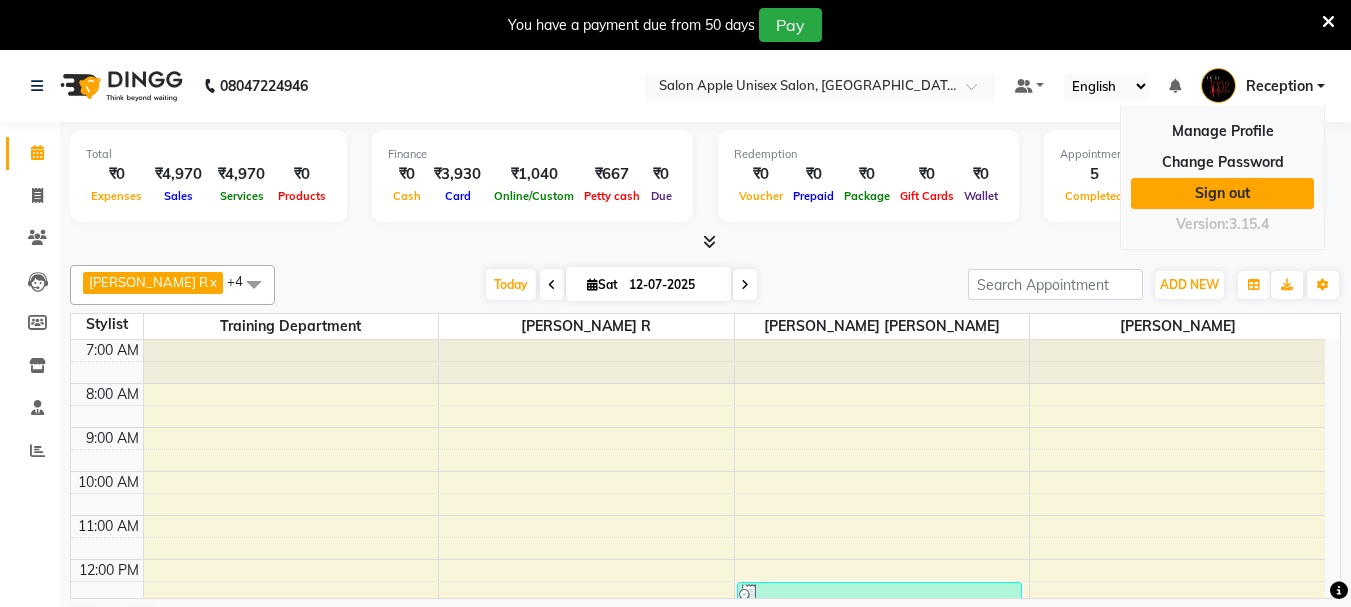click on "Sign out" at bounding box center [1222, 193] 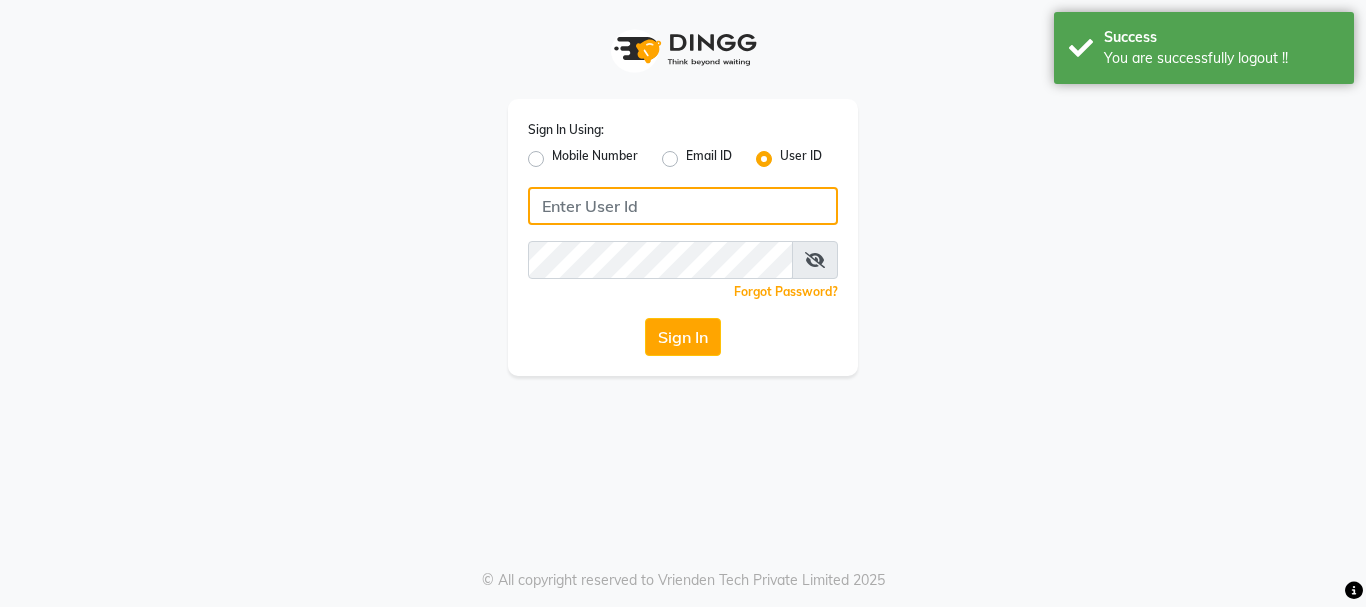 type on "7391062053" 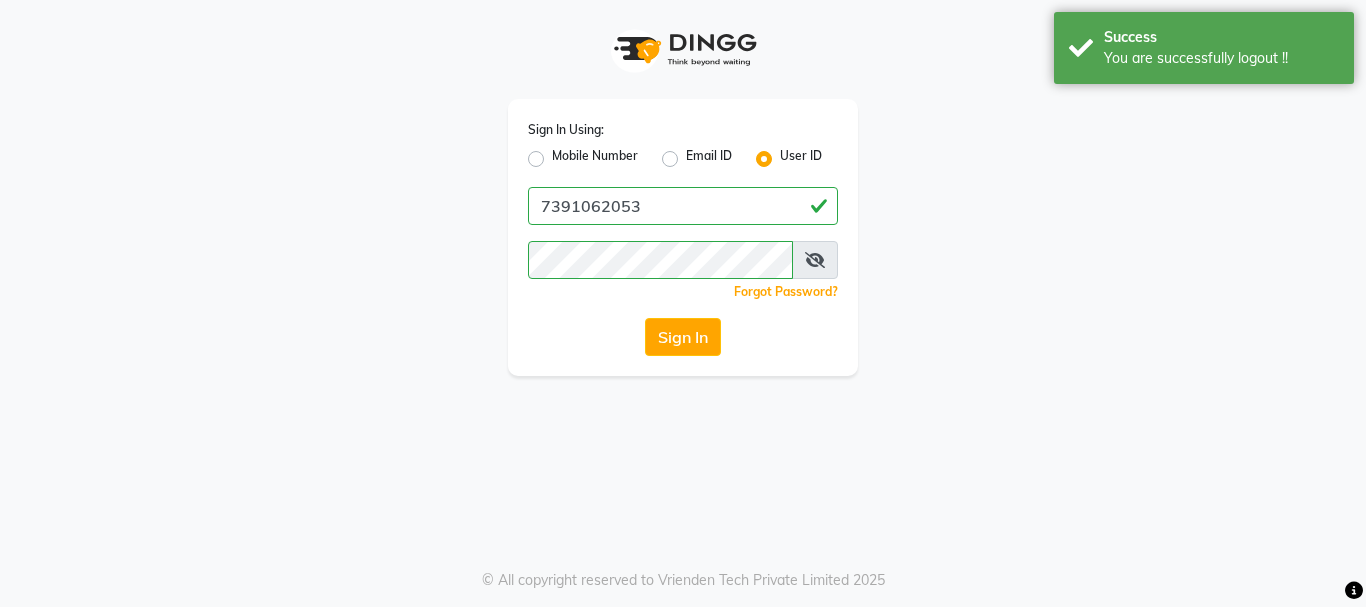 click on "Mobile Number" 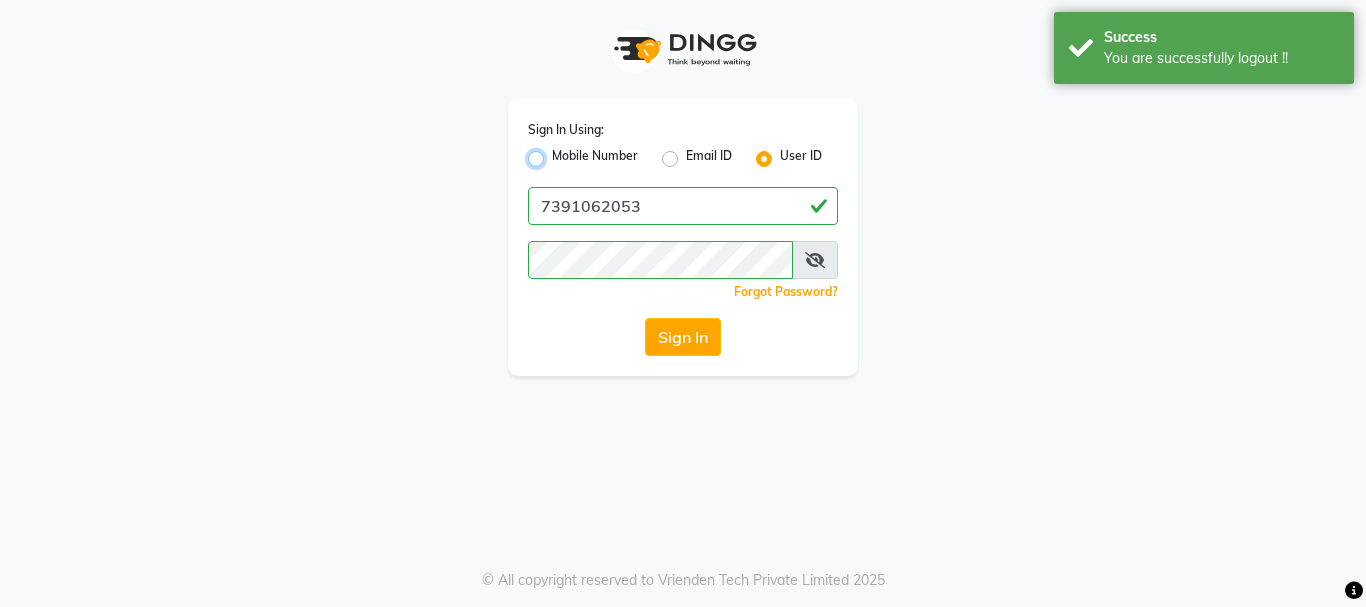 click on "Mobile Number" at bounding box center [558, 153] 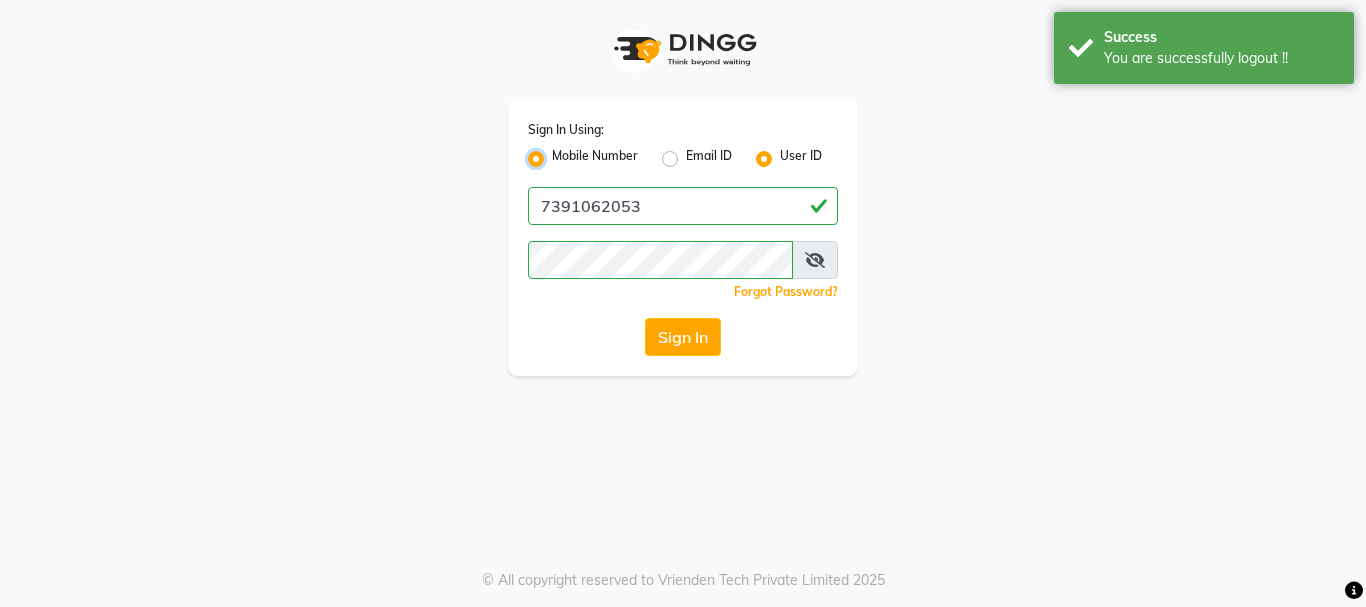 radio on "false" 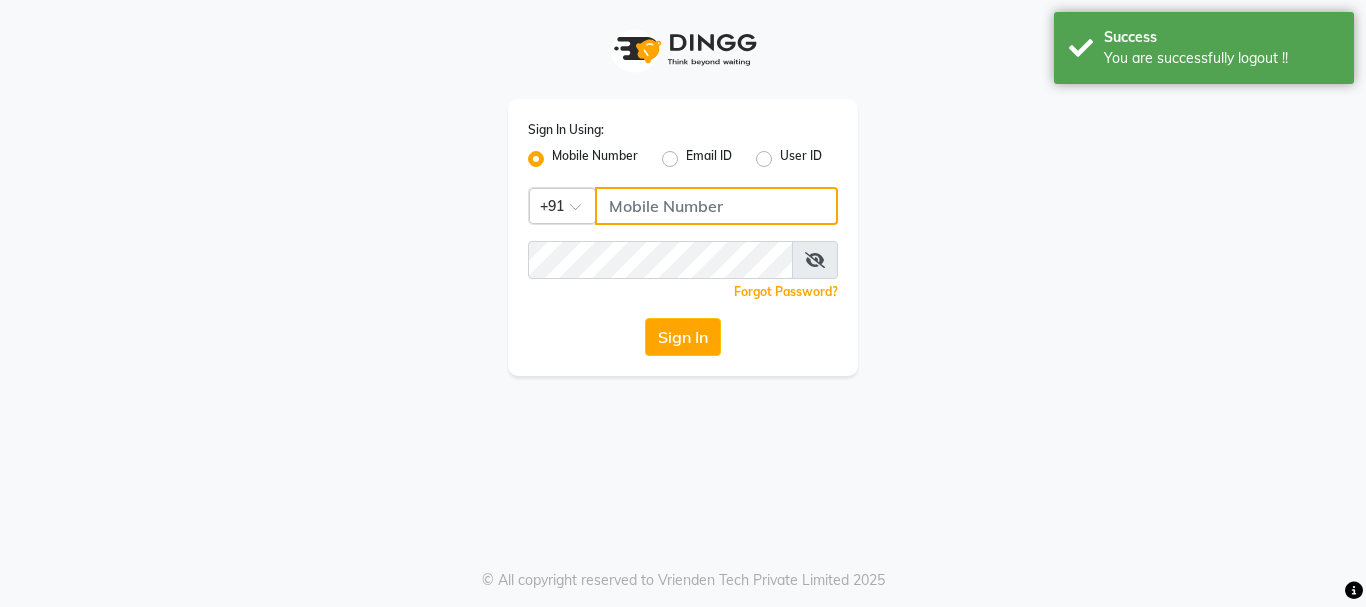 click 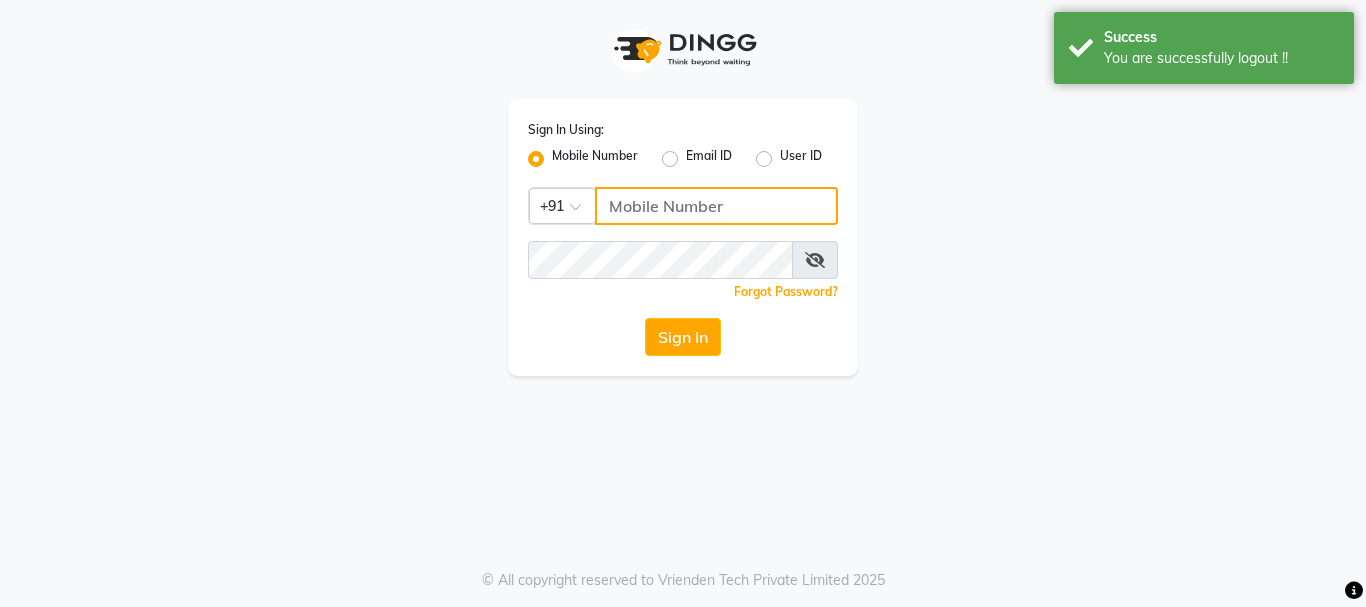 type on "7391062053" 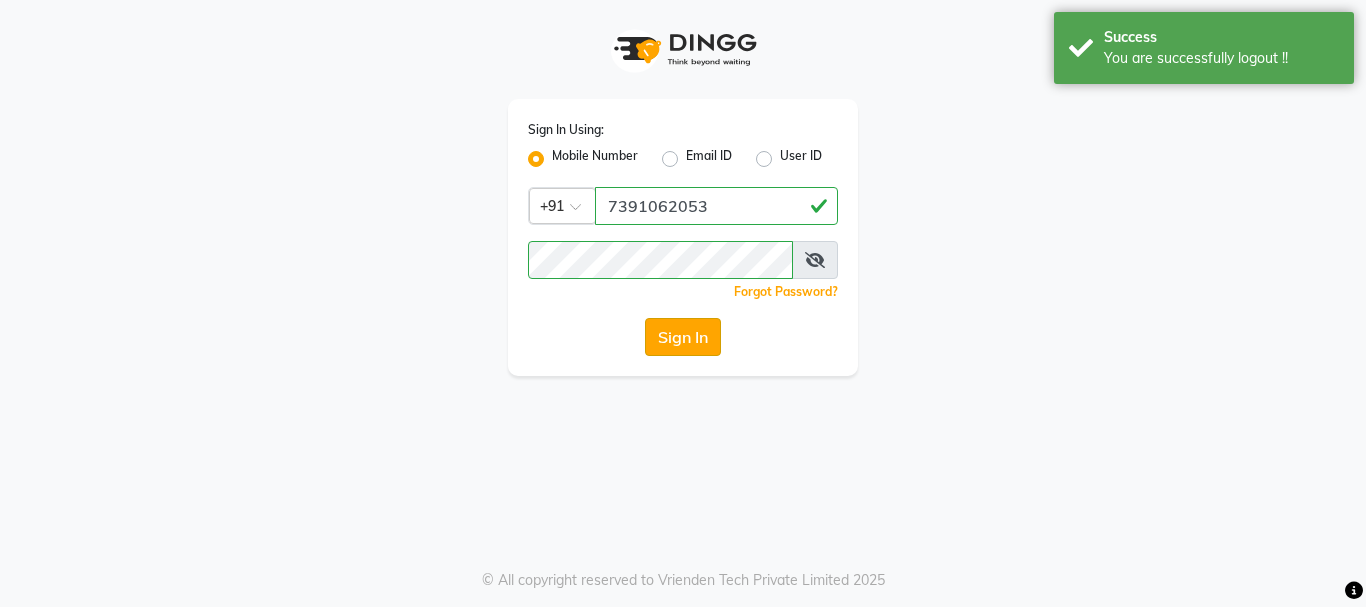 click on "Sign In" 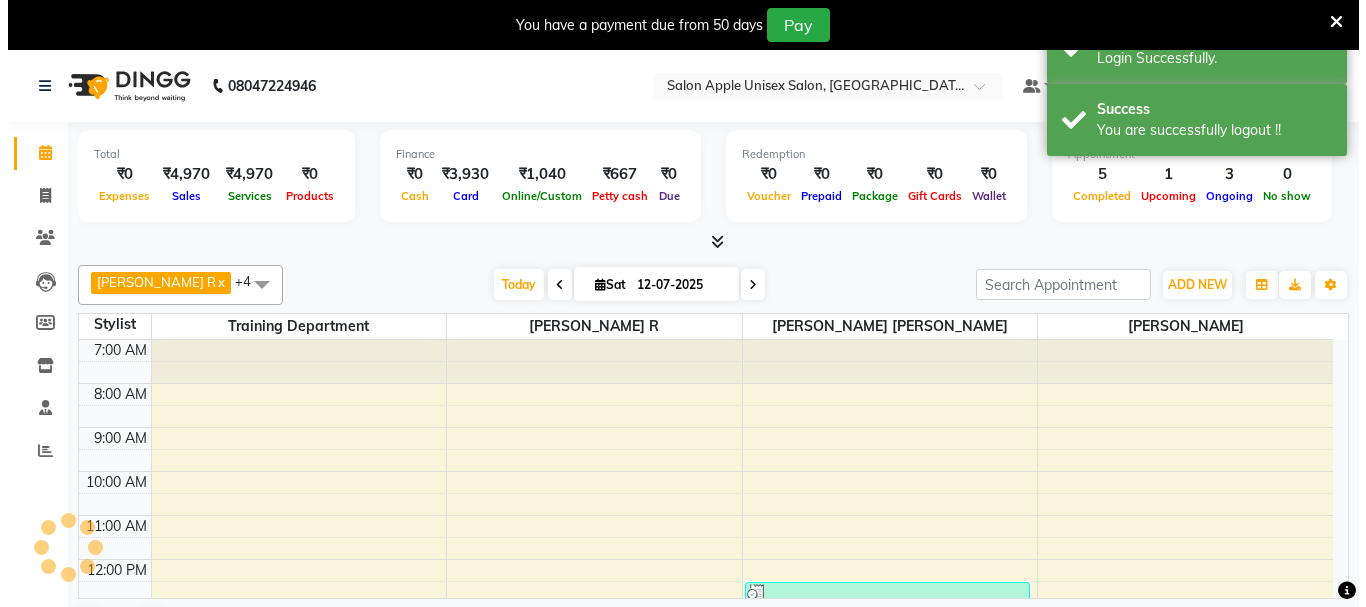 scroll, scrollTop: 353, scrollLeft: 0, axis: vertical 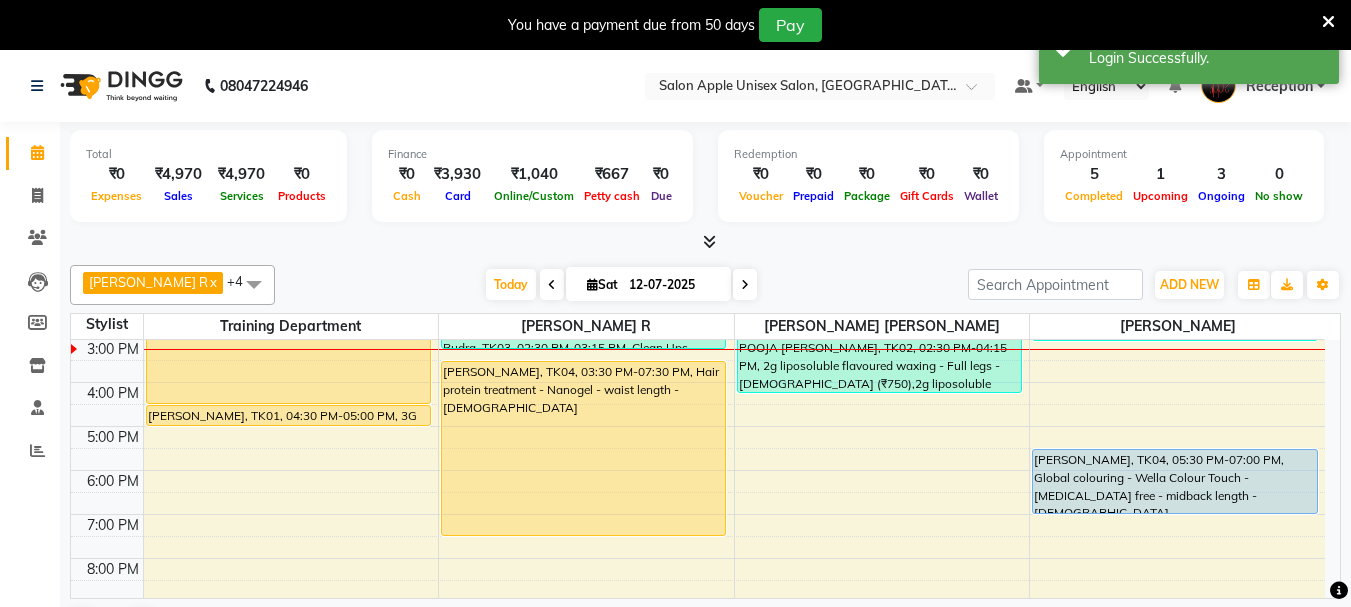 click on "08047224946 Select Location × Salon Apple Unisex Salon, [GEOGRAPHIC_DATA] Default Panel My Panel English ENGLISH Español العربية मराठी हिंदी ગુજરાતી தமிழ் 中文 Notifications nothing to show Reception Manage Profile Change Password Sign out  Version:3.15.4" 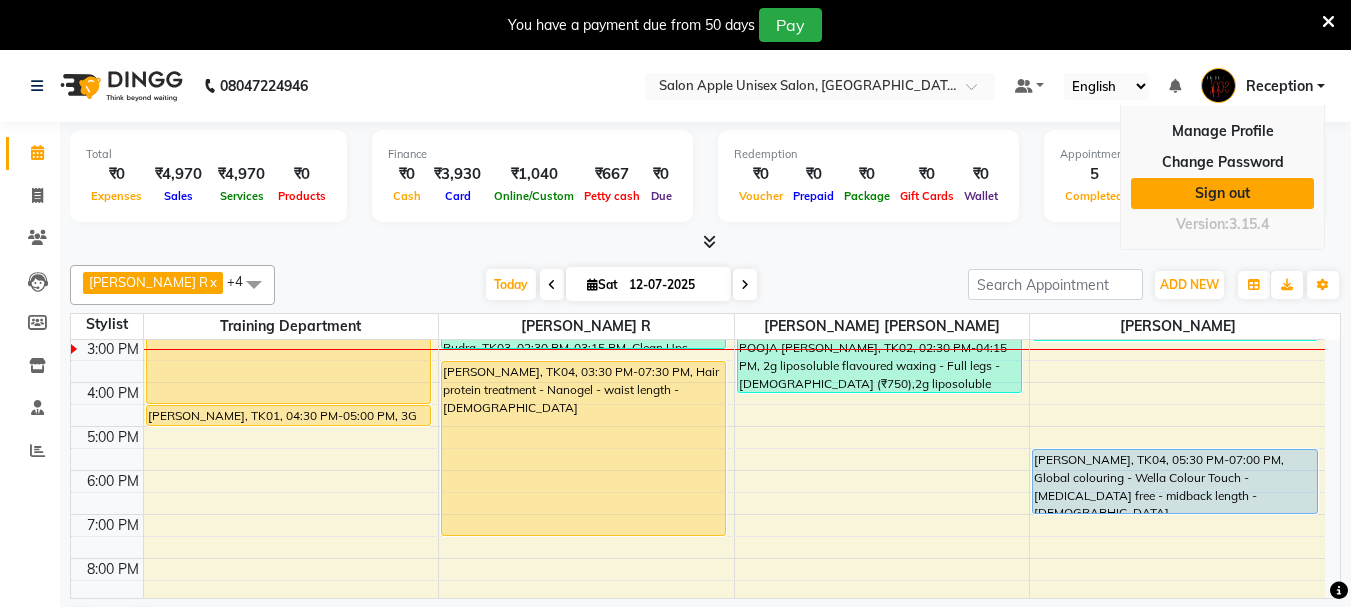 click on "Sign out" at bounding box center [1222, 193] 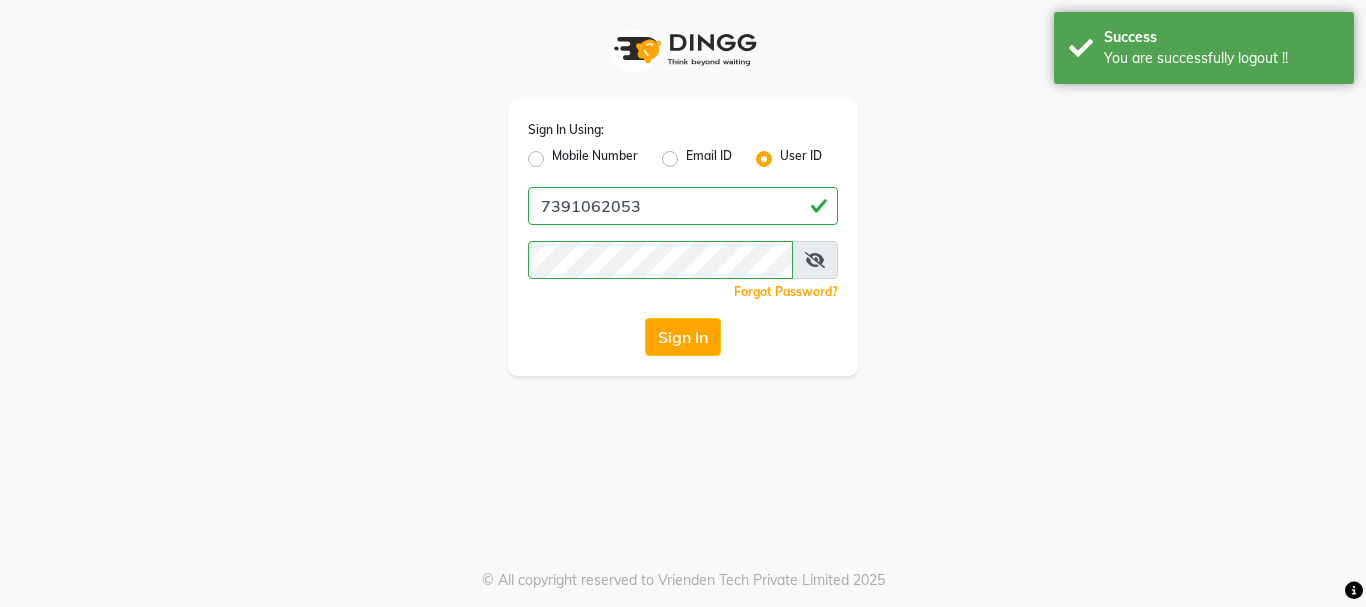 click on "Mobile Number" 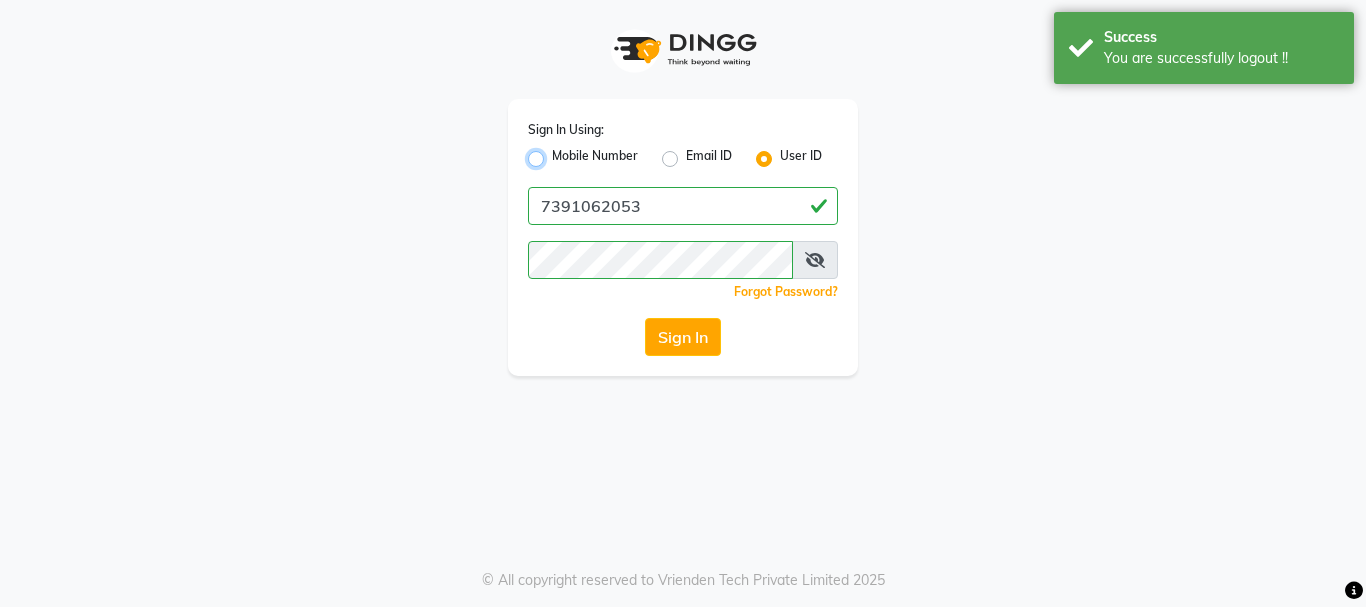 click on "Mobile Number" at bounding box center [558, 153] 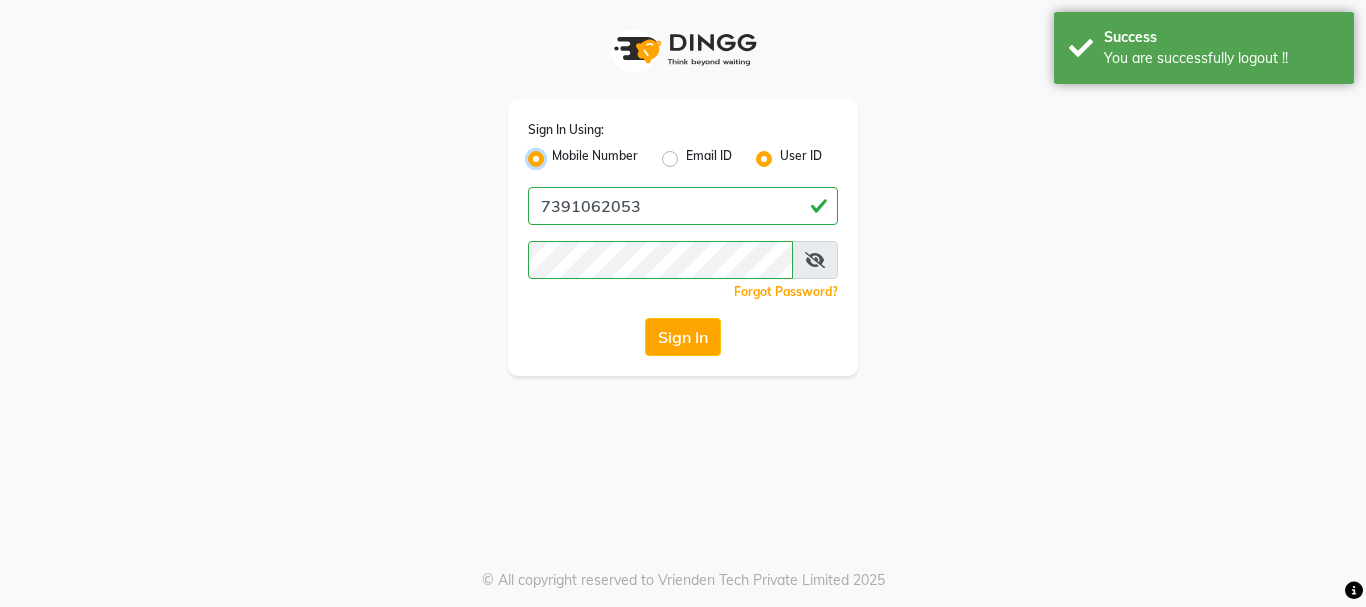 radio on "false" 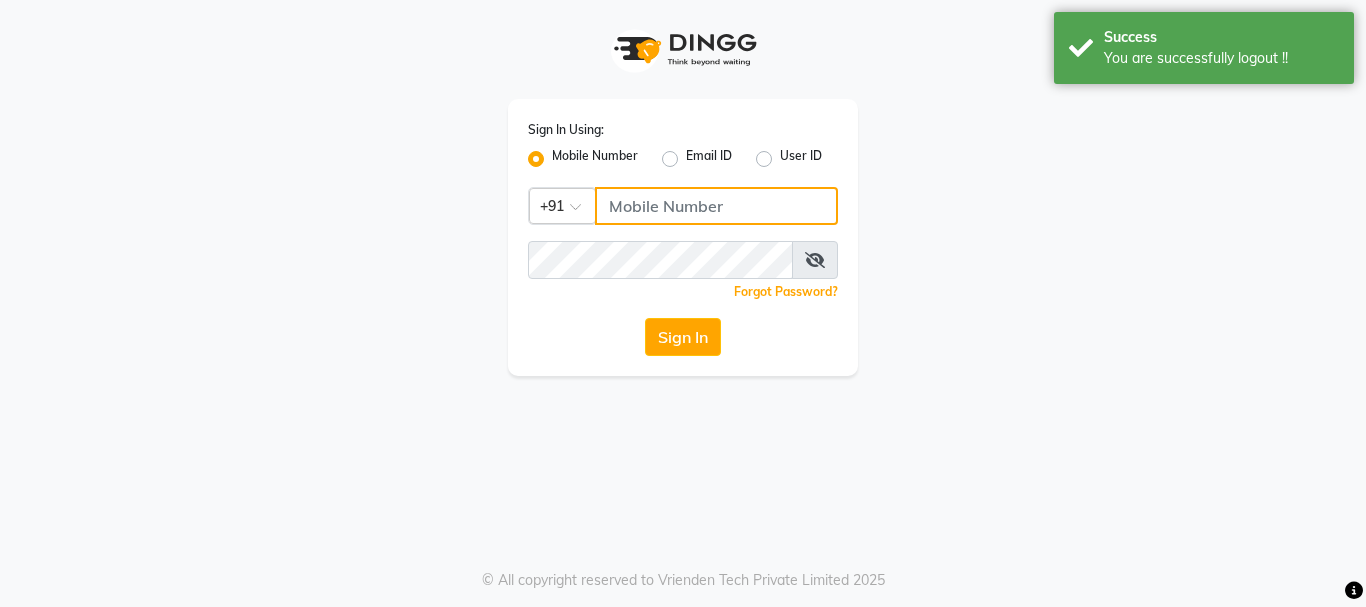 click 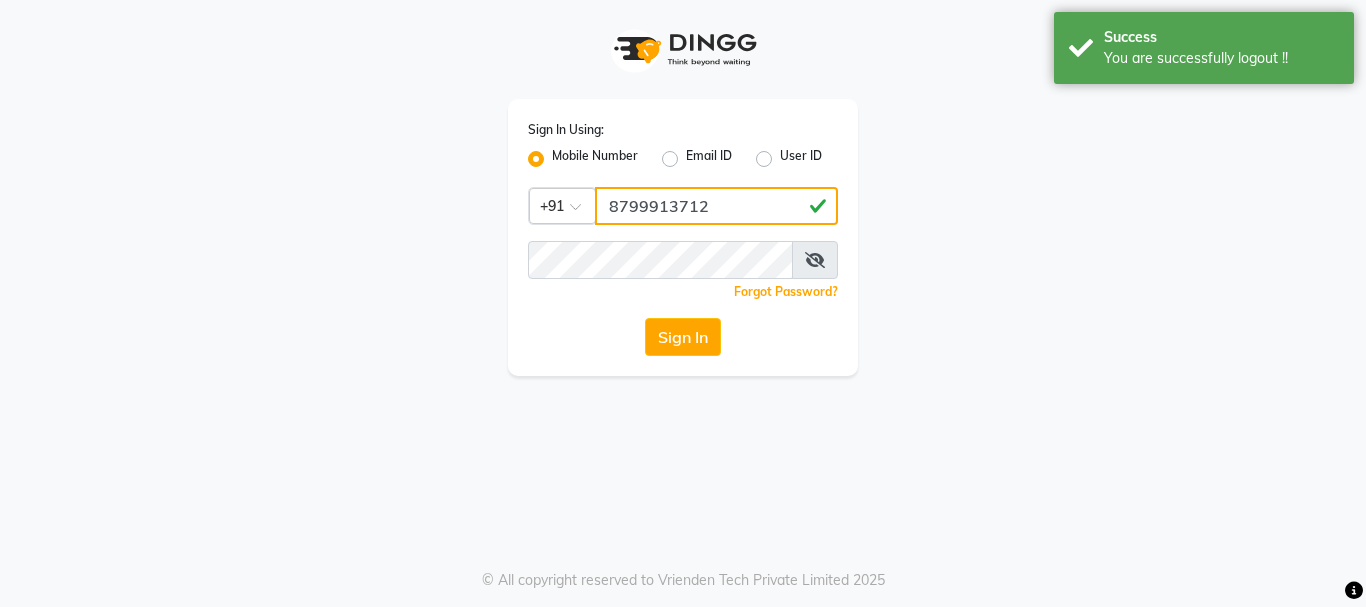 type on "8799913712" 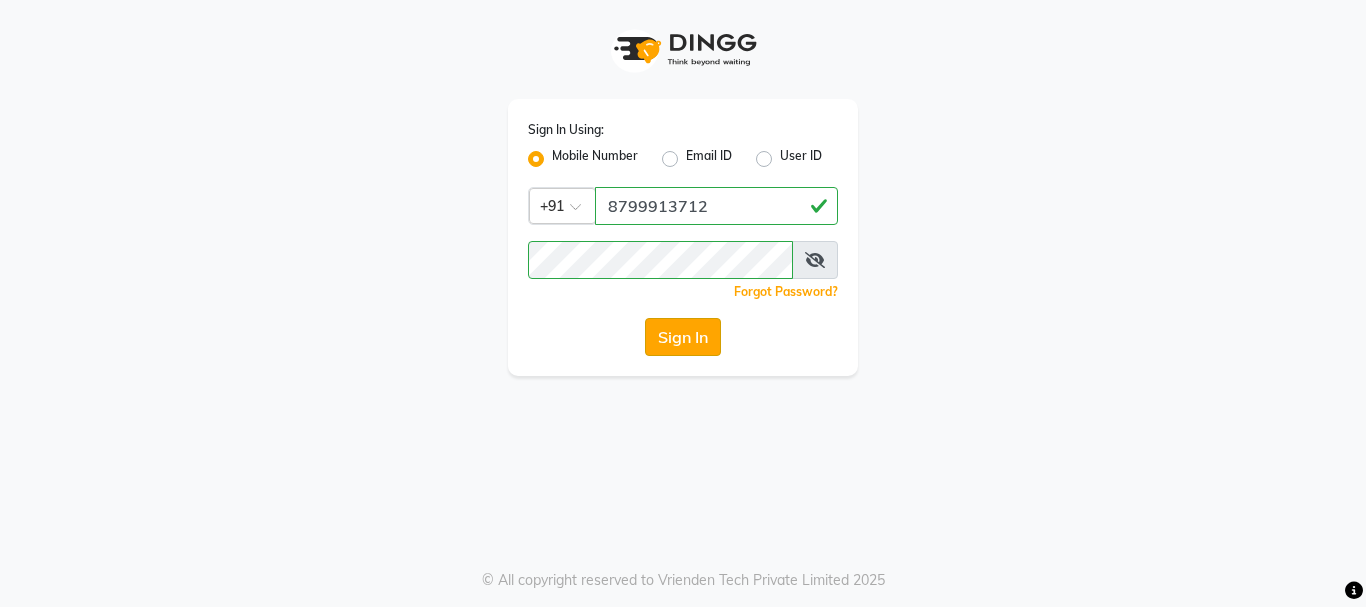 click on "Sign In" 